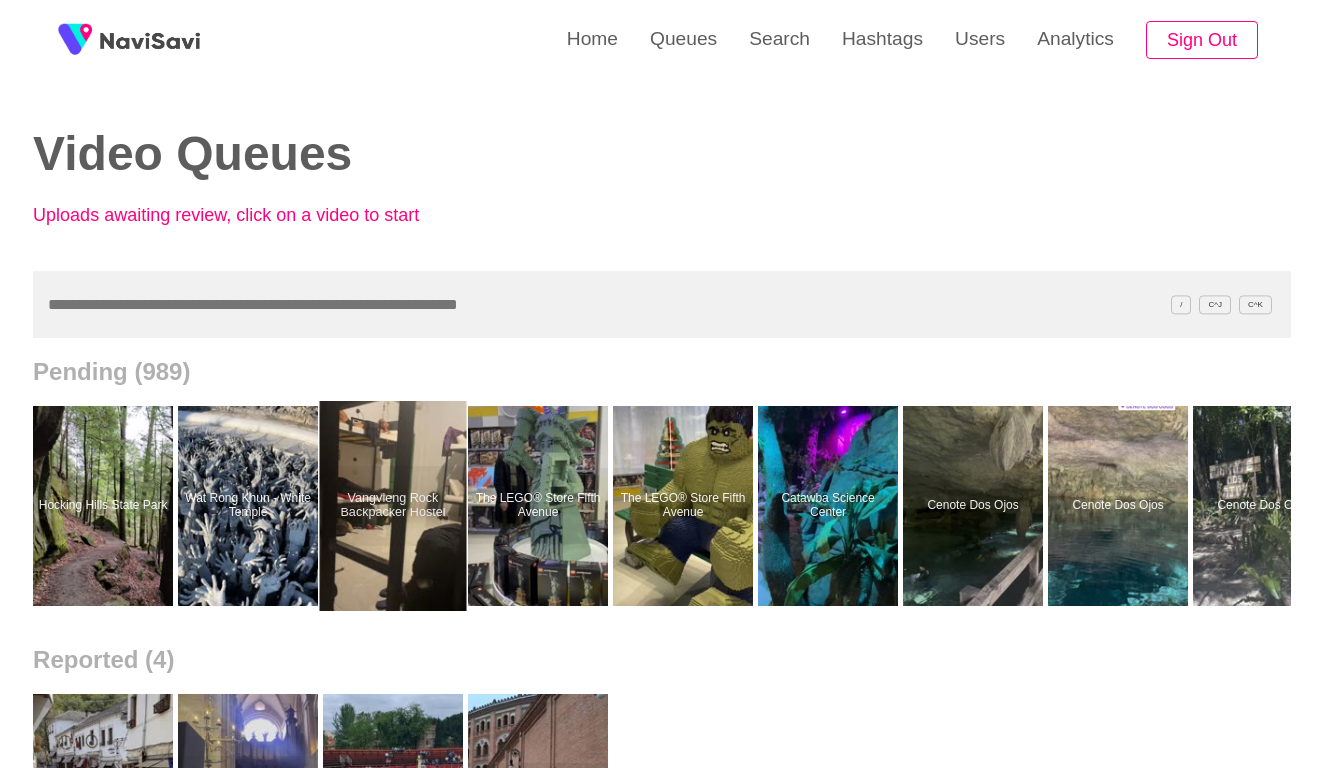 scroll, scrollTop: 0, scrollLeft: 0, axis: both 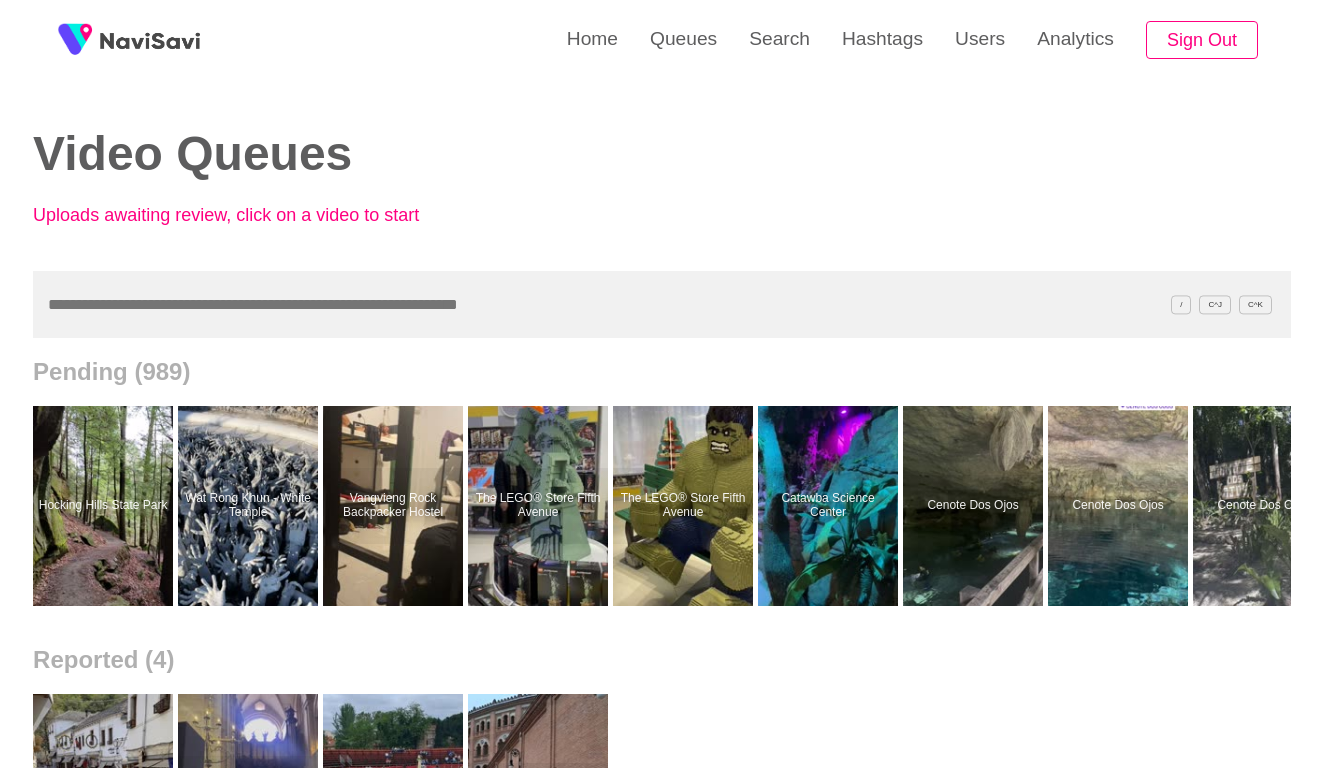 click on "Video Queues Uploads awaiting review, click on a video to start" at bounding box center (662, 135) 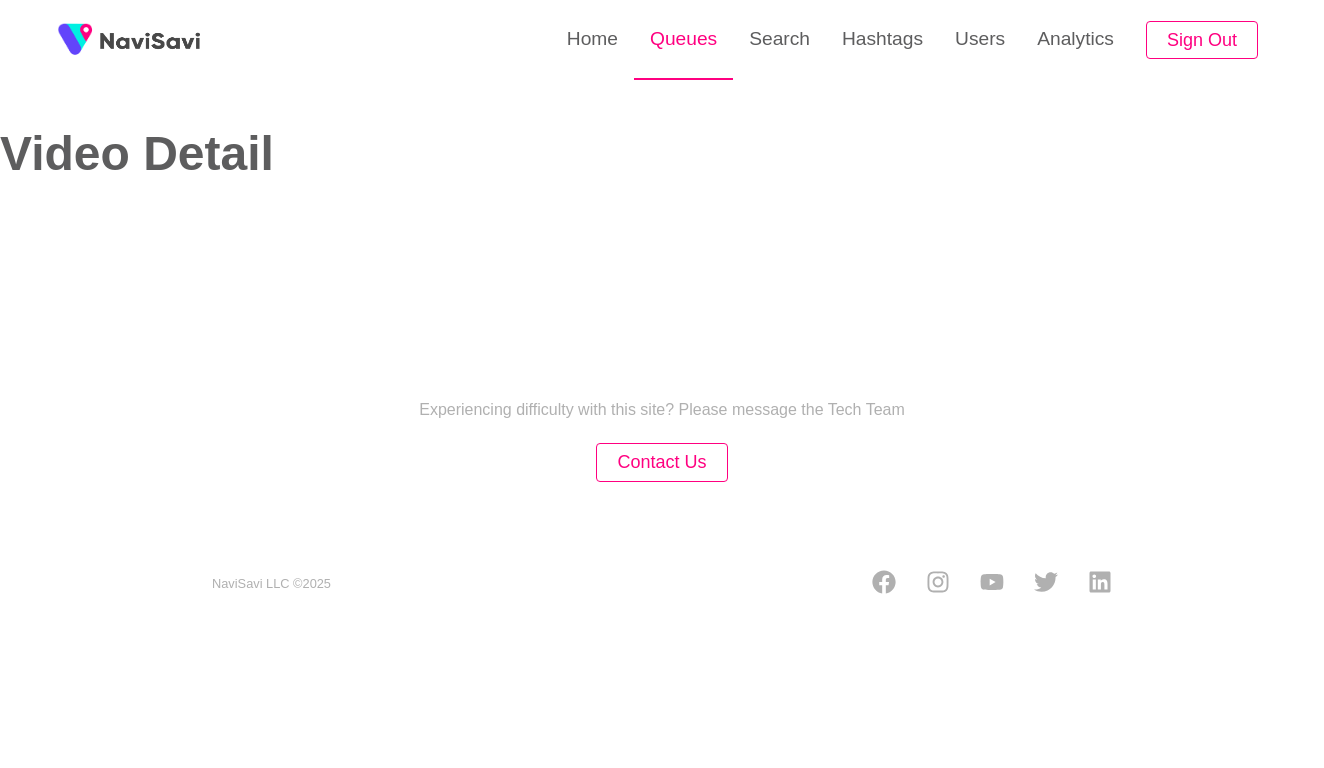 select on "**********" 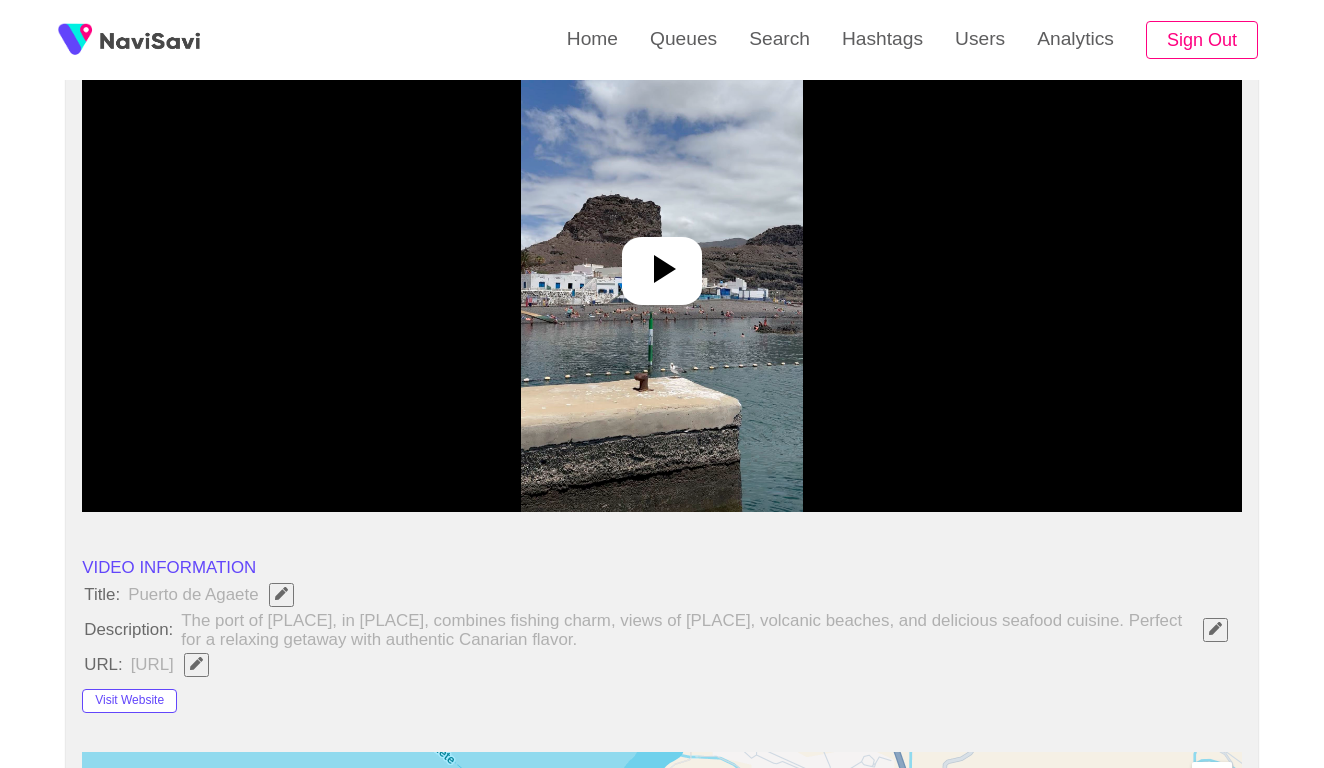 scroll, scrollTop: 255, scrollLeft: 0, axis: vertical 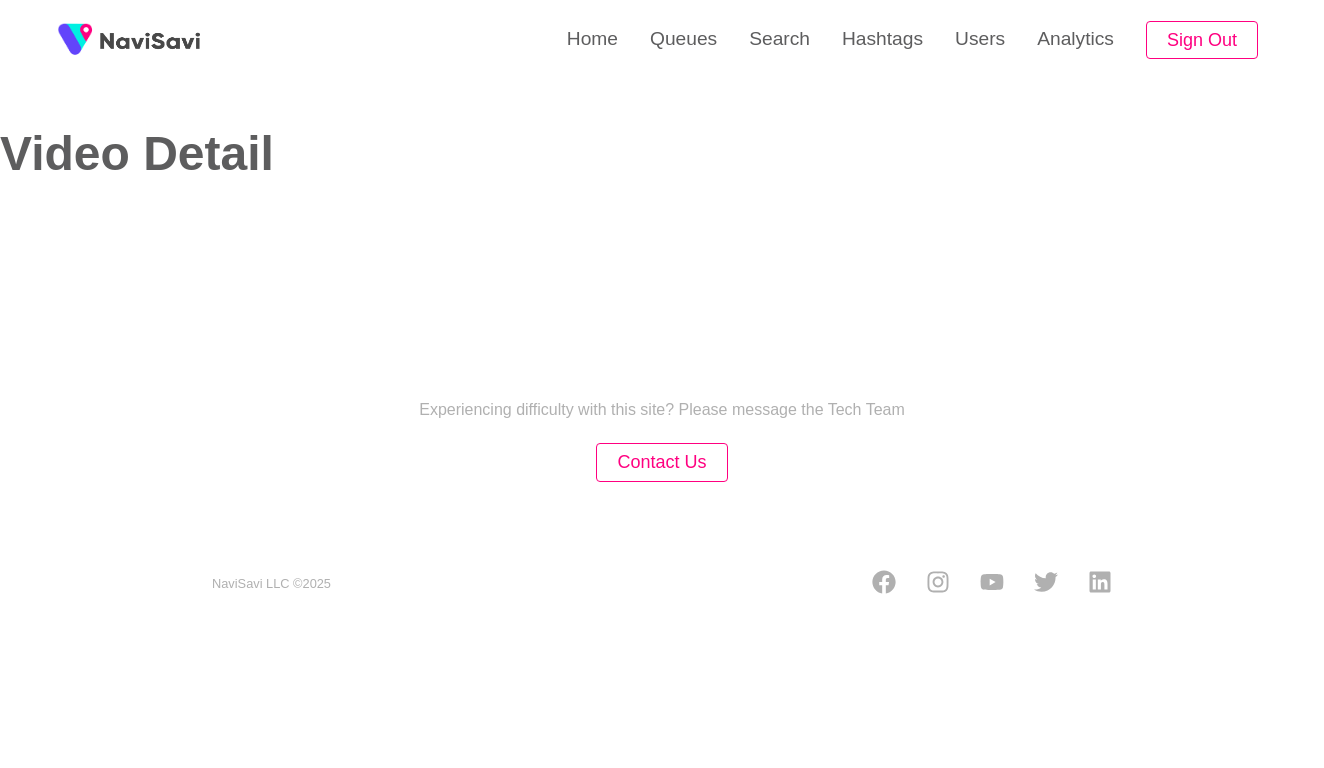 select on "**" 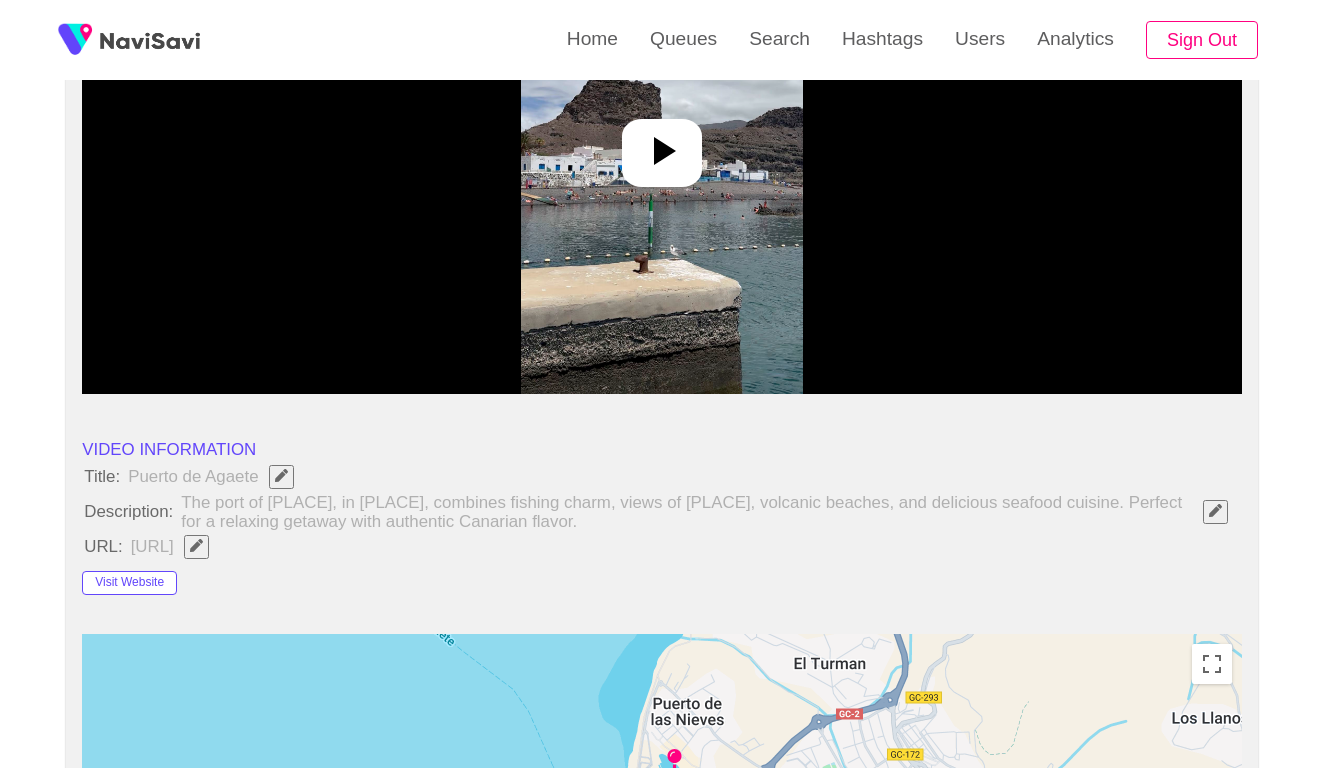 select on "**********" 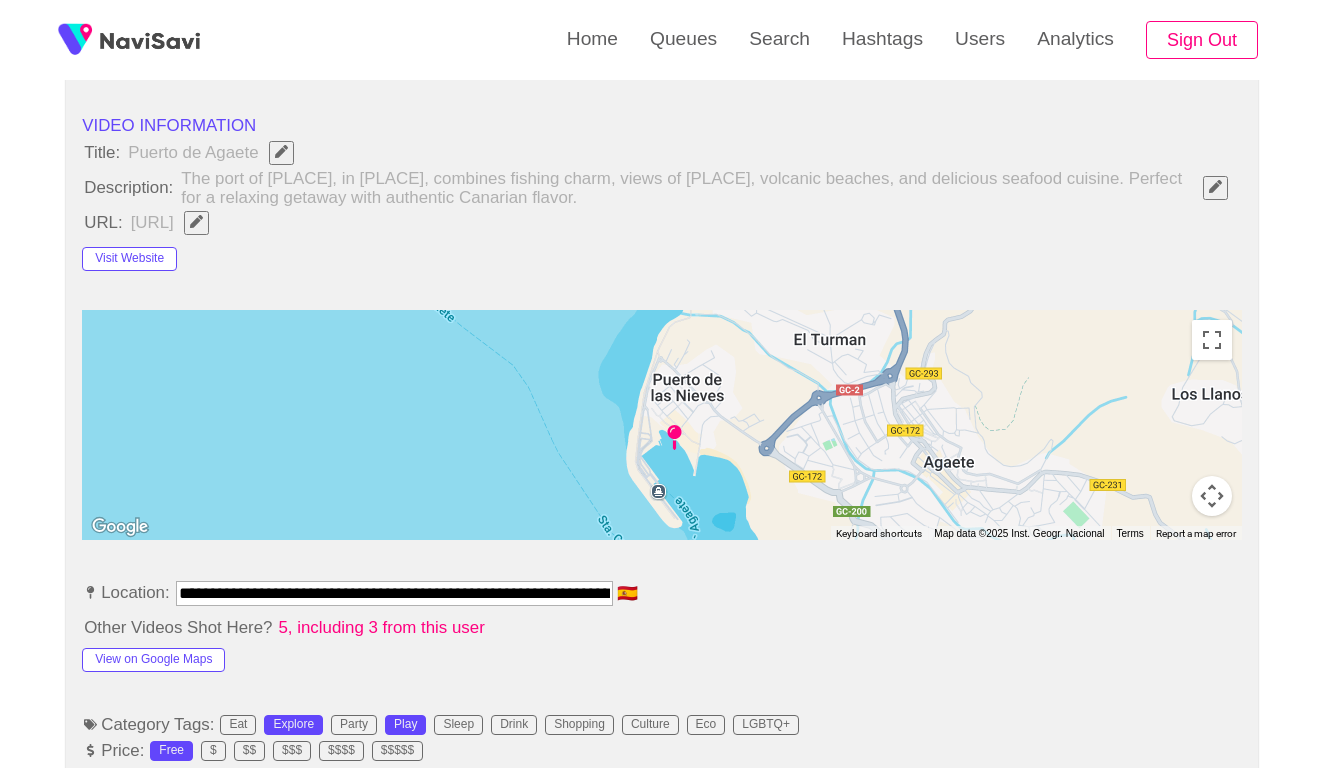 scroll, scrollTop: 955, scrollLeft: 0, axis: vertical 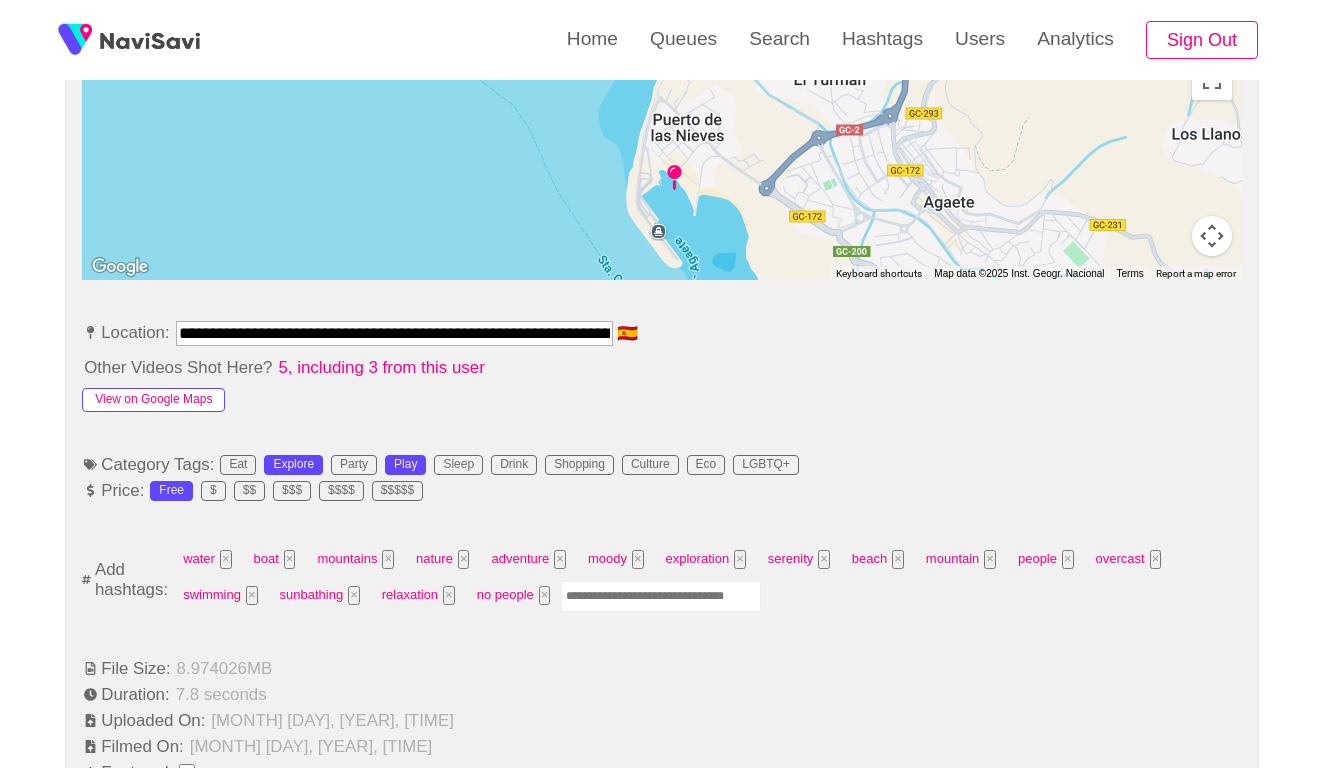 click on "View on Google Maps" at bounding box center (153, 400) 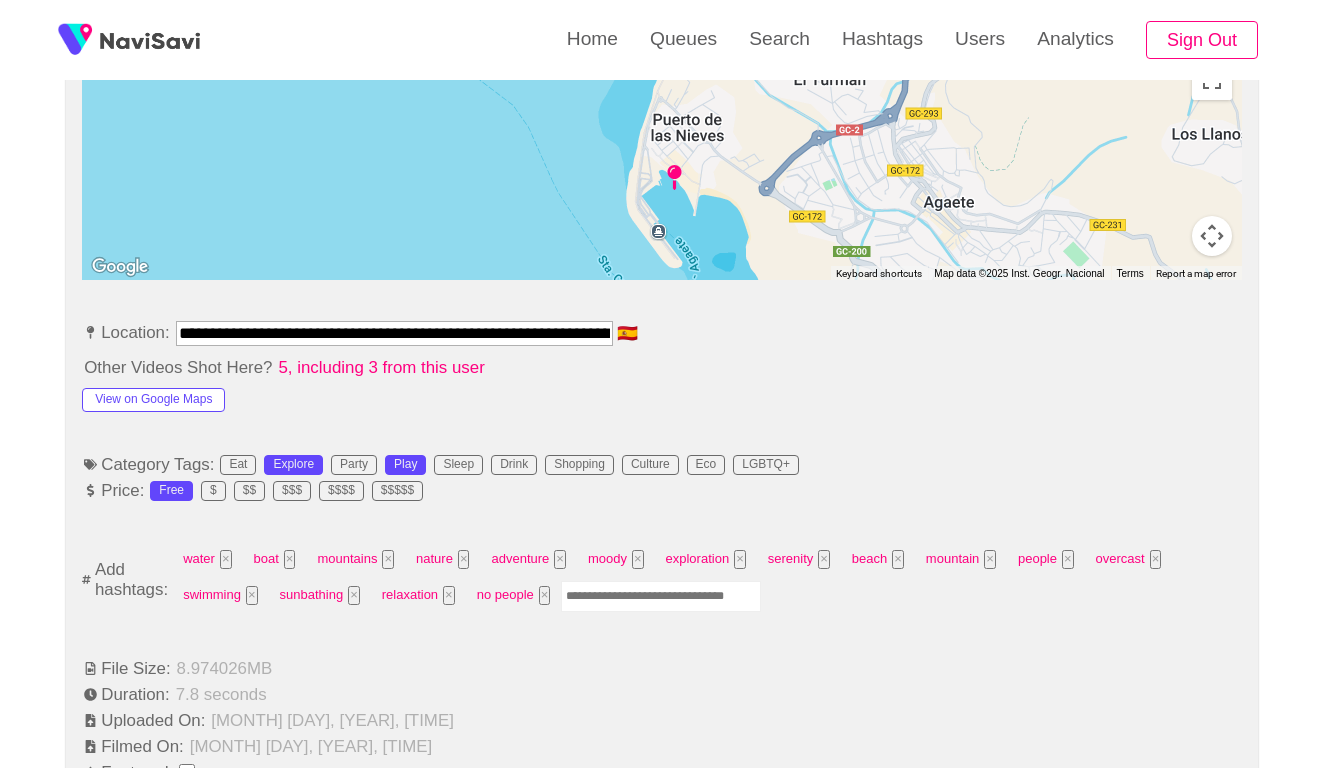 click on "**********" at bounding box center [394, 333] 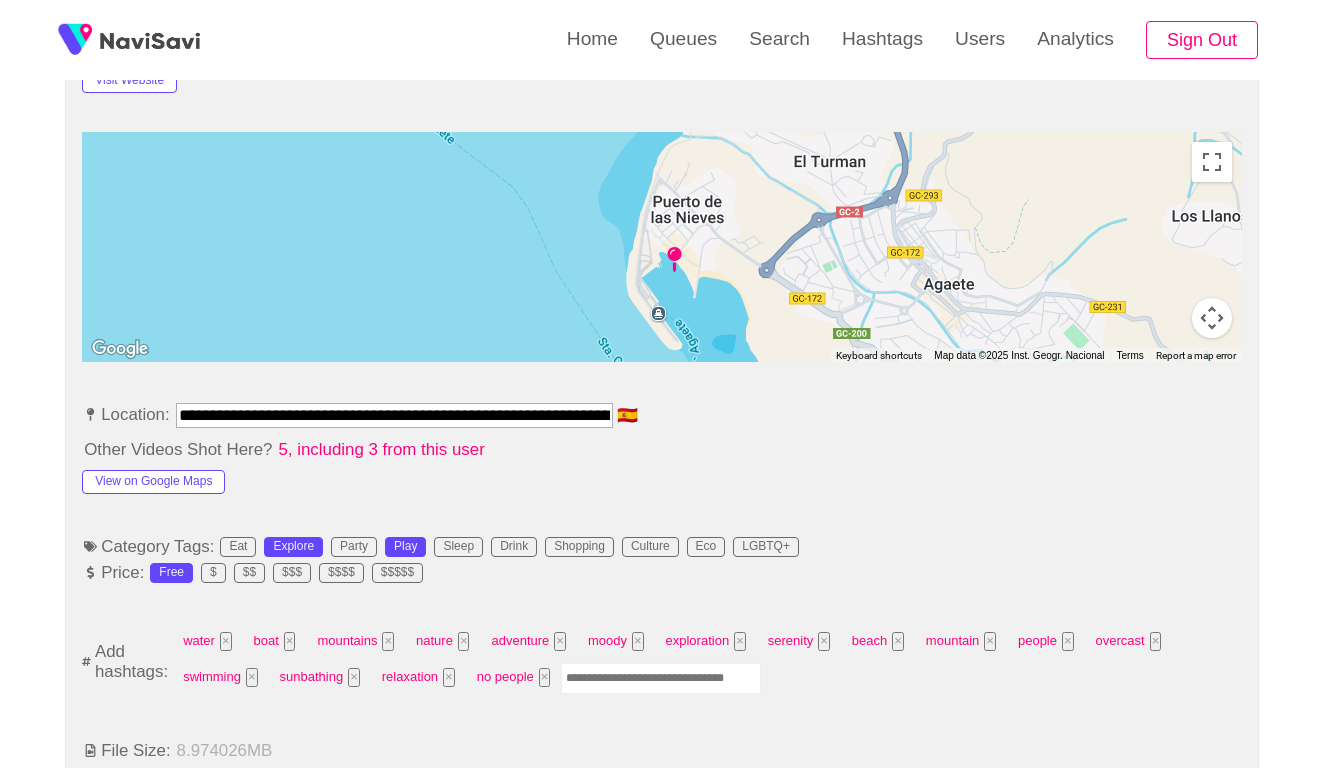 scroll, scrollTop: 777, scrollLeft: 0, axis: vertical 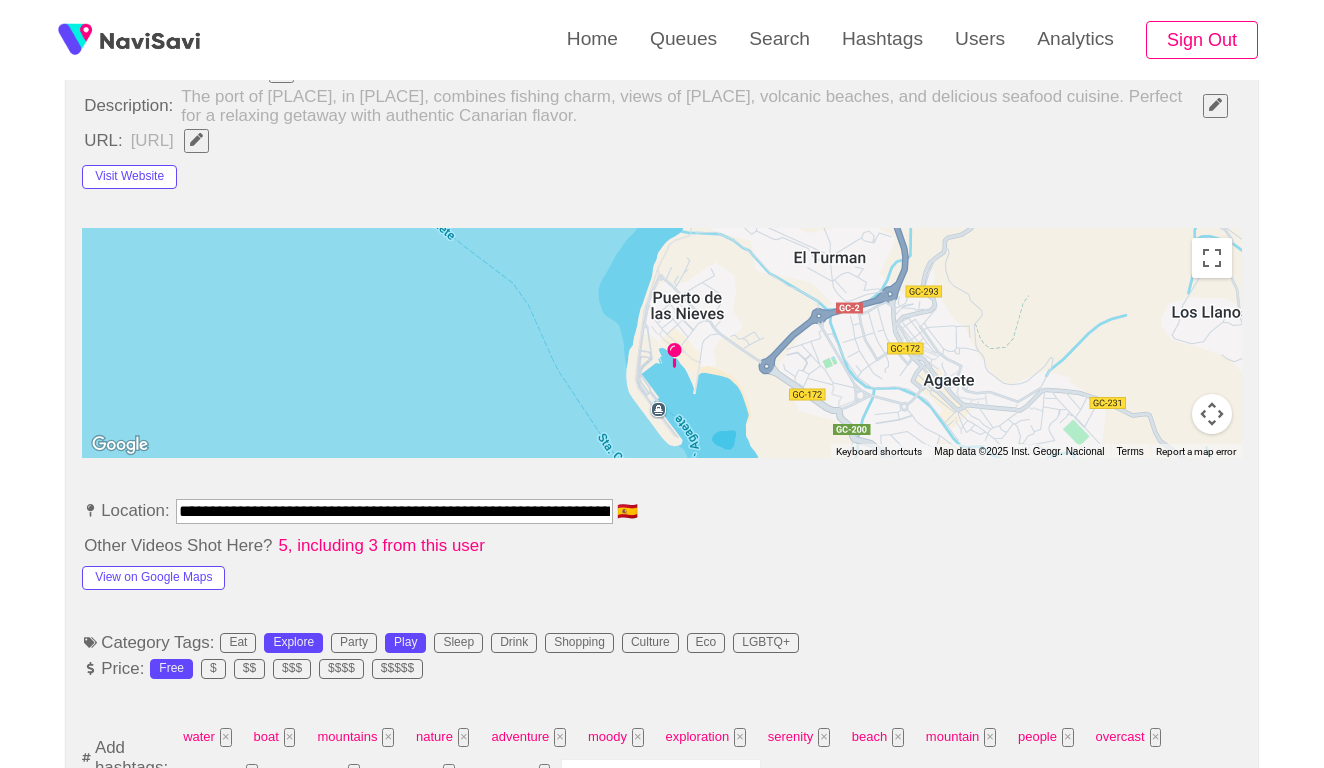 click 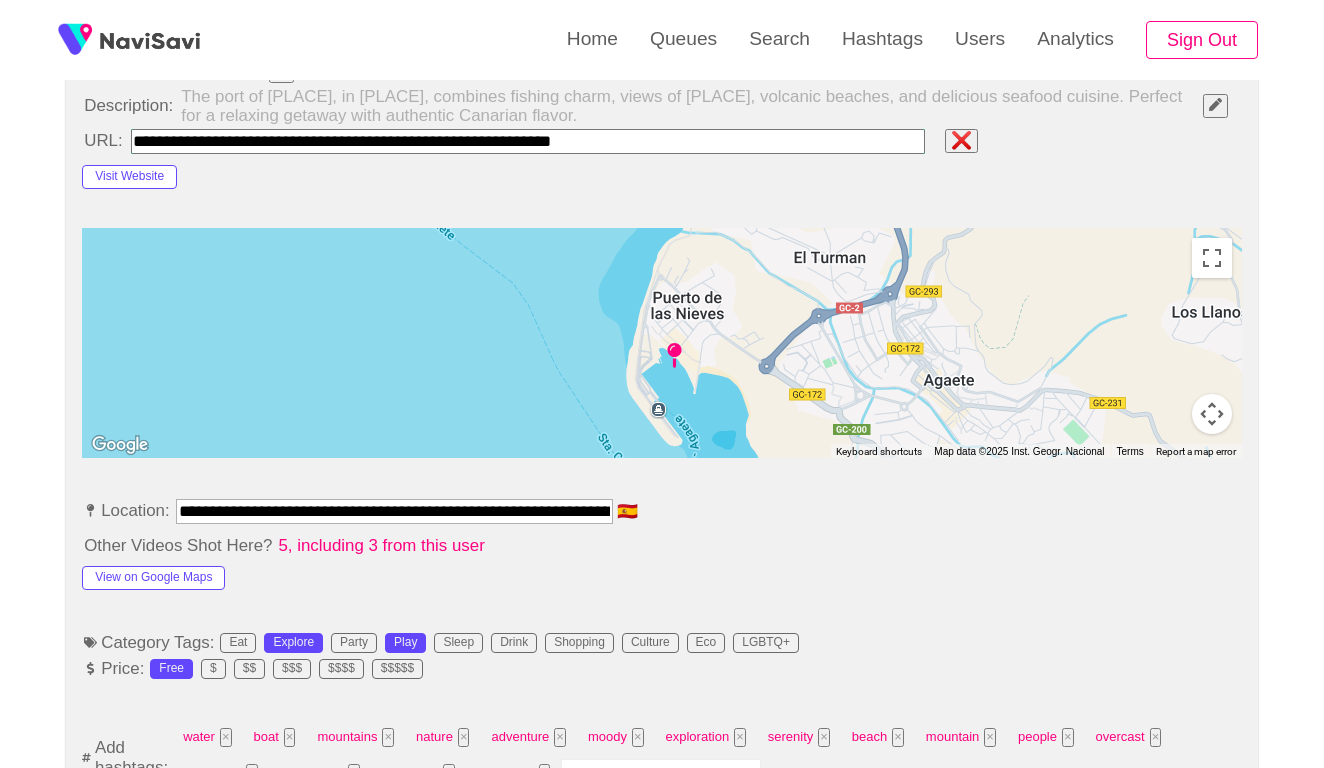 type on "**********" 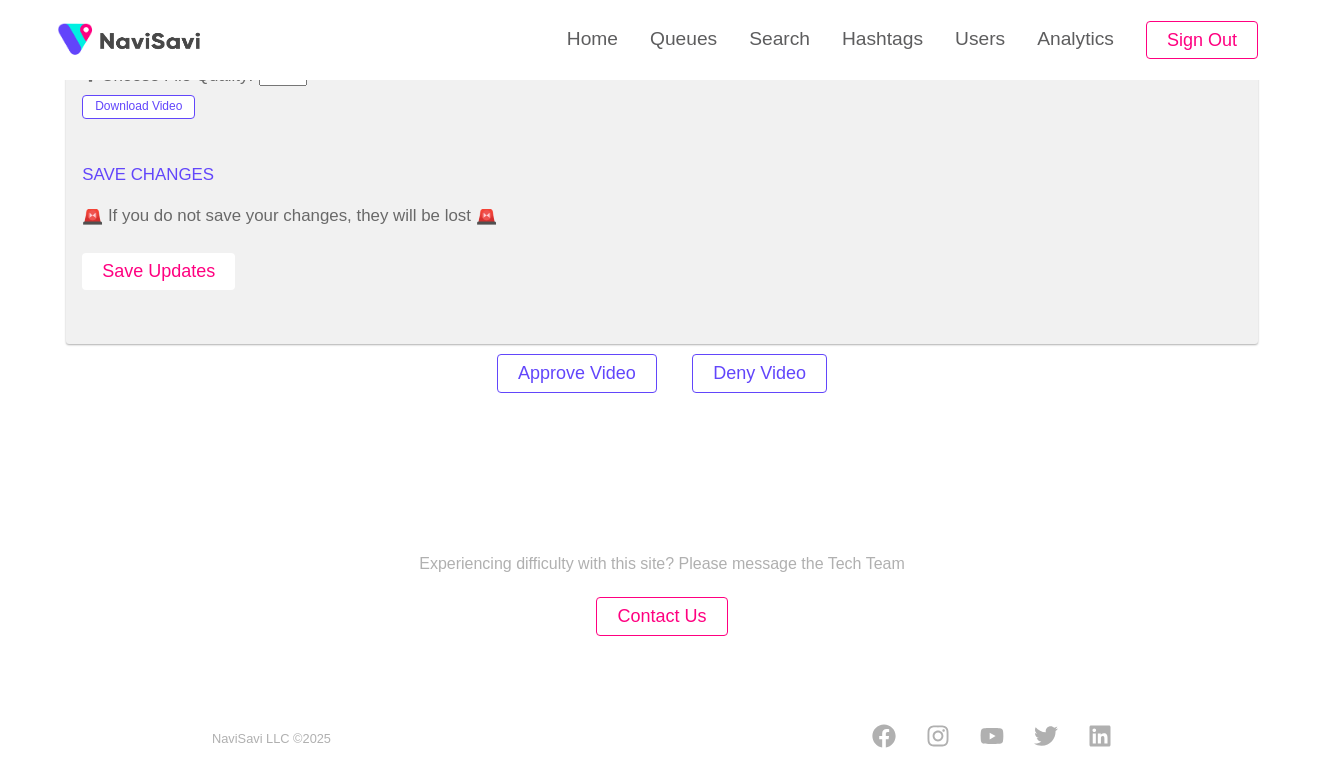 scroll, scrollTop: 2812, scrollLeft: 0, axis: vertical 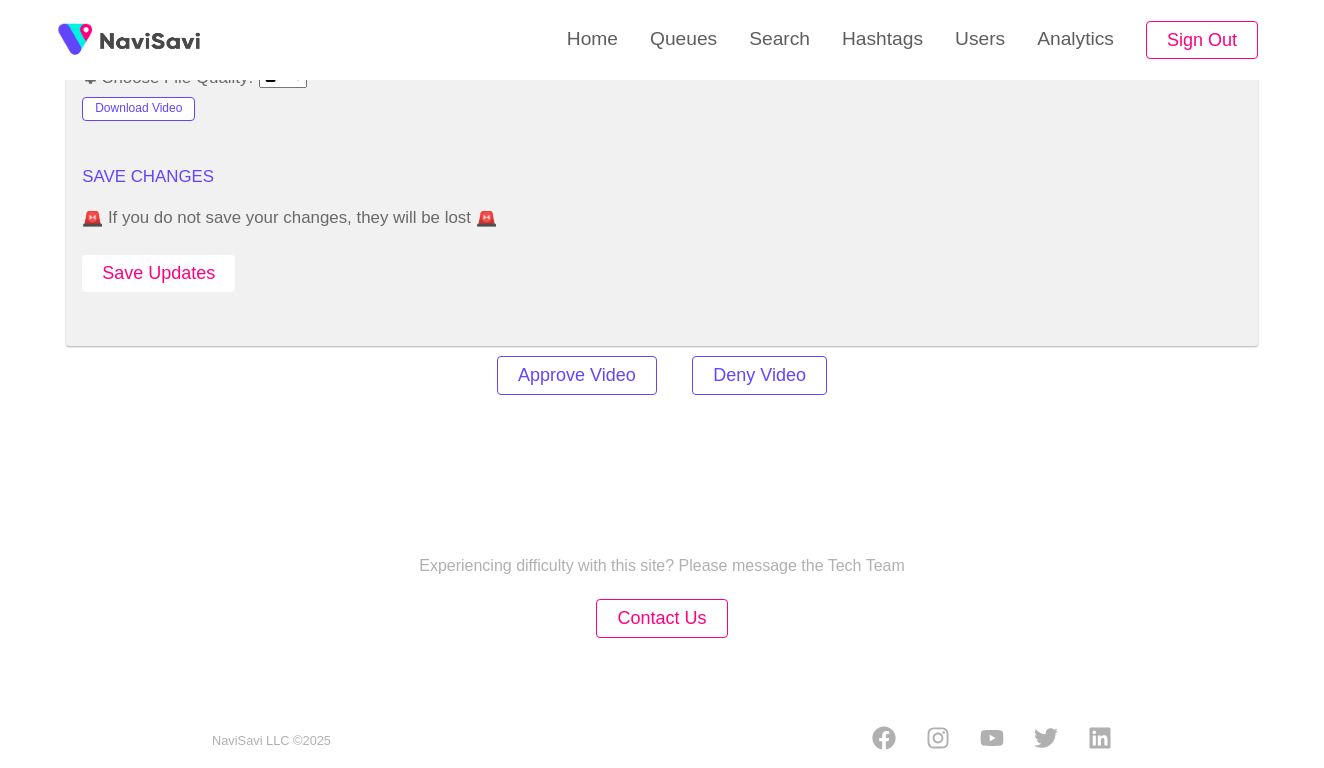 click on "Save Updates" at bounding box center (158, 273) 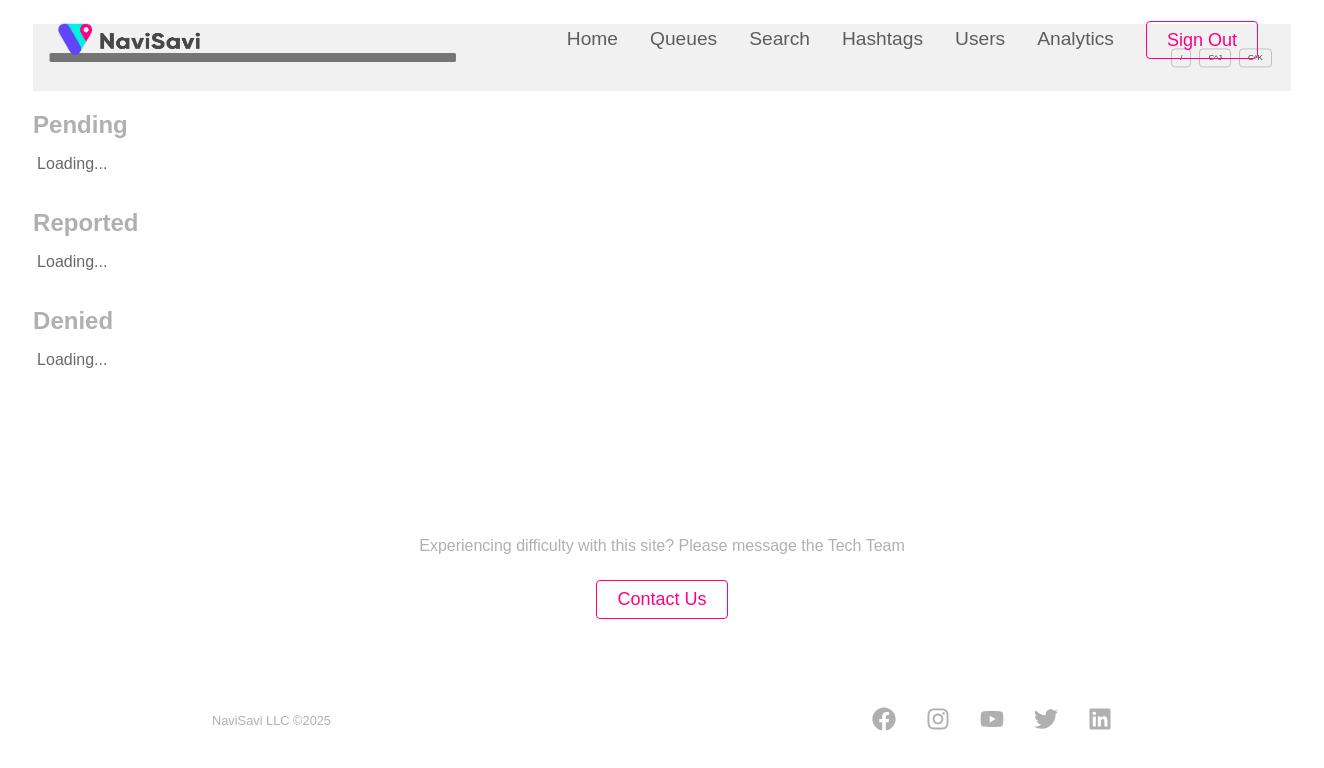 scroll, scrollTop: 0, scrollLeft: 0, axis: both 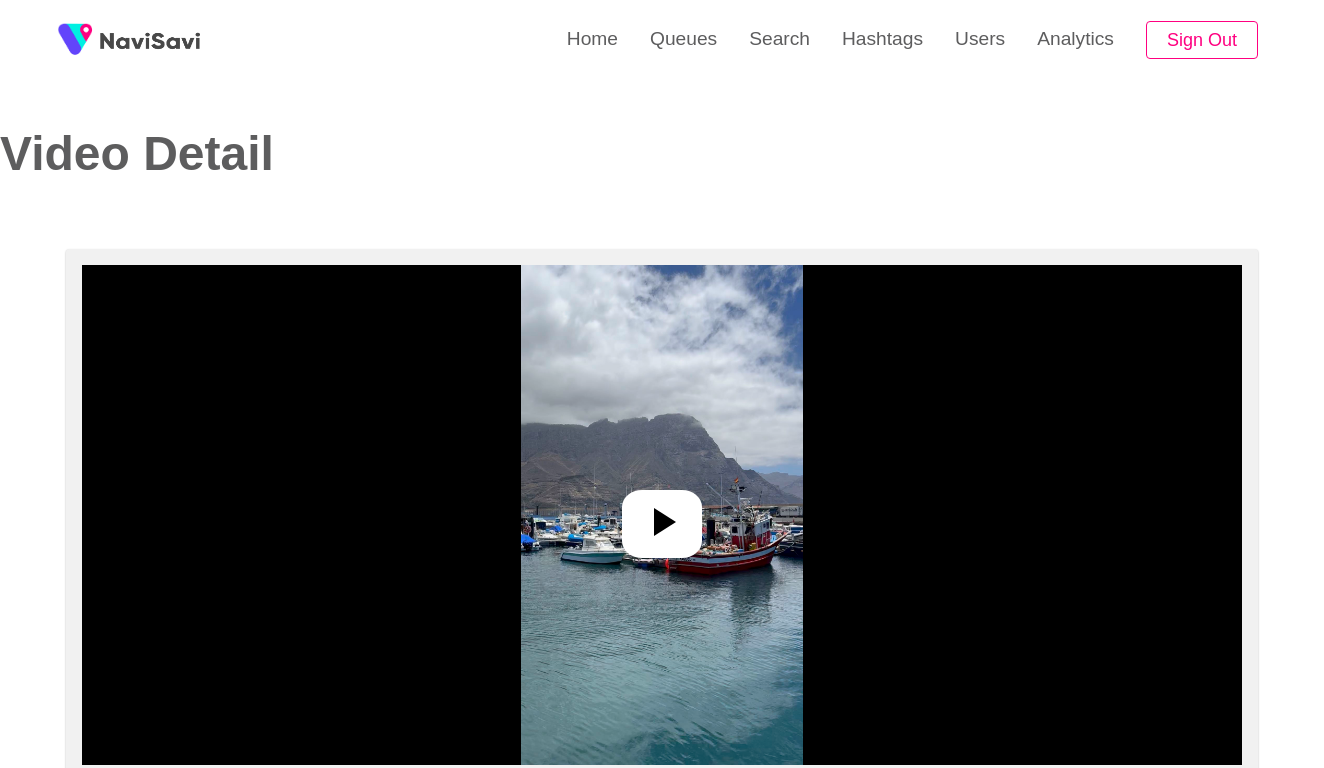 select on "**********" 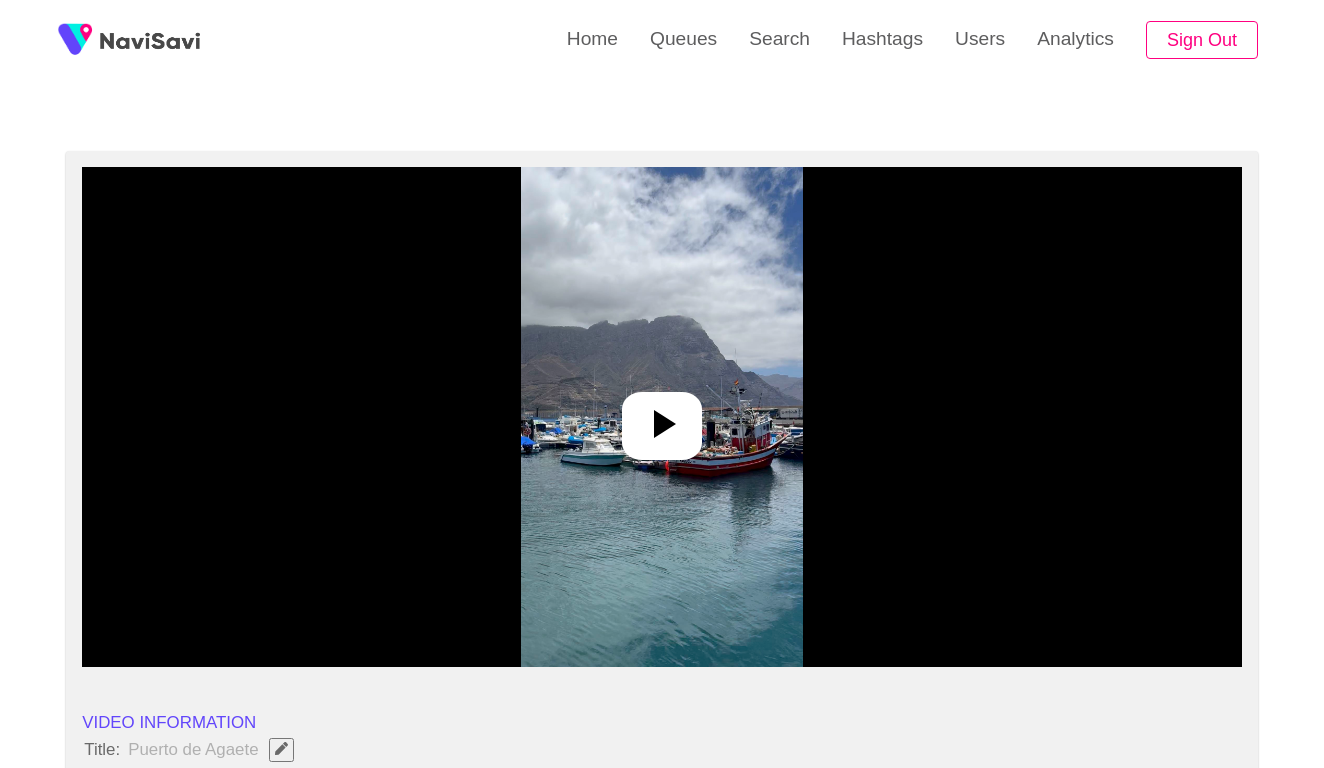 scroll, scrollTop: 124, scrollLeft: 0, axis: vertical 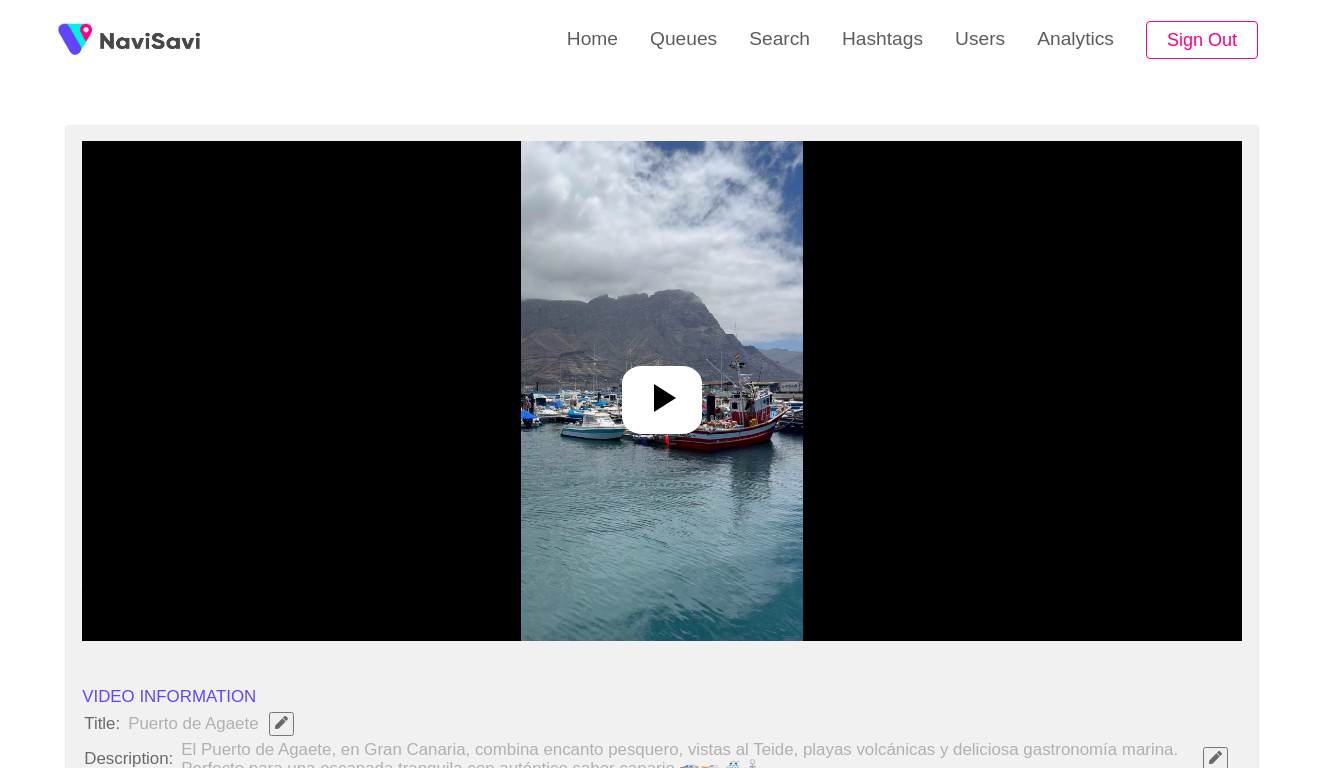 click at bounding box center [661, 391] 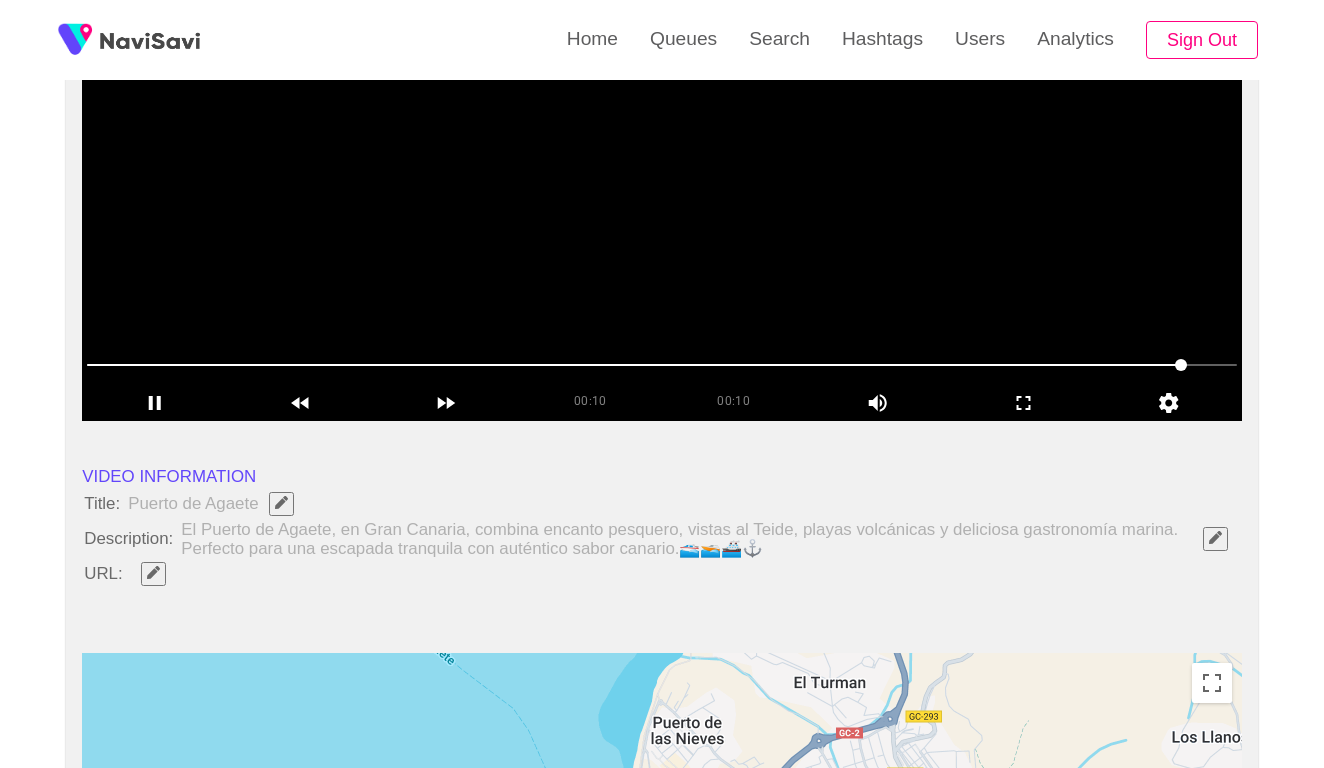 scroll, scrollTop: 345, scrollLeft: 0, axis: vertical 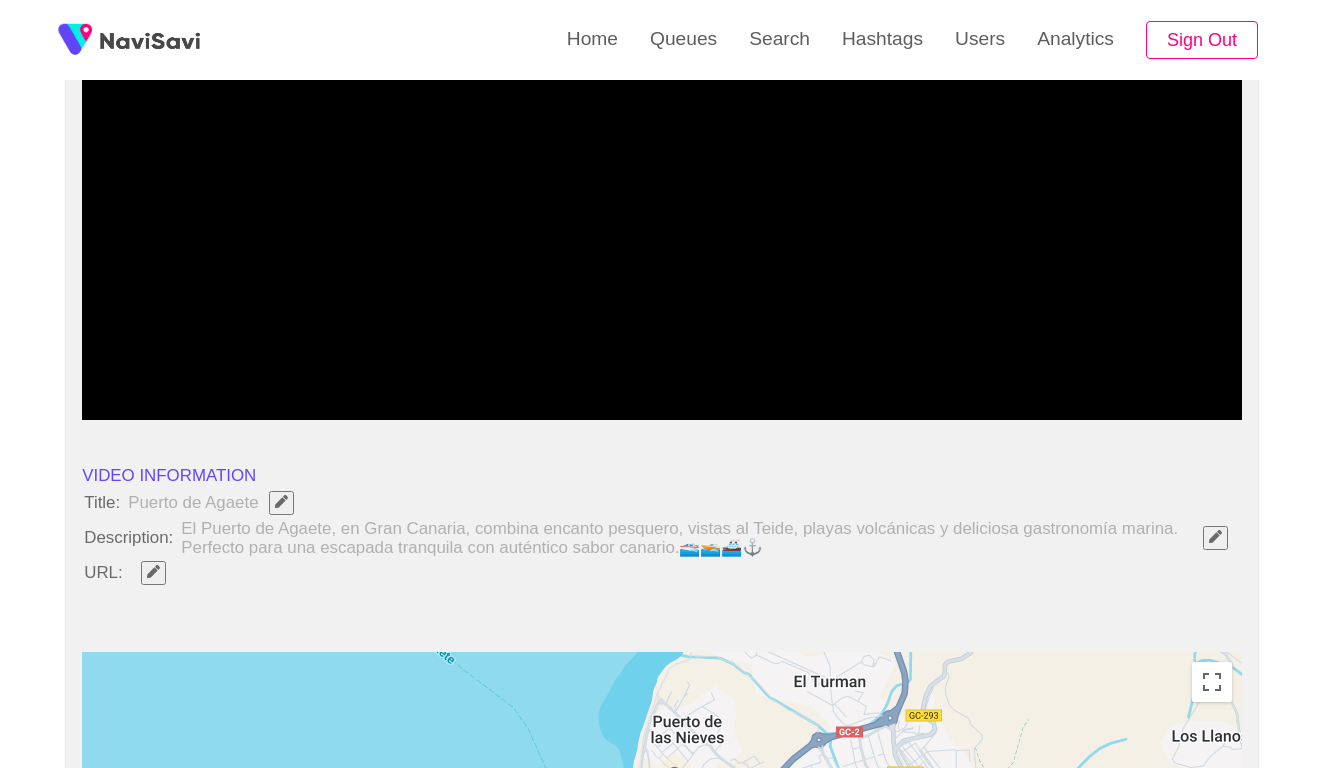 click 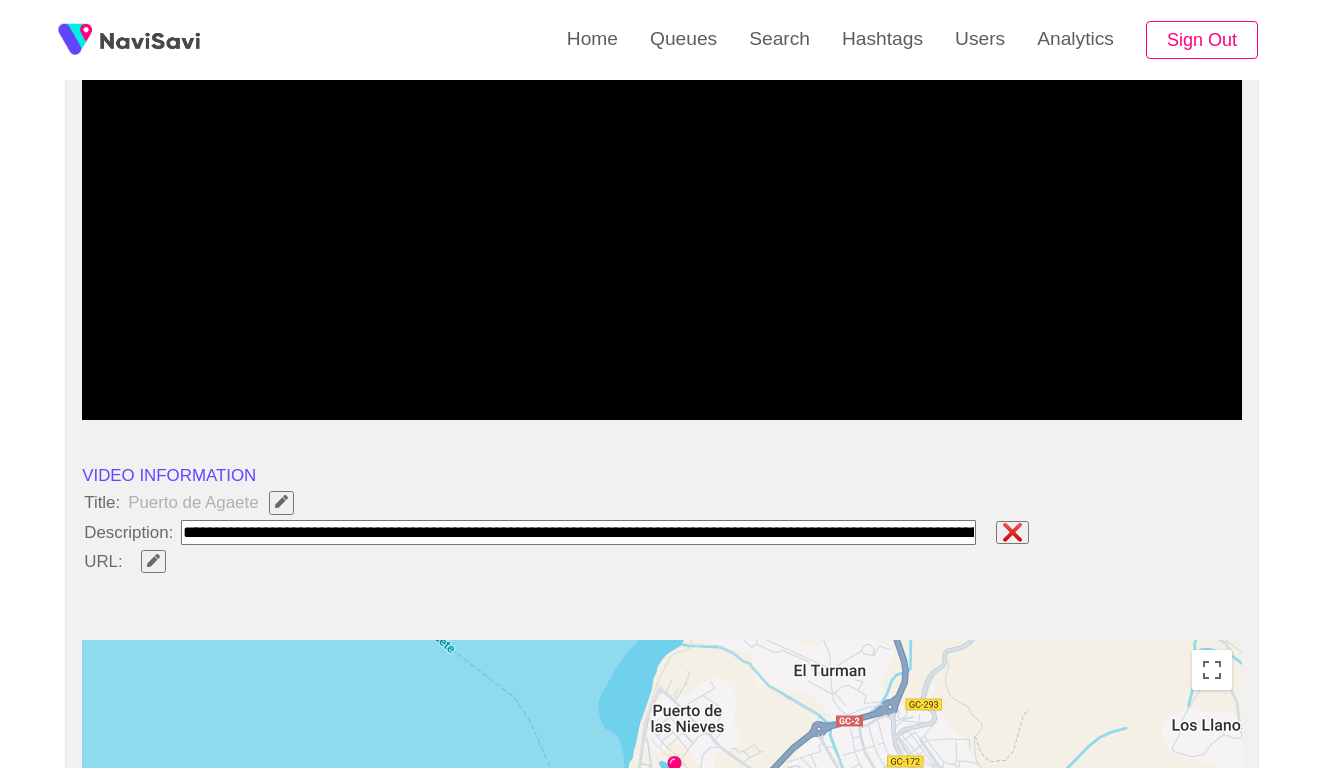 type on "**********" 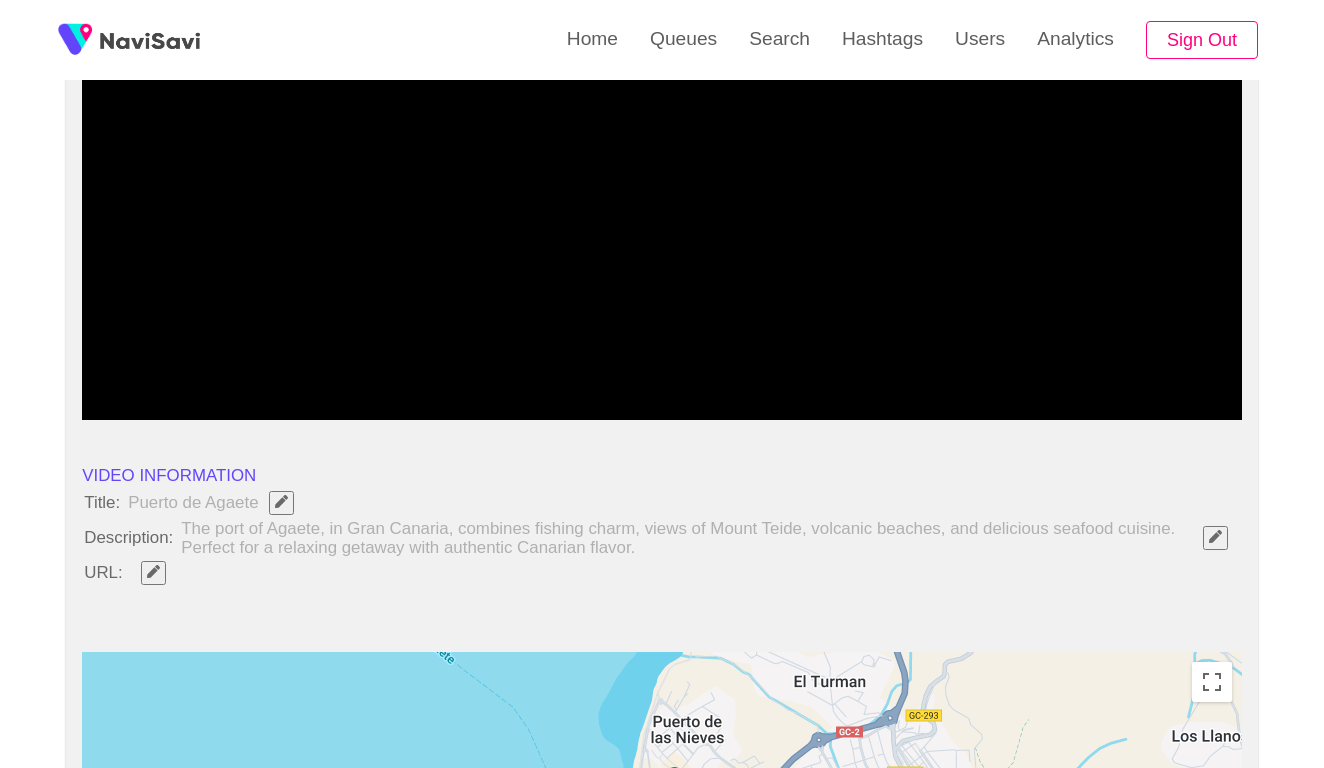 click 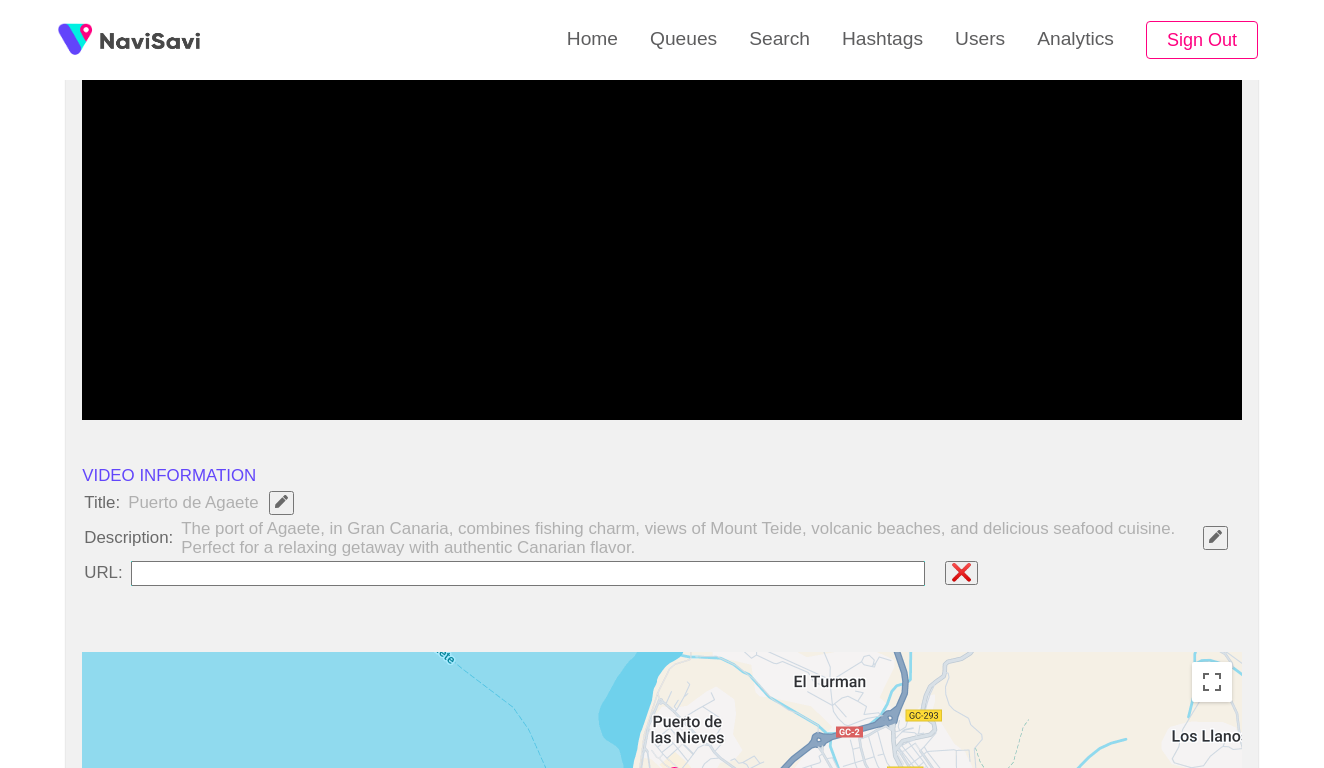 type on "**********" 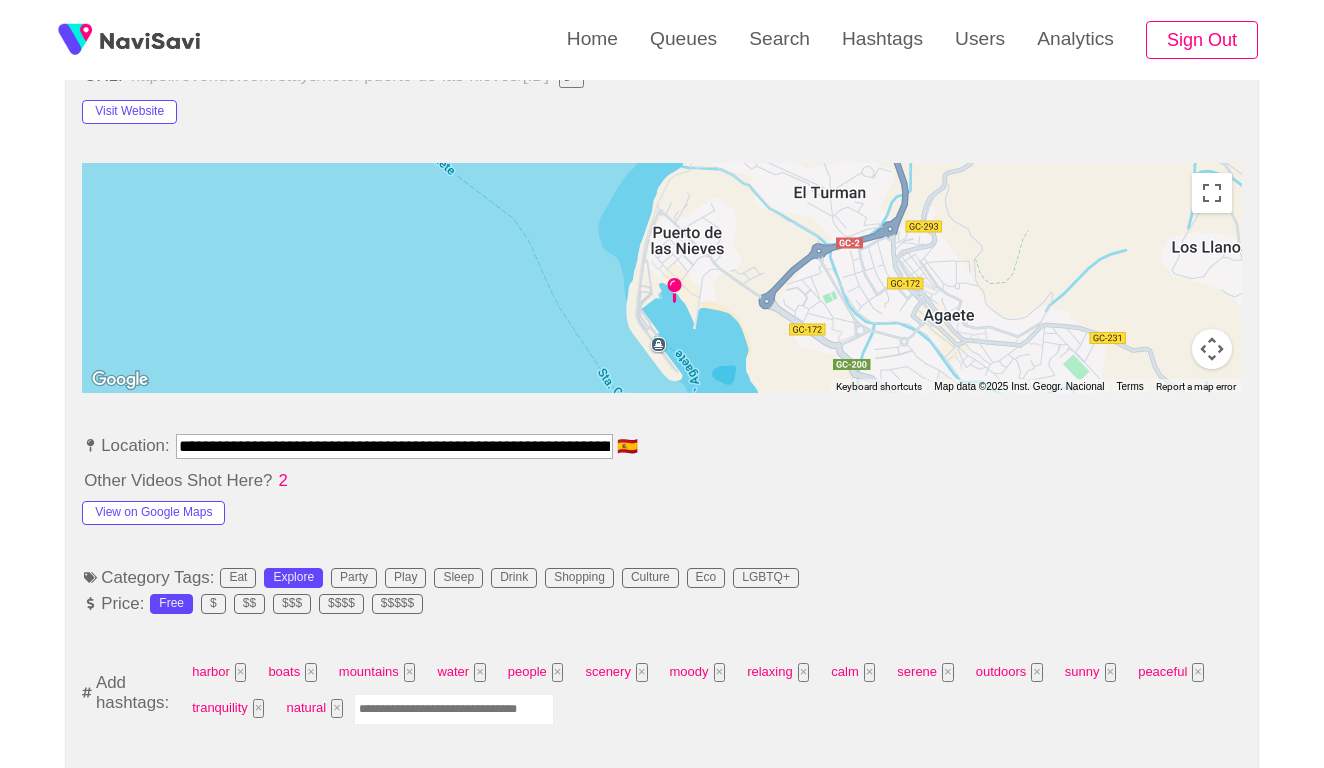 scroll, scrollTop: 935, scrollLeft: 0, axis: vertical 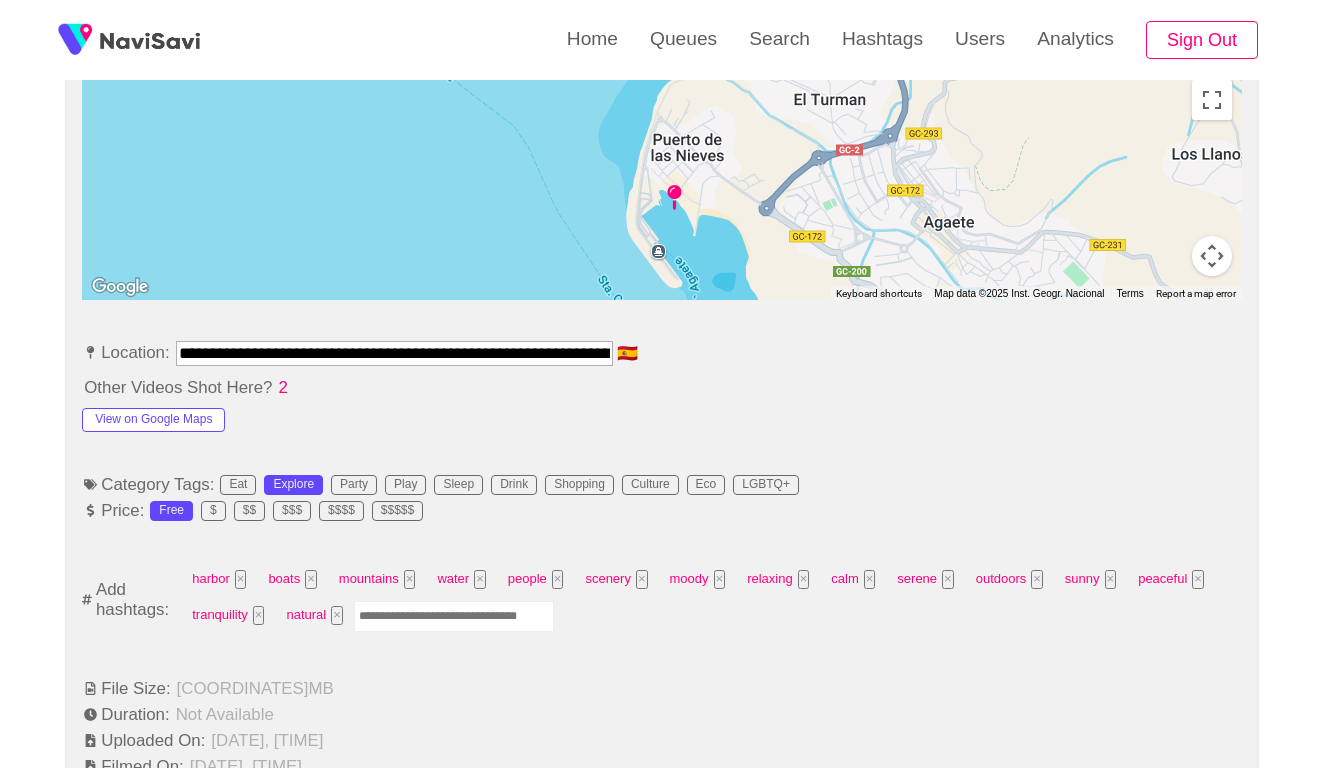 click at bounding box center (454, 616) 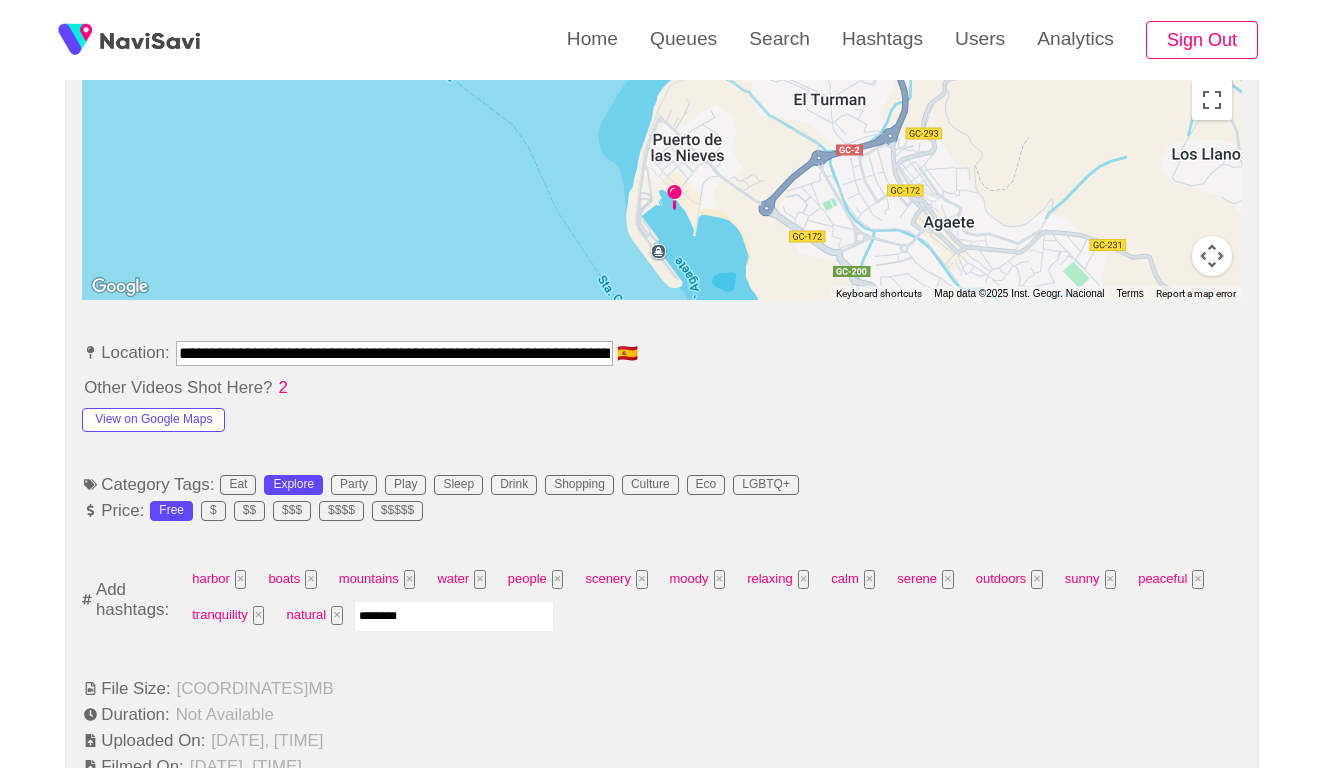 type on "*********" 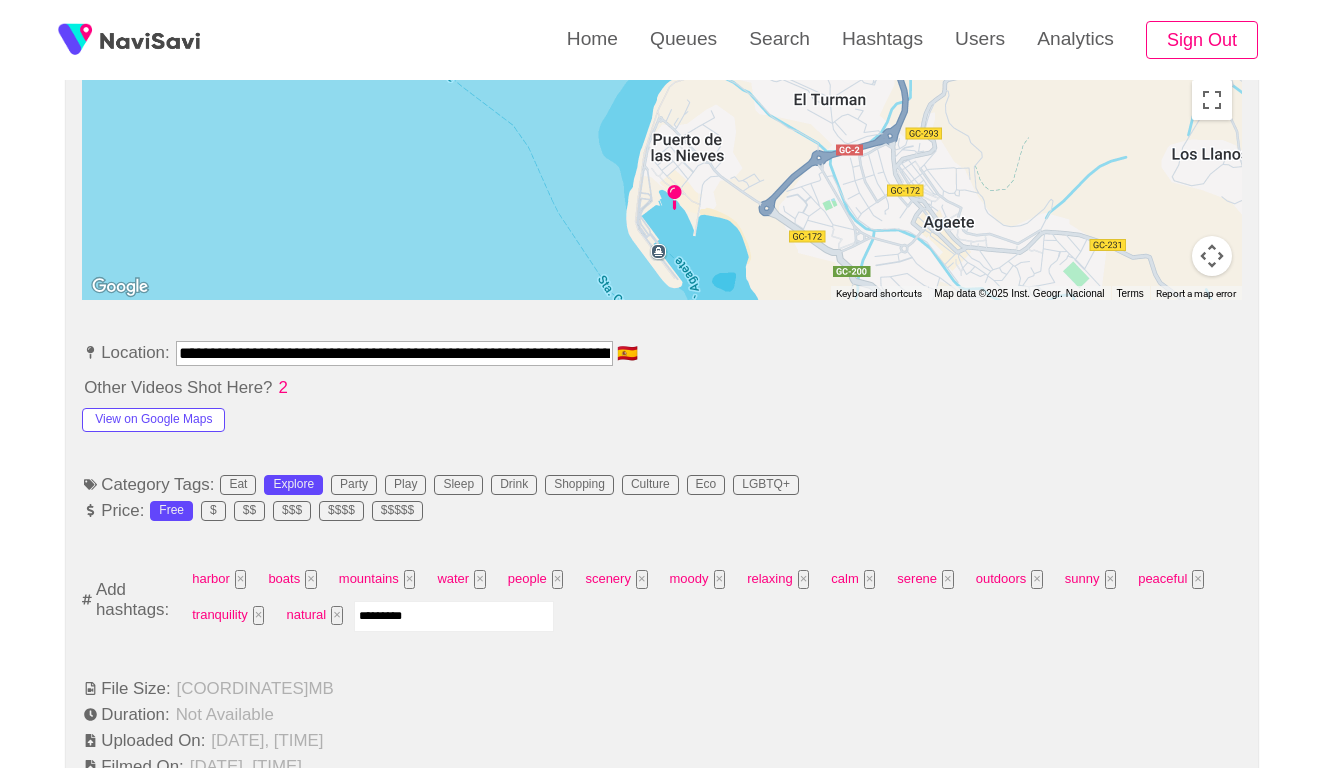 type 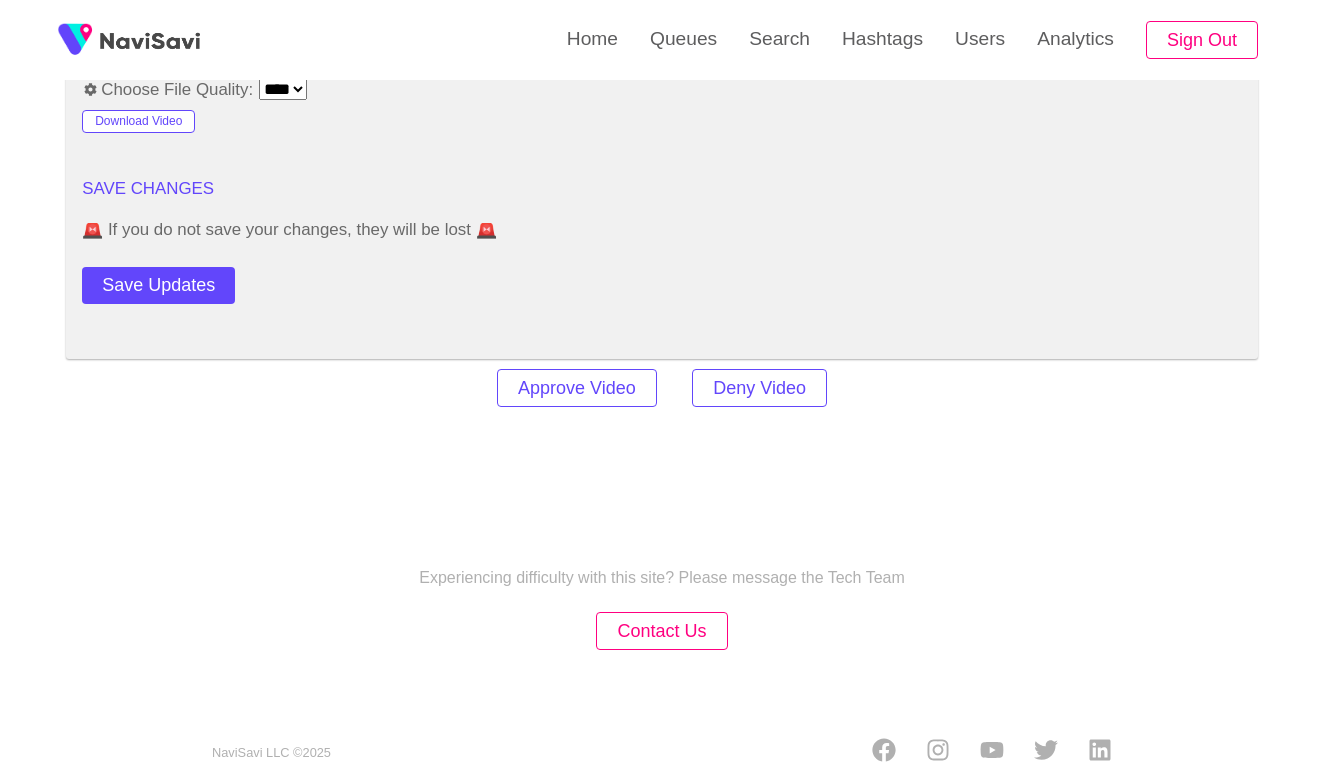 scroll, scrollTop: 2767, scrollLeft: 0, axis: vertical 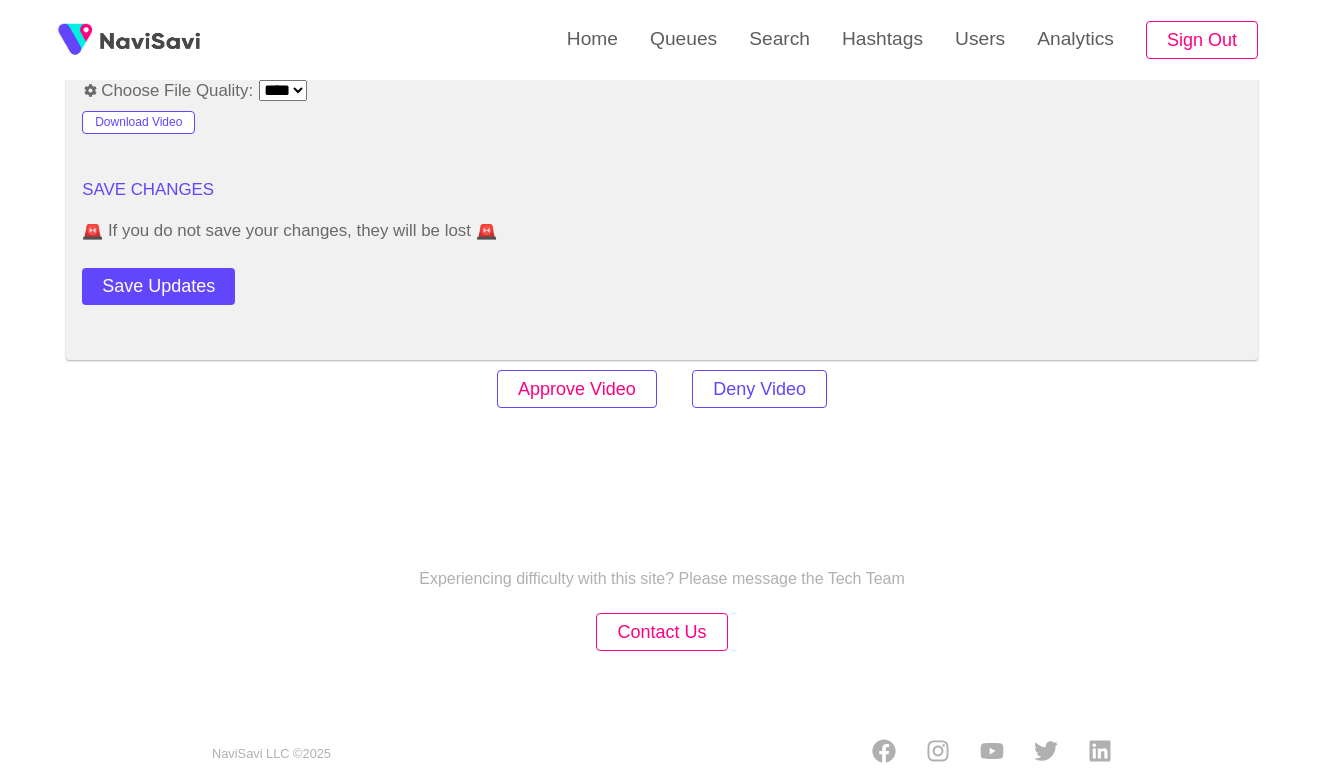 click on "Approve Video" at bounding box center [577, 389] 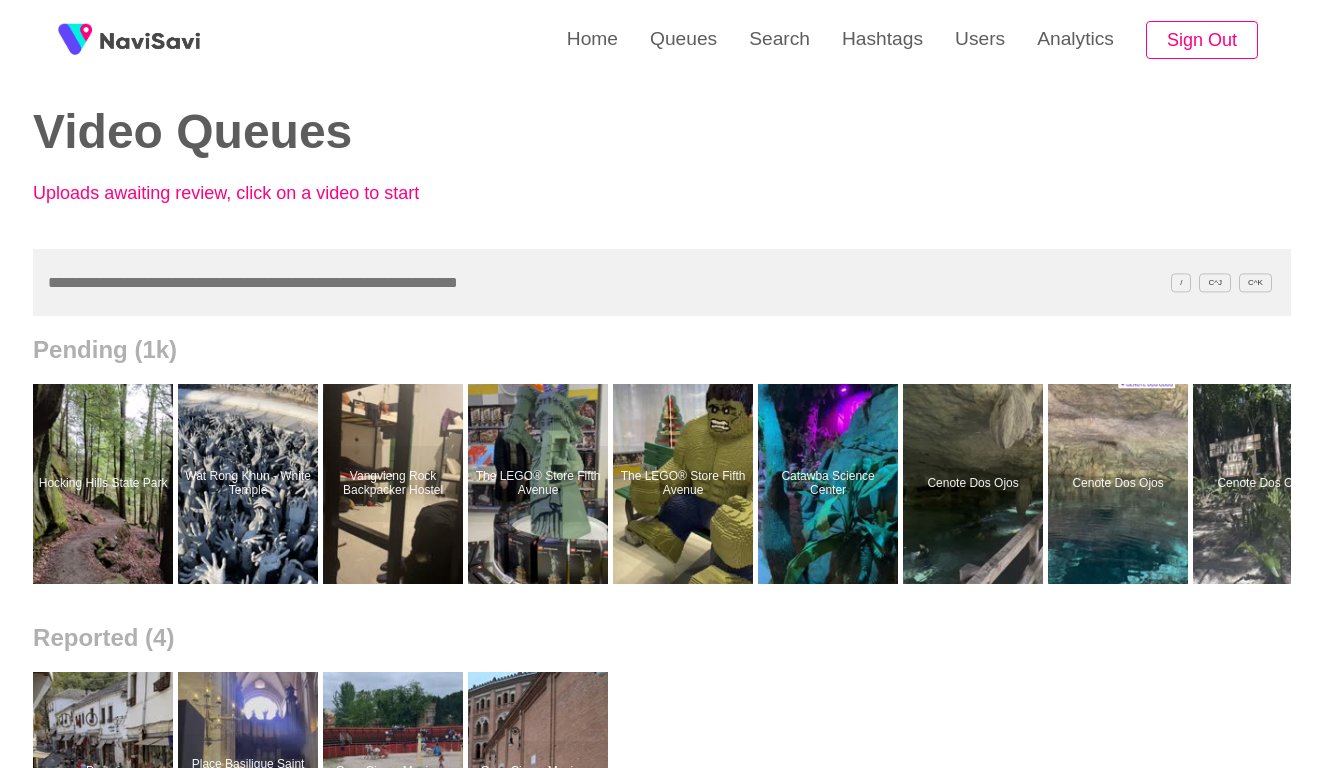 scroll, scrollTop: 25, scrollLeft: 0, axis: vertical 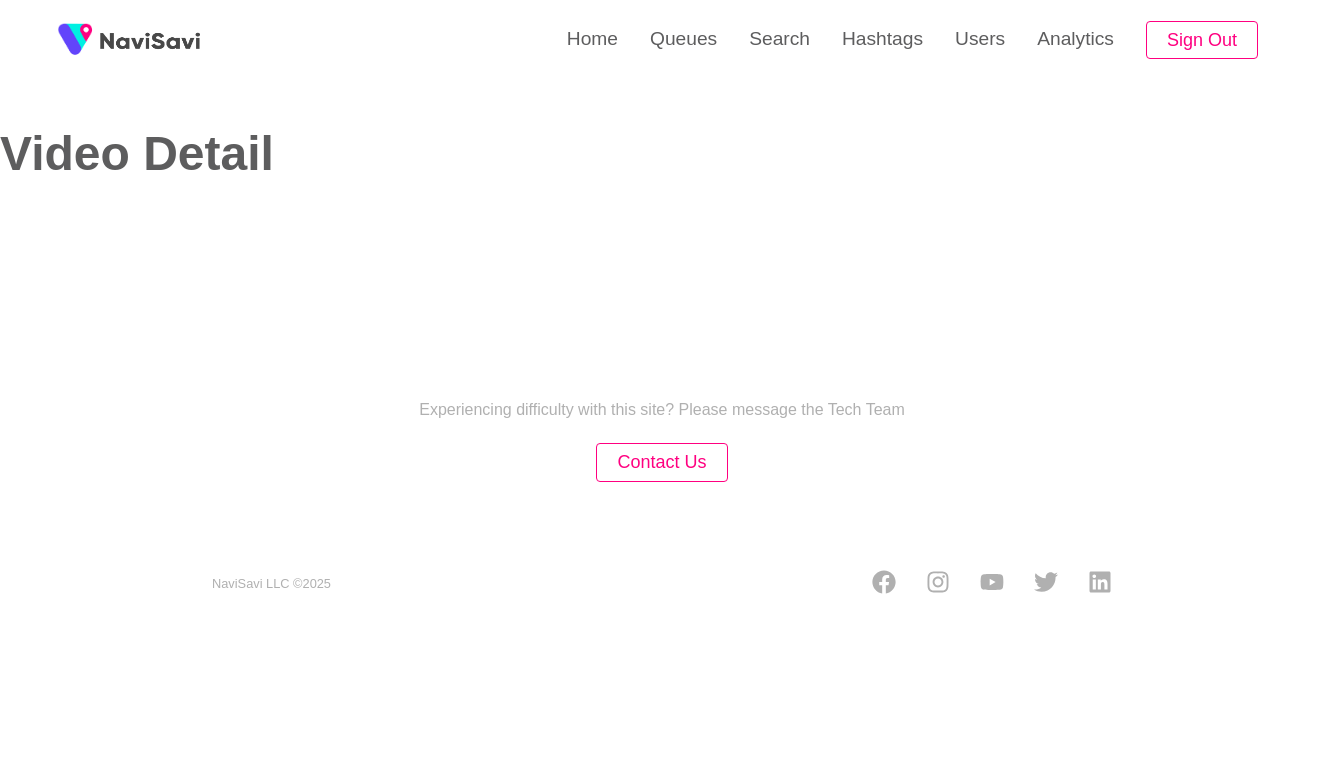 select on "**********" 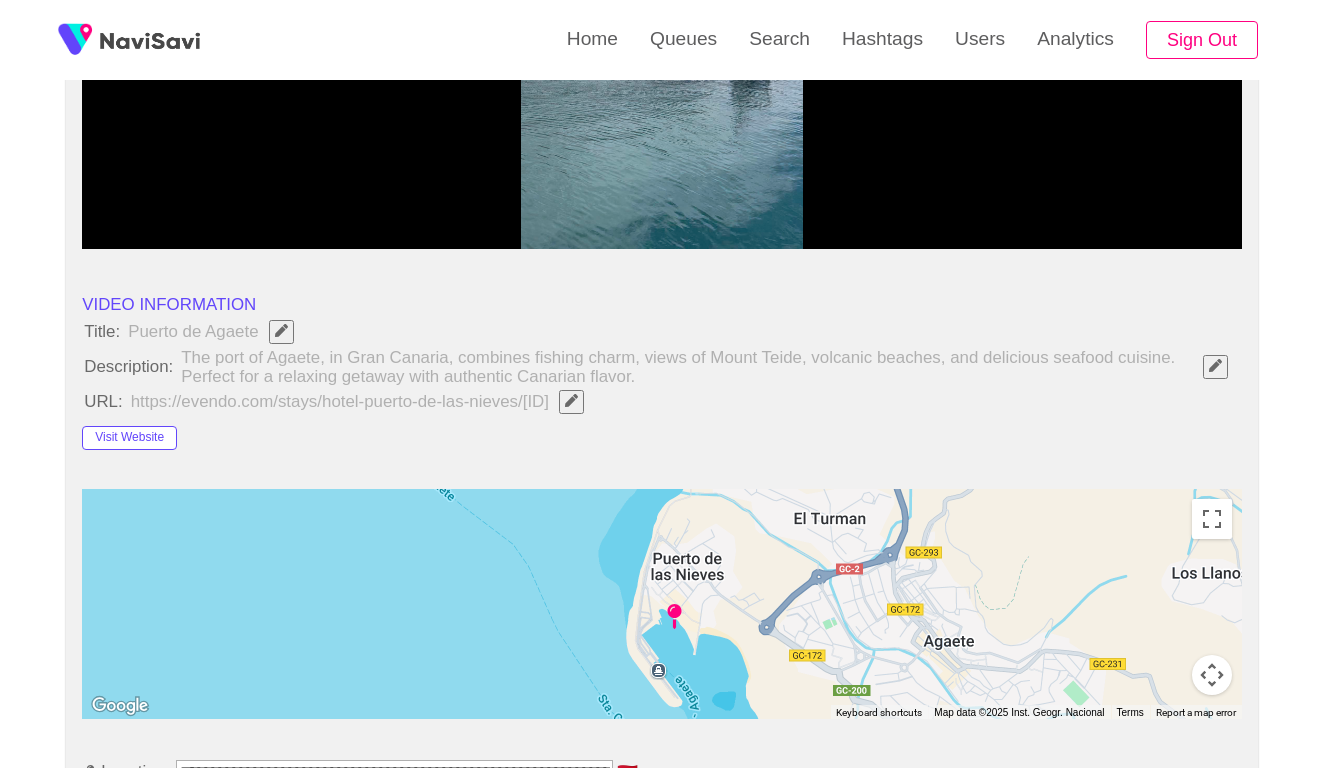 scroll, scrollTop: 651, scrollLeft: 0, axis: vertical 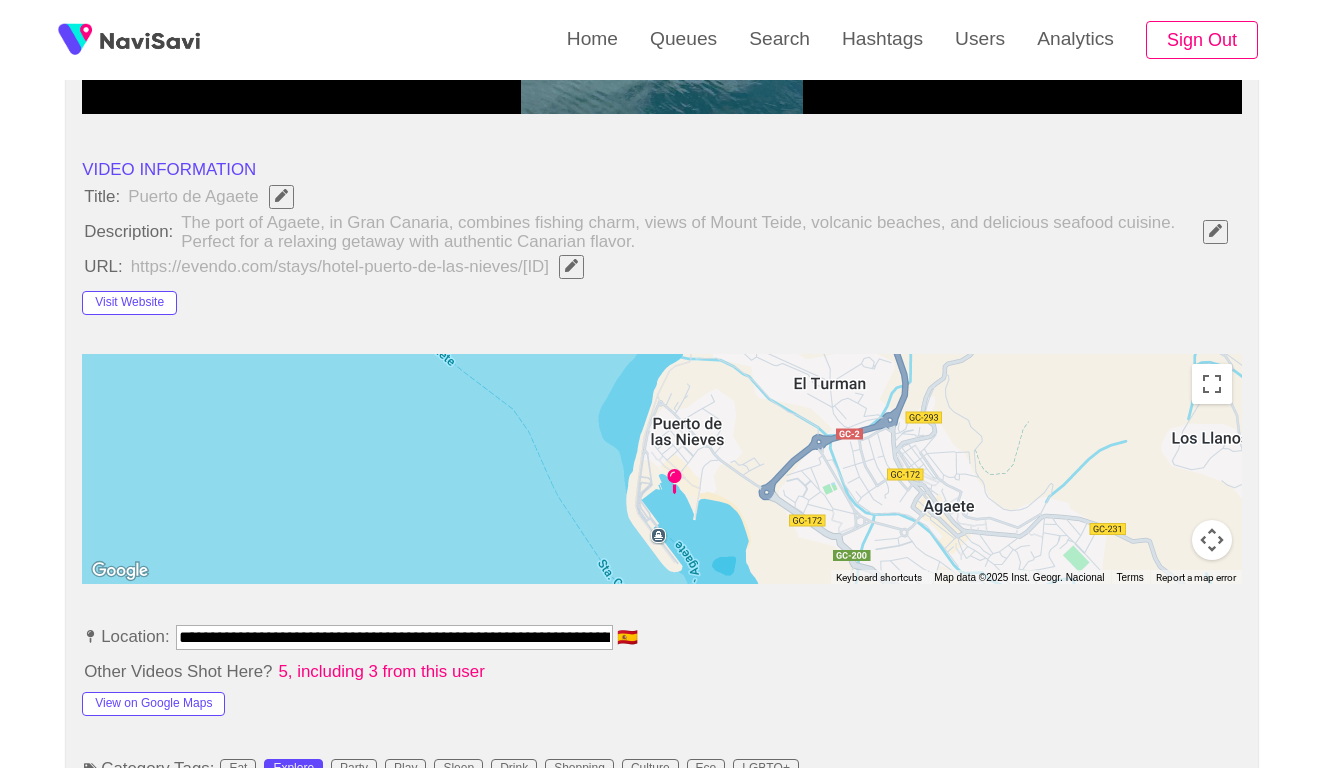 click 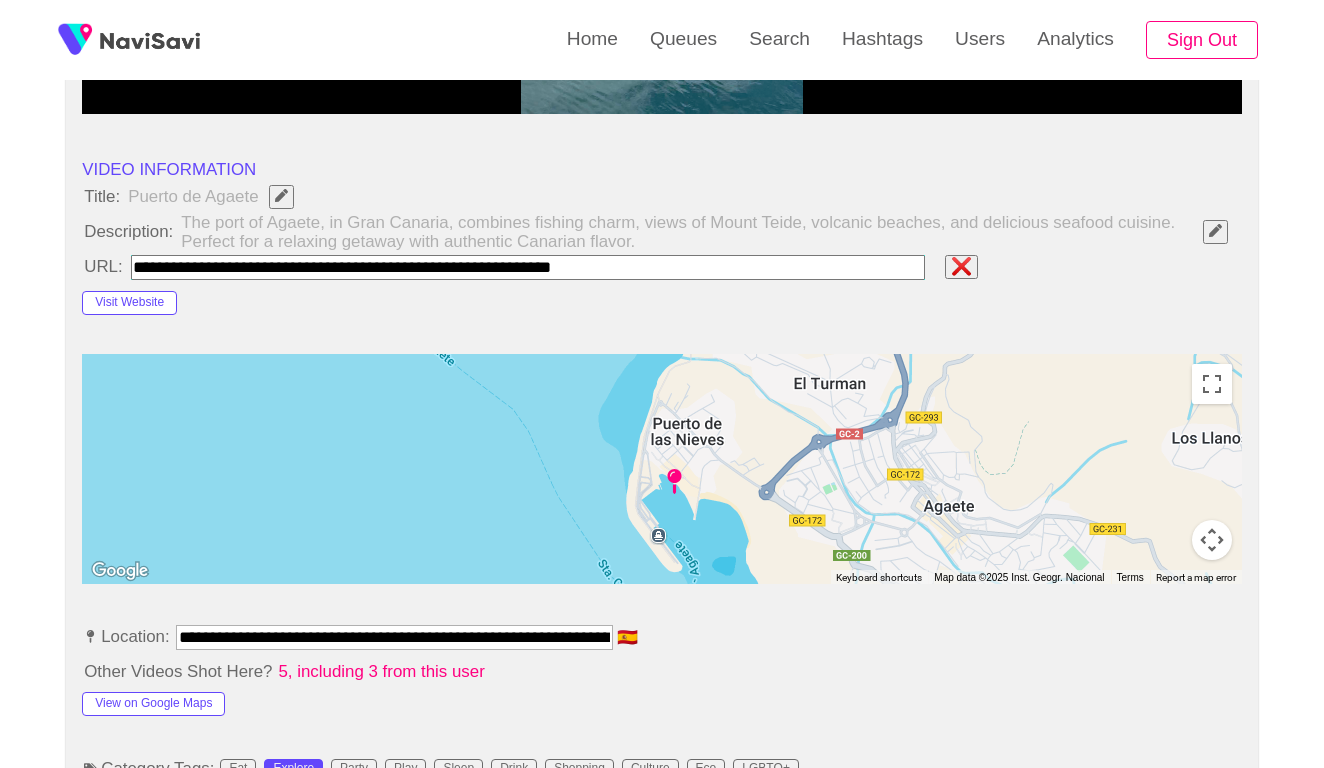 type on "**********" 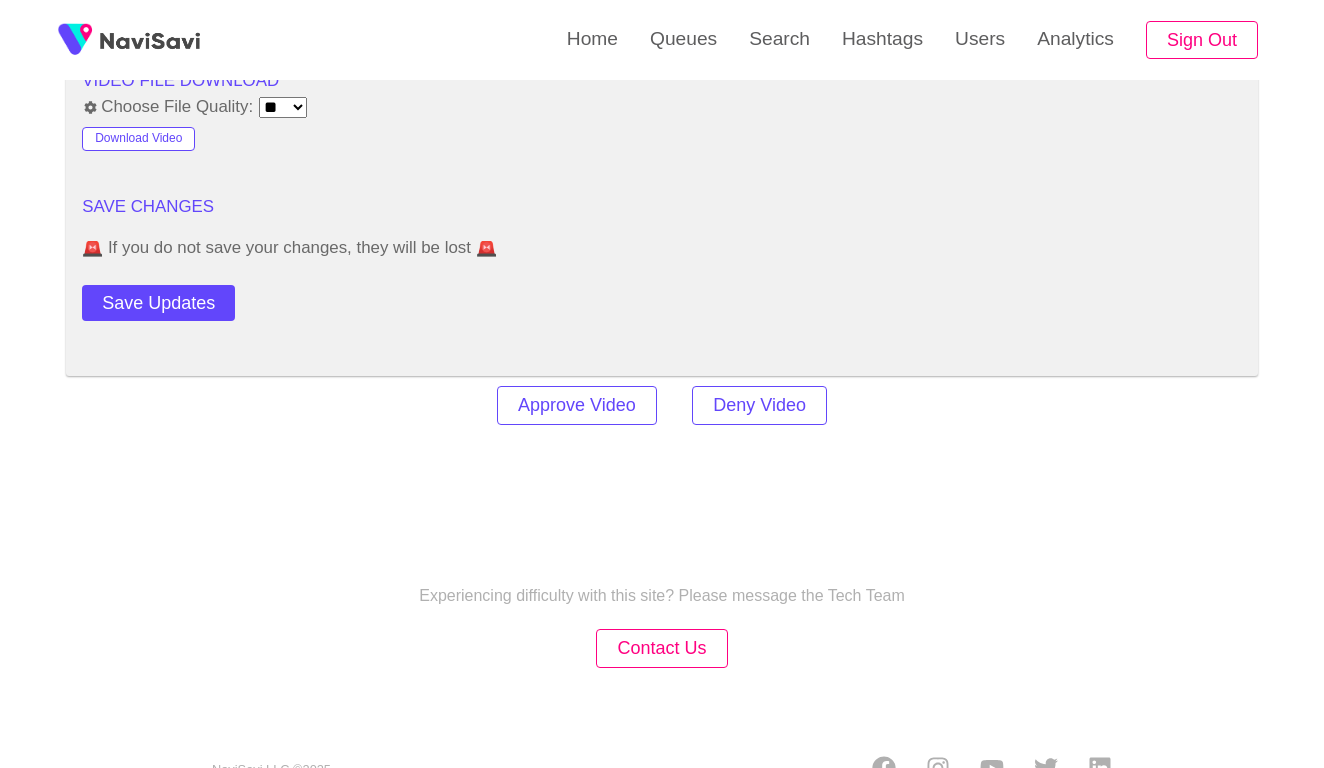 scroll, scrollTop: 2812, scrollLeft: 0, axis: vertical 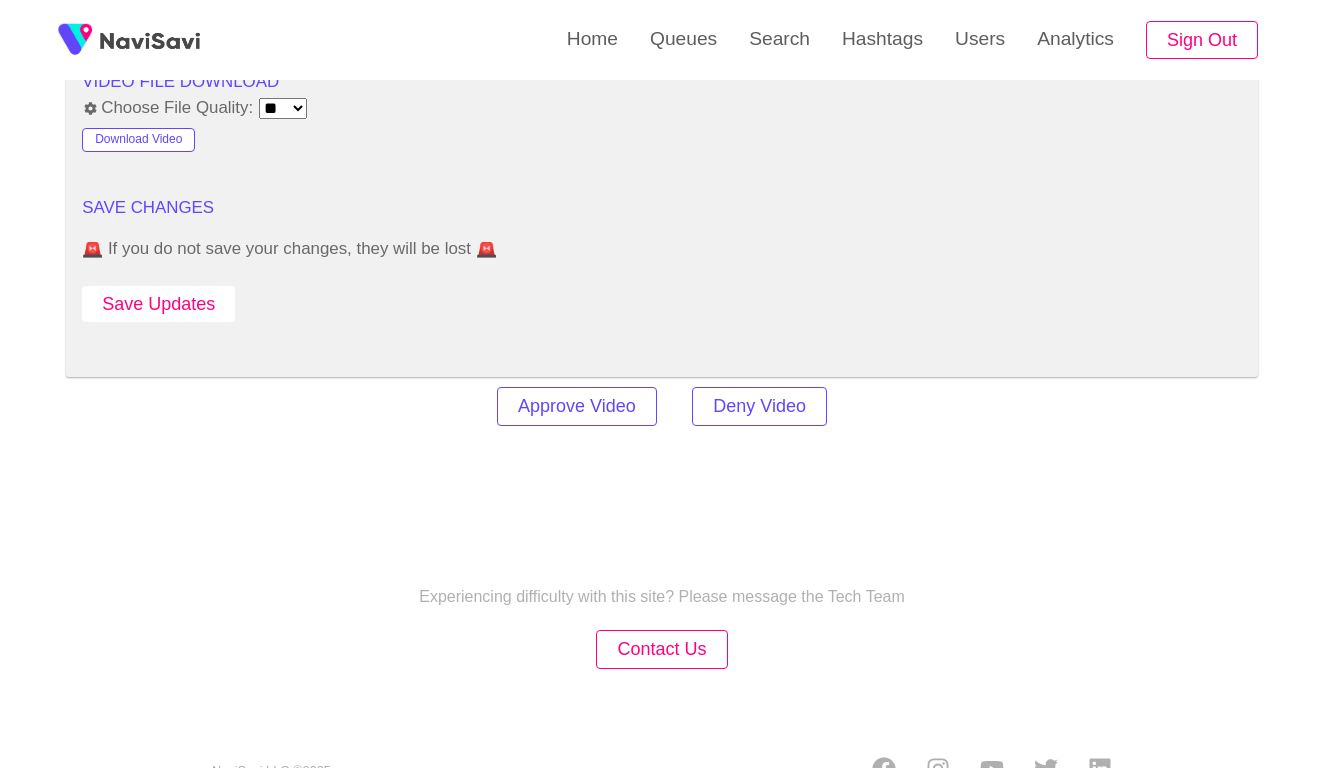 click on "Save Updates" at bounding box center (158, 304) 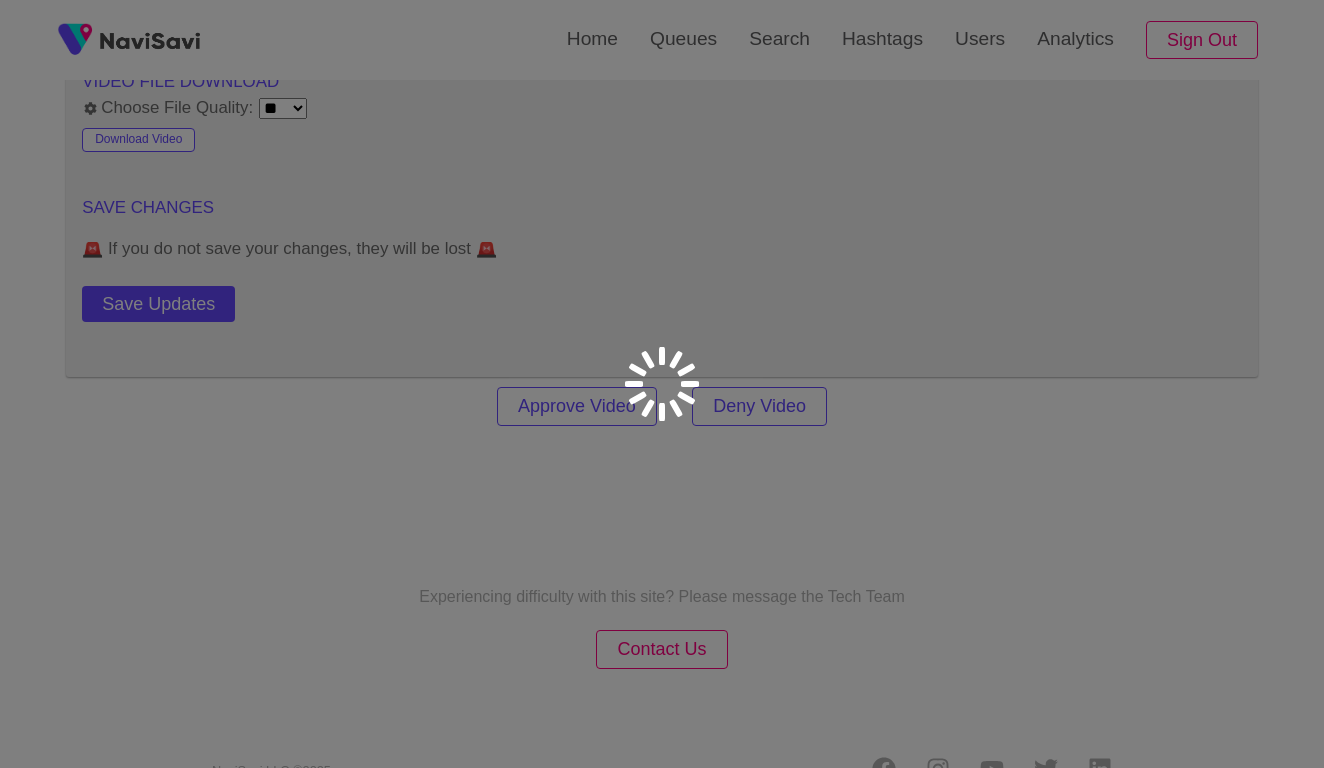 scroll, scrollTop: 25, scrollLeft: 0, axis: vertical 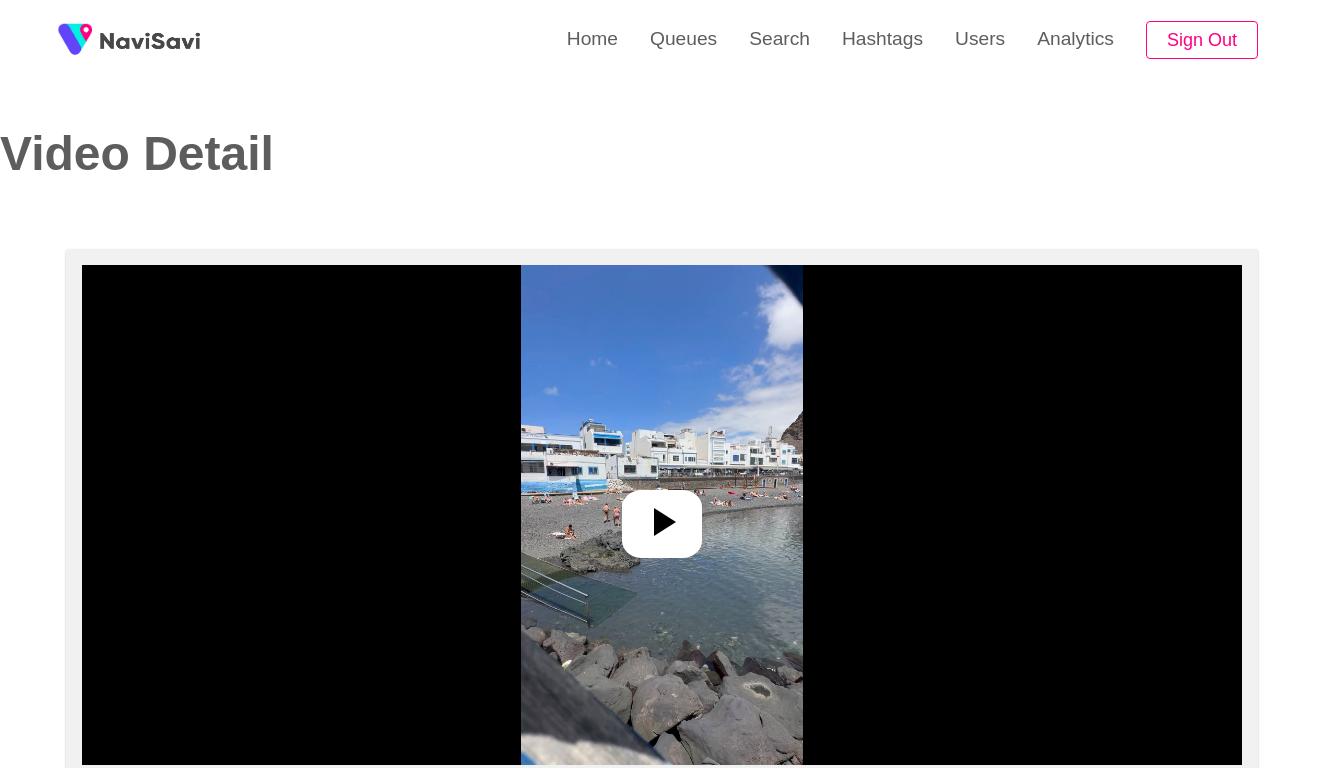 select on "**********" 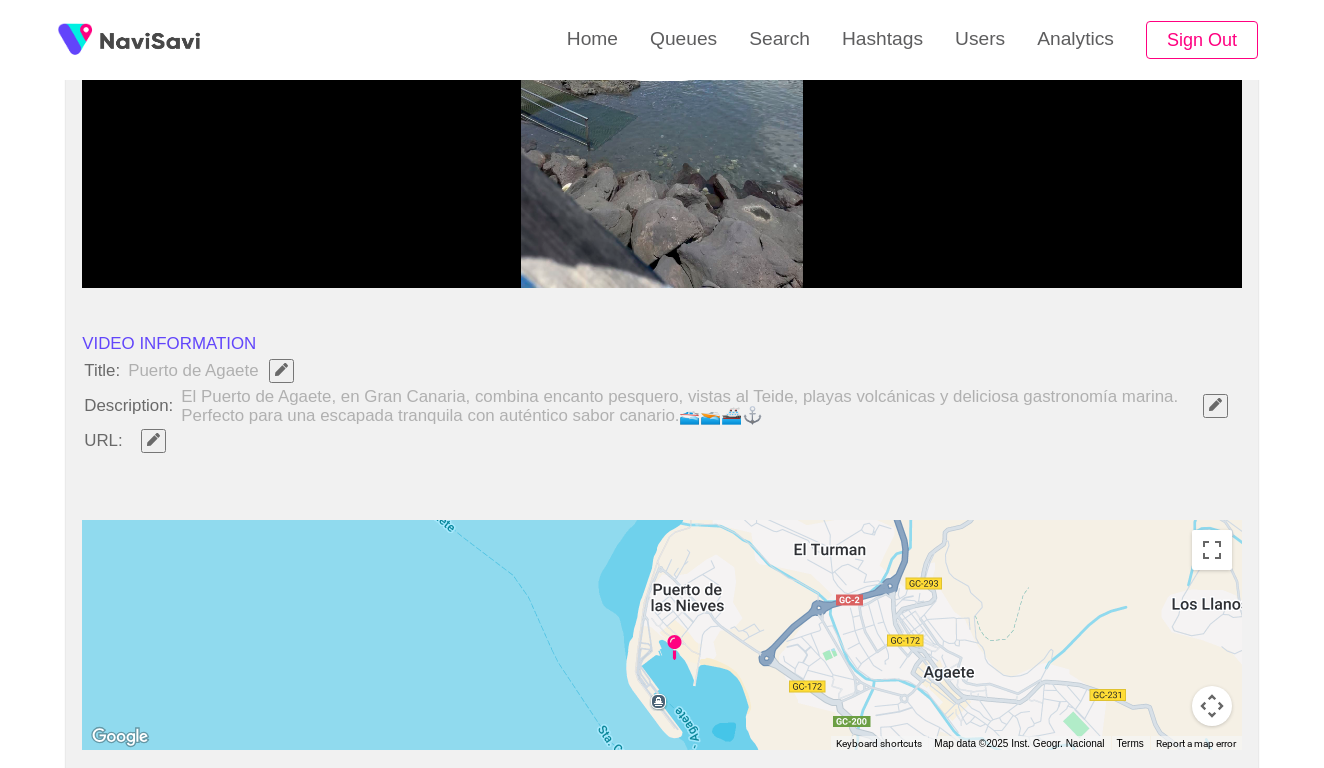scroll, scrollTop: 570, scrollLeft: 0, axis: vertical 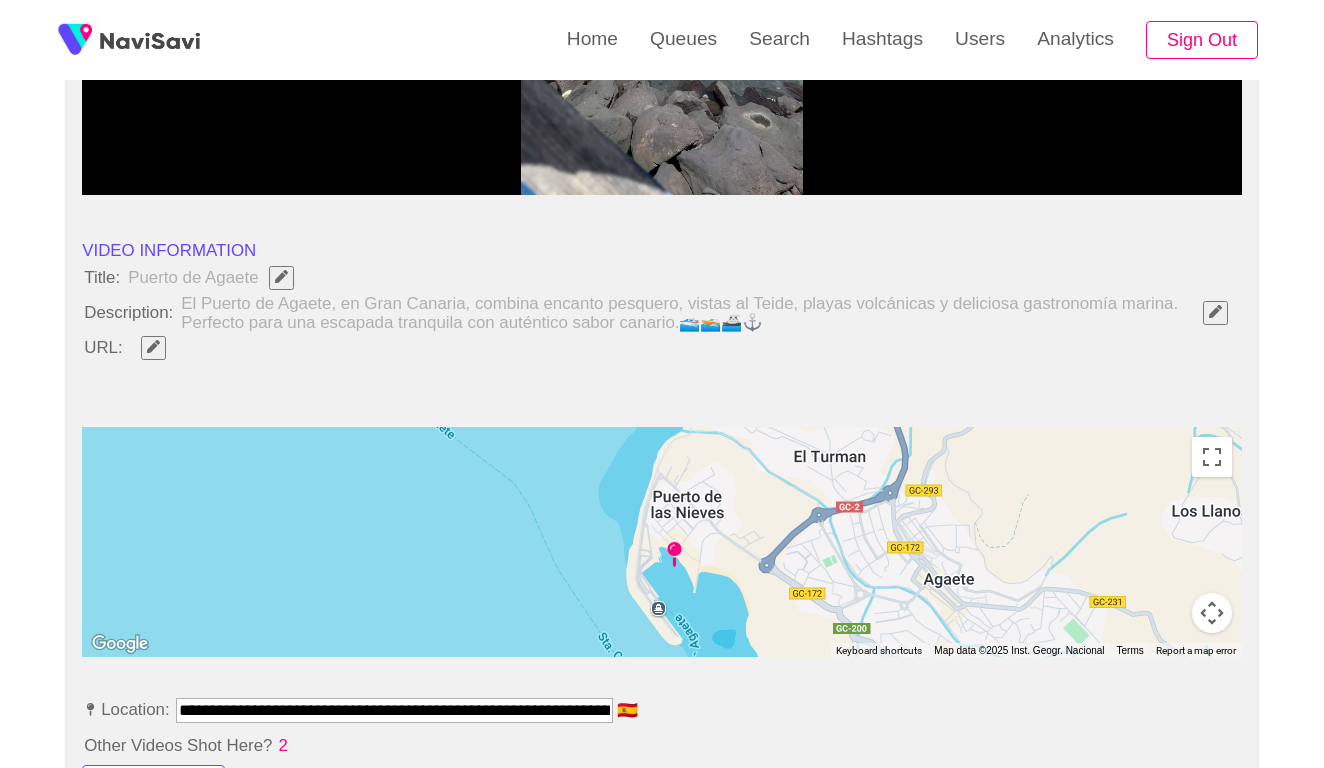 click 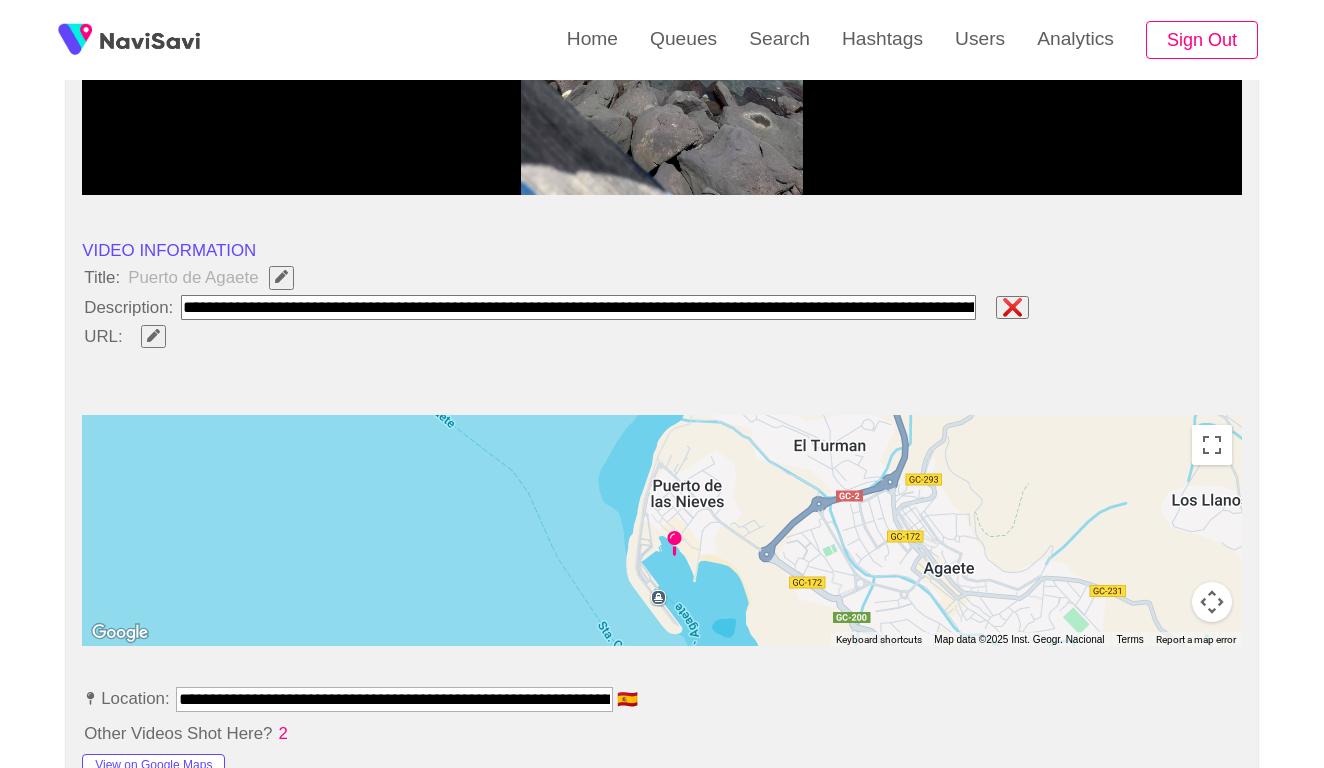 type on "**********" 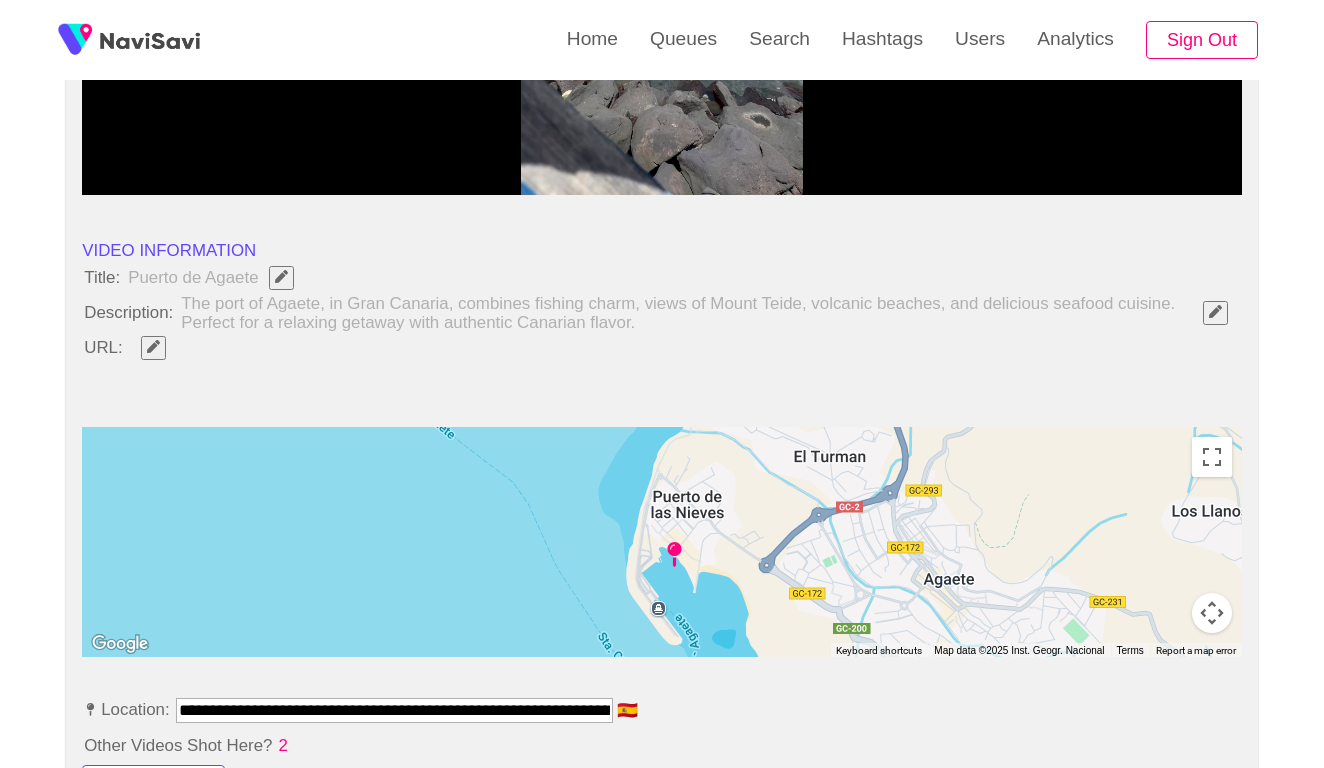 click 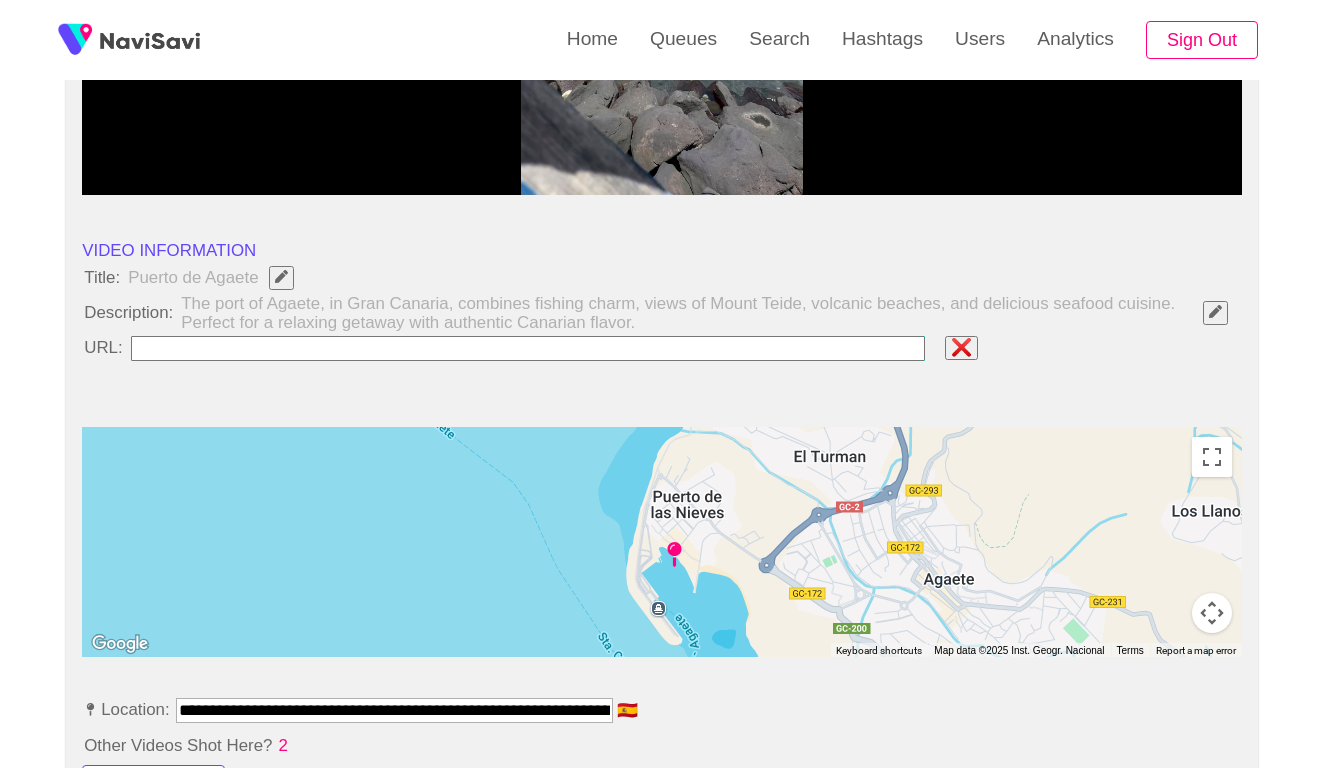 type on "**********" 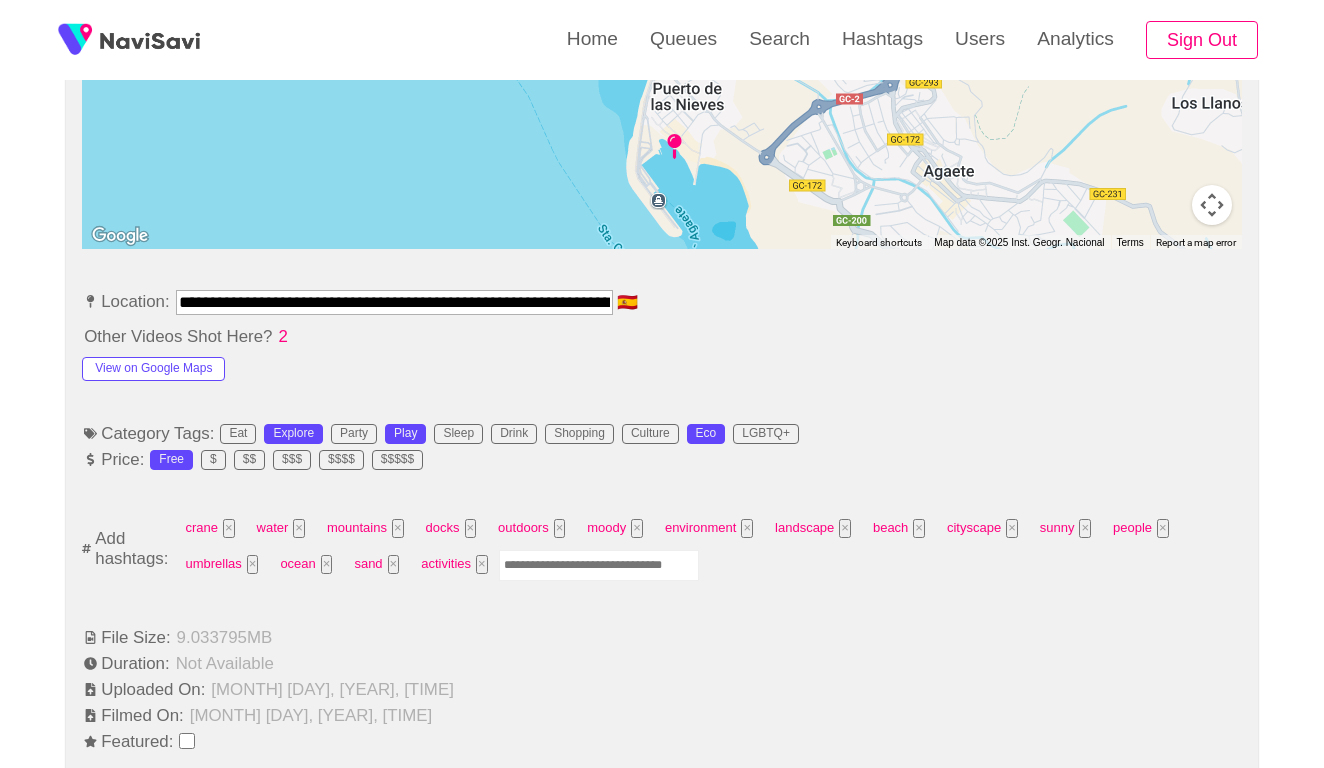 scroll, scrollTop: 1061, scrollLeft: 0, axis: vertical 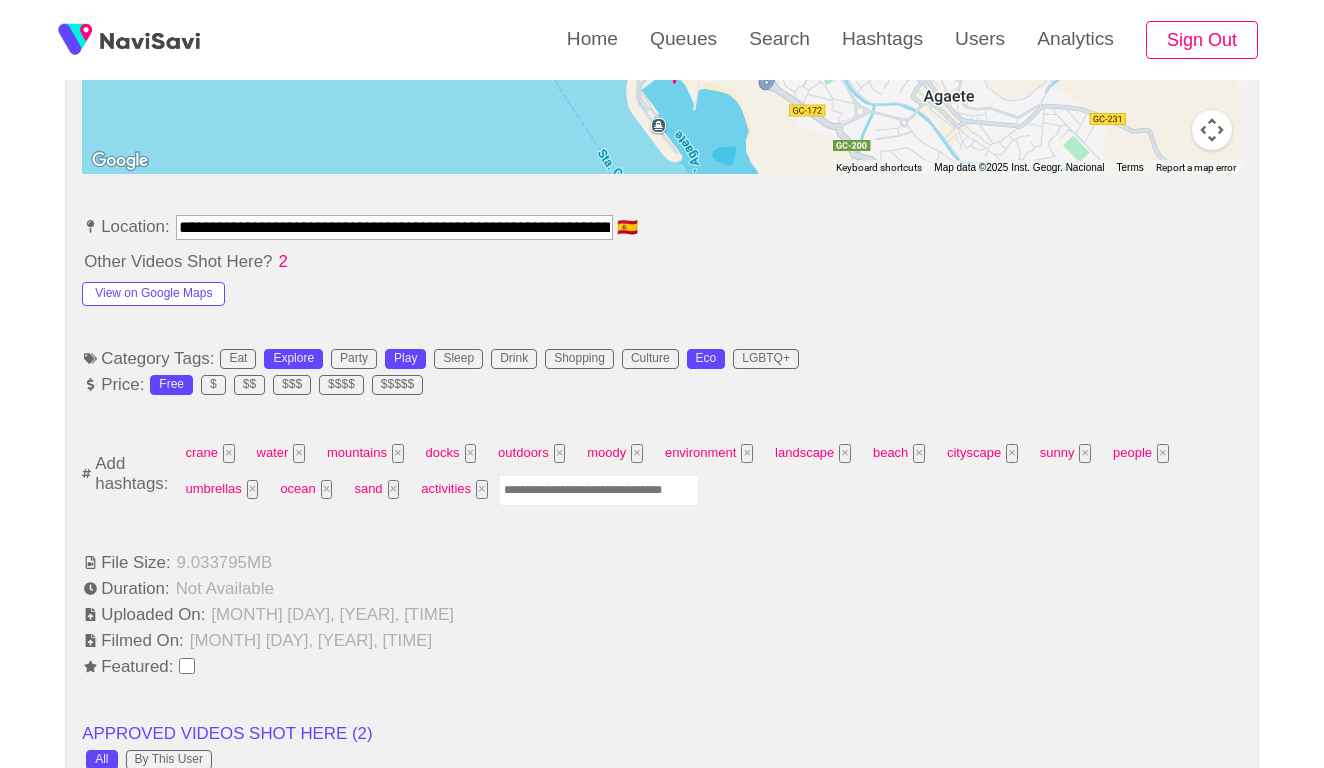 click at bounding box center (599, 490) 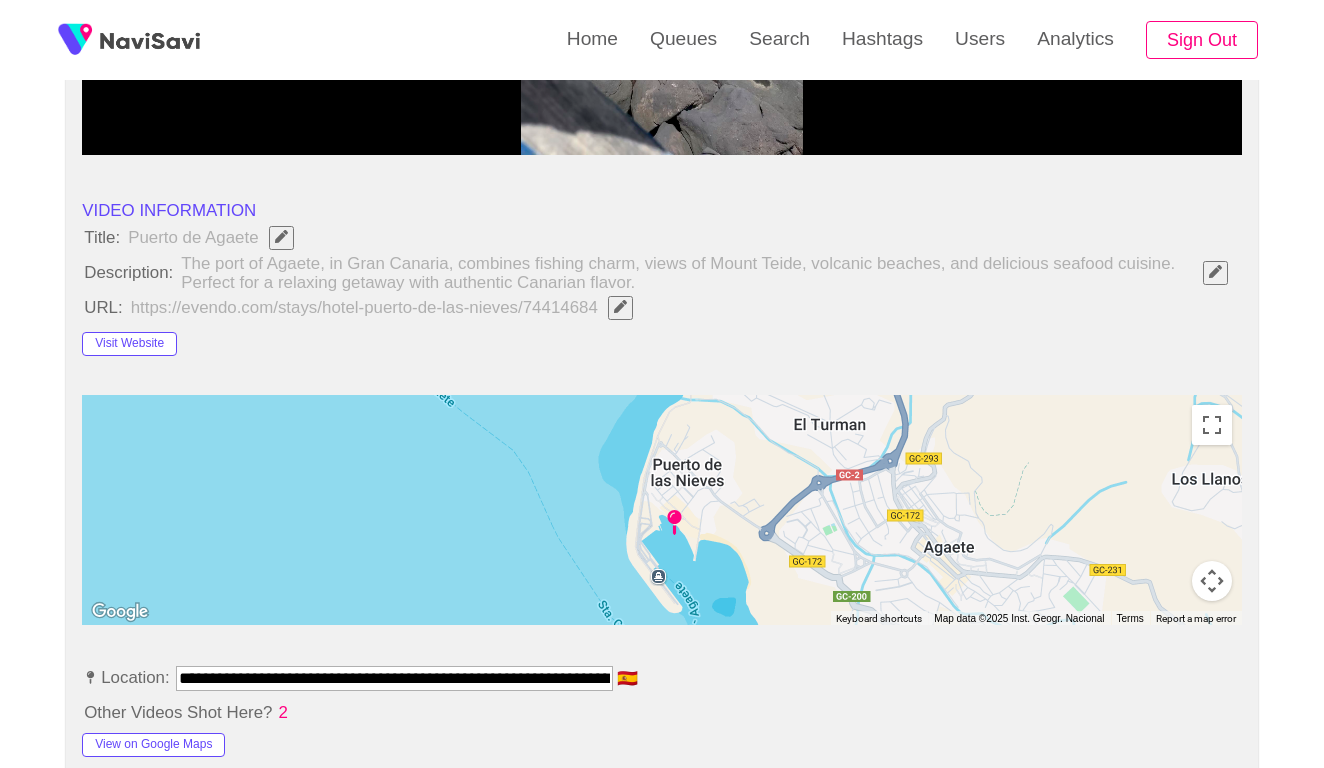 scroll, scrollTop: 140, scrollLeft: 0, axis: vertical 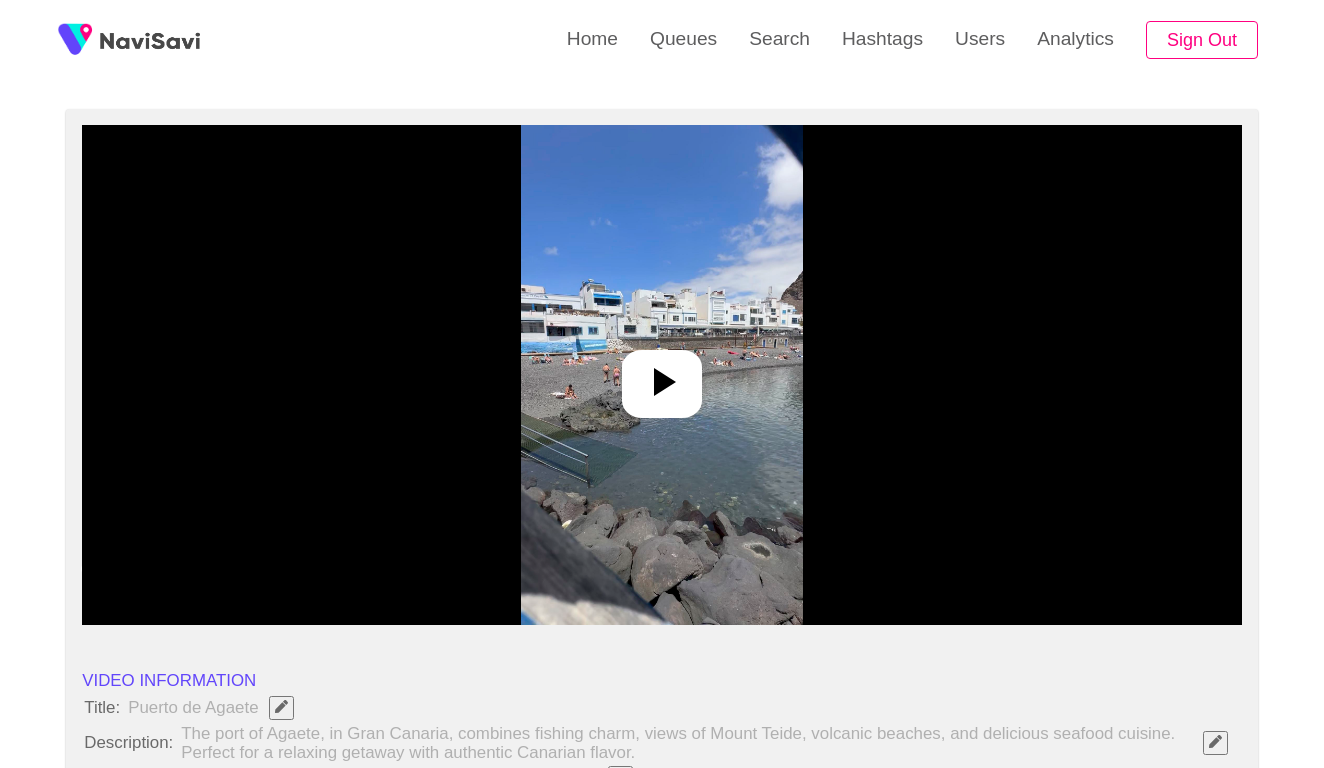 click at bounding box center [662, 384] 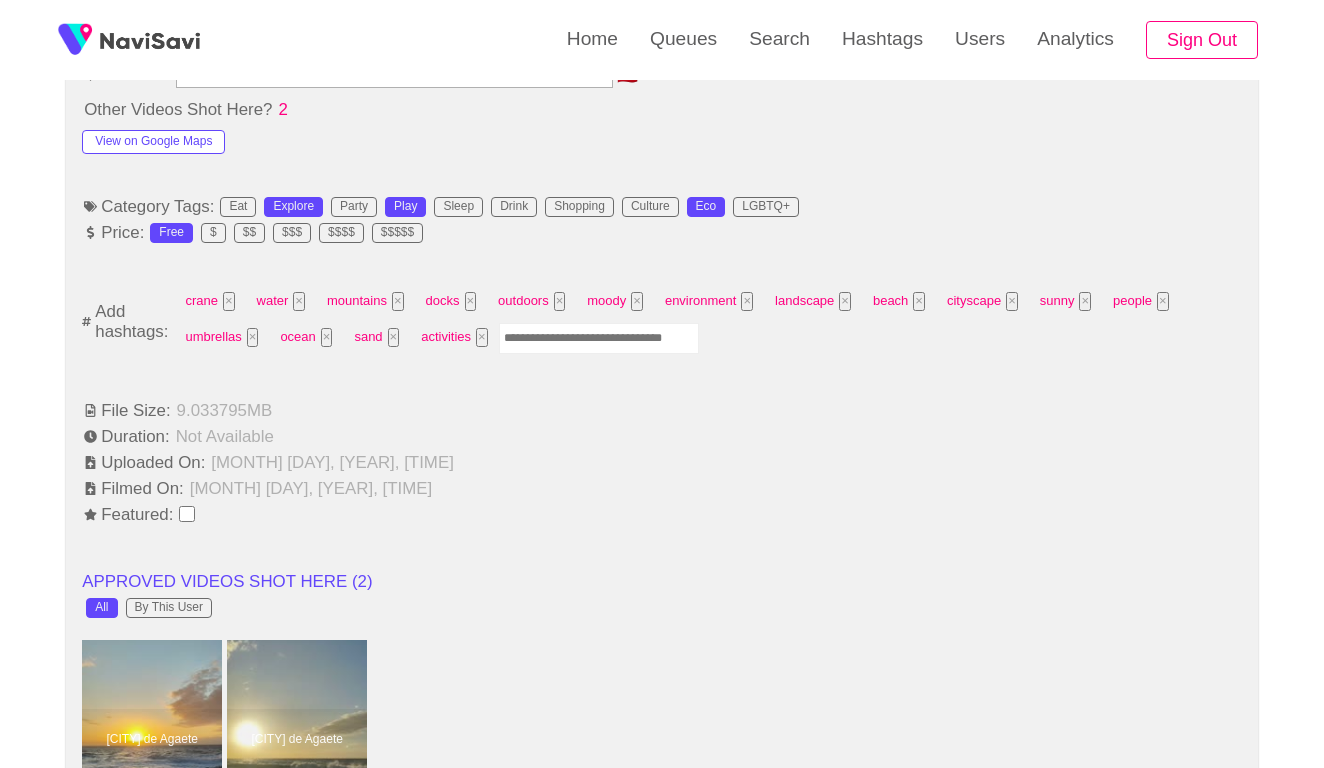 scroll, scrollTop: 1287, scrollLeft: 0, axis: vertical 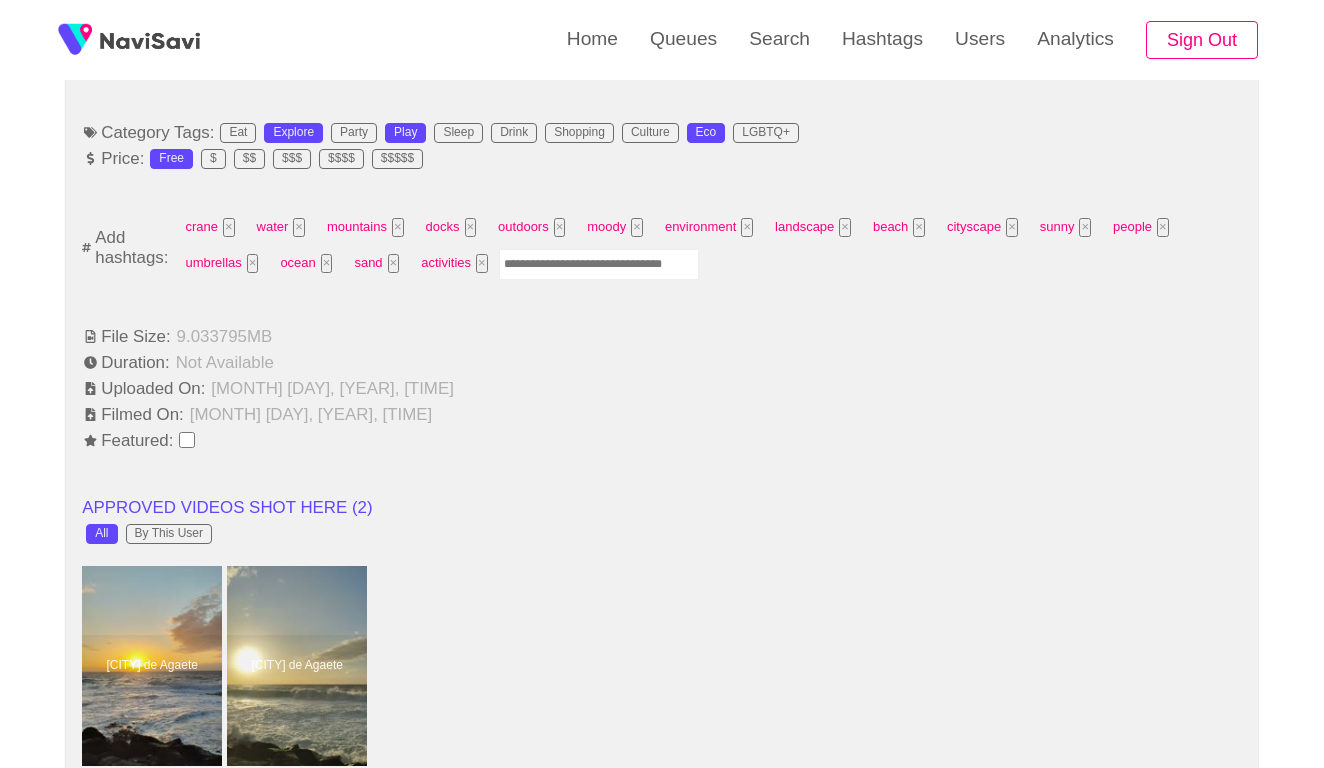click at bounding box center [599, 264] 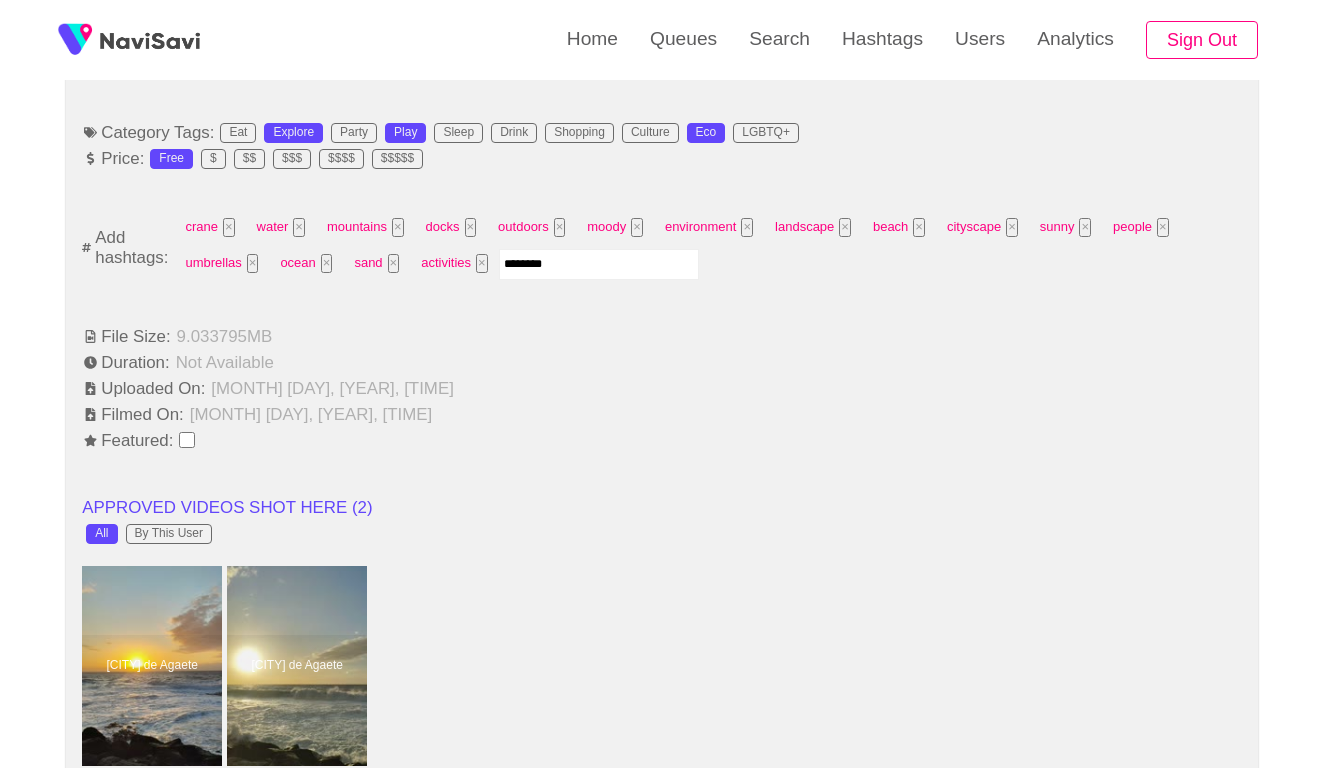 type on "*********" 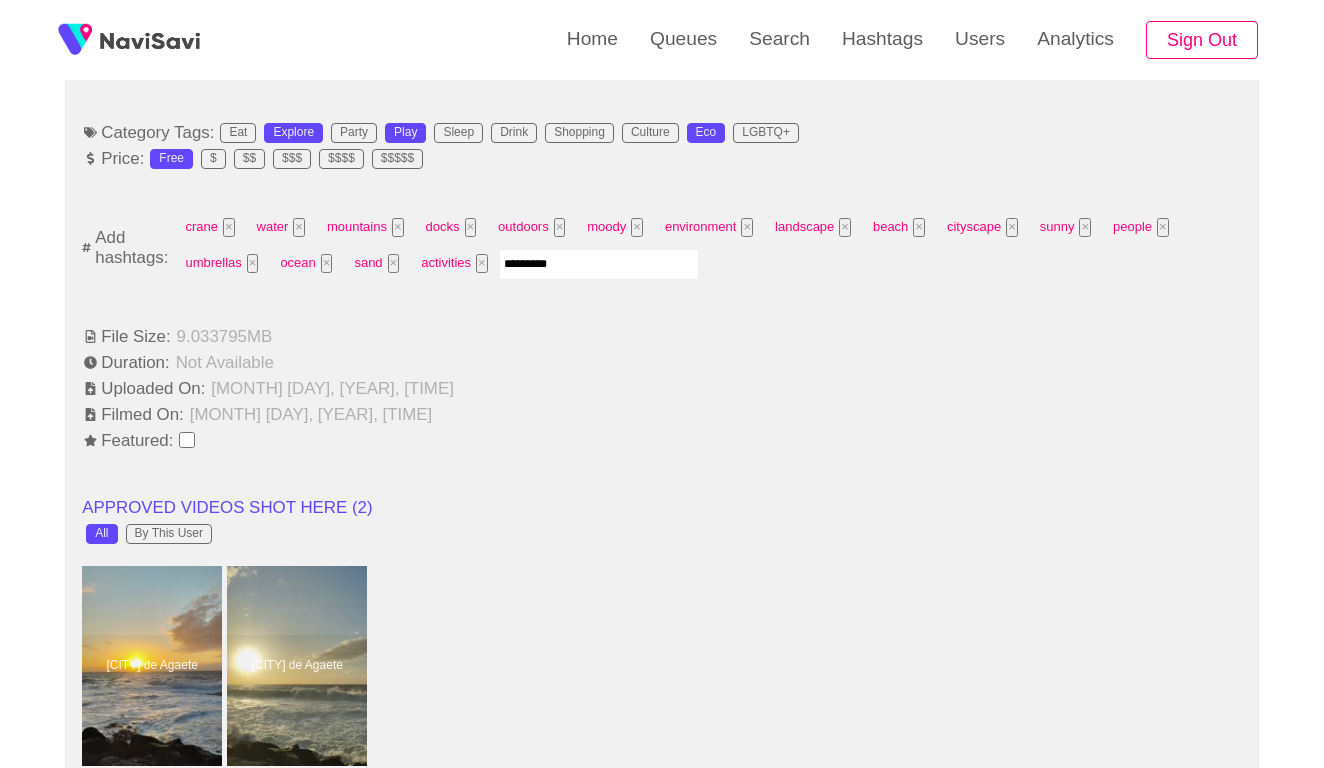 type 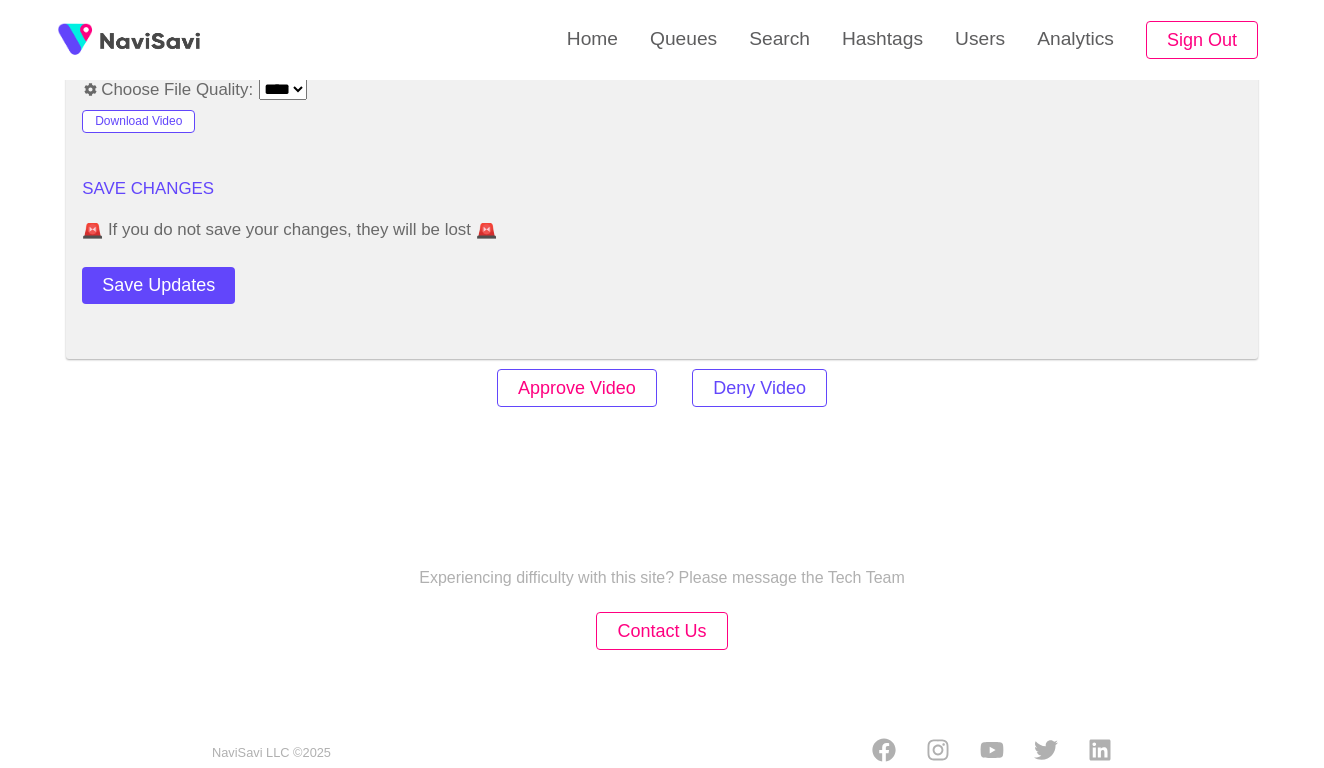 scroll, scrollTop: 2767, scrollLeft: 0, axis: vertical 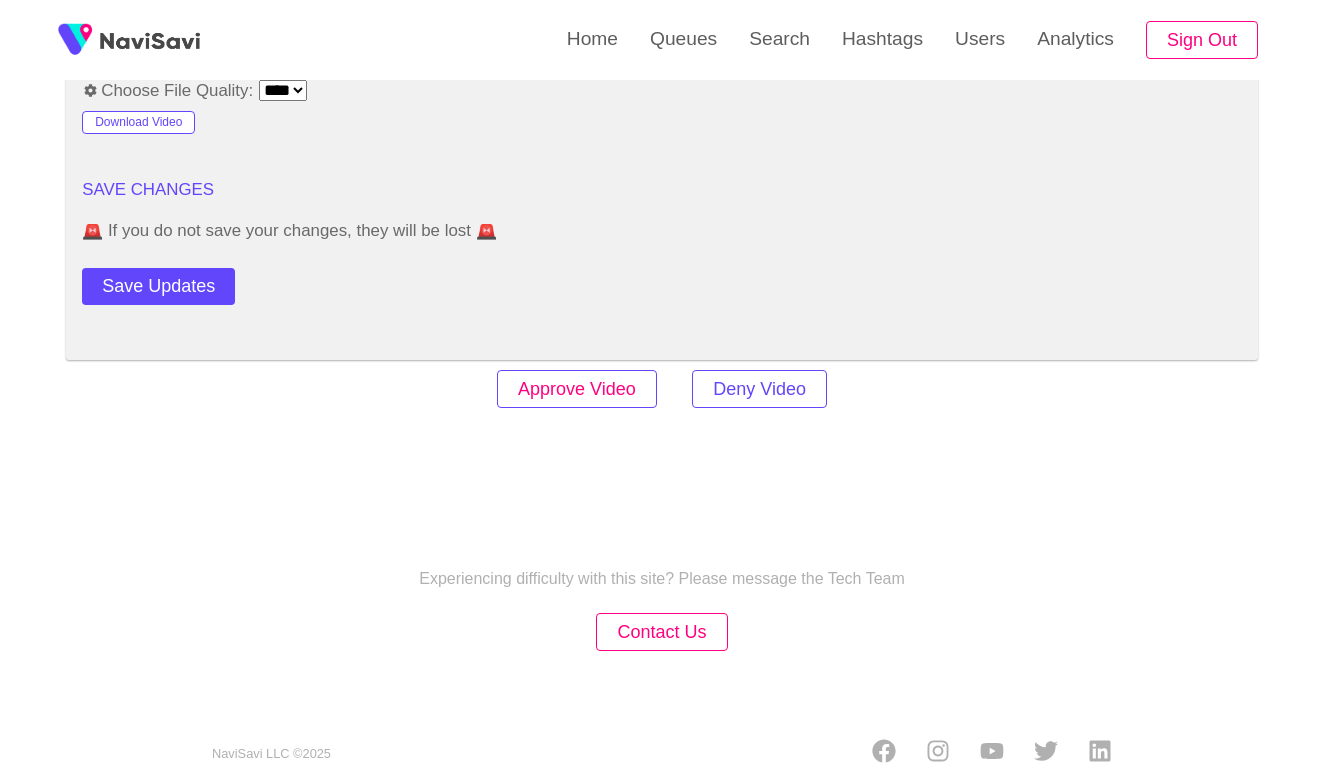 click on "Approve Video" at bounding box center [577, 389] 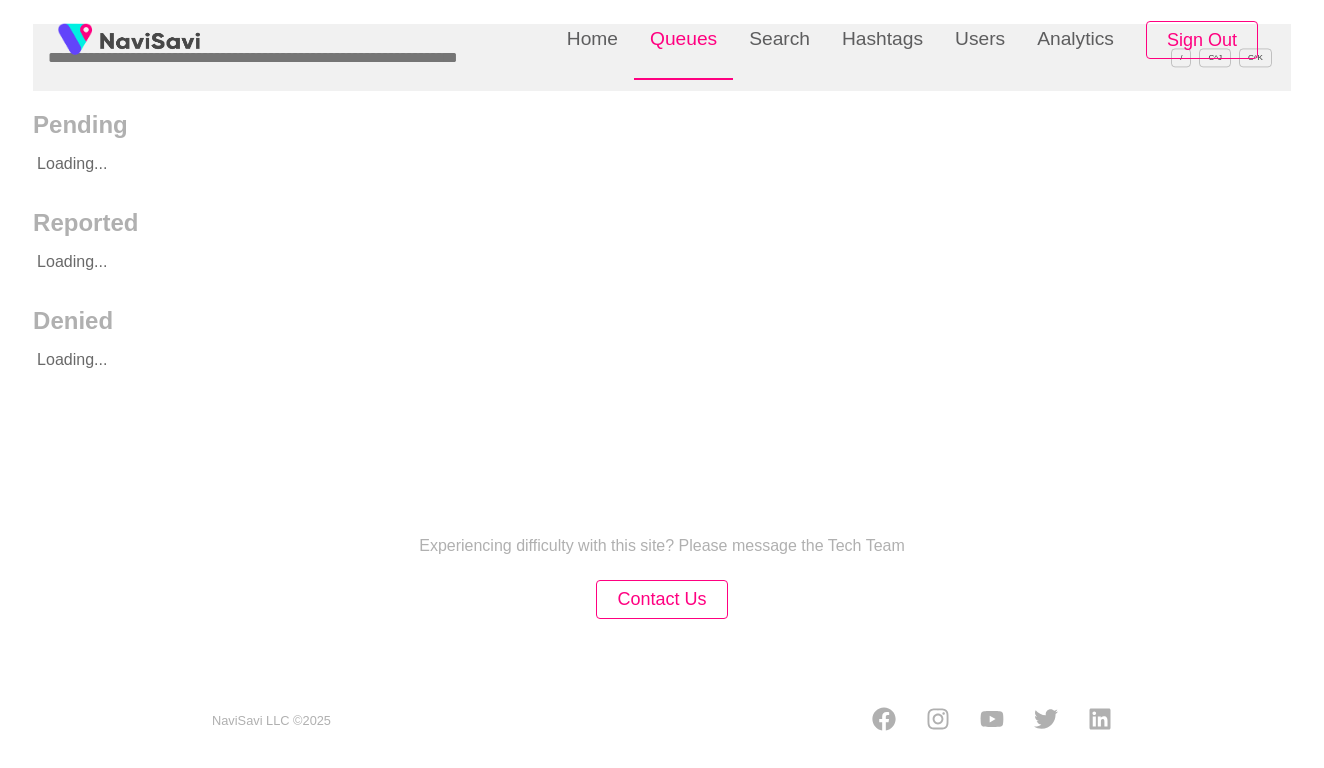 scroll, scrollTop: 0, scrollLeft: 0, axis: both 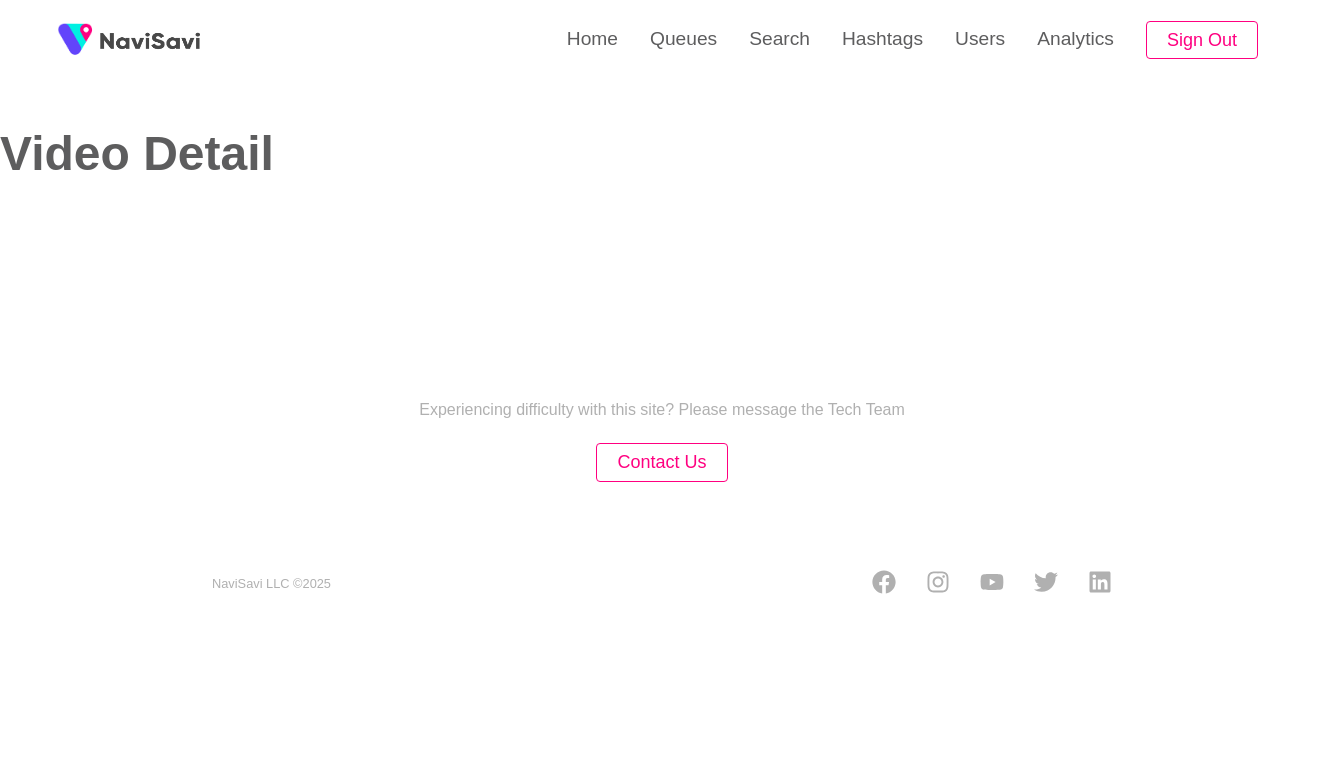 select on "**********" 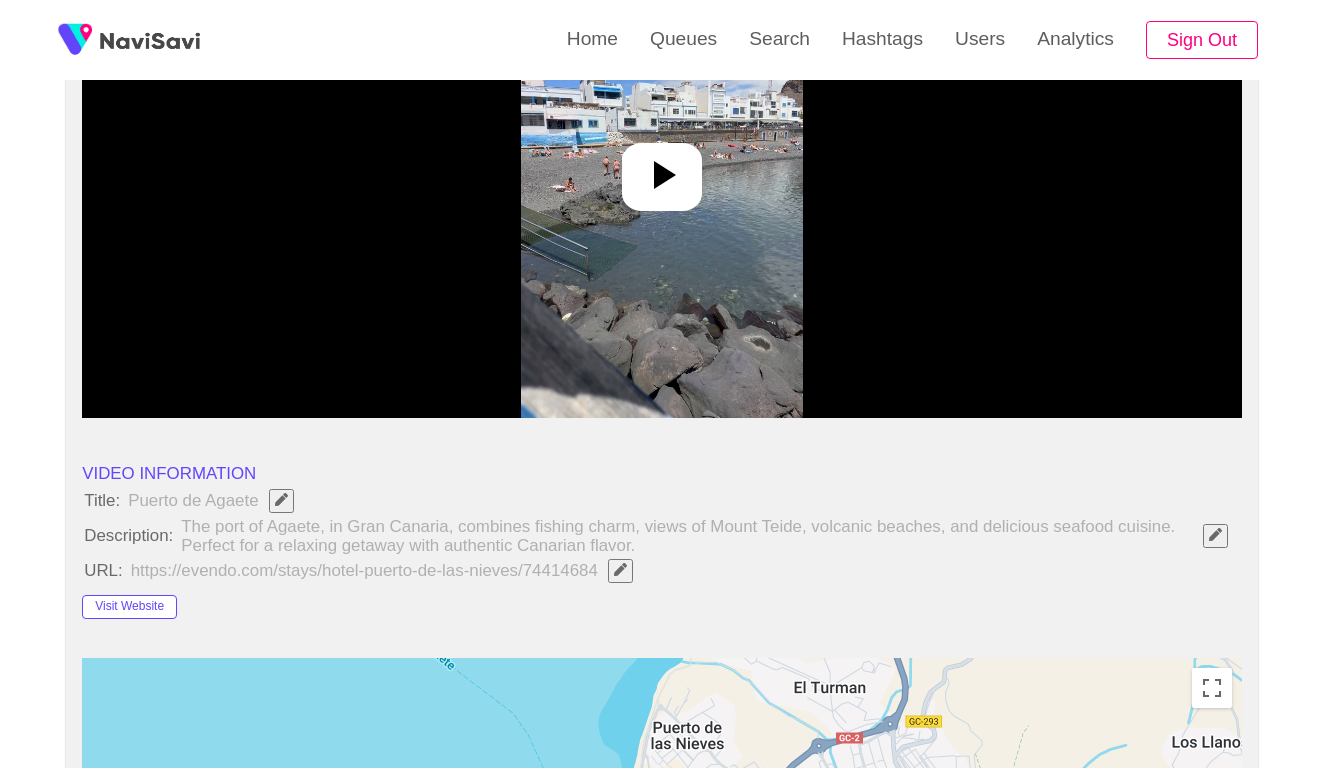 scroll, scrollTop: 353, scrollLeft: 0, axis: vertical 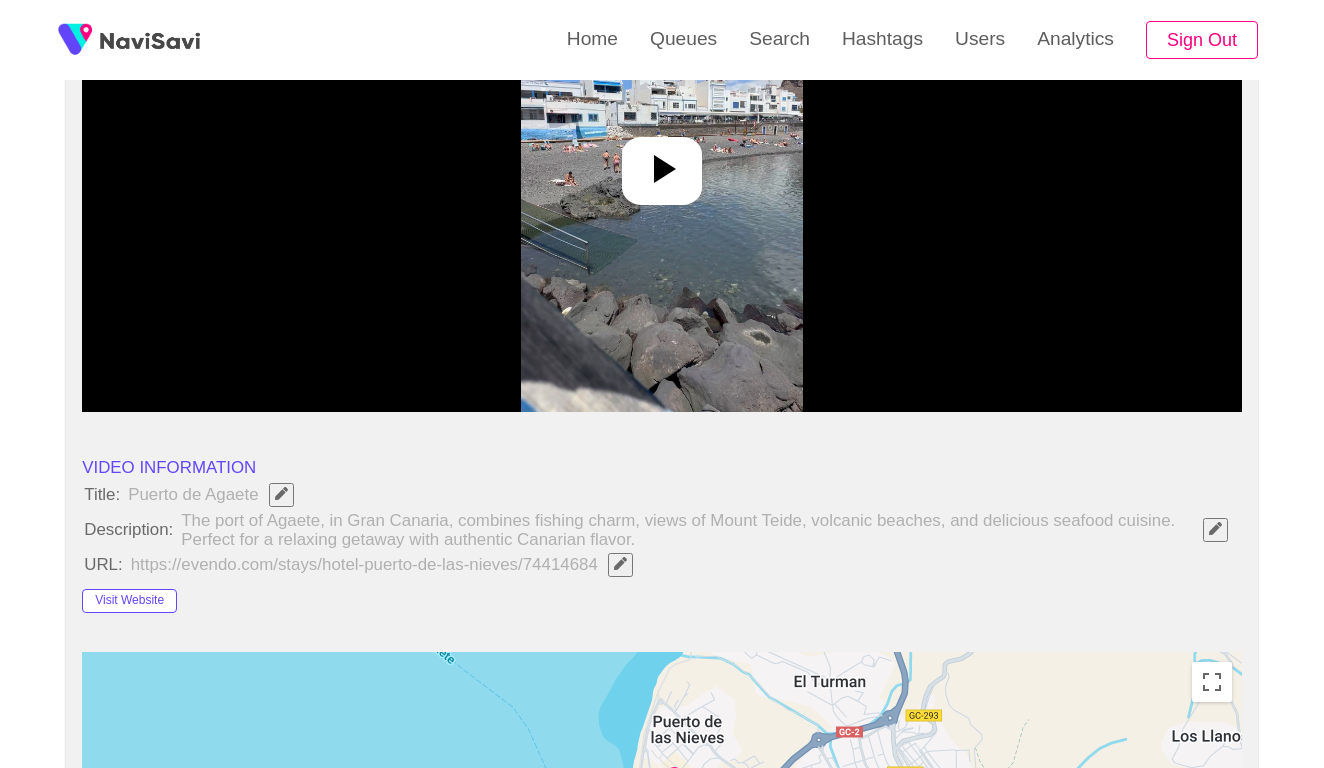 click at bounding box center (620, 564) 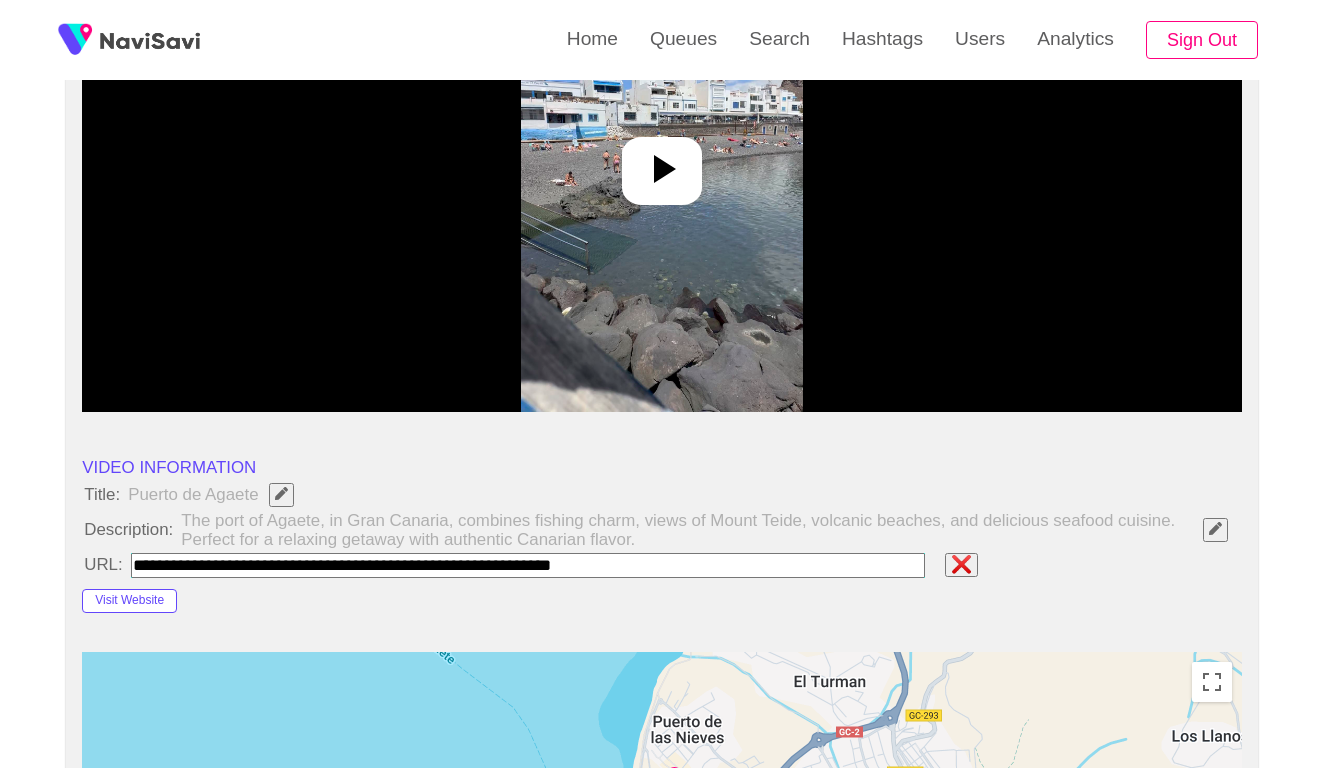 type on "**********" 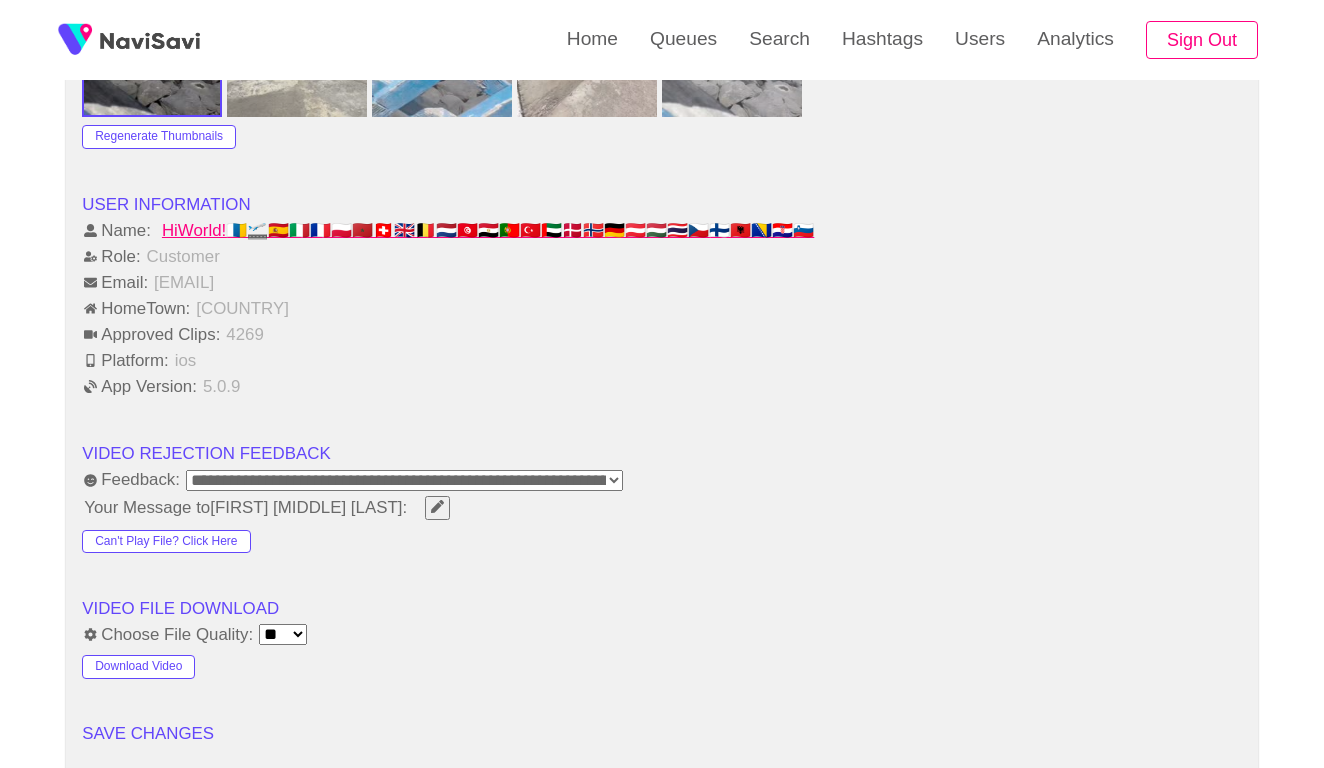 scroll, scrollTop: 2754, scrollLeft: 0, axis: vertical 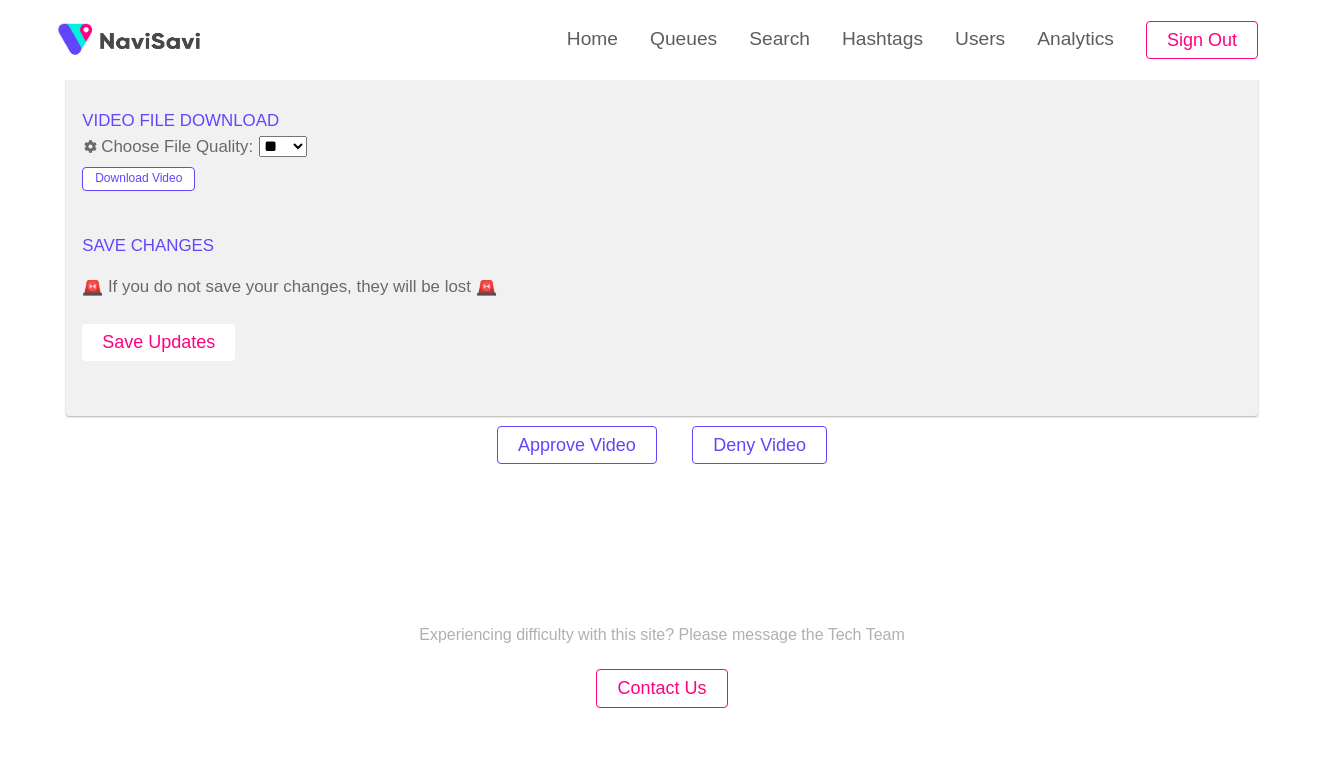 click on "Save Updates" at bounding box center (158, 342) 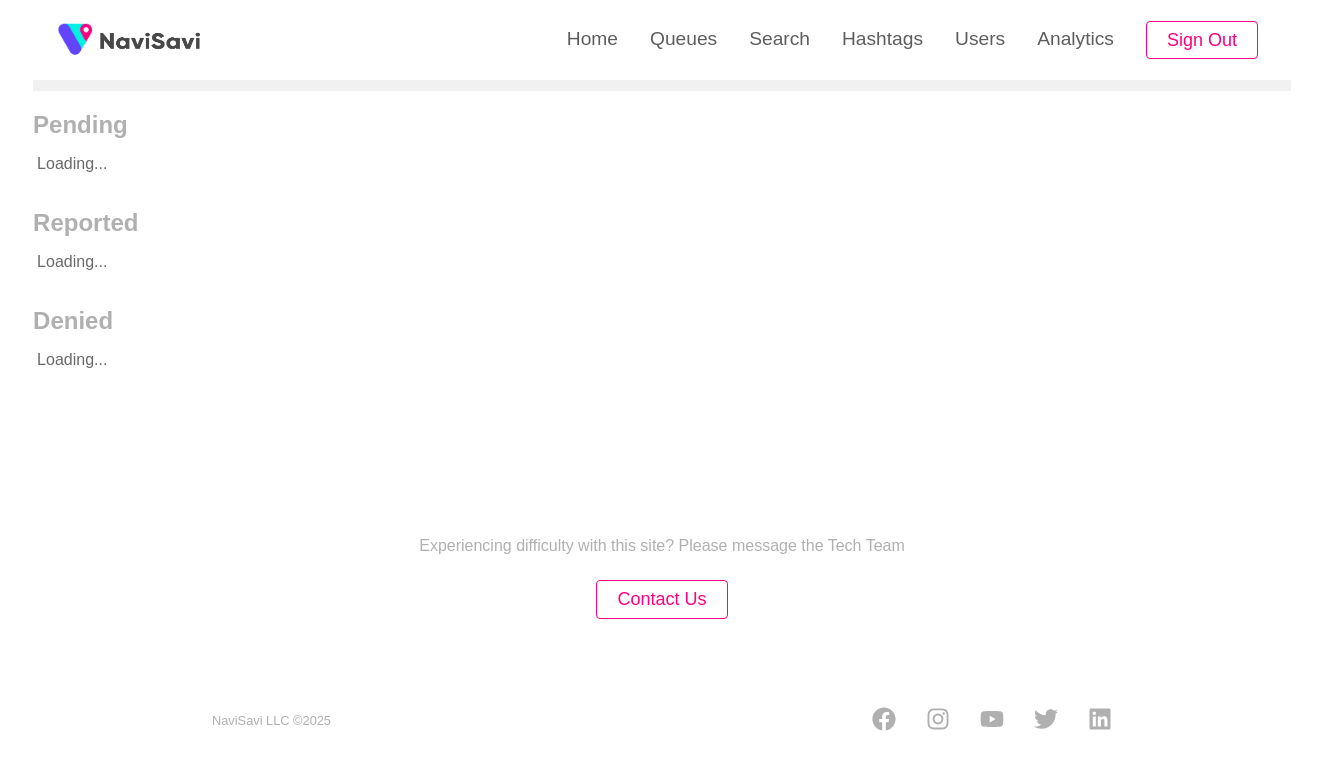 scroll, scrollTop: 243, scrollLeft: 0, axis: vertical 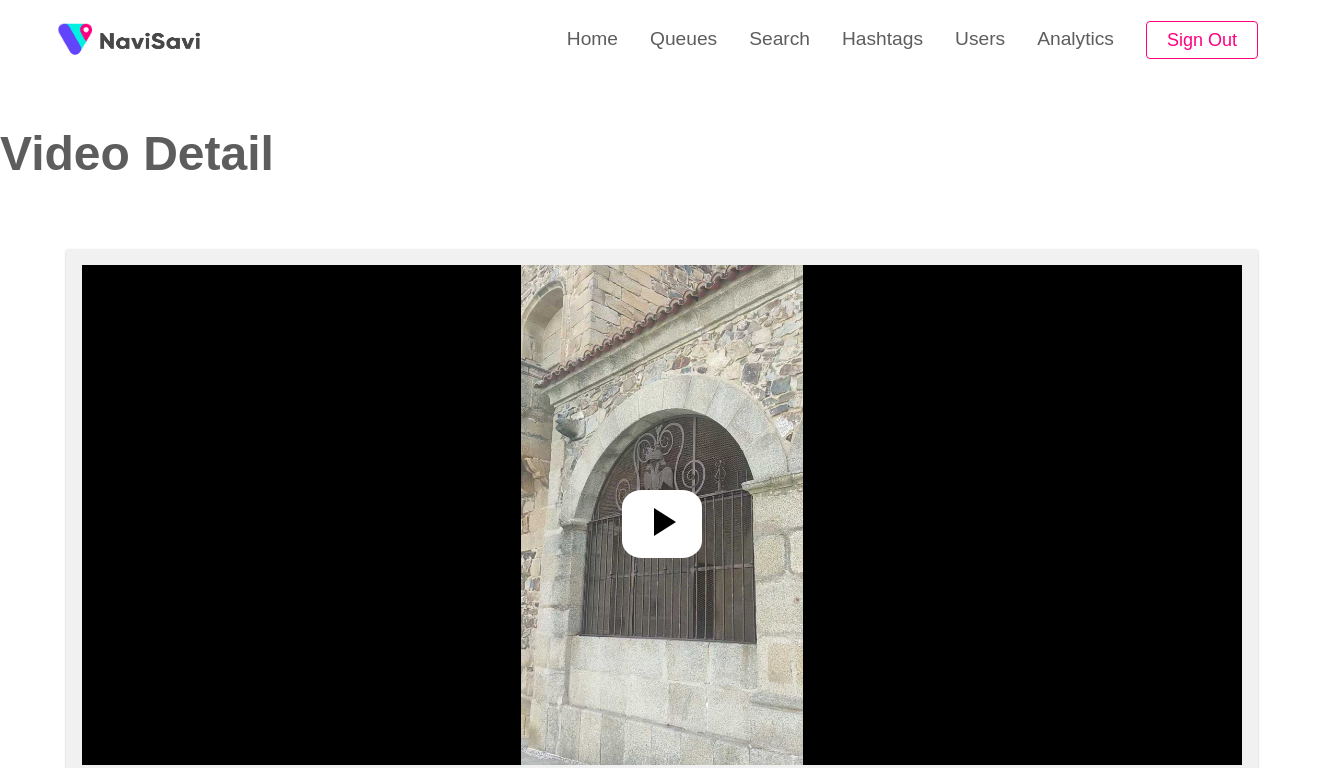 select on "**********" 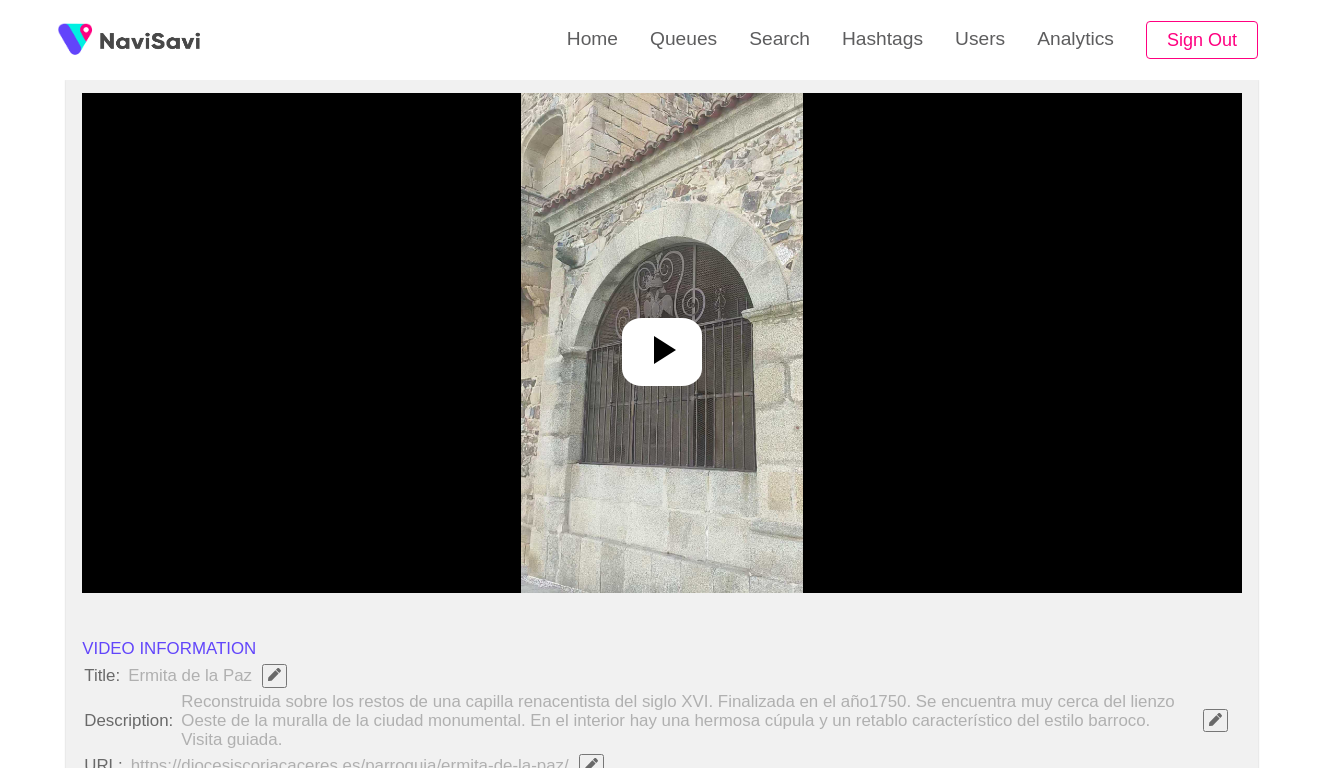 scroll, scrollTop: 231, scrollLeft: 0, axis: vertical 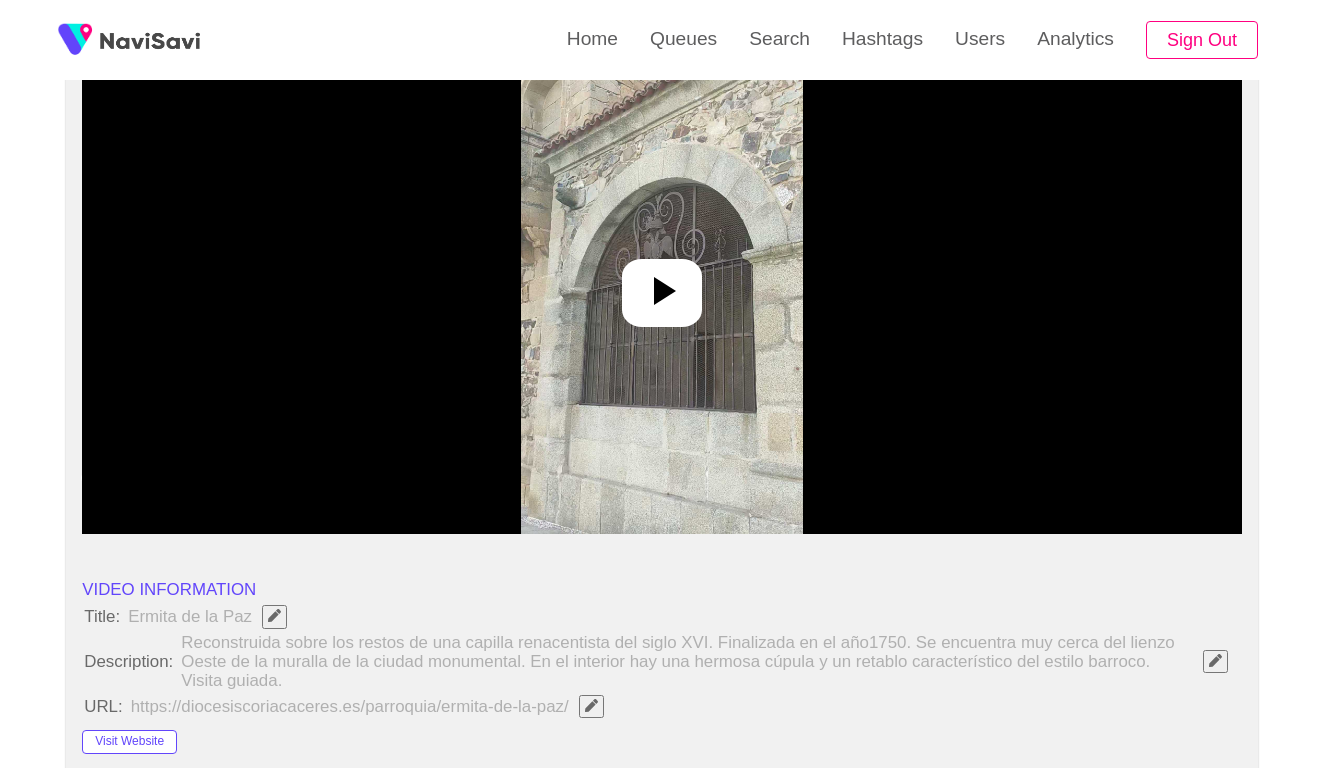 click at bounding box center (661, 284) 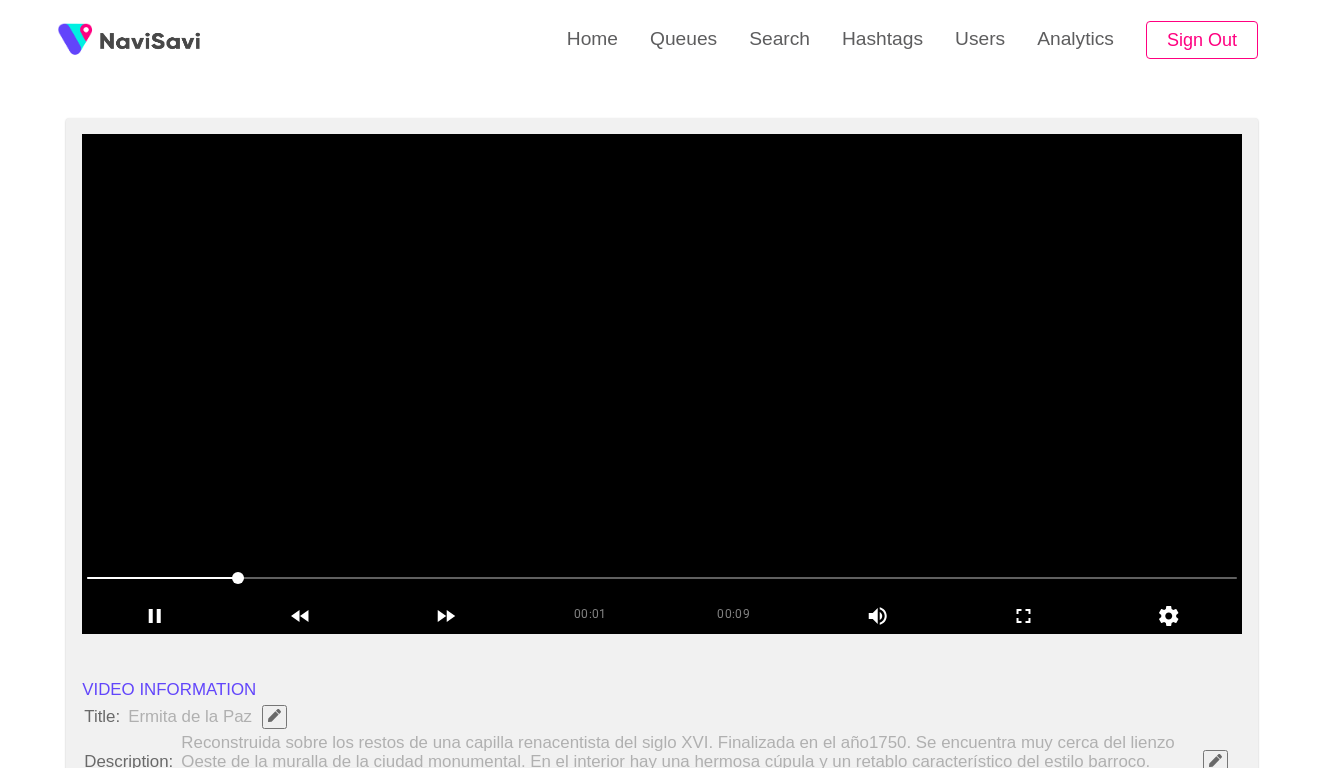 scroll, scrollTop: 130, scrollLeft: 0, axis: vertical 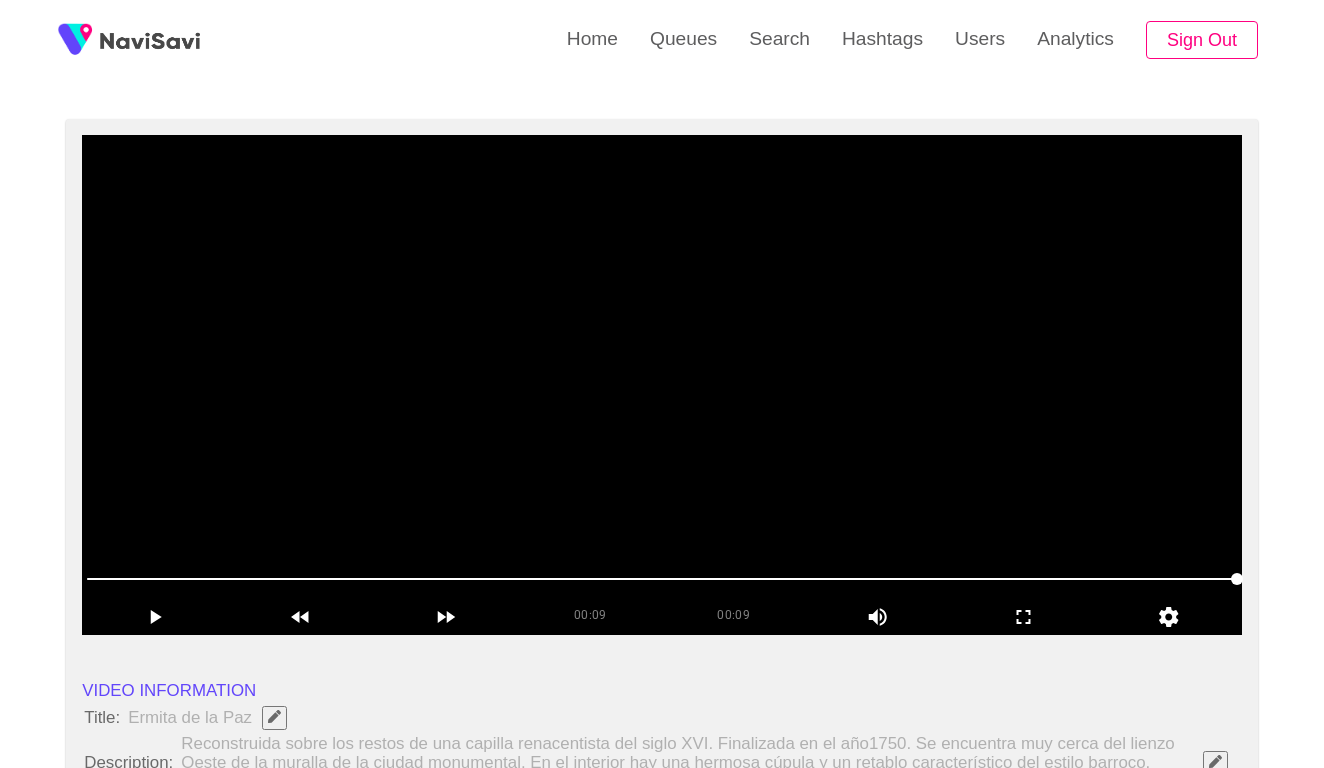 click at bounding box center (662, 385) 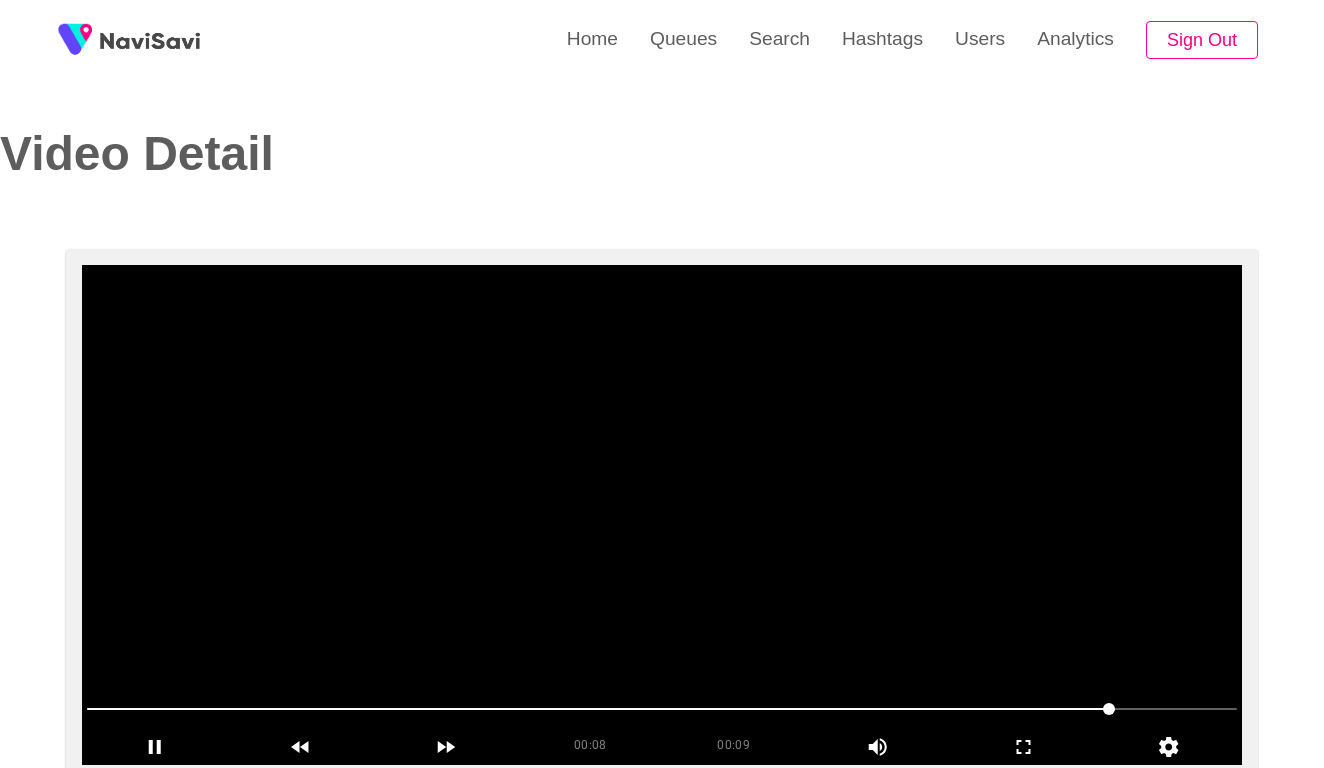 scroll, scrollTop: 0, scrollLeft: 0, axis: both 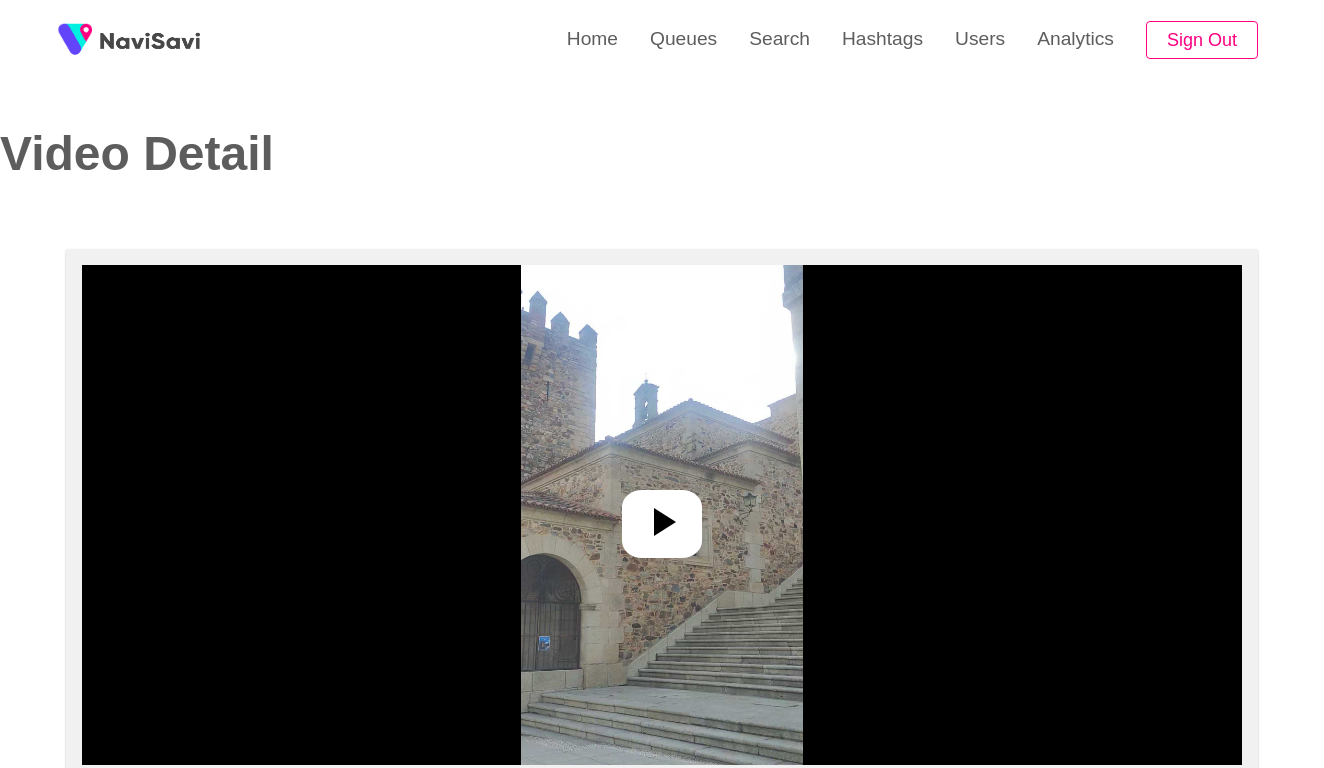select on "**********" 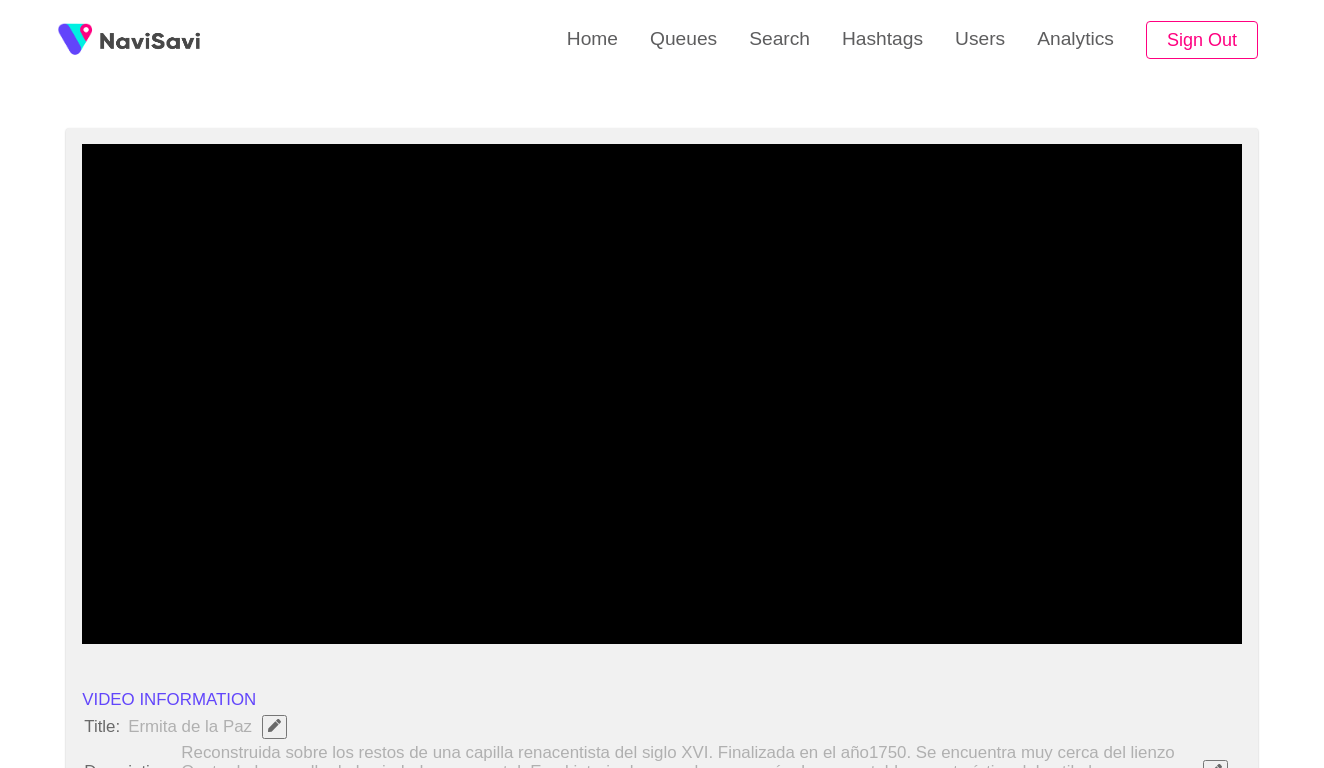 scroll, scrollTop: 124, scrollLeft: 0, axis: vertical 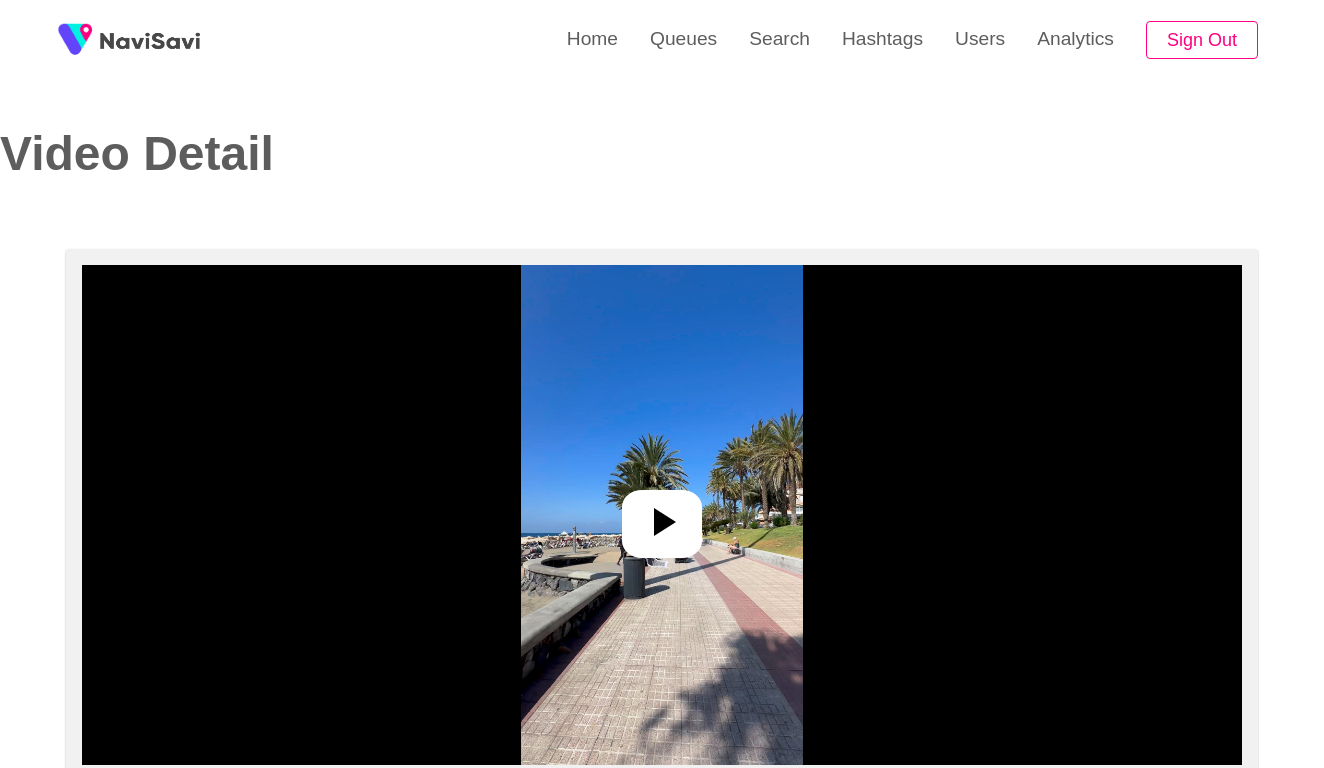 select on "**********" 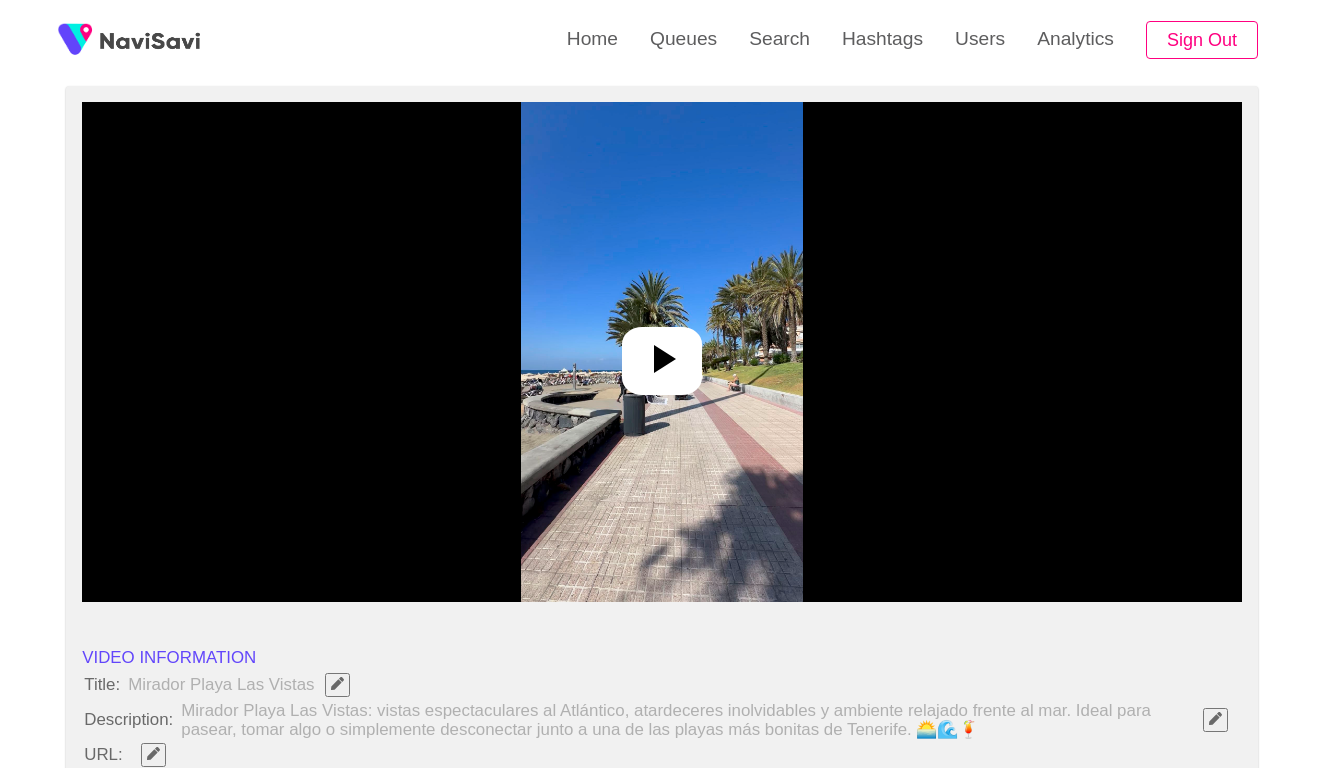 scroll, scrollTop: 188, scrollLeft: 0, axis: vertical 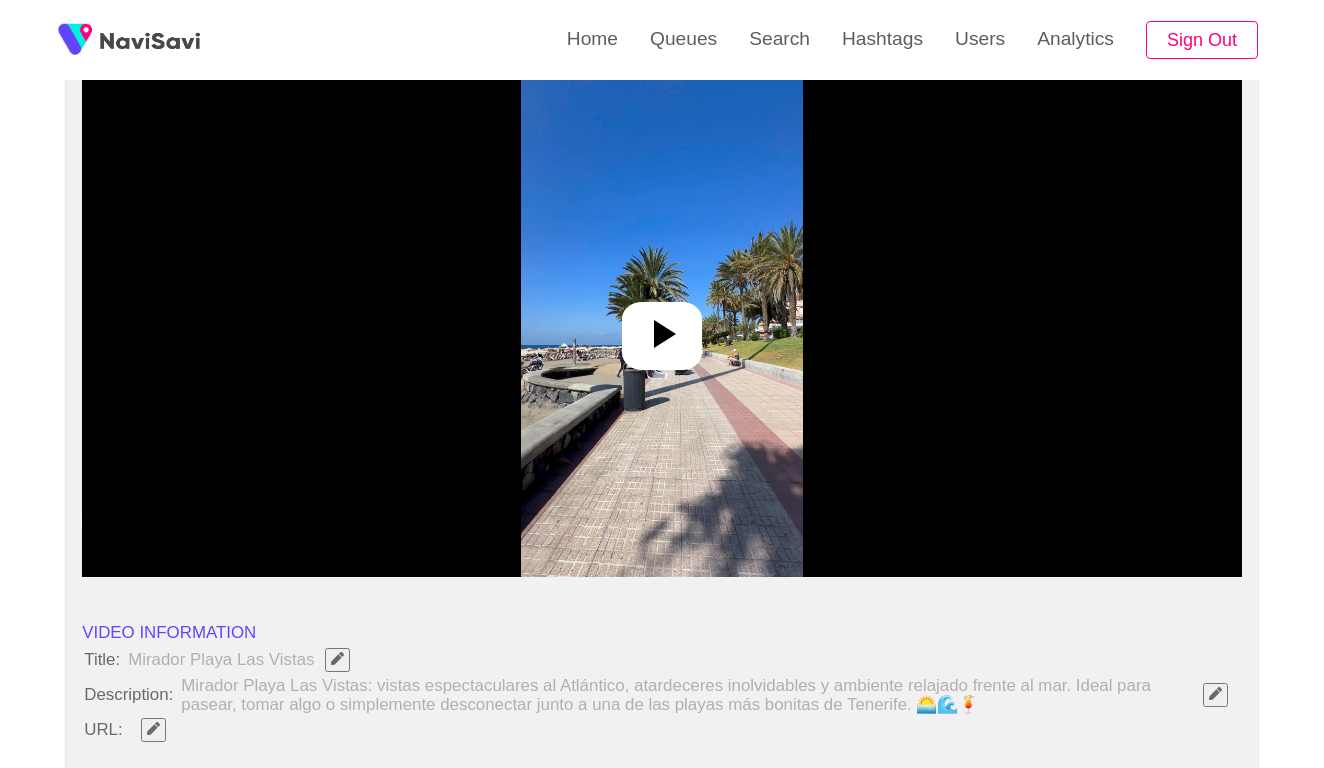 click at bounding box center (661, 327) 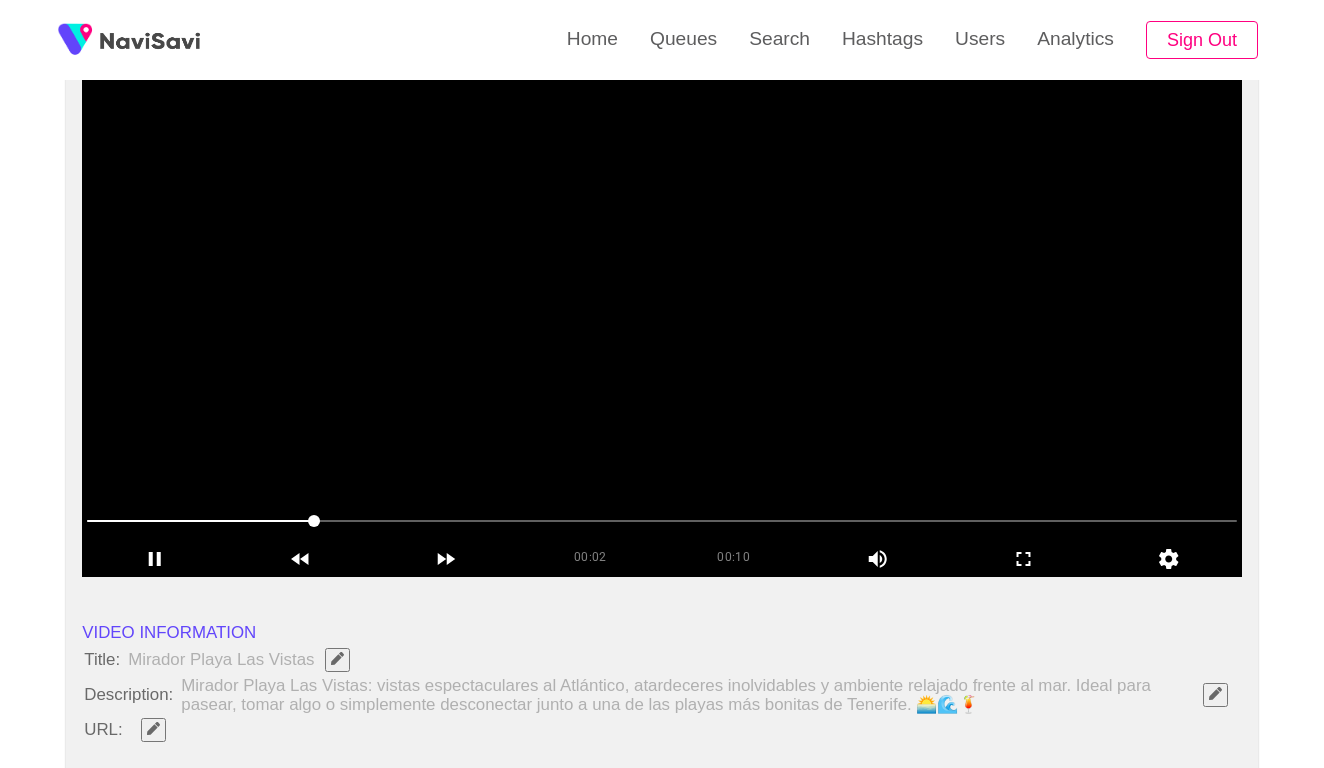 click at bounding box center [662, 521] 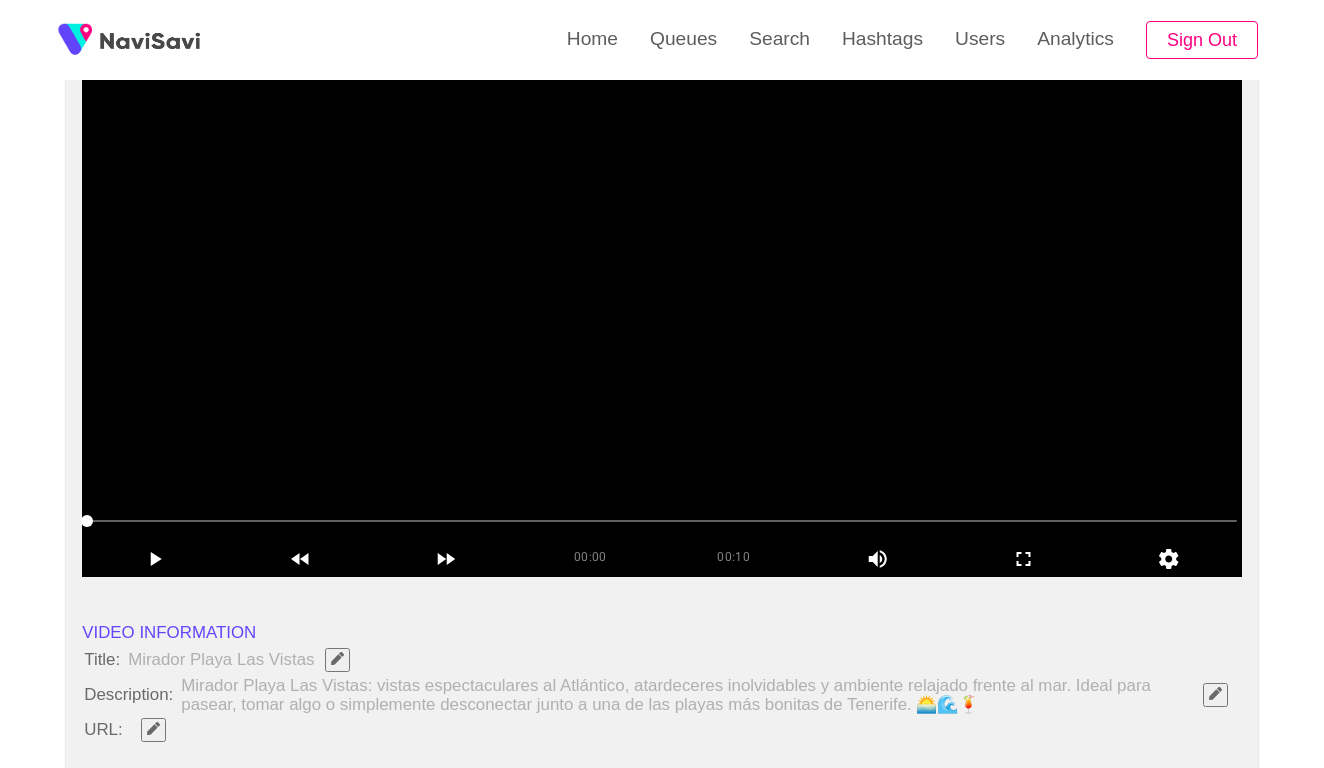 click at bounding box center (662, 327) 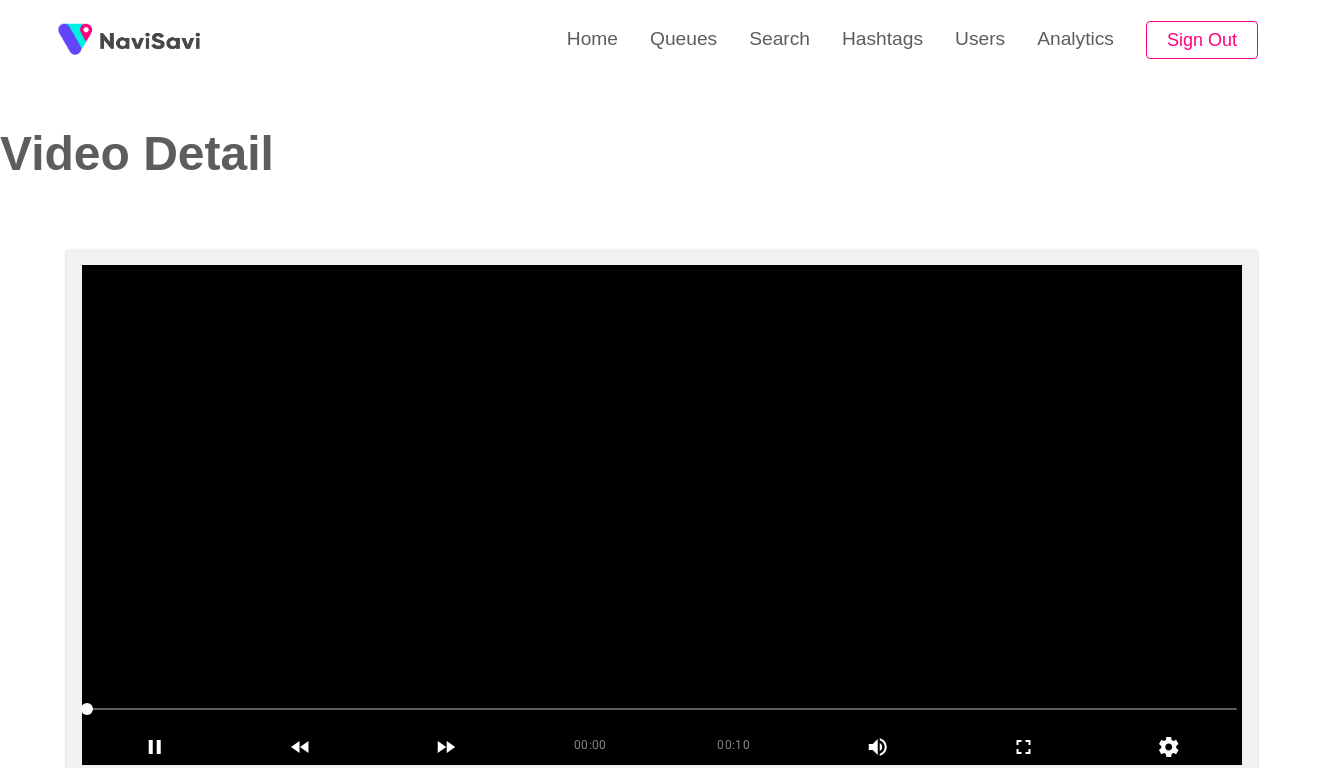 scroll, scrollTop: 0, scrollLeft: 0, axis: both 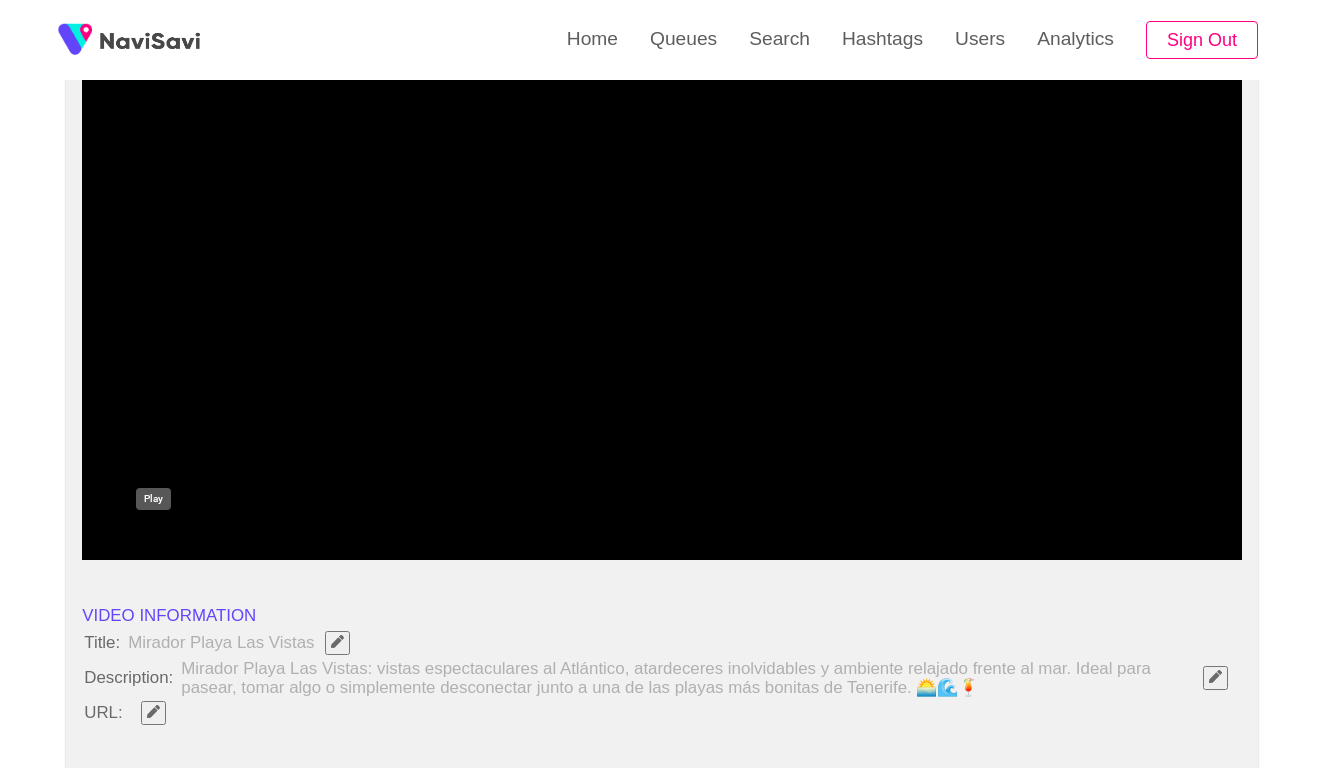 click 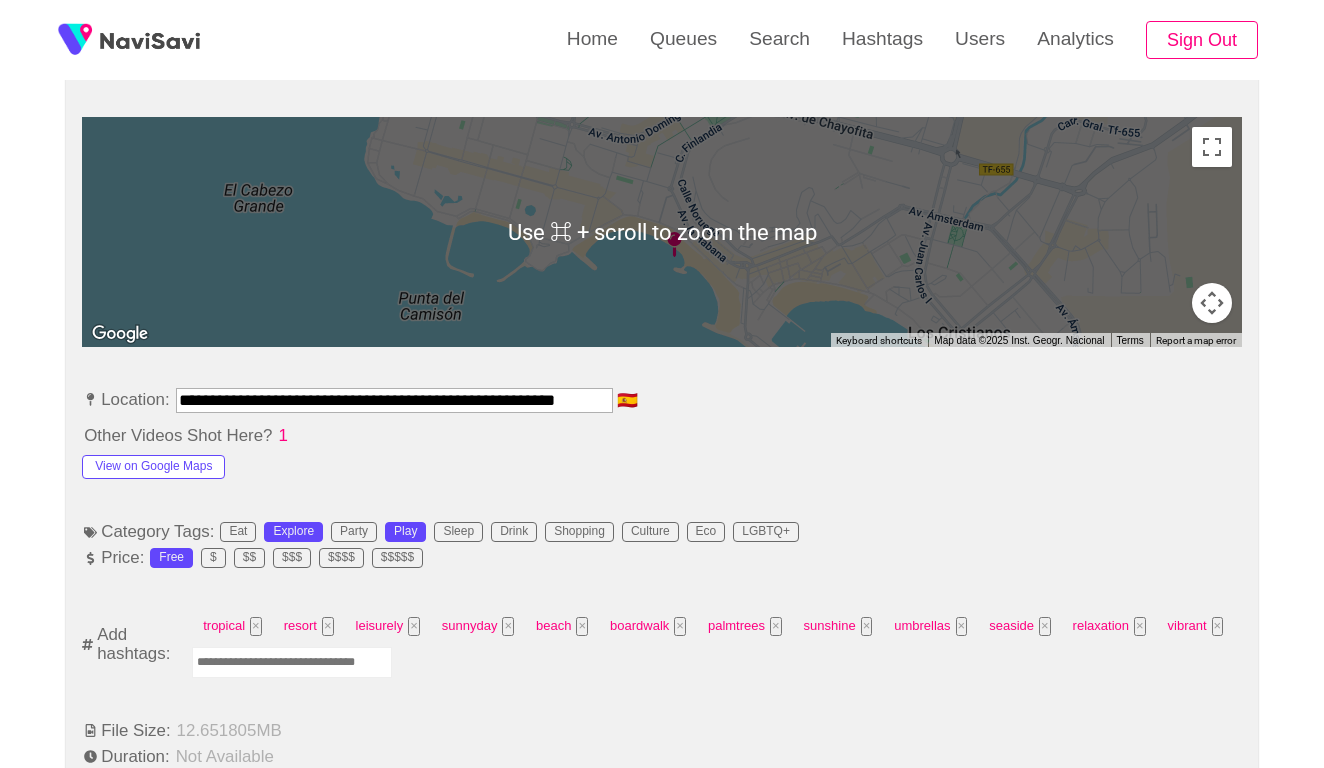 scroll, scrollTop: 905, scrollLeft: 0, axis: vertical 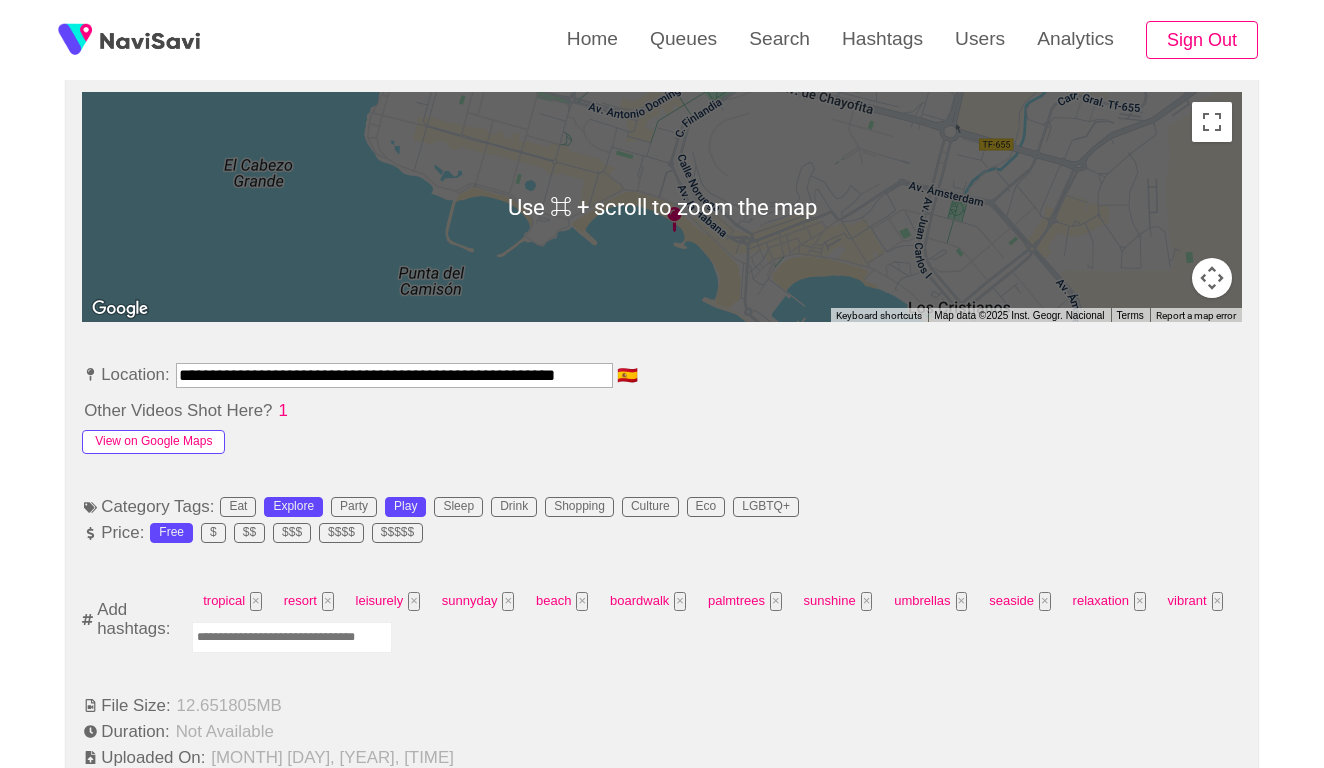click on "View on Google Maps" at bounding box center [153, 442] 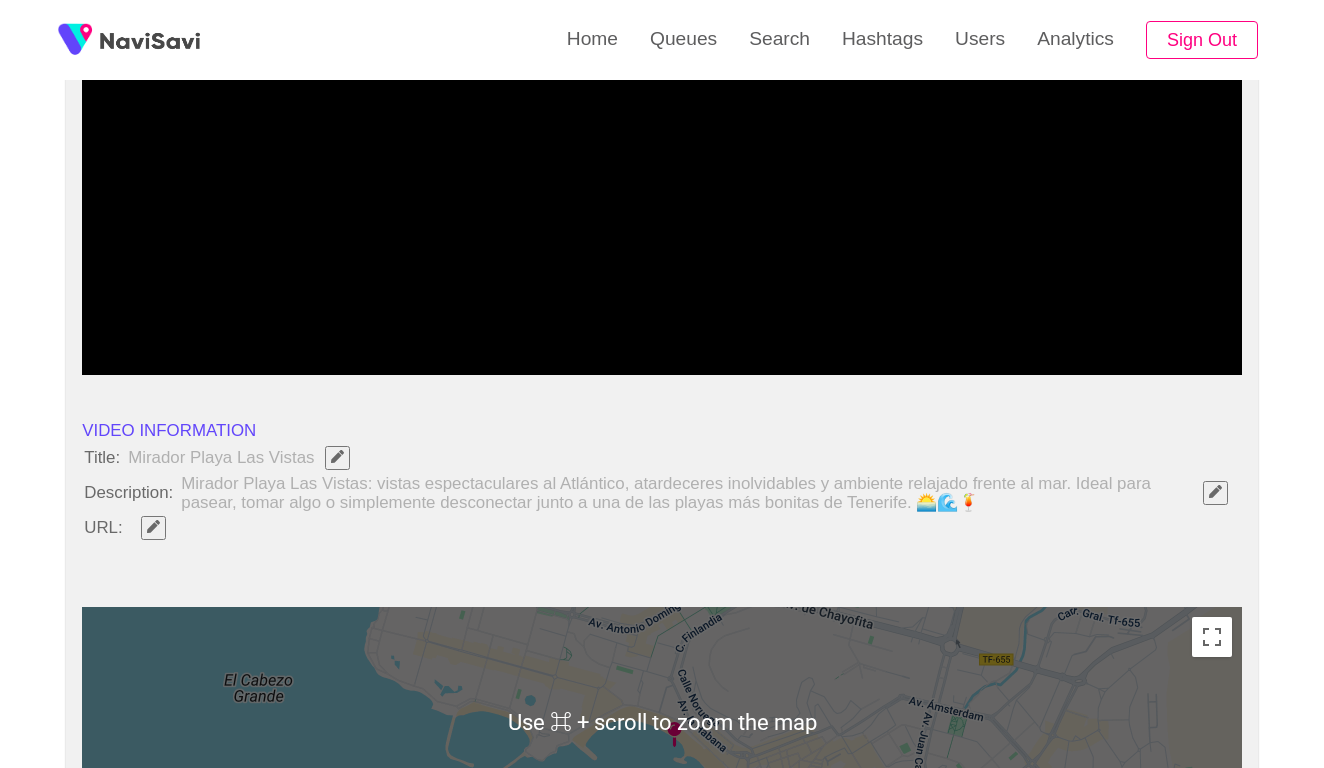 scroll, scrollTop: 72, scrollLeft: 0, axis: vertical 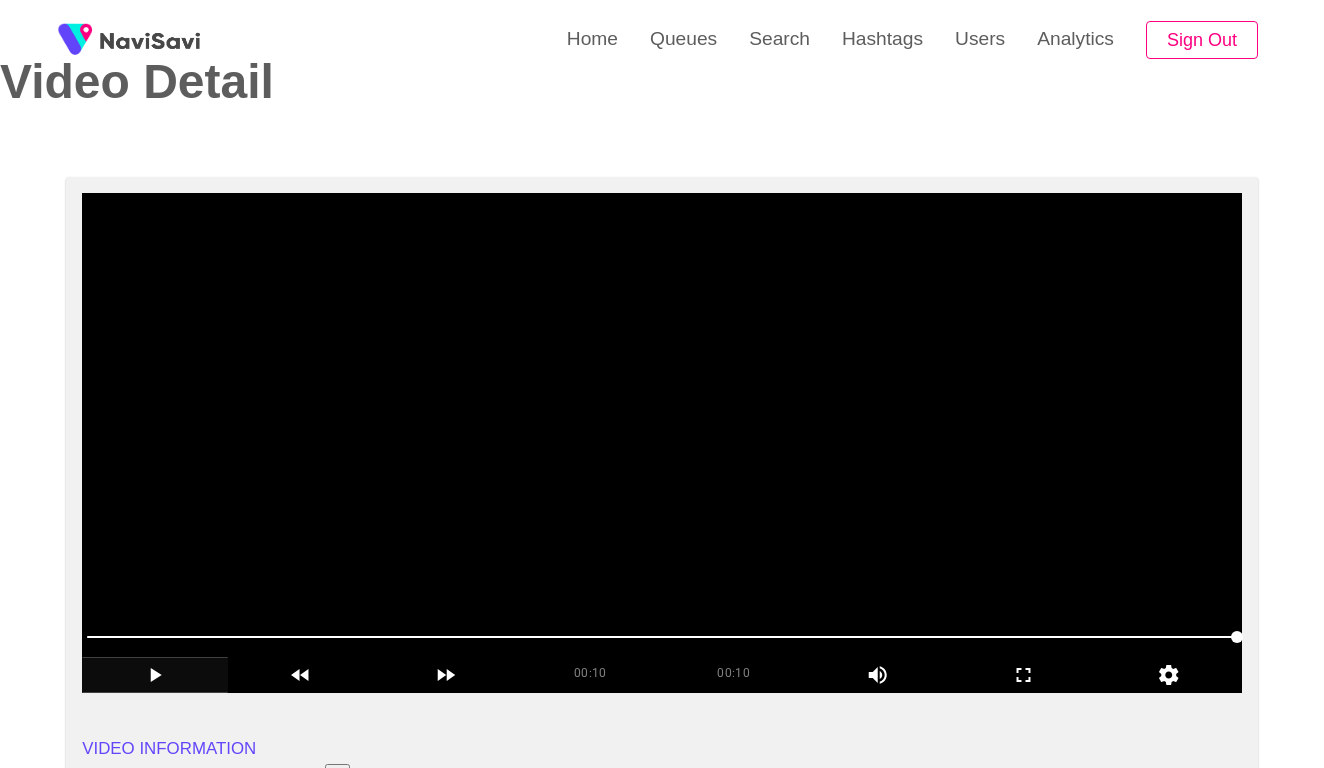 click at bounding box center [662, 443] 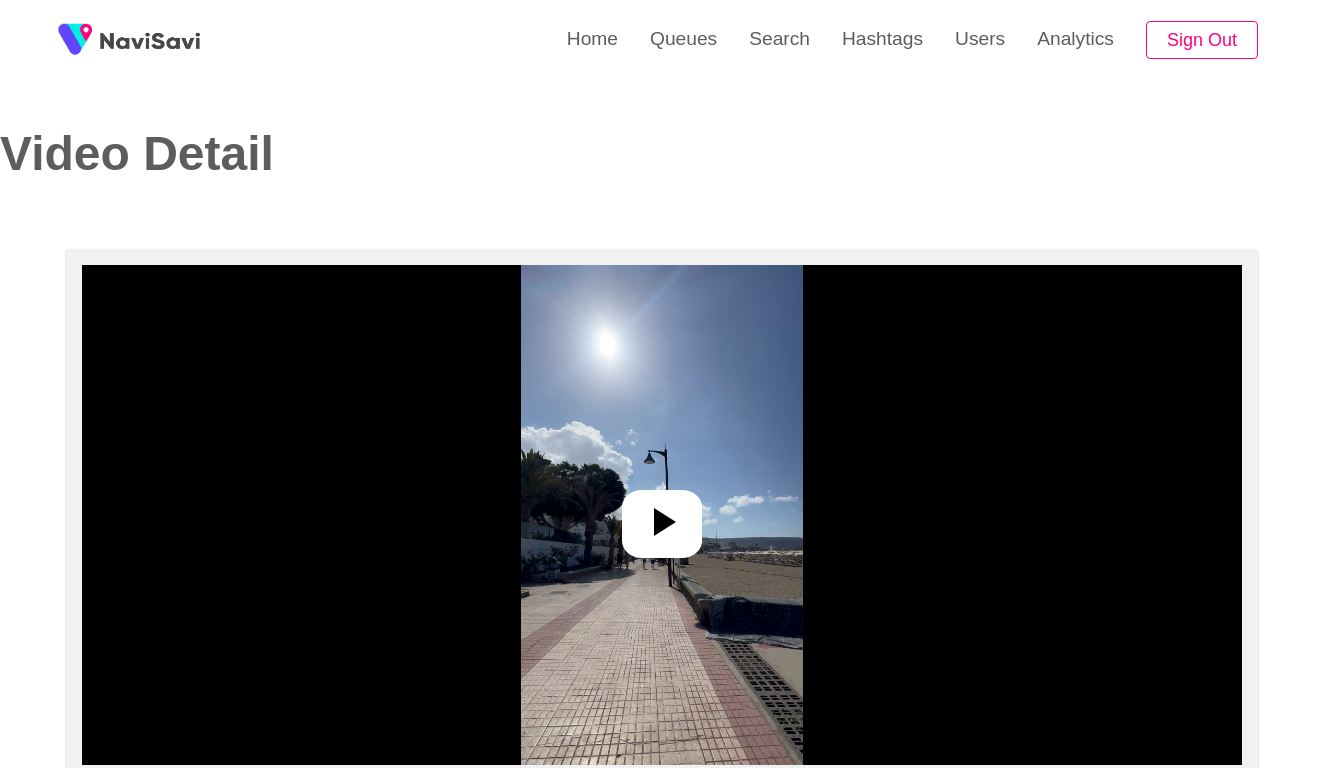 select on "**********" 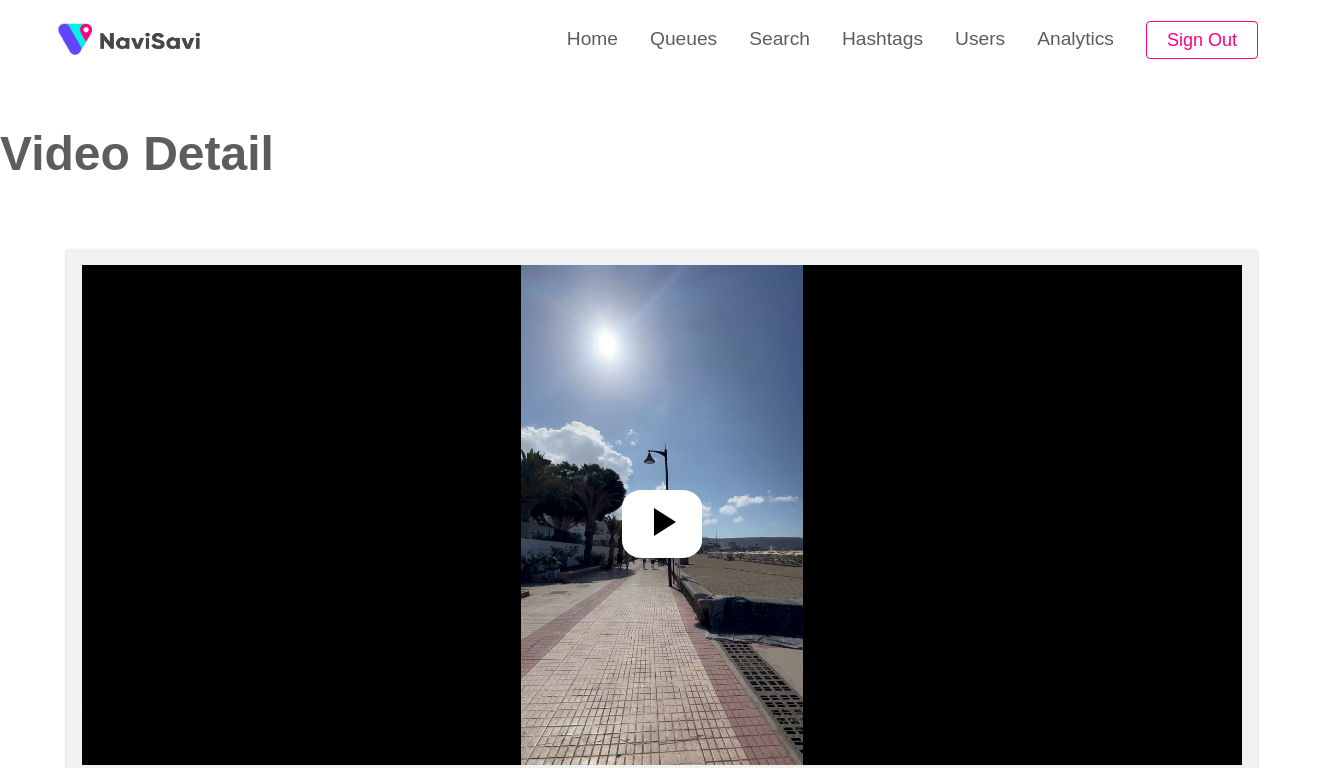 click at bounding box center [661, 515] 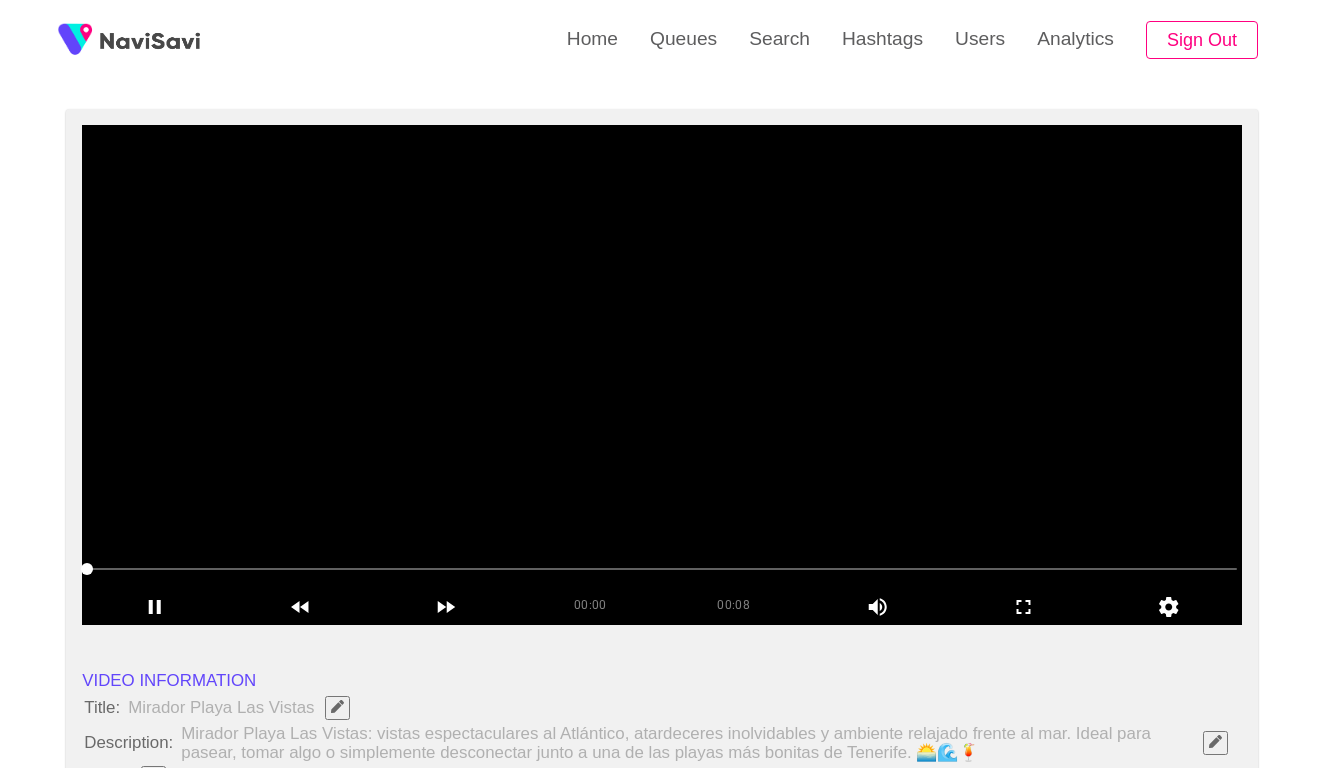 scroll, scrollTop: 141, scrollLeft: 0, axis: vertical 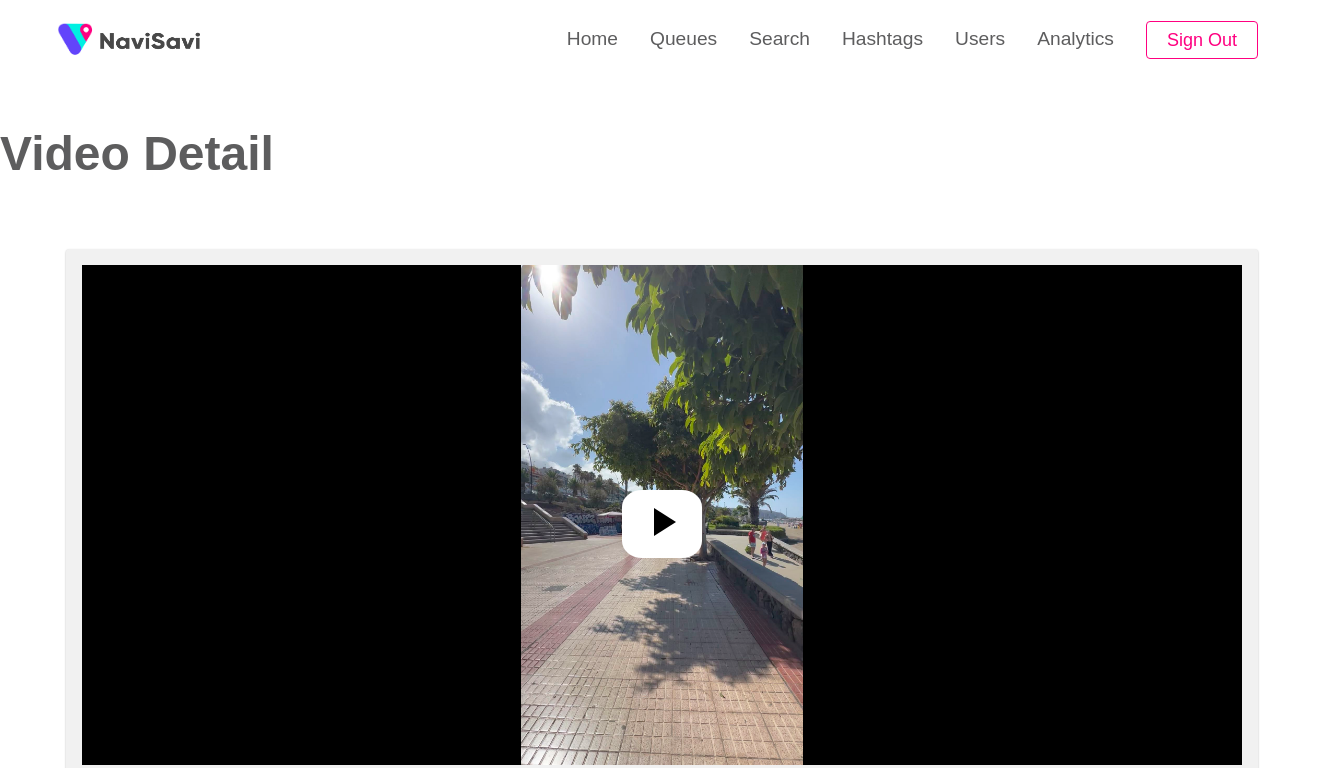 select on "**********" 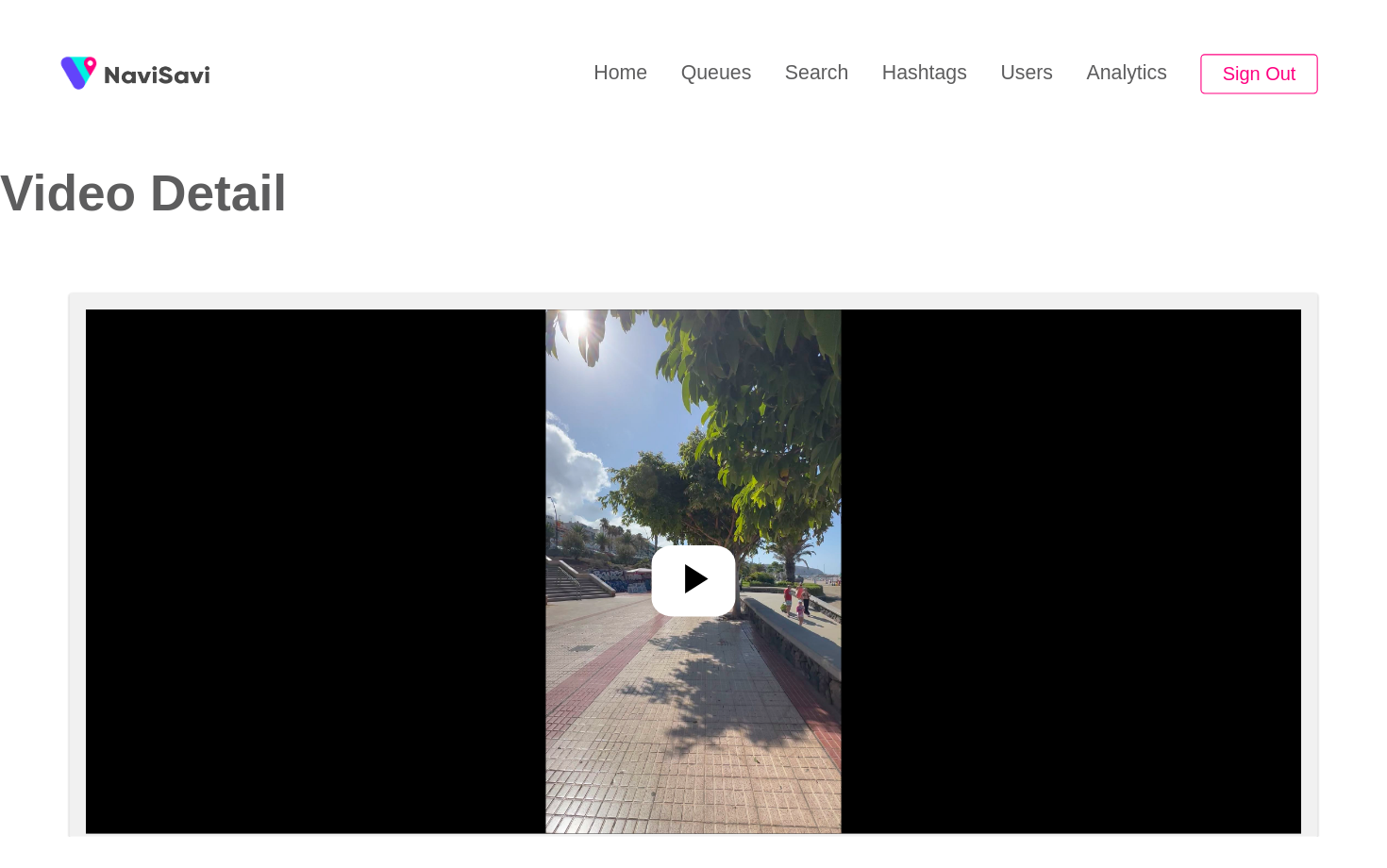 scroll, scrollTop: 0, scrollLeft: 0, axis: both 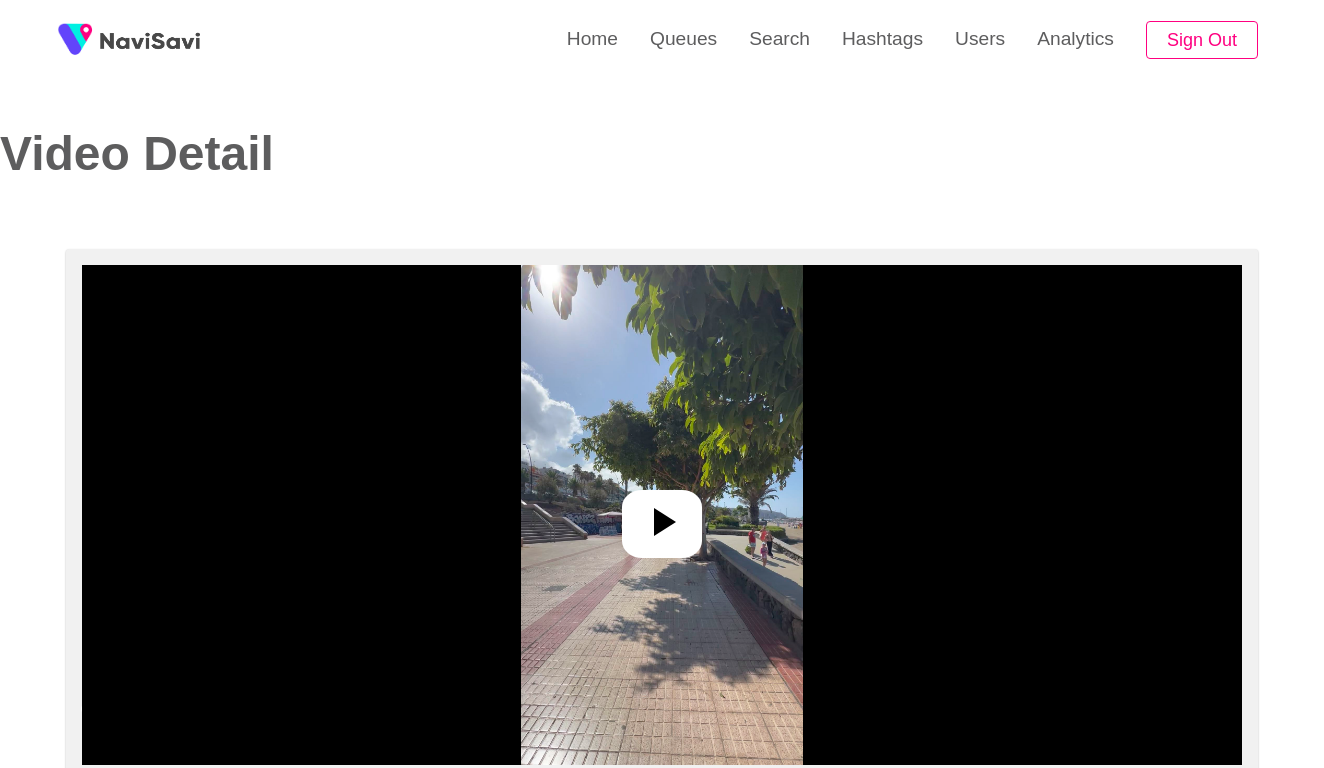click at bounding box center [661, 515] 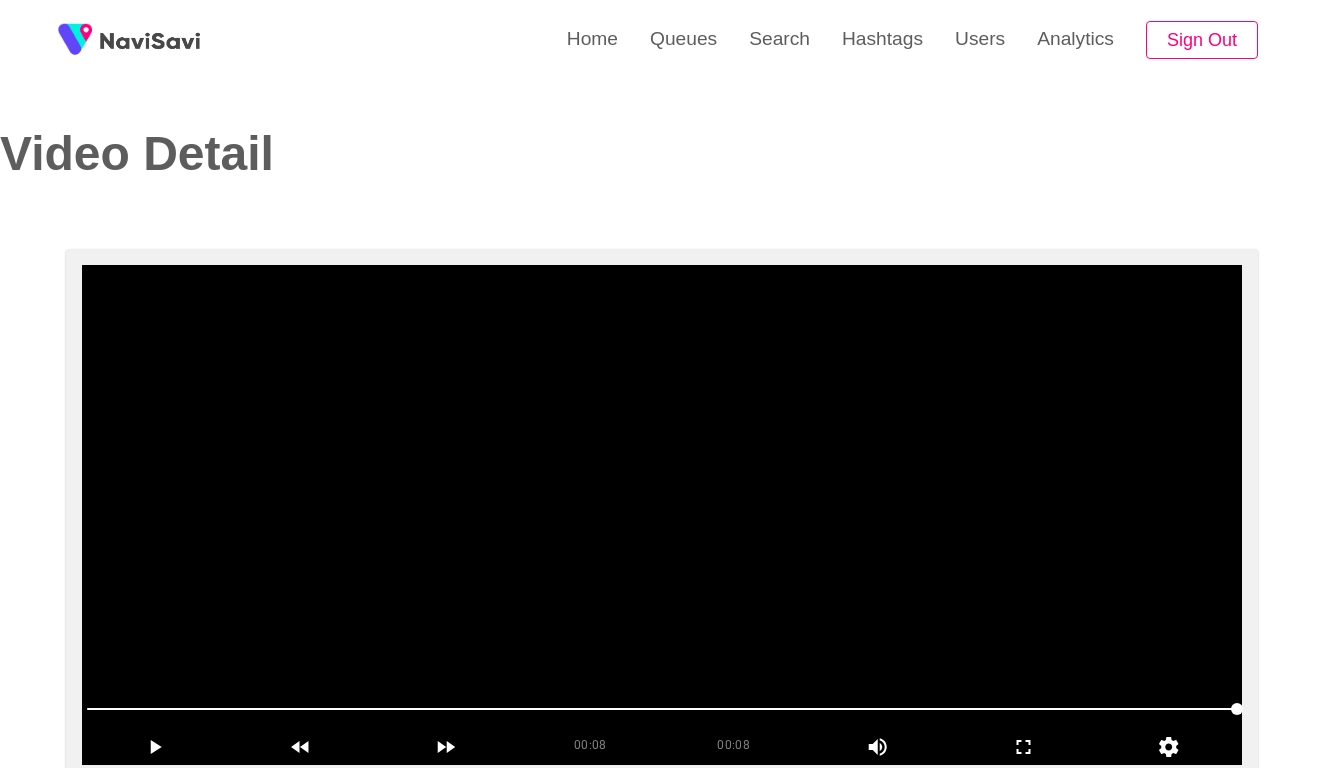 click at bounding box center (662, 515) 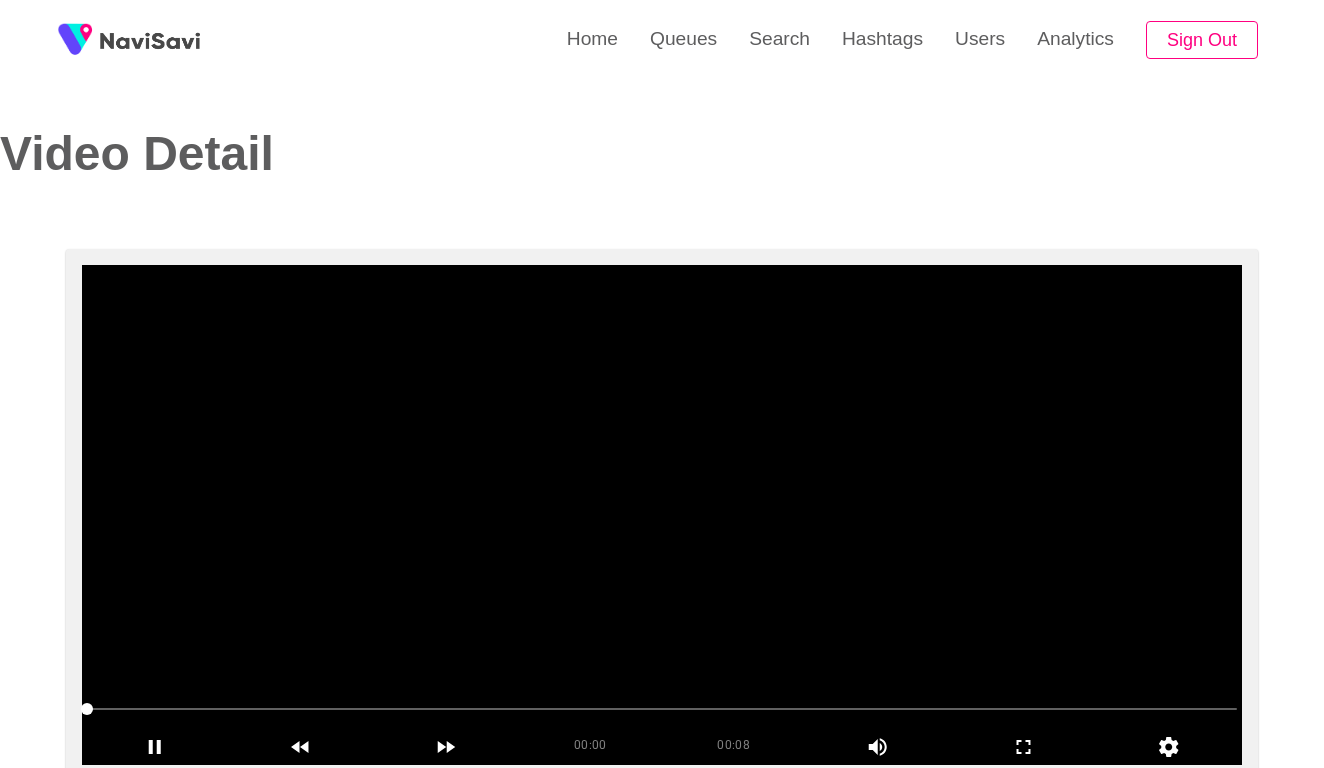 click at bounding box center [662, 515] 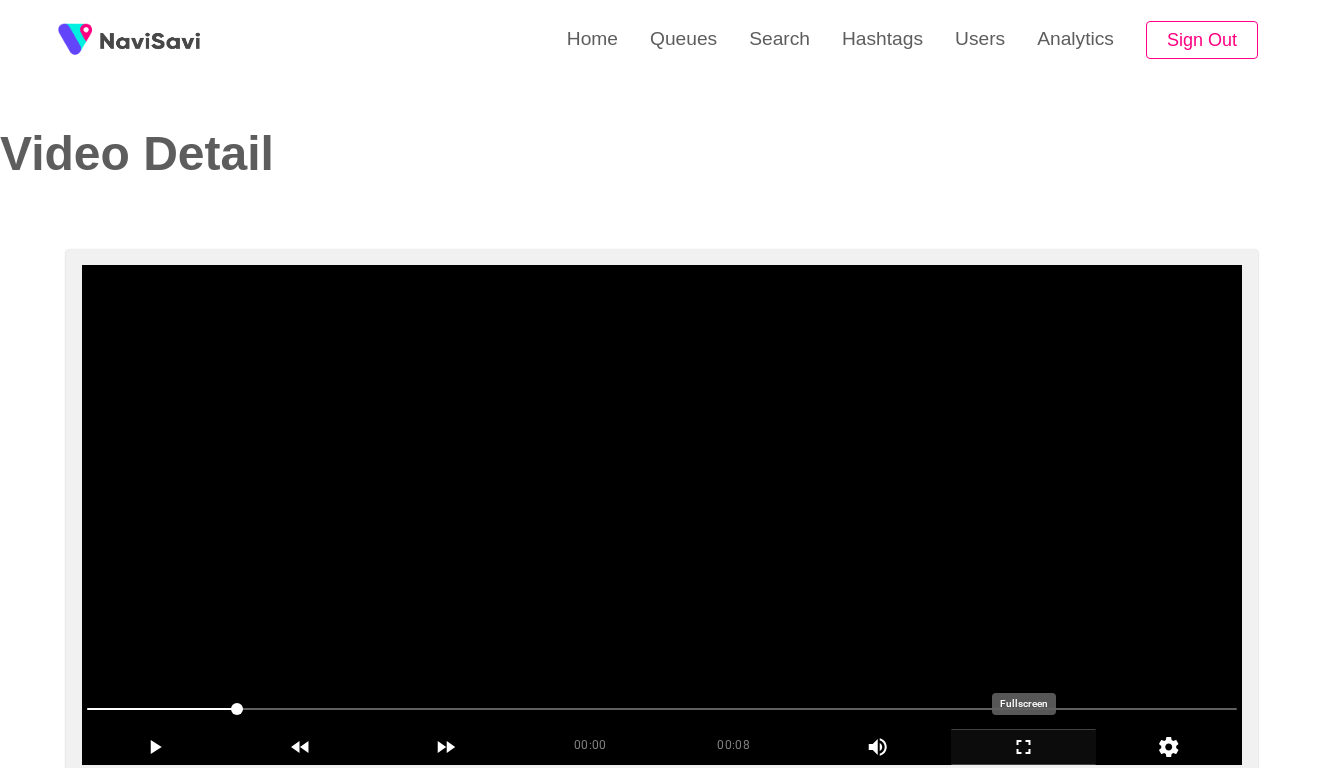 click 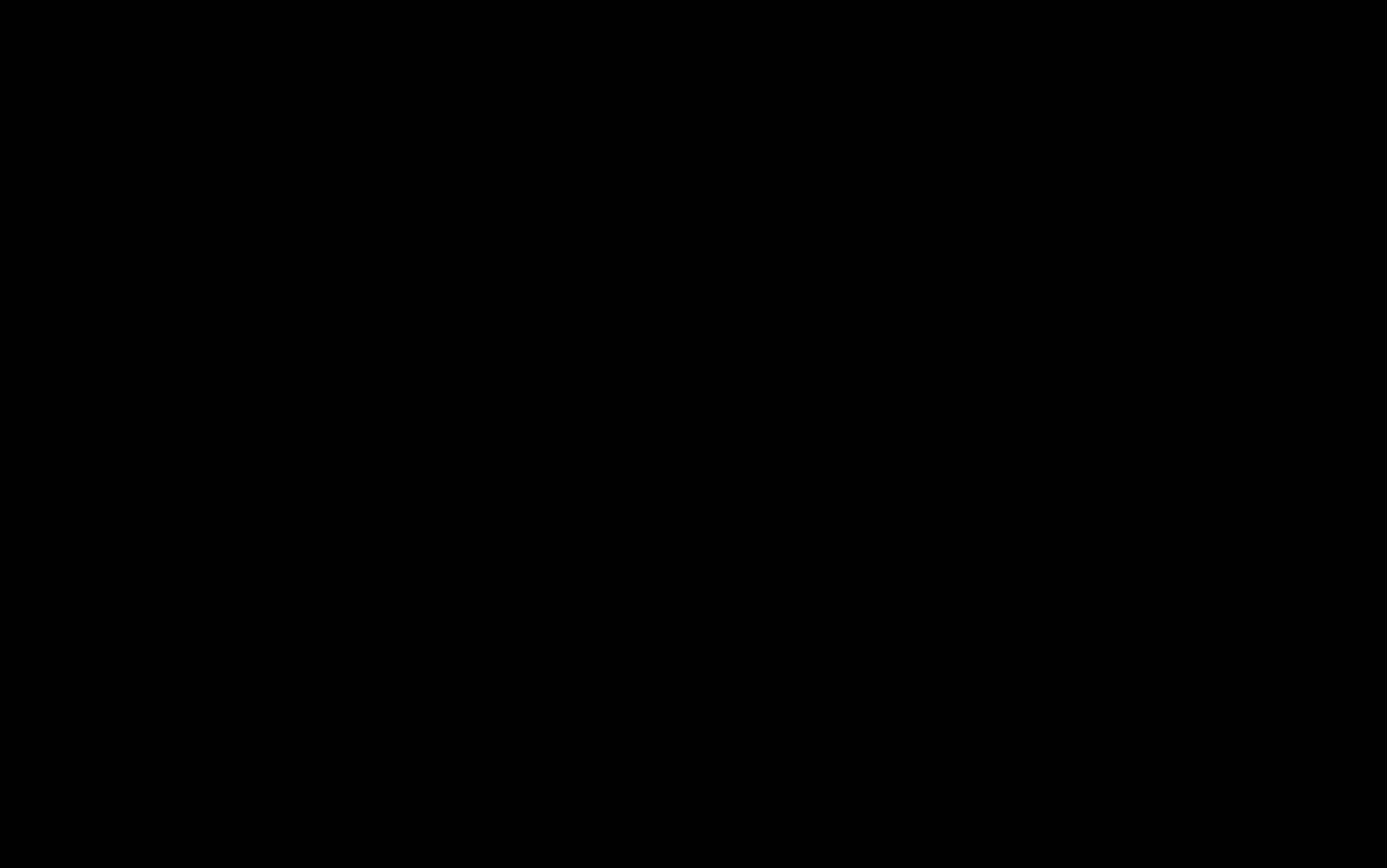 click at bounding box center (694, 434) 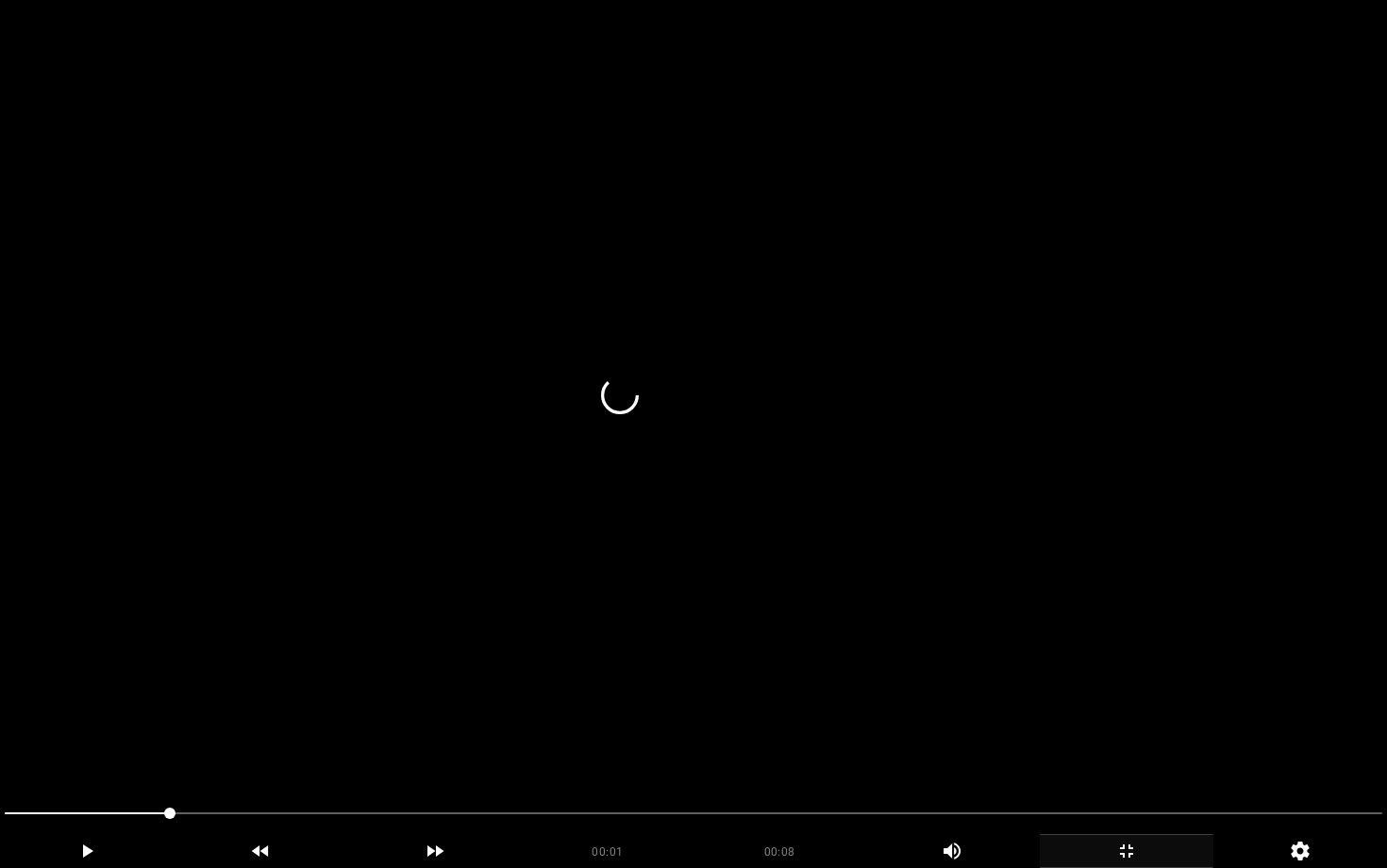 click at bounding box center [694, 434] 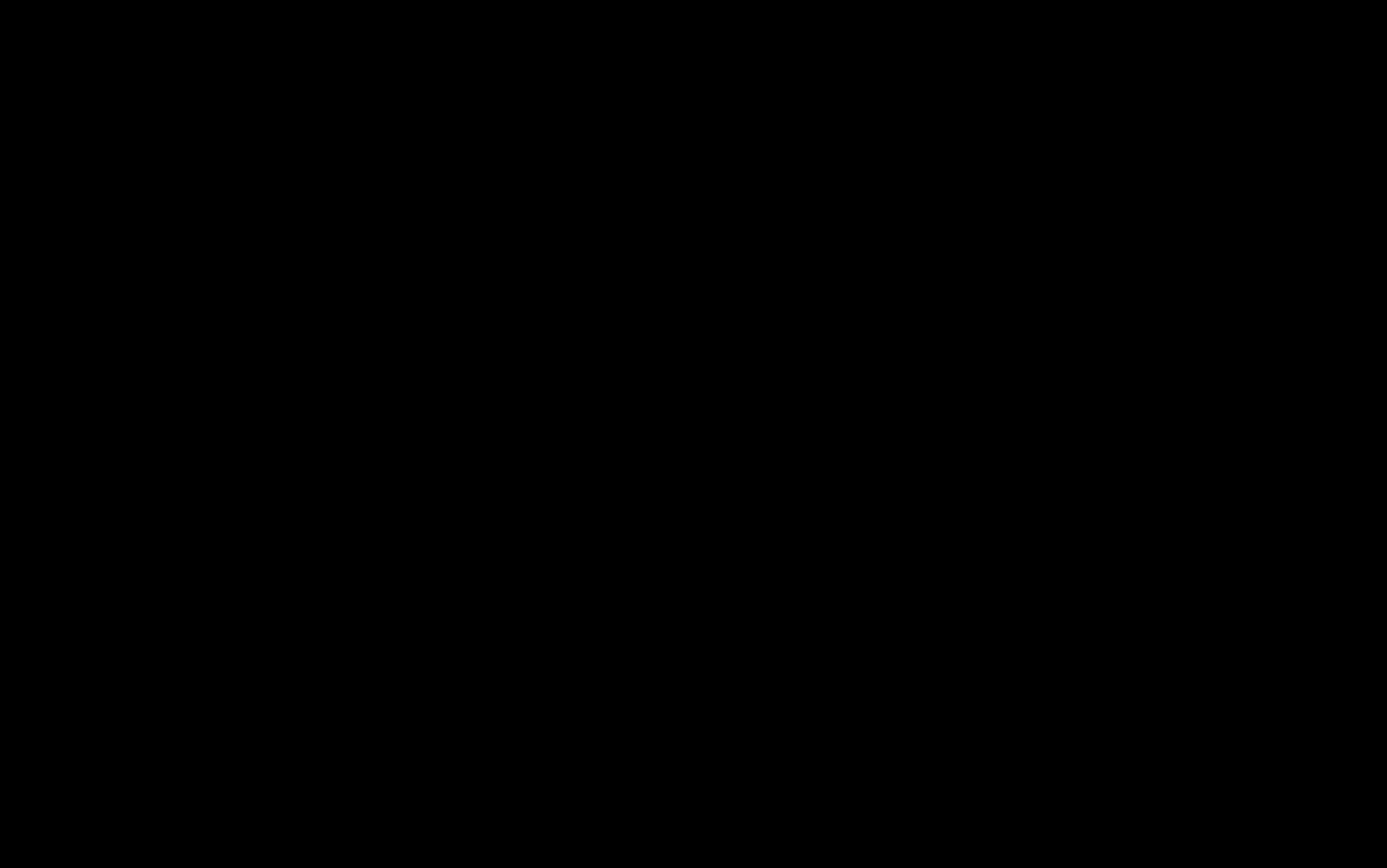scroll, scrollTop: 12, scrollLeft: 0, axis: vertical 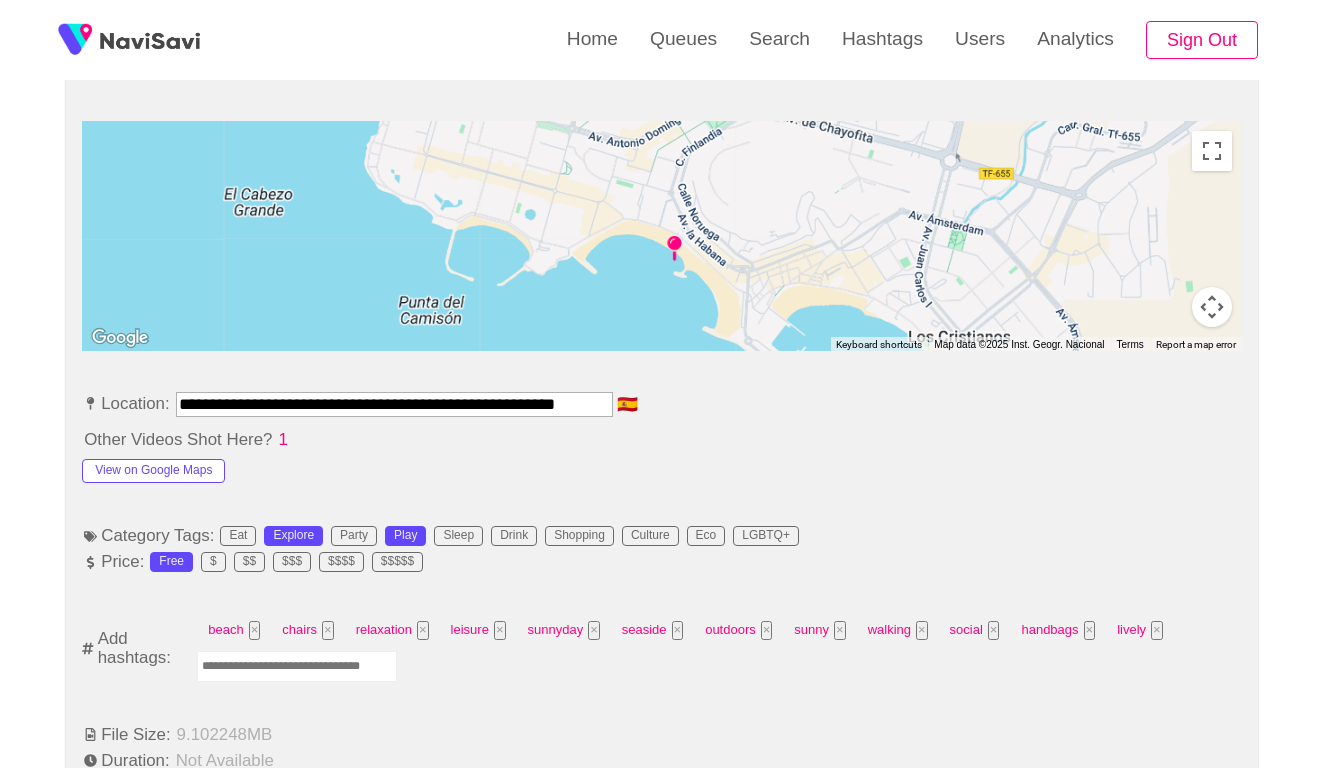 click on "**********" at bounding box center (394, 404) 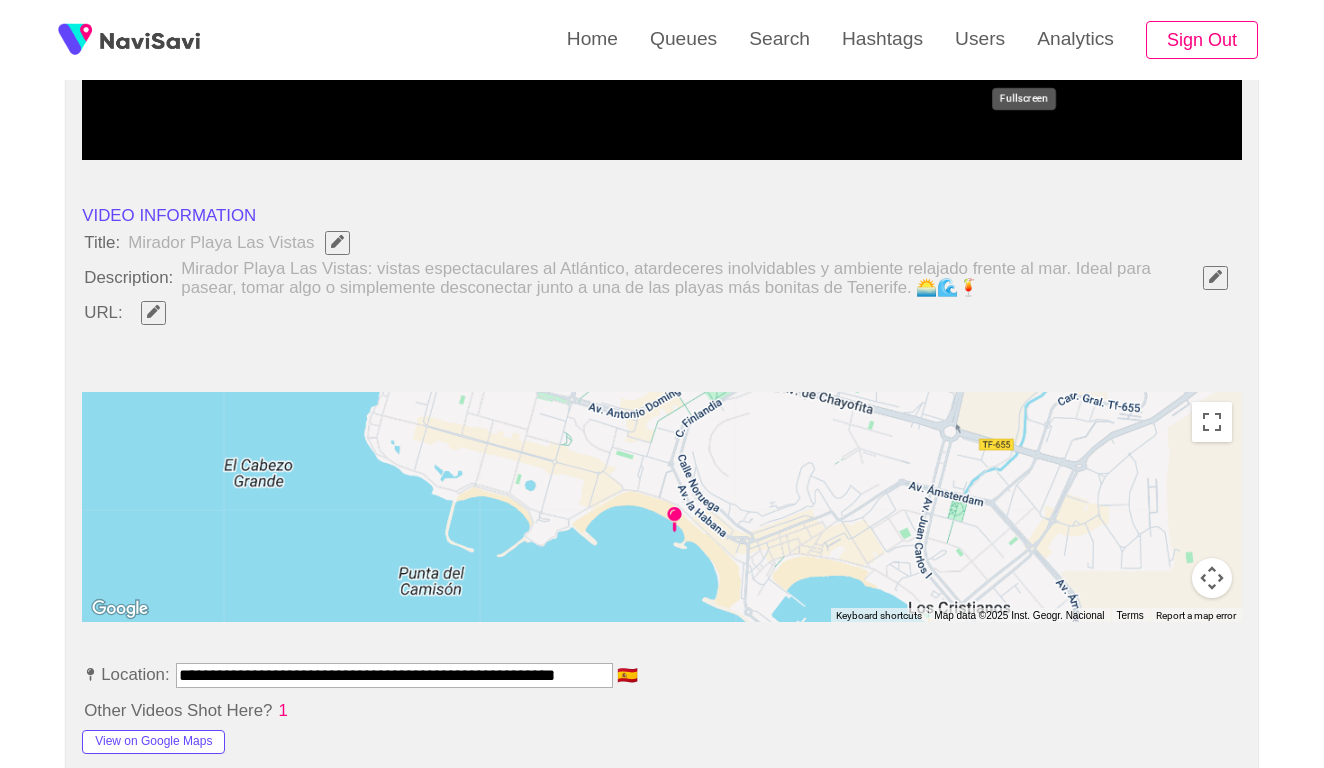 scroll, scrollTop: 621, scrollLeft: 0, axis: vertical 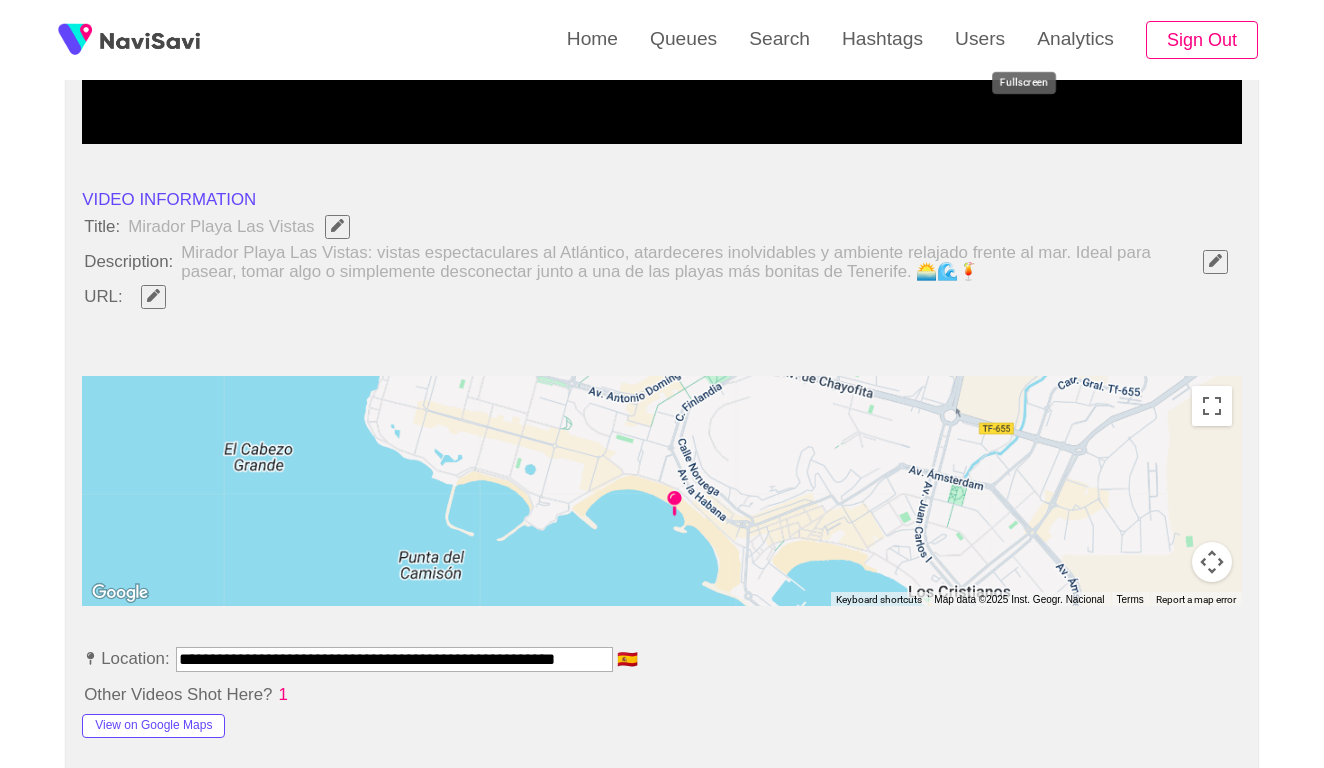 click at bounding box center [153, 295] 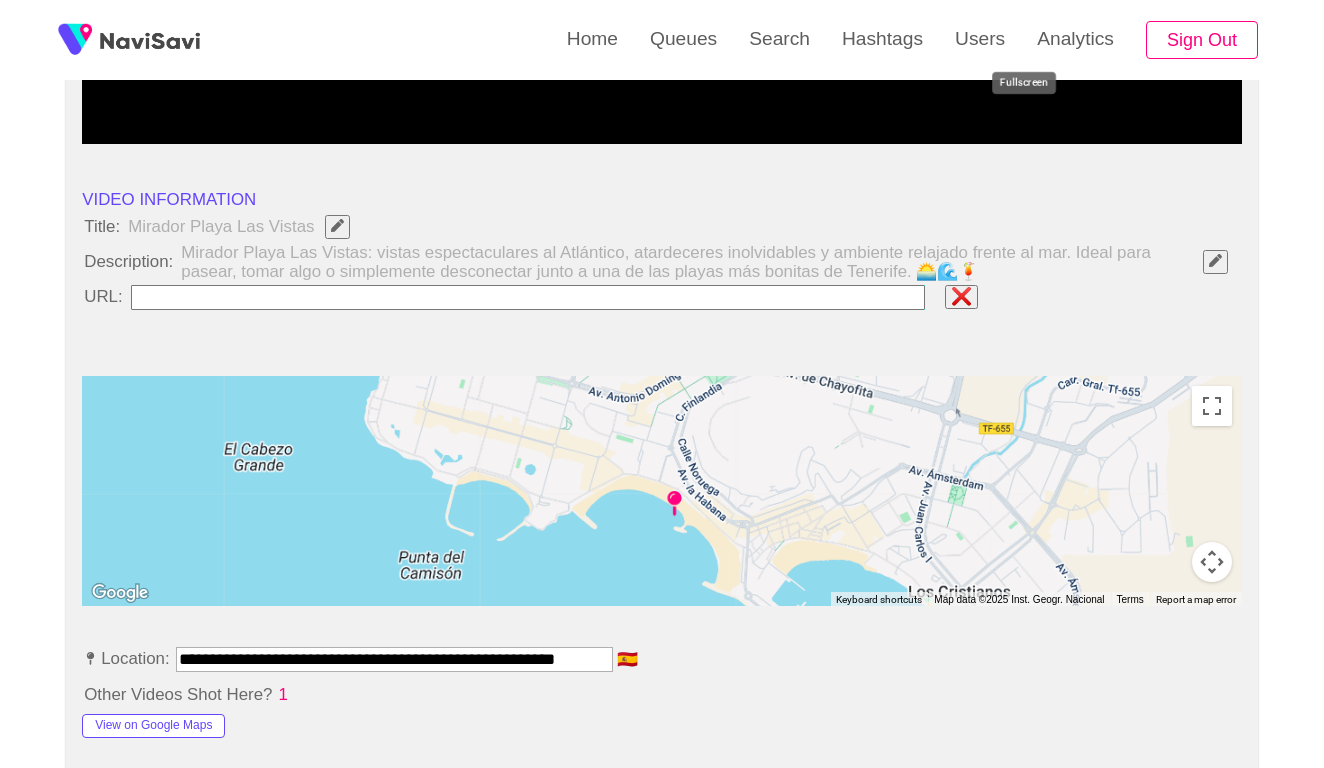 type on "**********" 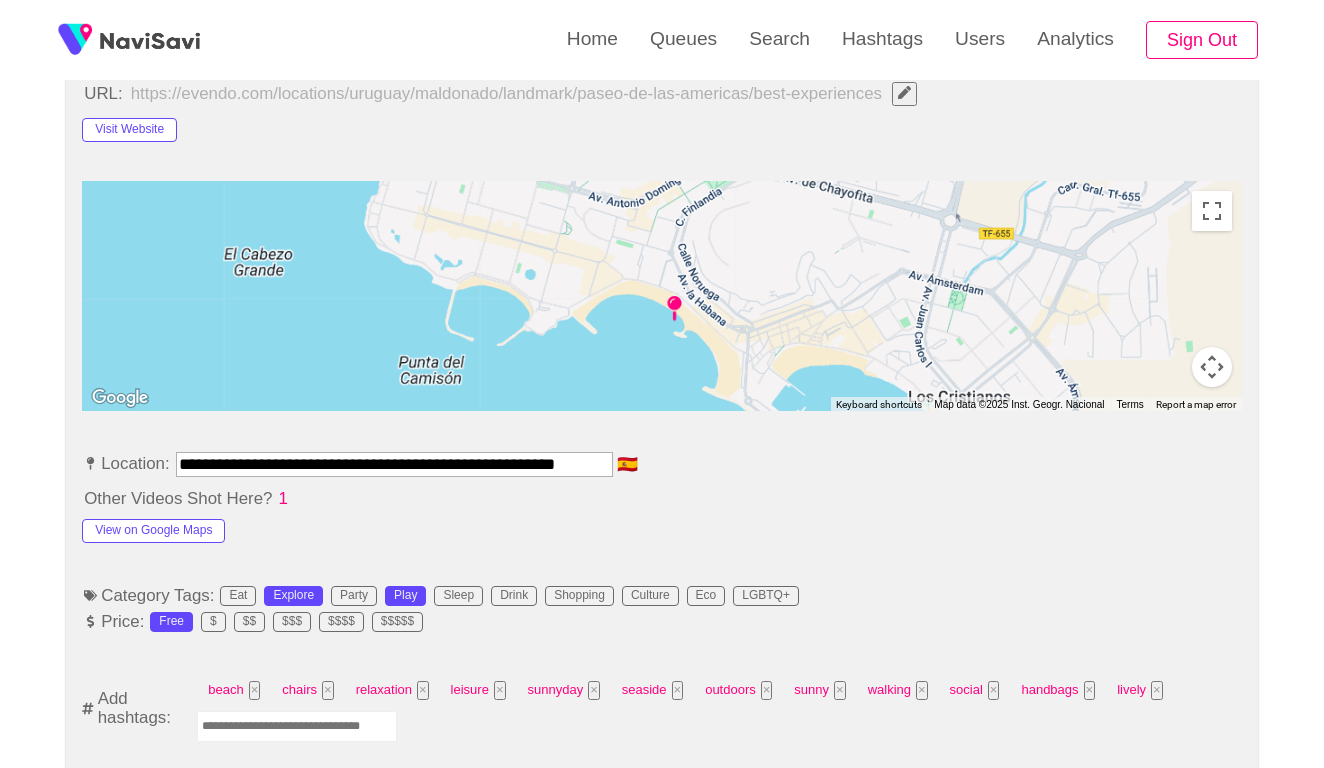 scroll, scrollTop: 874, scrollLeft: 0, axis: vertical 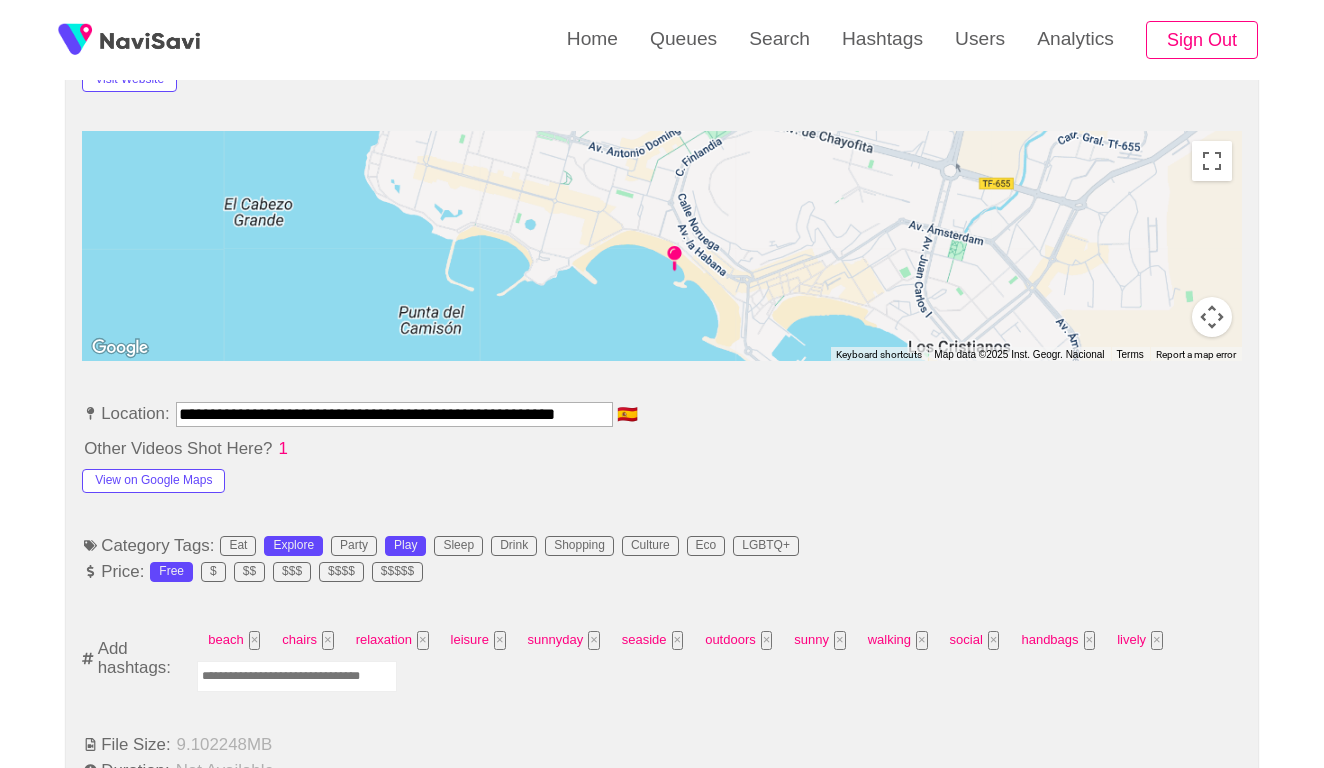 click at bounding box center [297, 676] 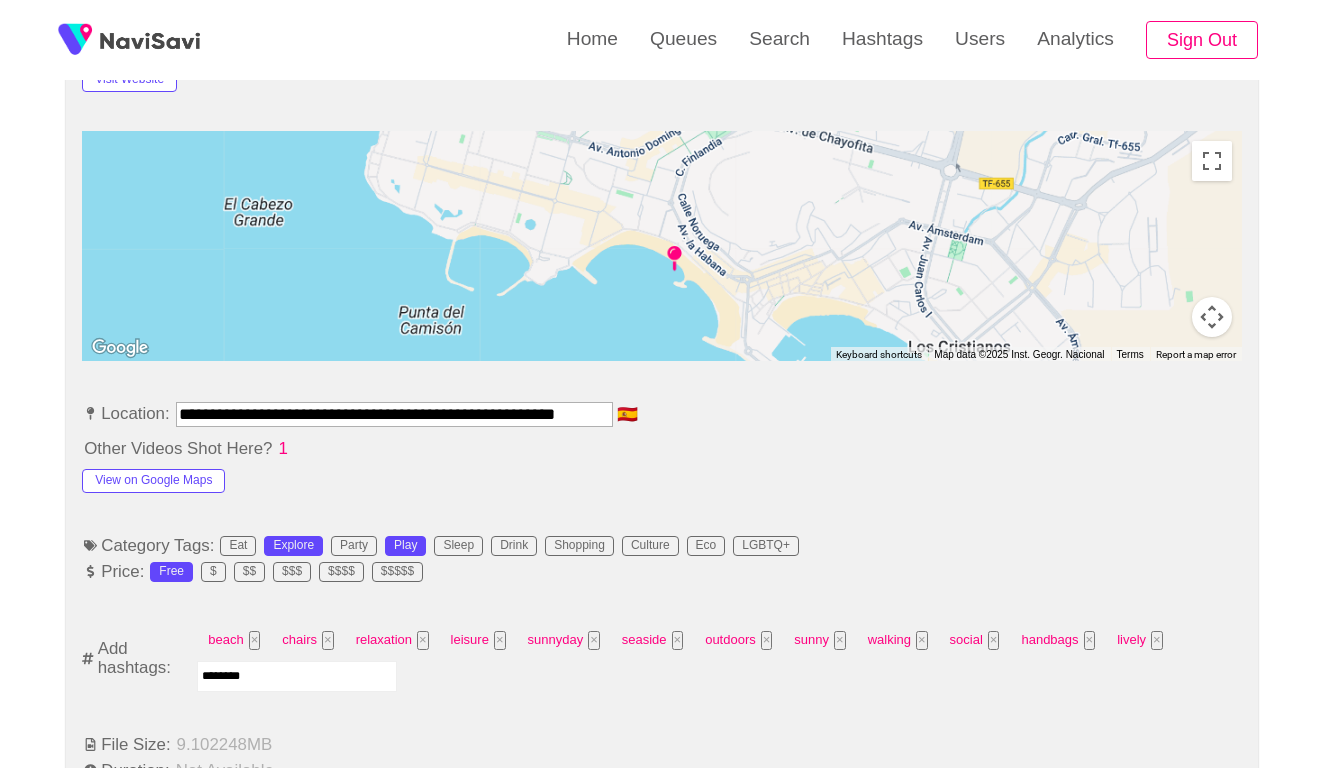 type on "*********" 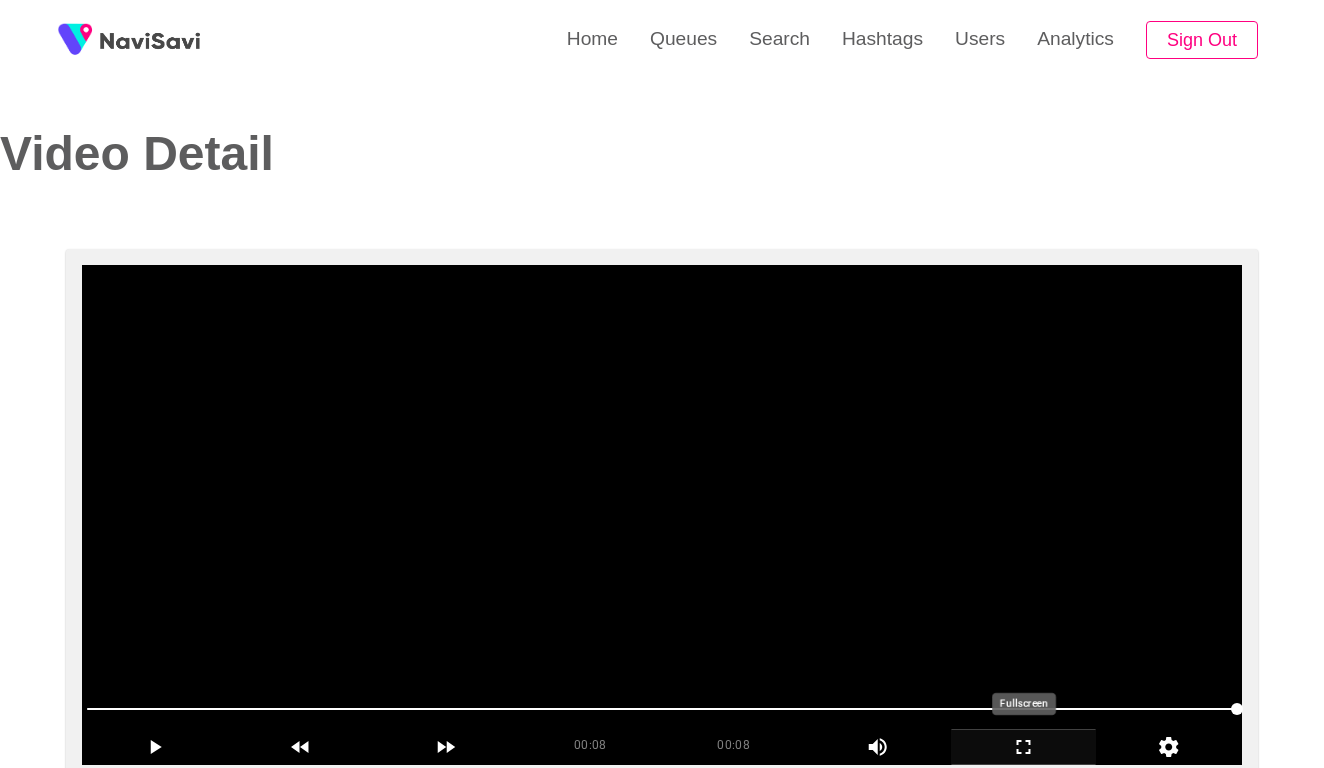 scroll, scrollTop: -1, scrollLeft: 0, axis: vertical 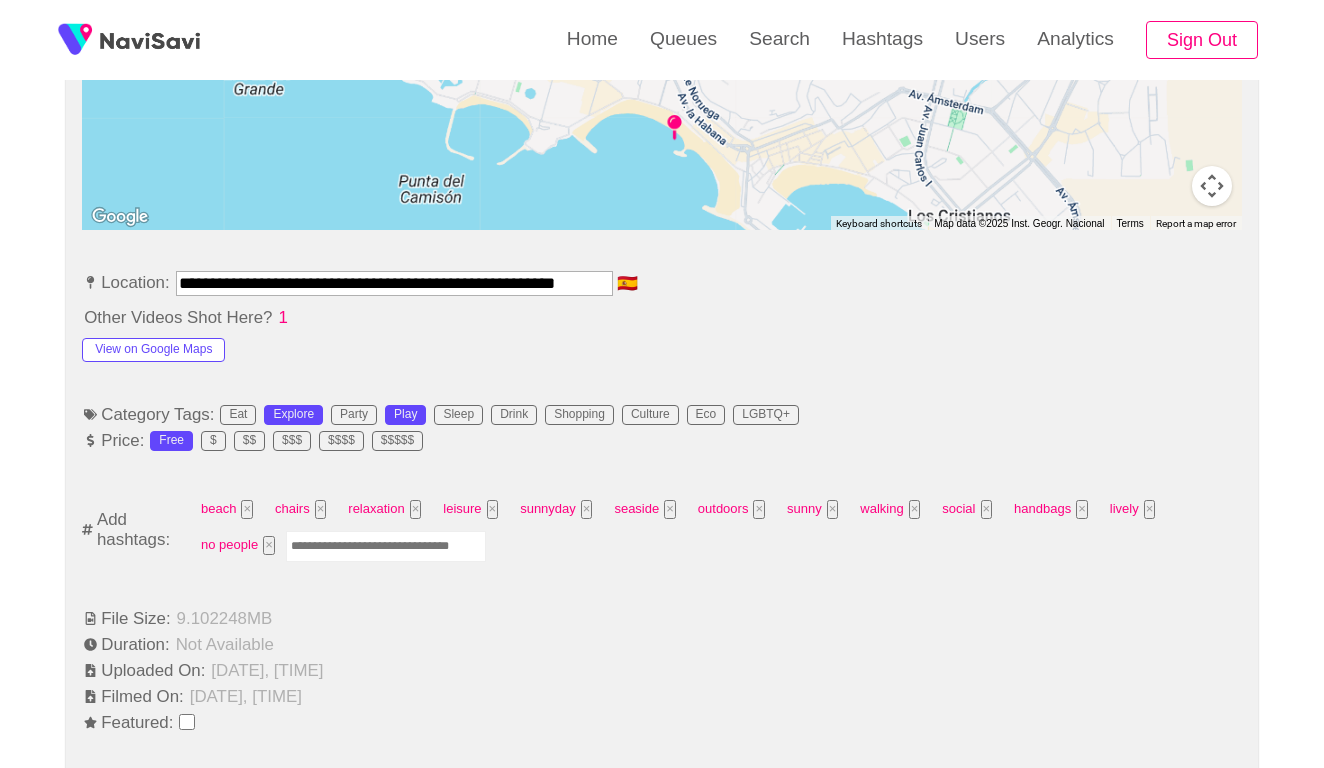 click at bounding box center [386, 546] 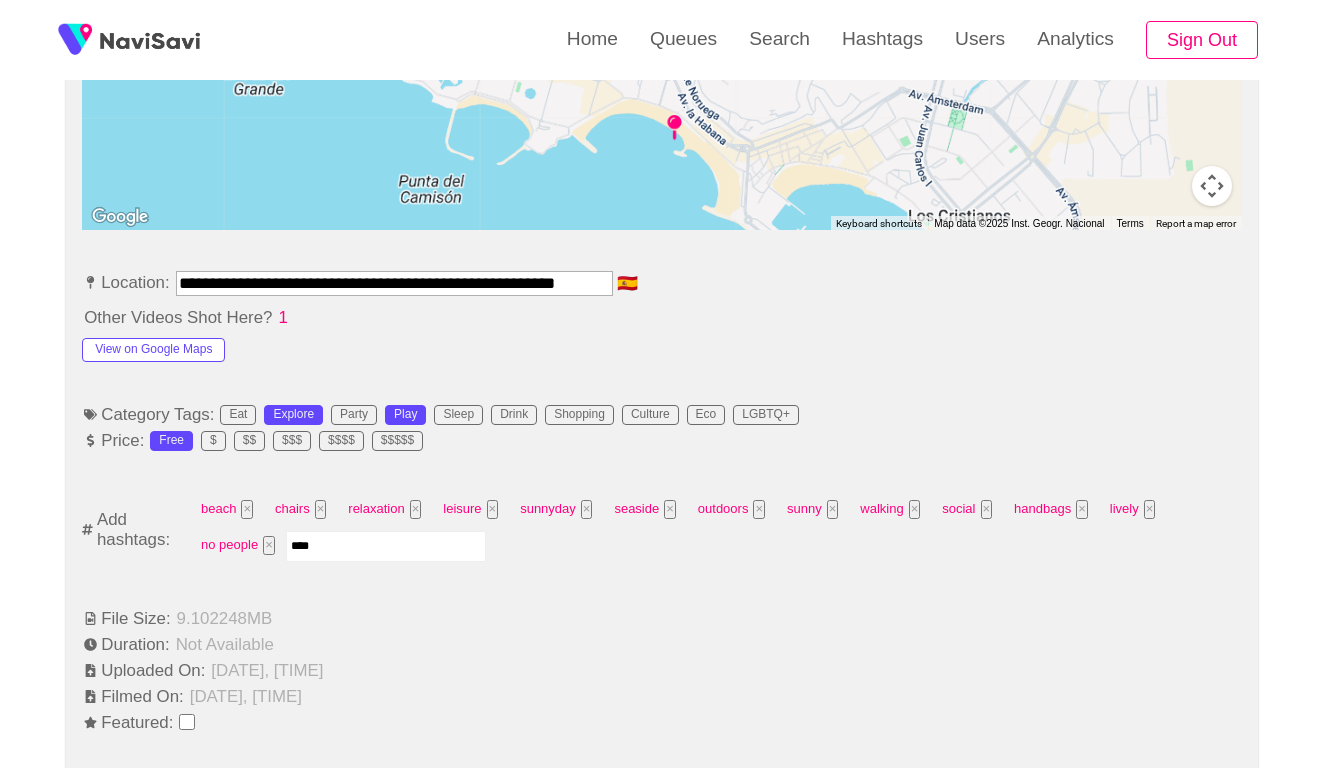 type on "*****" 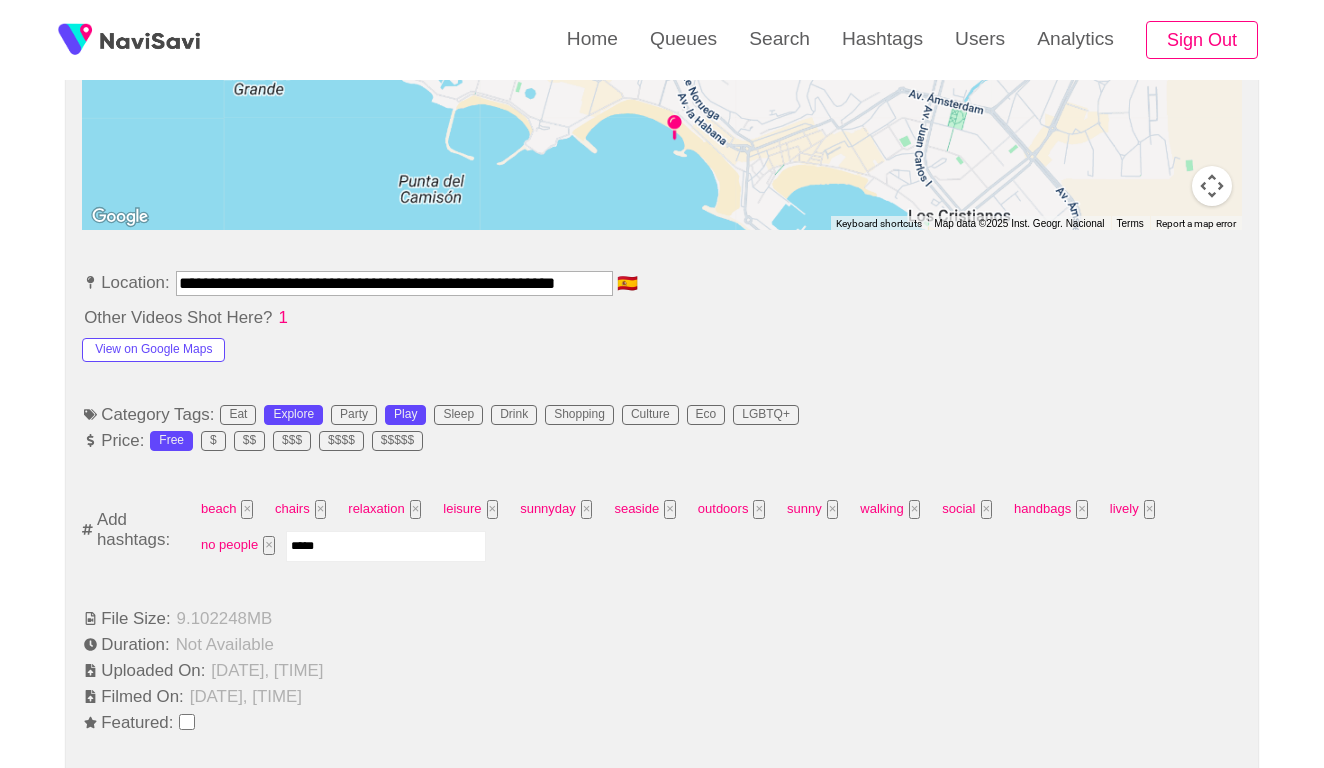 type 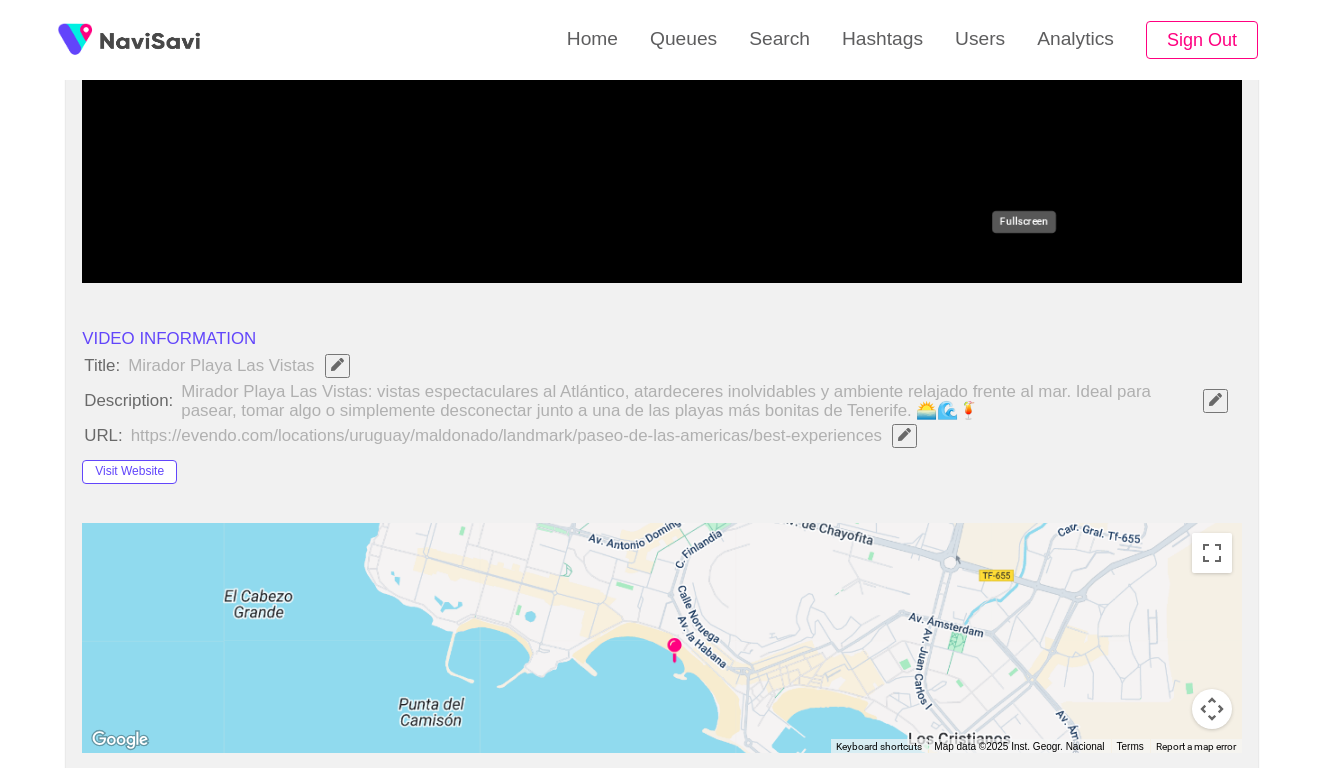 scroll, scrollTop: 441, scrollLeft: 0, axis: vertical 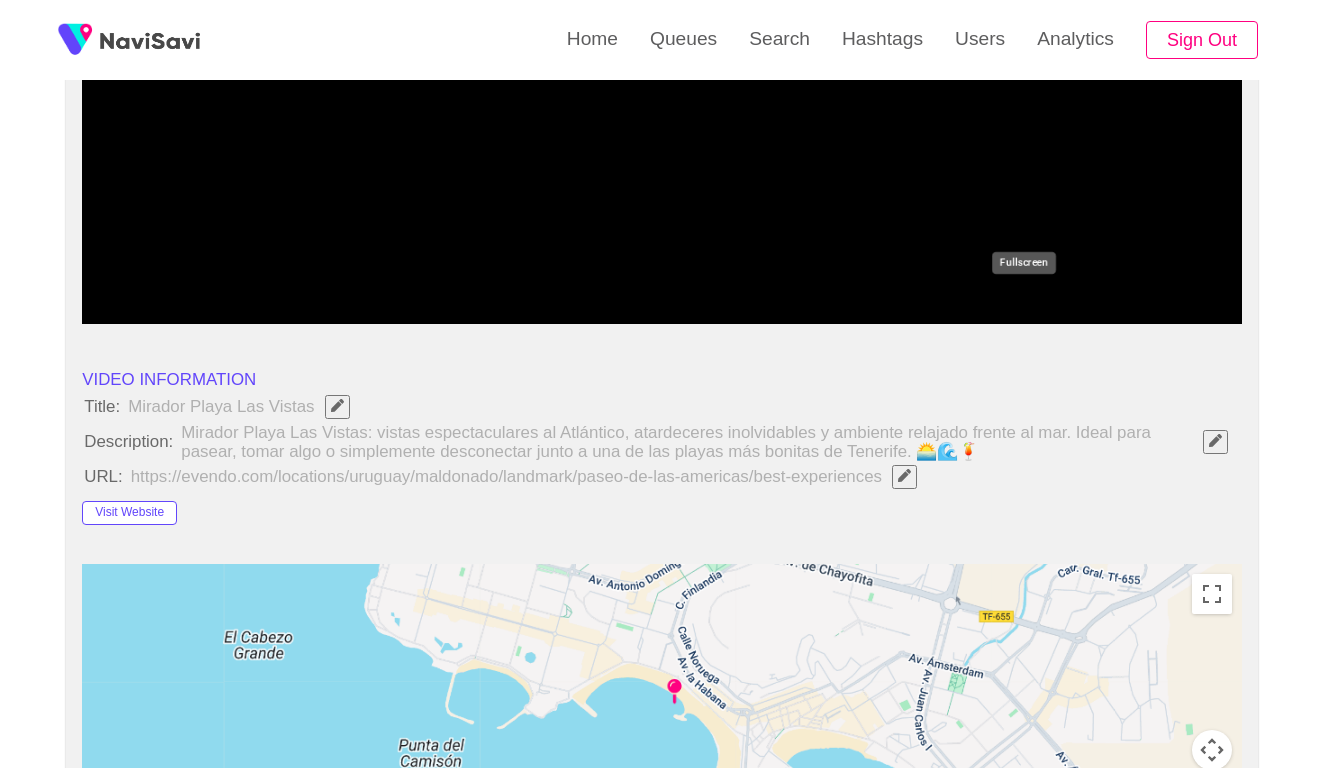 click 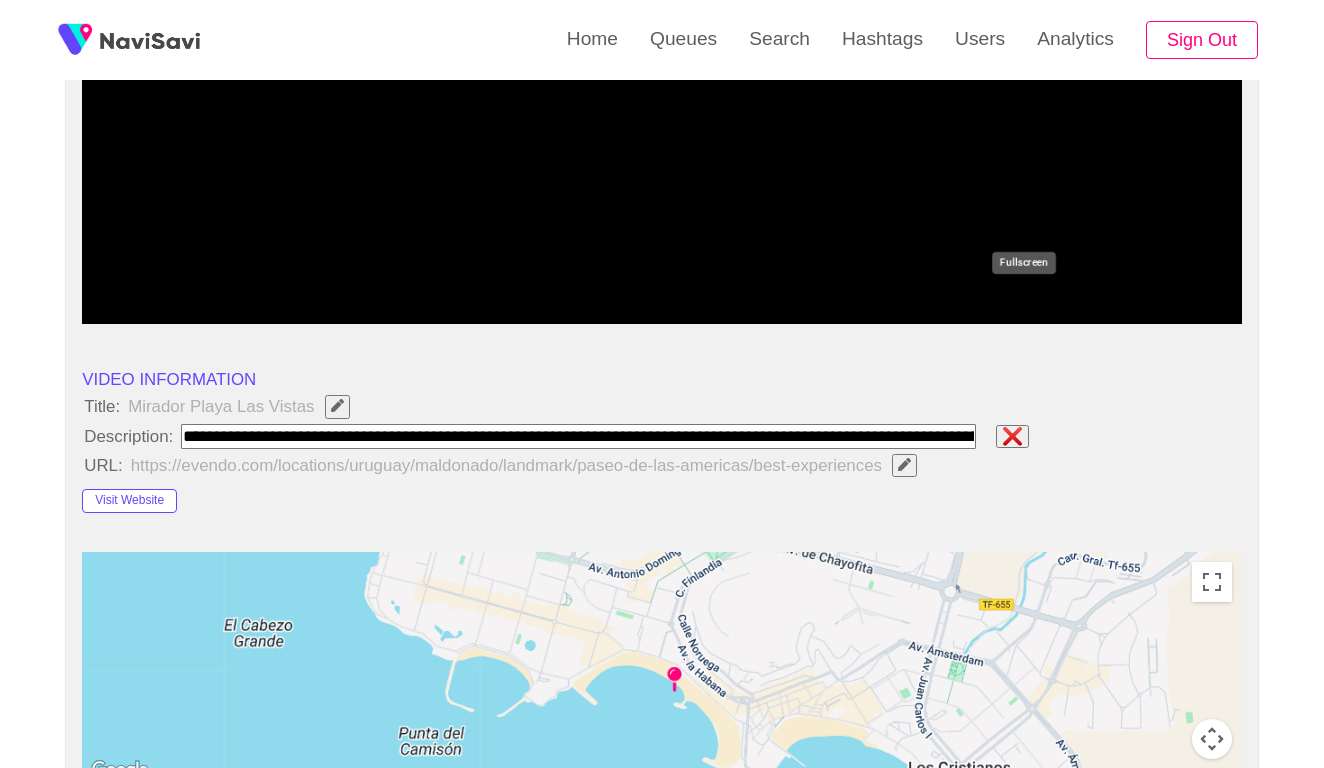paste on "**********" 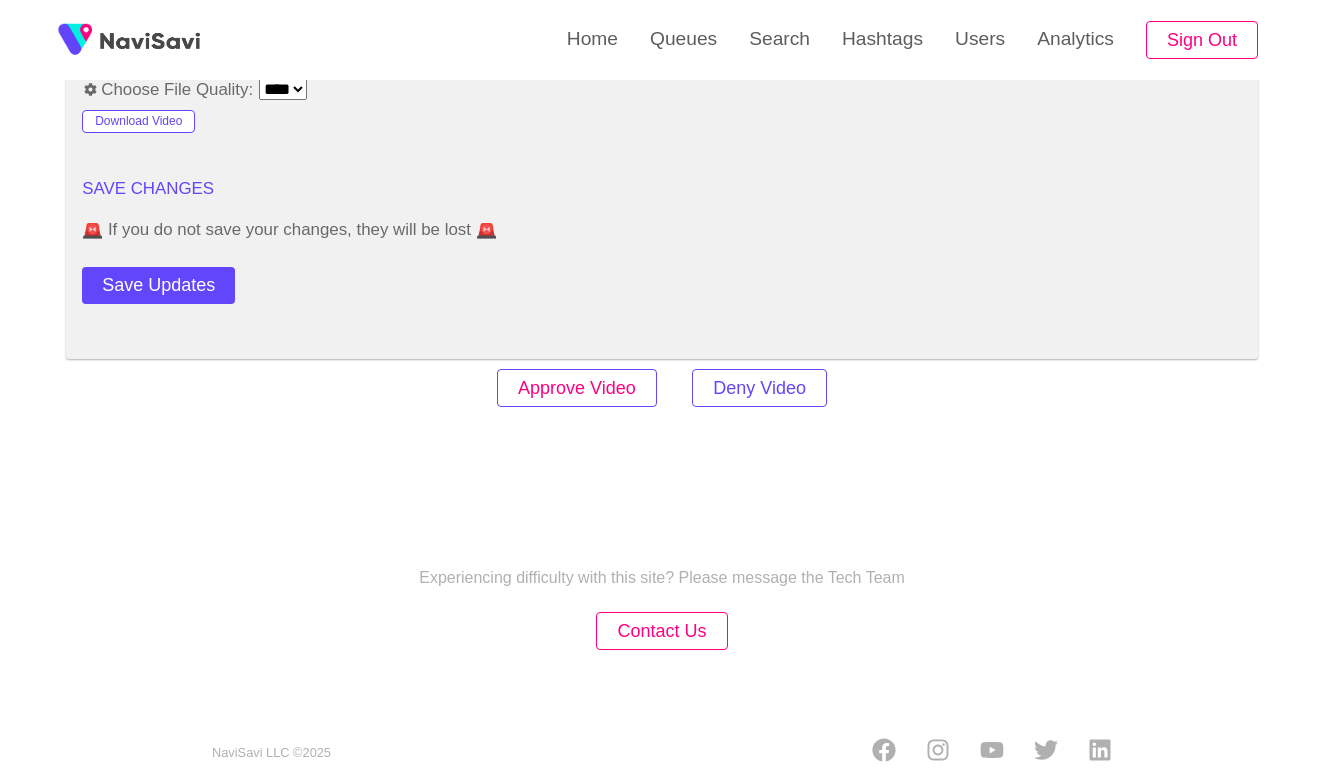 scroll, scrollTop: 2767, scrollLeft: 0, axis: vertical 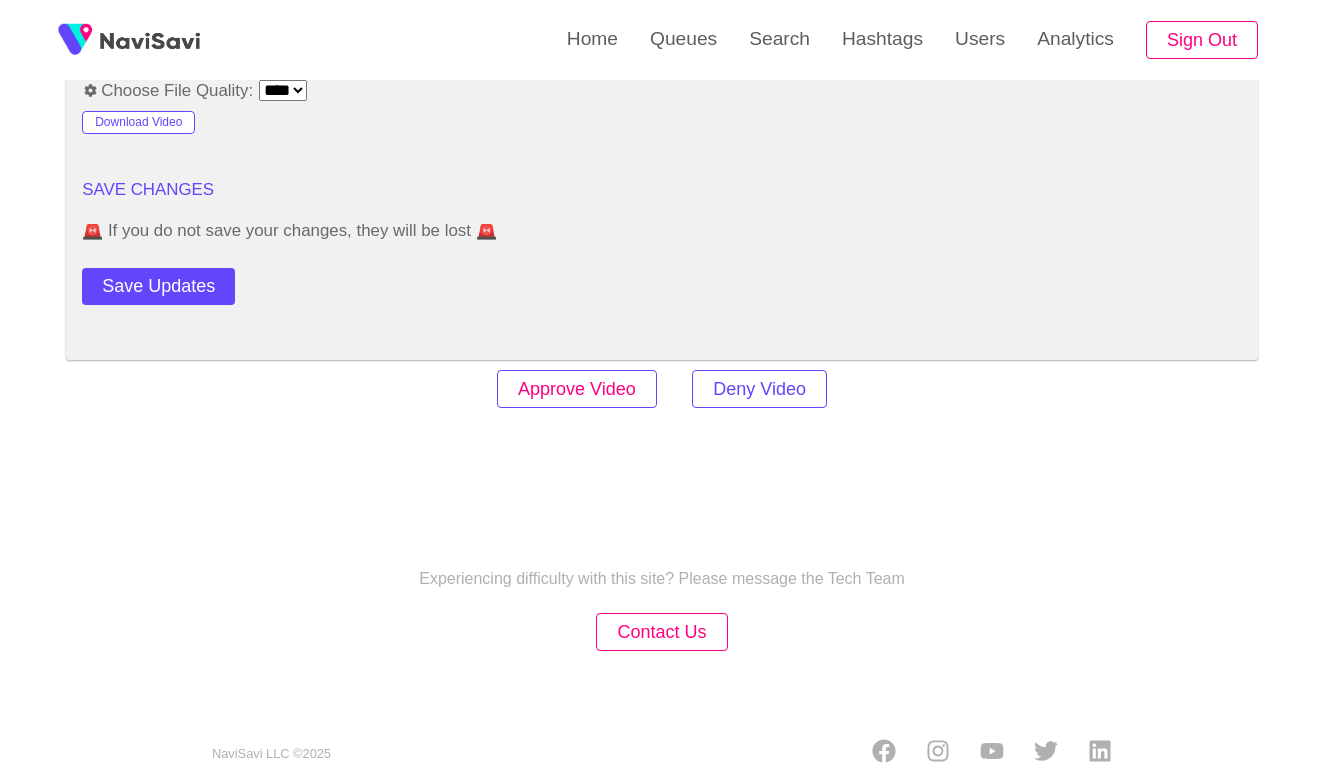 click on "Approve Video" at bounding box center (577, 389) 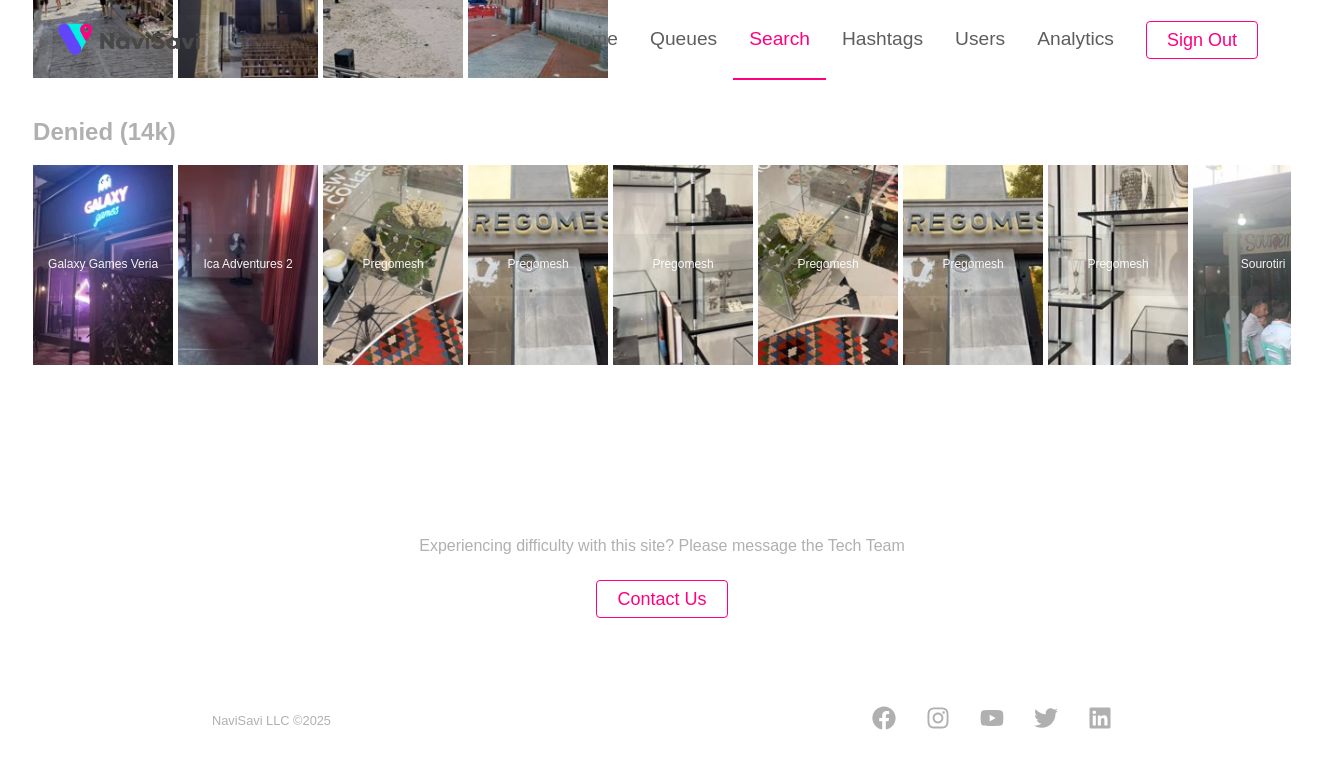 scroll, scrollTop: 0, scrollLeft: 0, axis: both 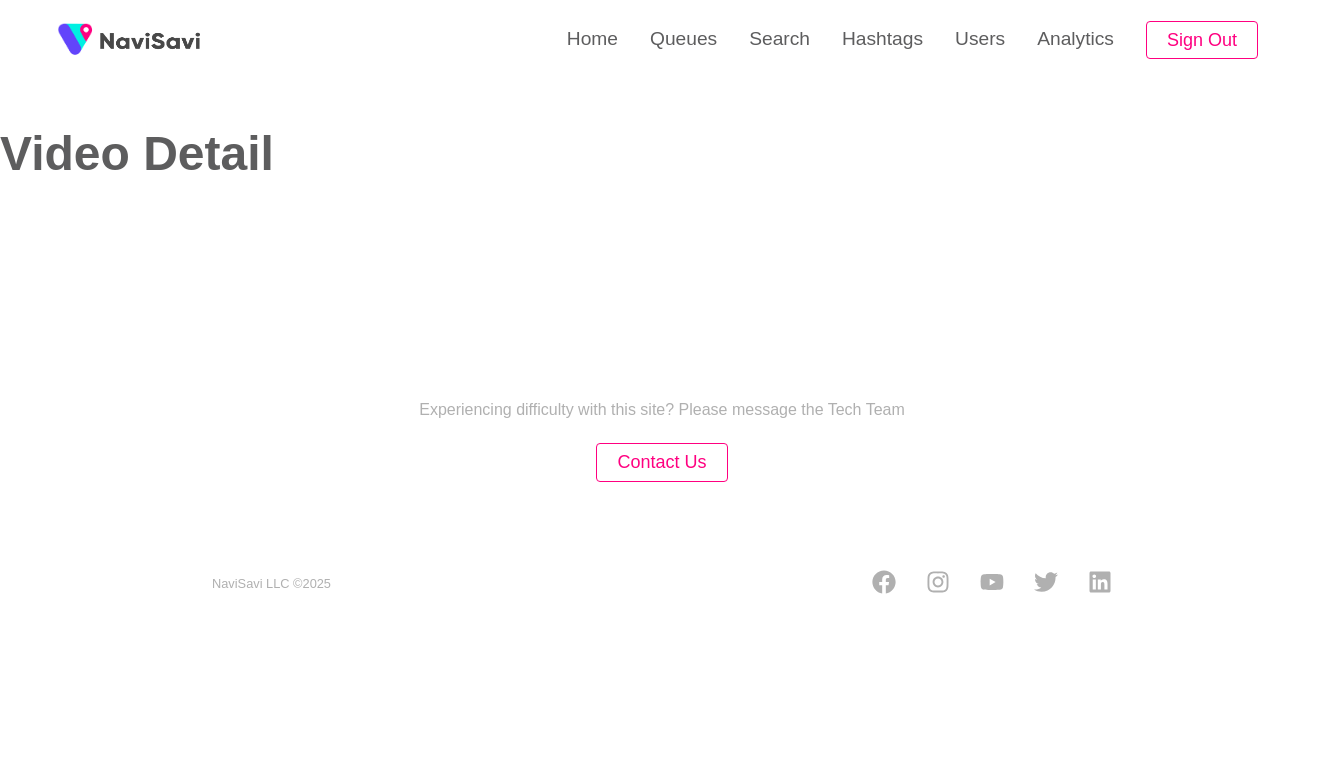 select on "**********" 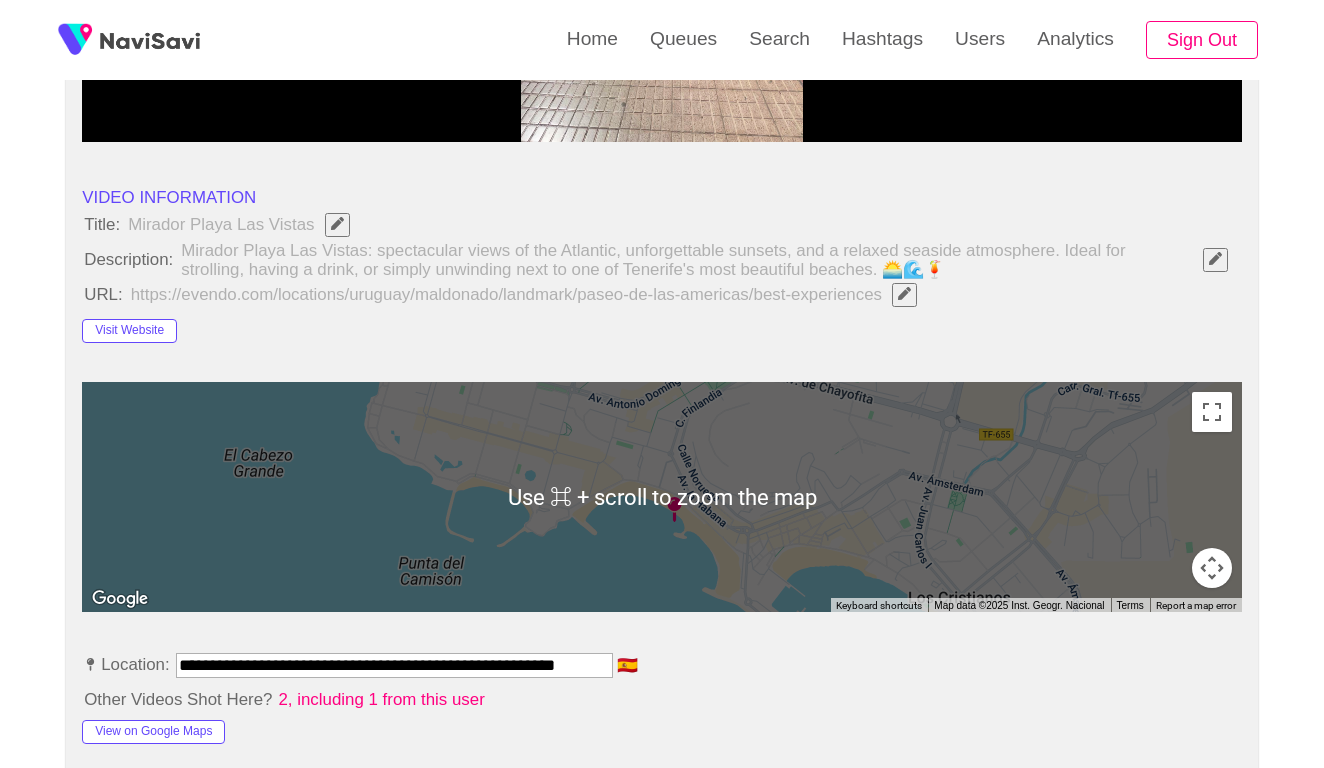scroll, scrollTop: 622, scrollLeft: 0, axis: vertical 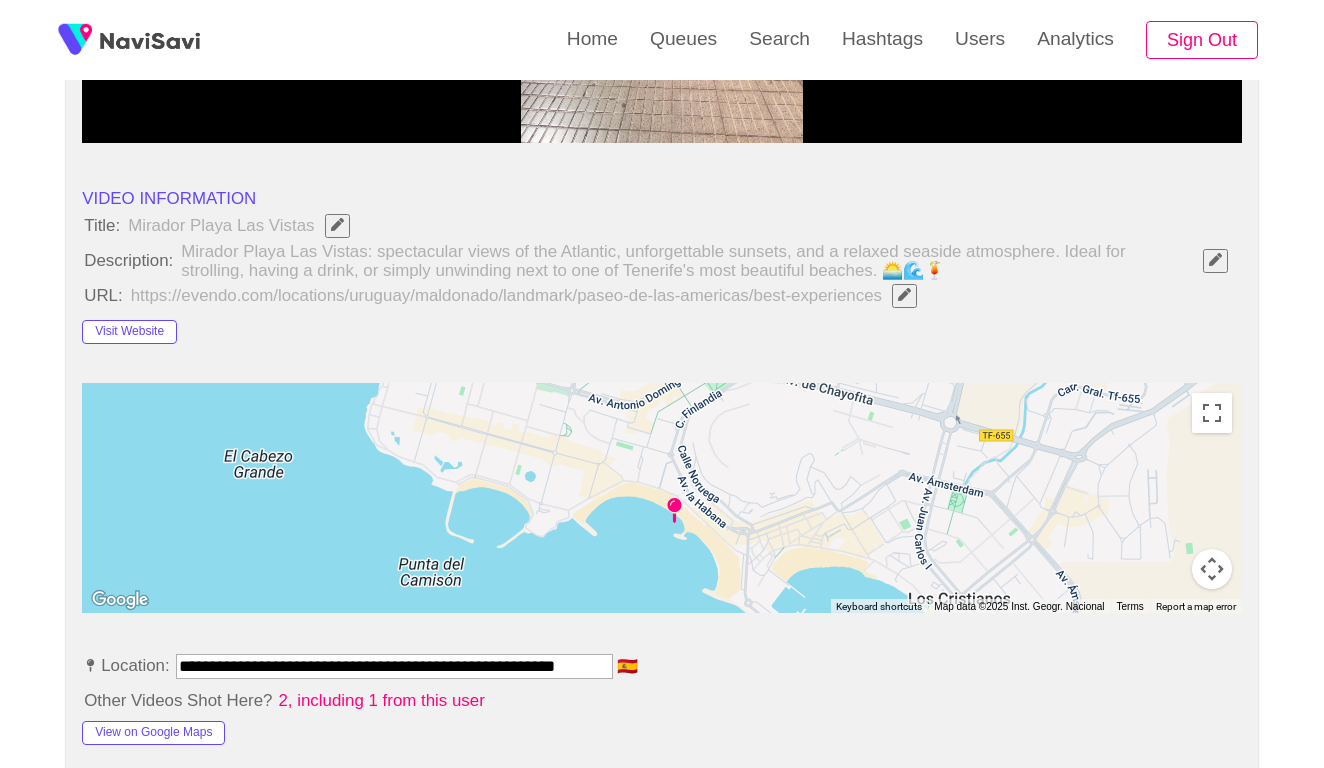 click at bounding box center (904, 294) 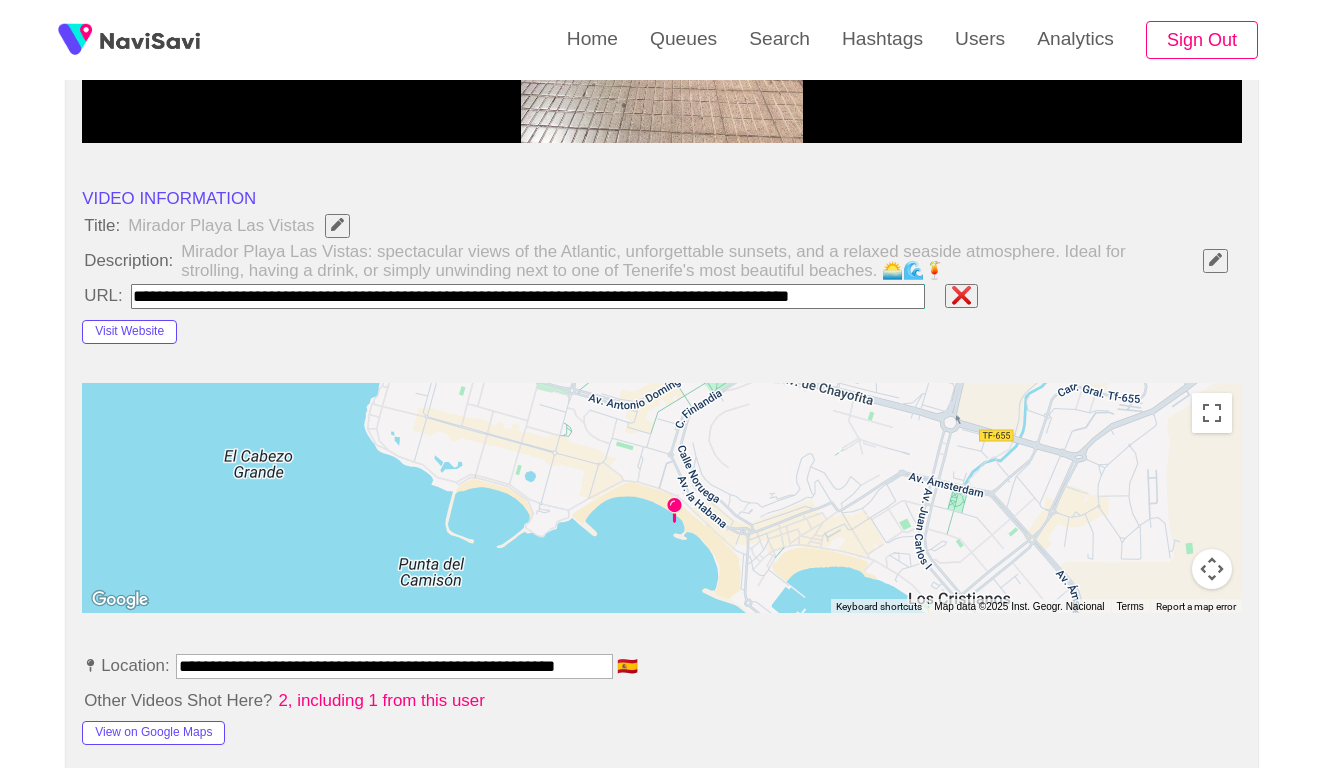 type on "**********" 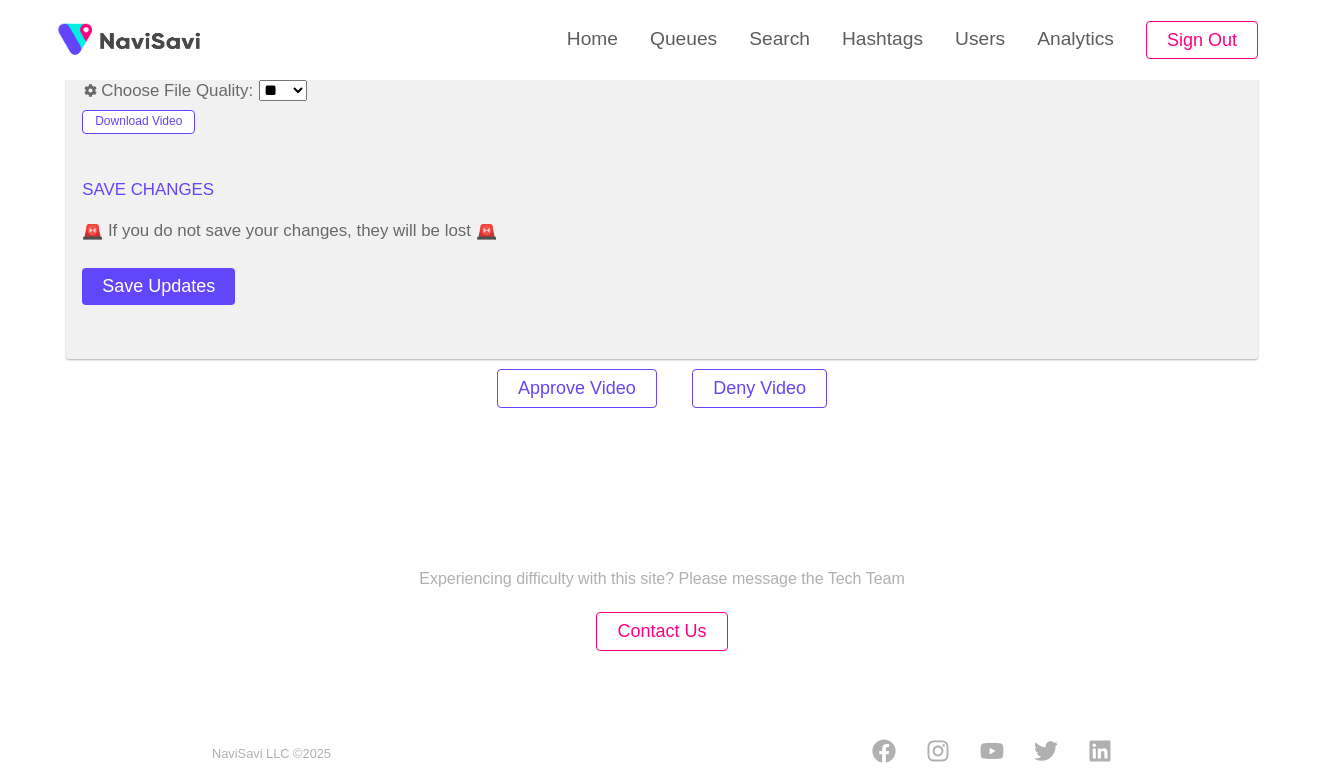 scroll, scrollTop: 2798, scrollLeft: 0, axis: vertical 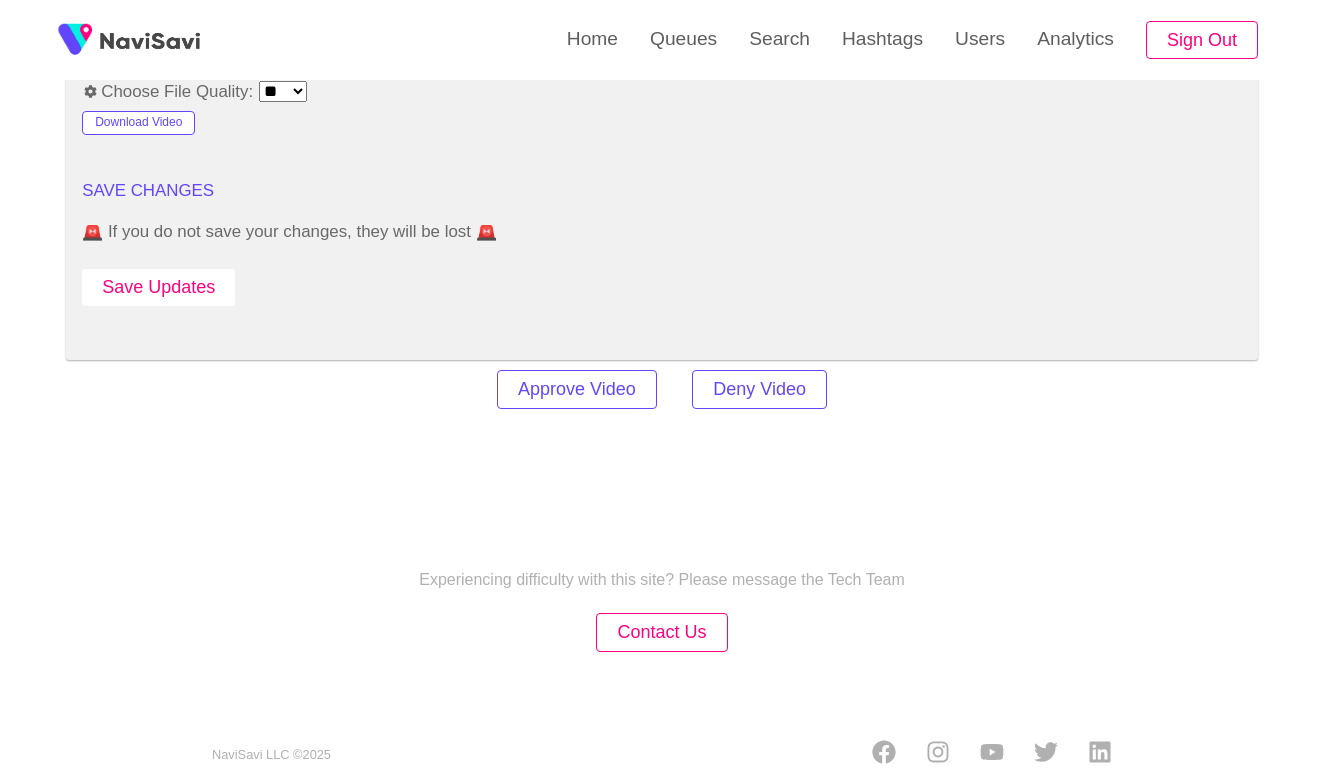 click on "Save Updates" at bounding box center (158, 287) 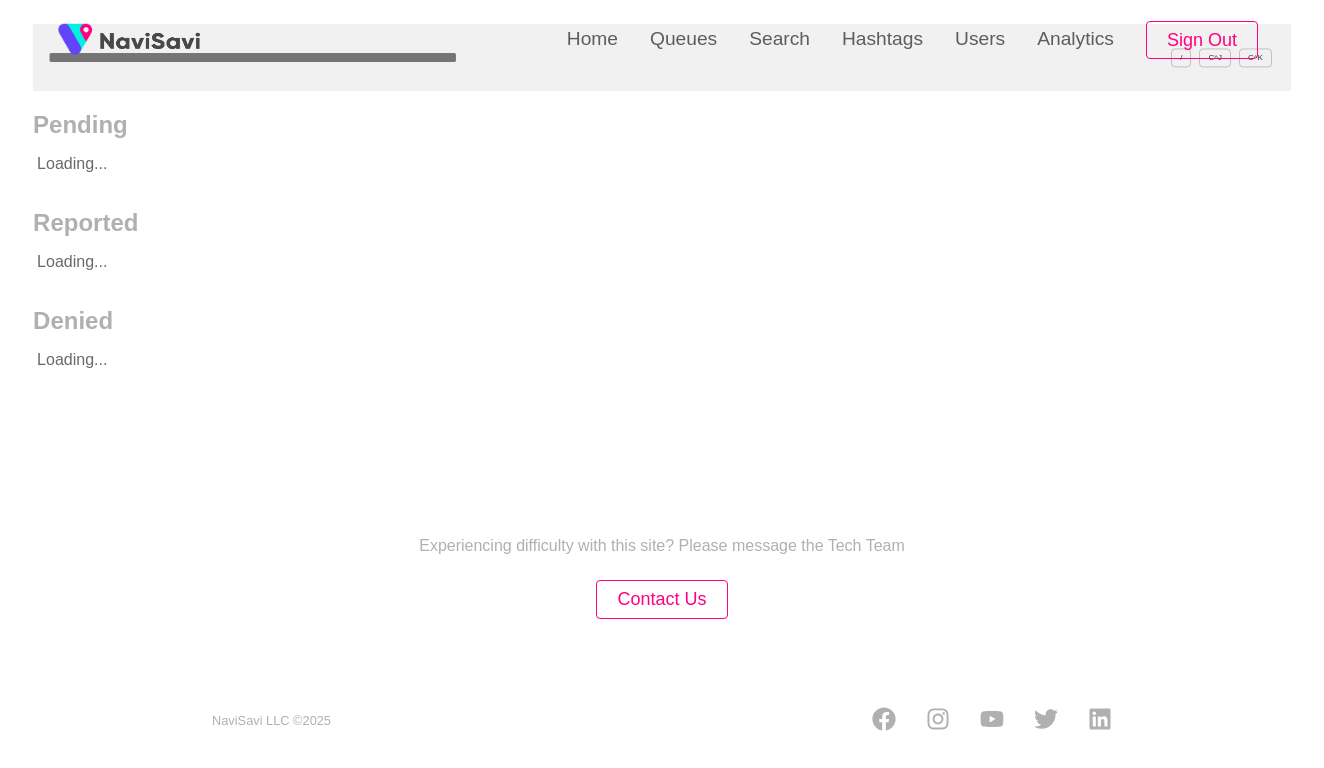 scroll, scrollTop: 0, scrollLeft: 0, axis: both 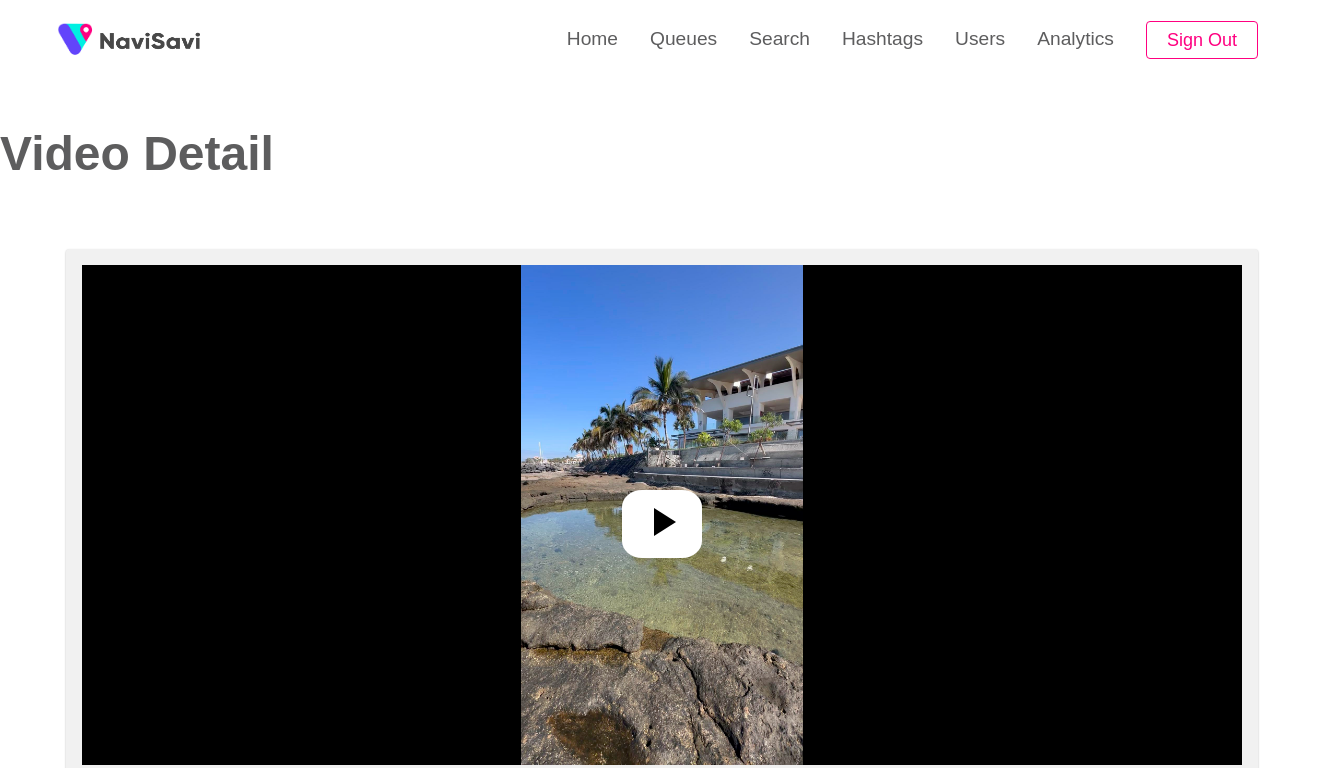 select on "**********" 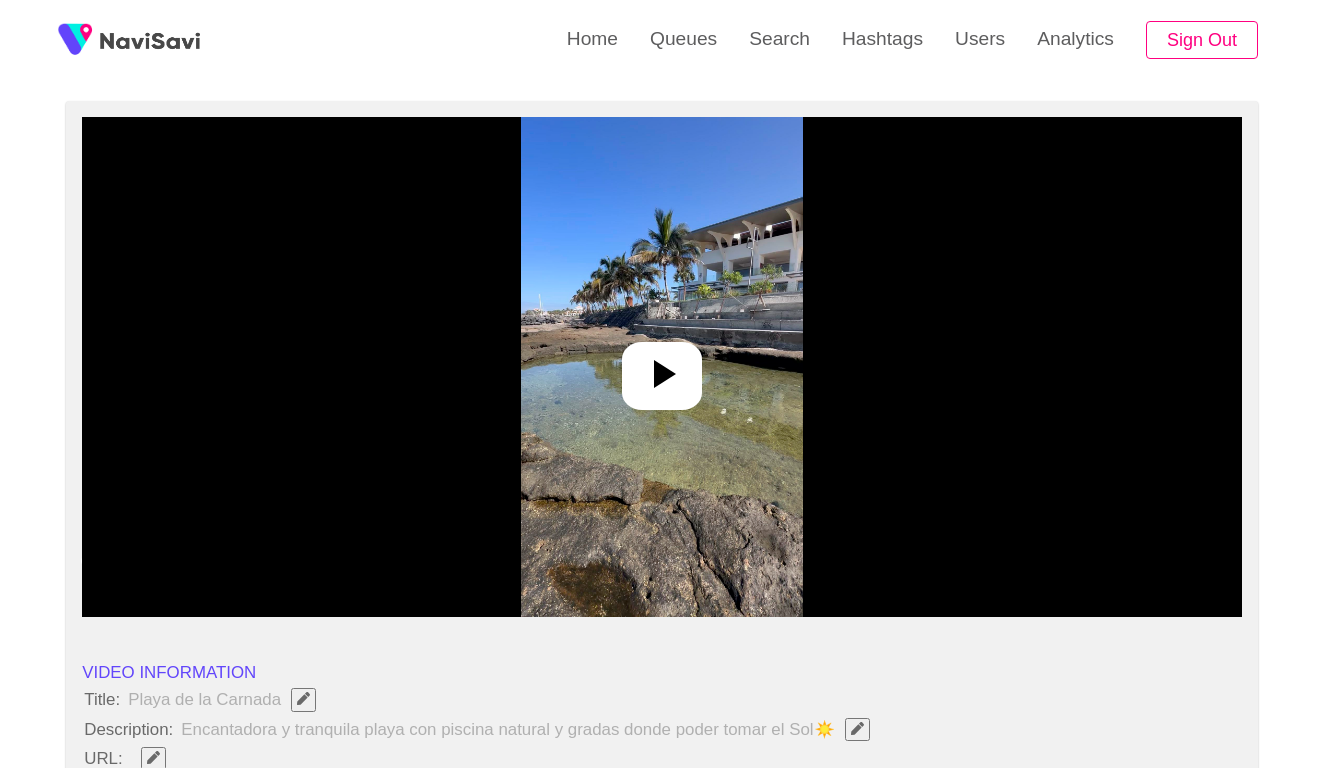 scroll, scrollTop: 148, scrollLeft: 0, axis: vertical 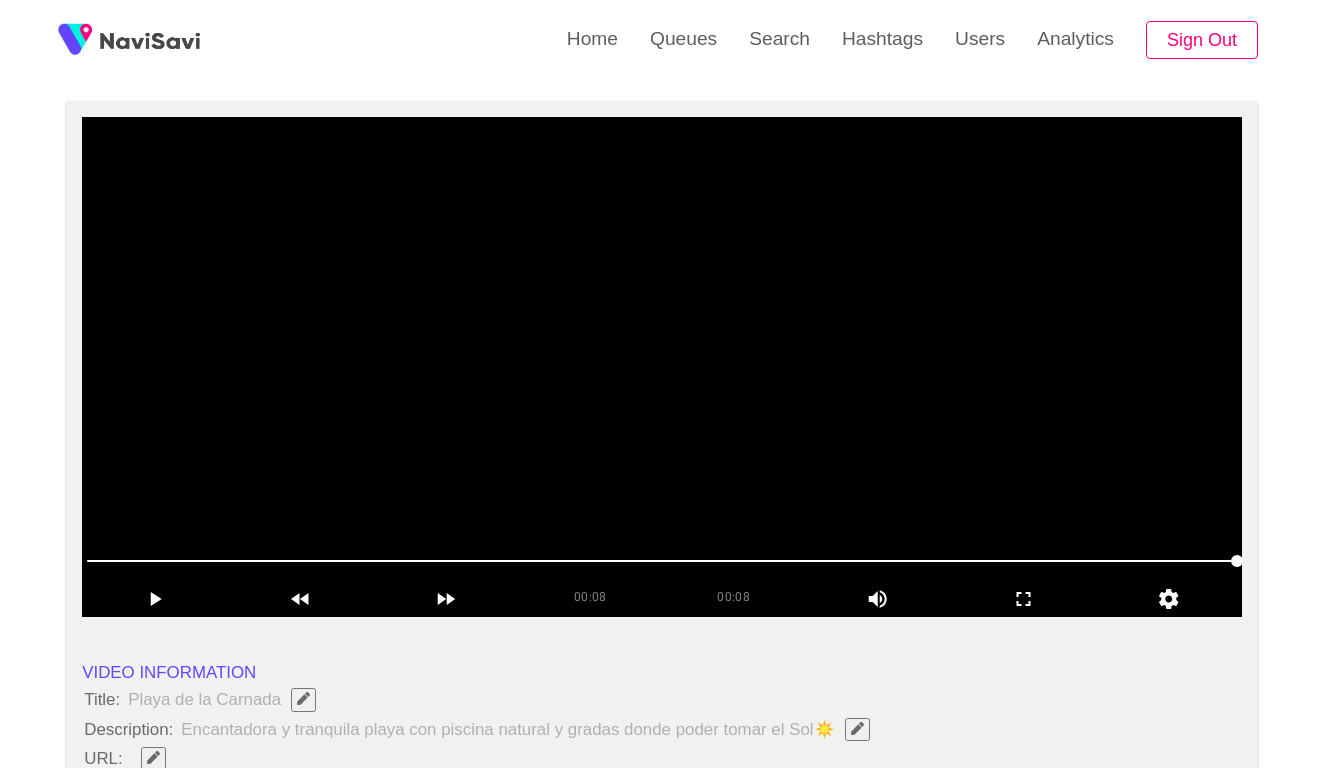 click at bounding box center [662, 367] 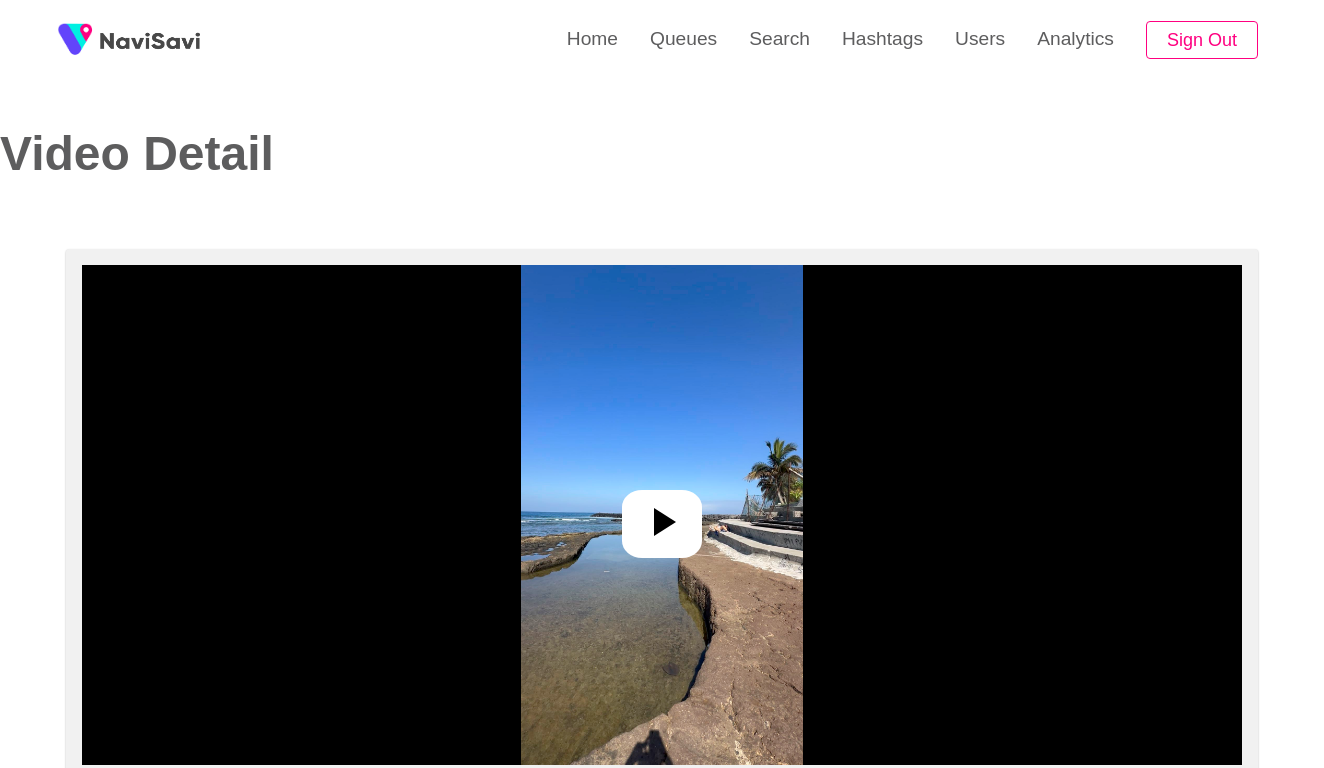 select on "**********" 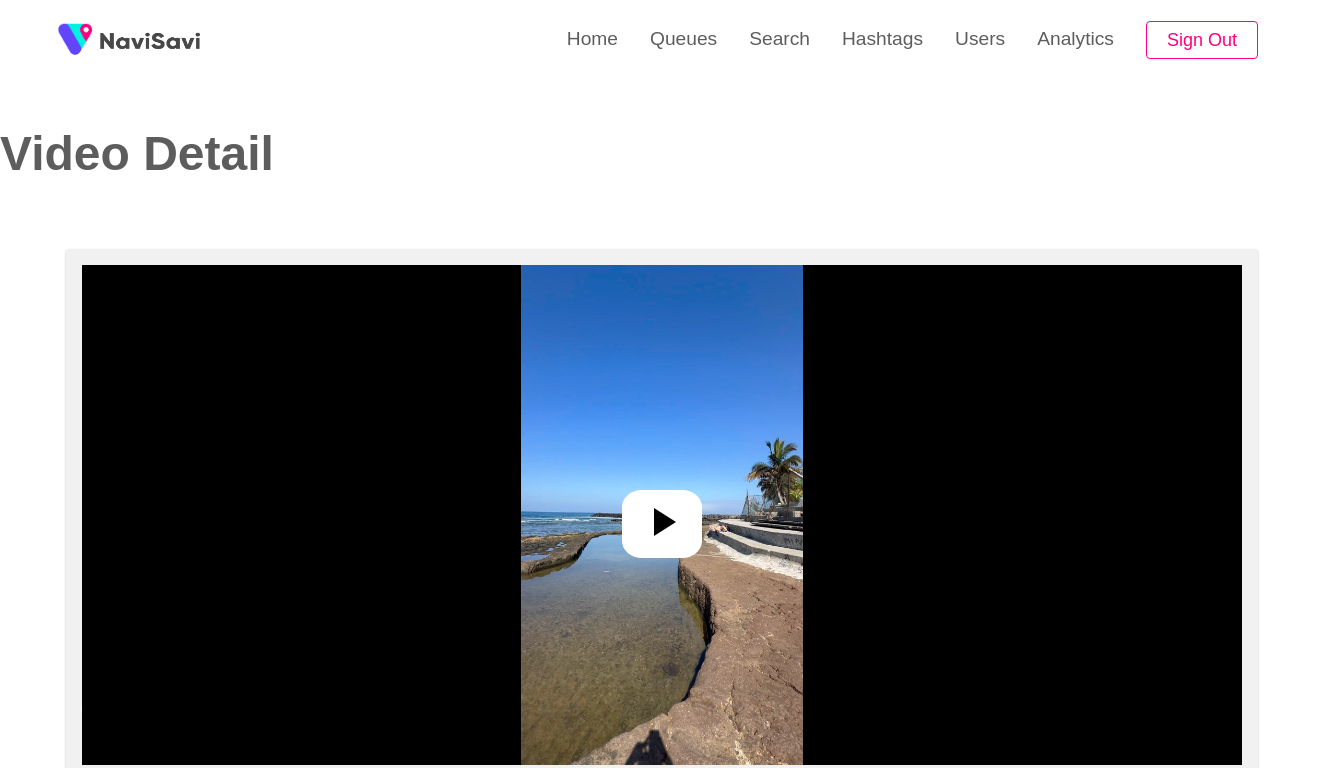 click at bounding box center (661, 515) 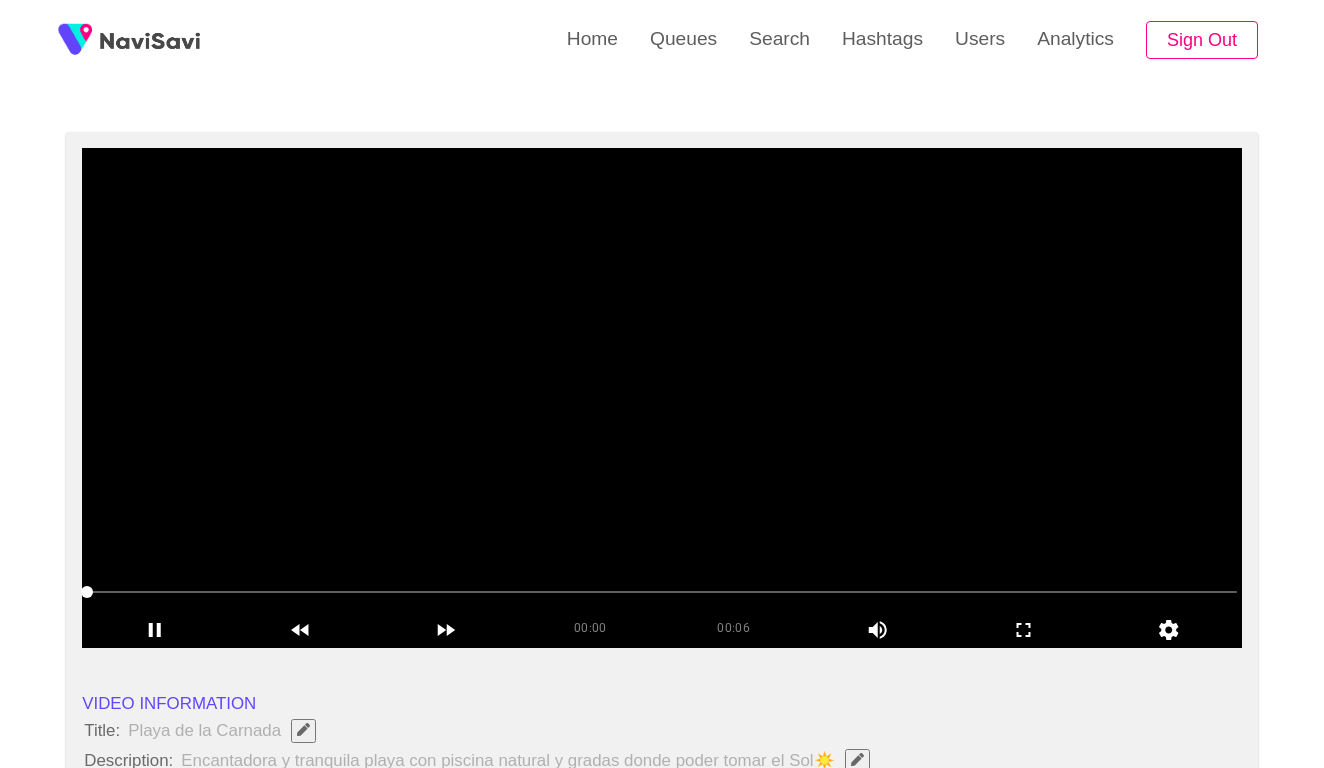 scroll, scrollTop: 120, scrollLeft: 0, axis: vertical 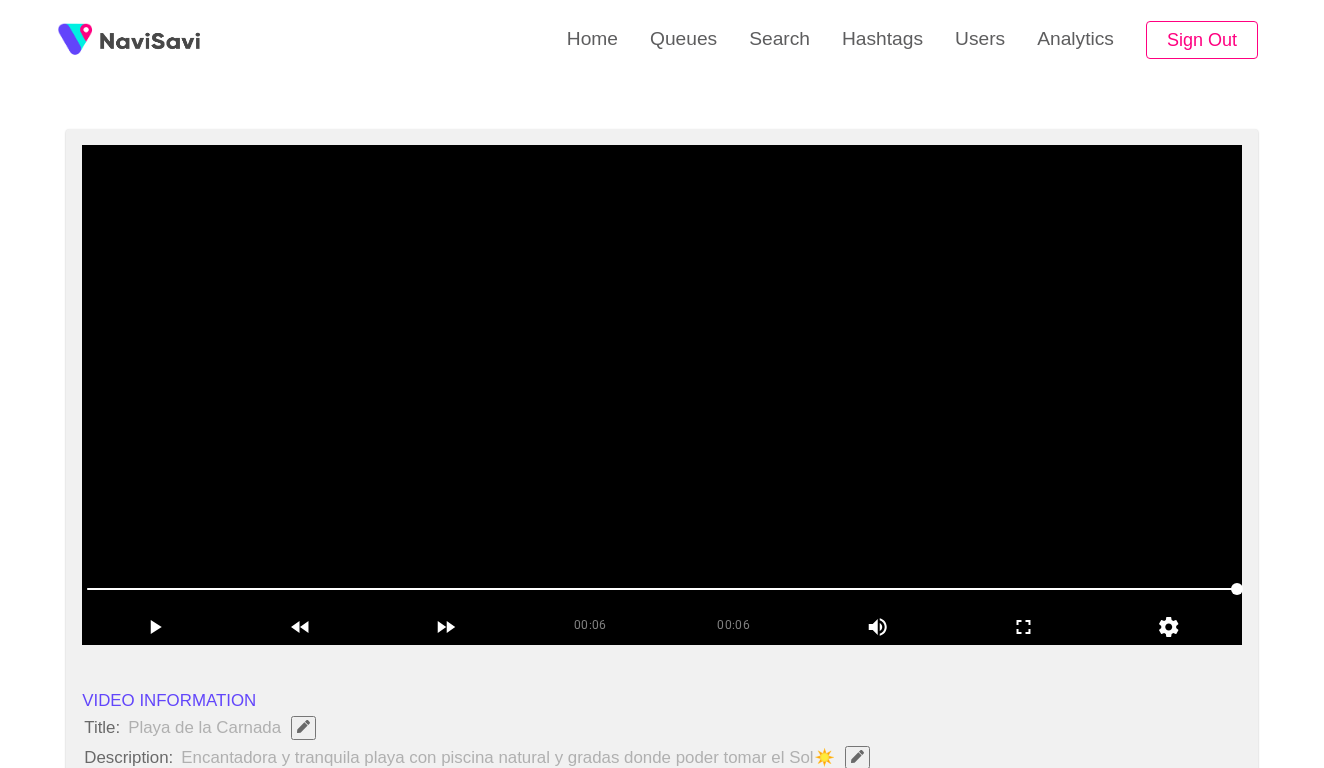 click at bounding box center [662, 395] 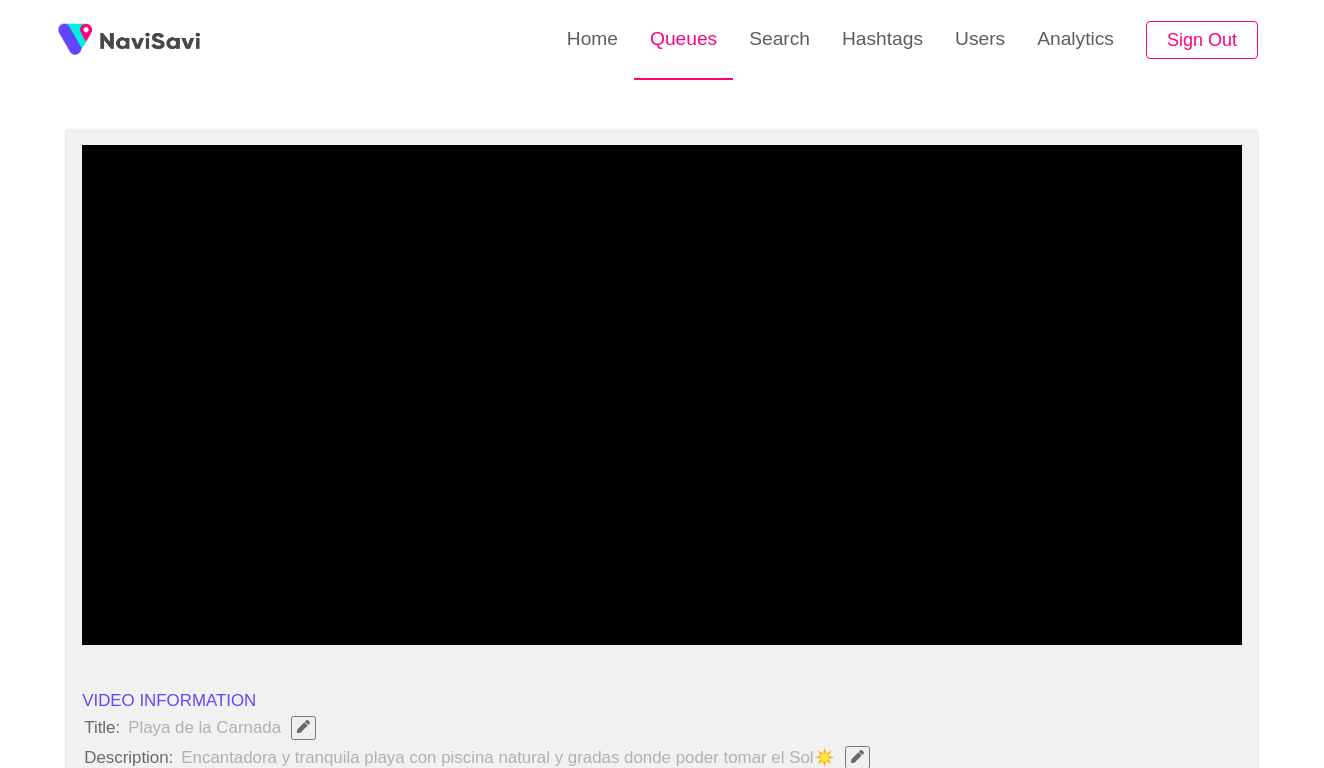 click at bounding box center [662, 395] 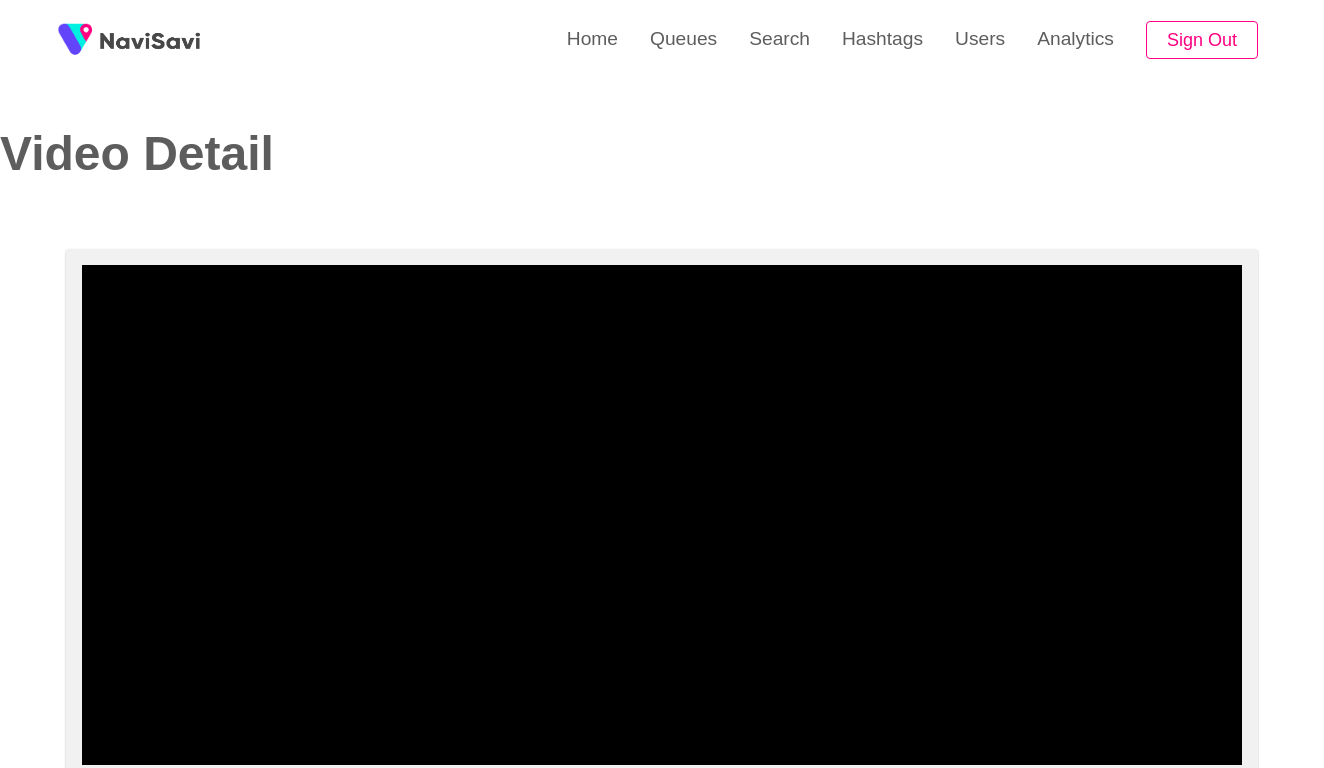 select on "**********" 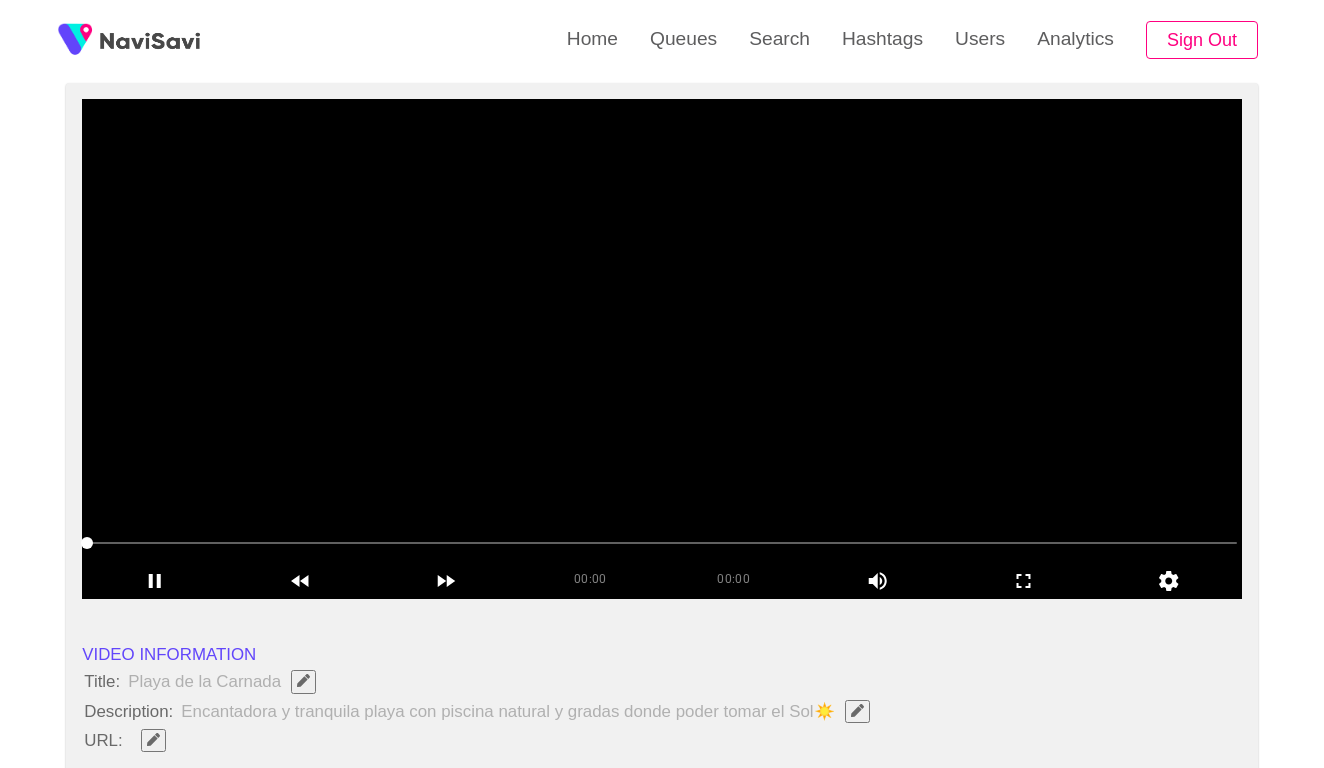 scroll, scrollTop: 165, scrollLeft: 0, axis: vertical 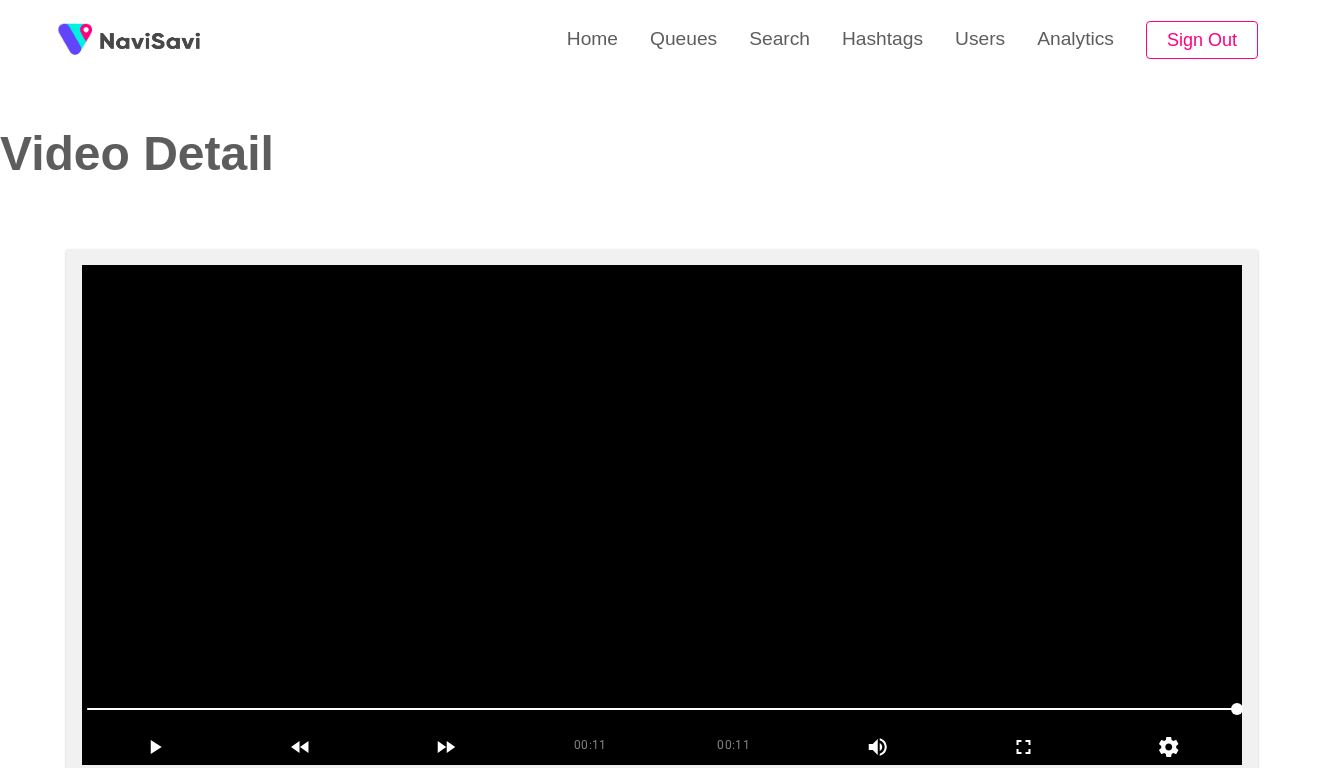 click at bounding box center (662, 515) 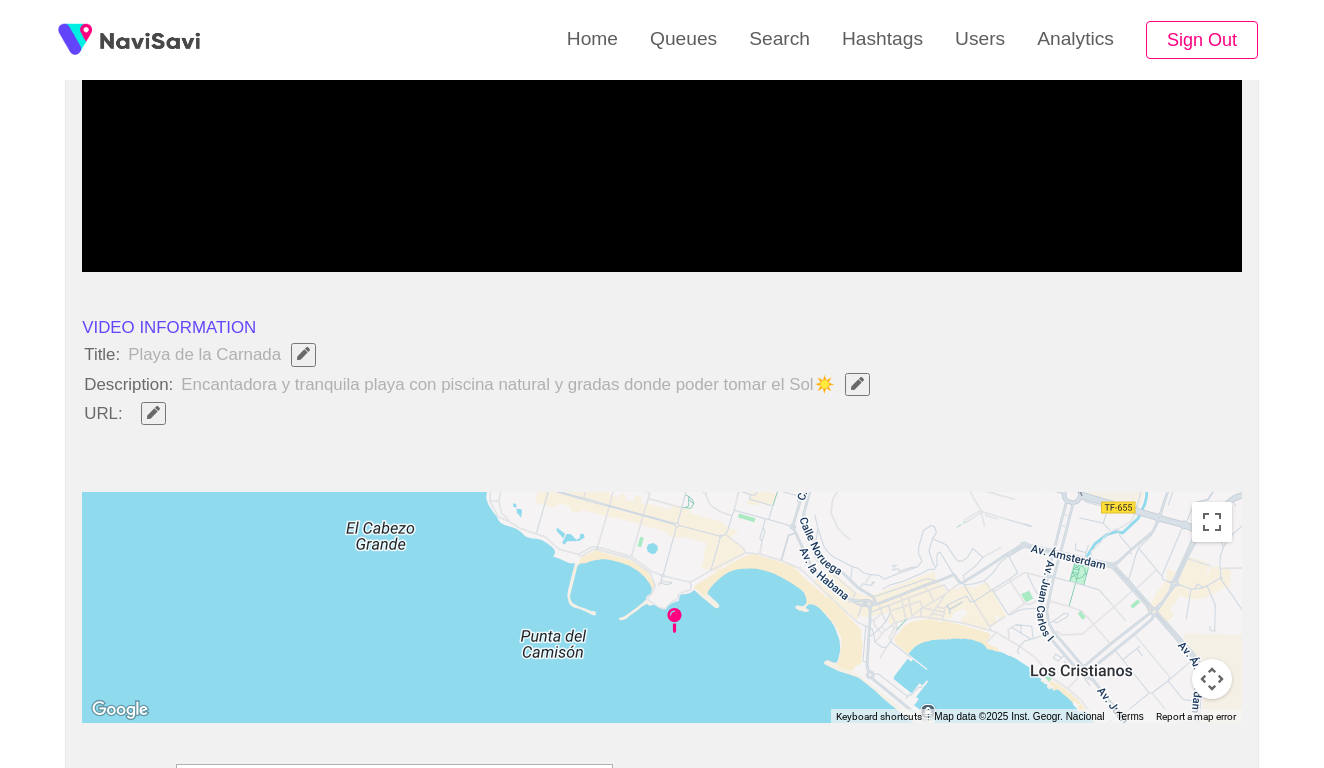scroll, scrollTop: 521, scrollLeft: 0, axis: vertical 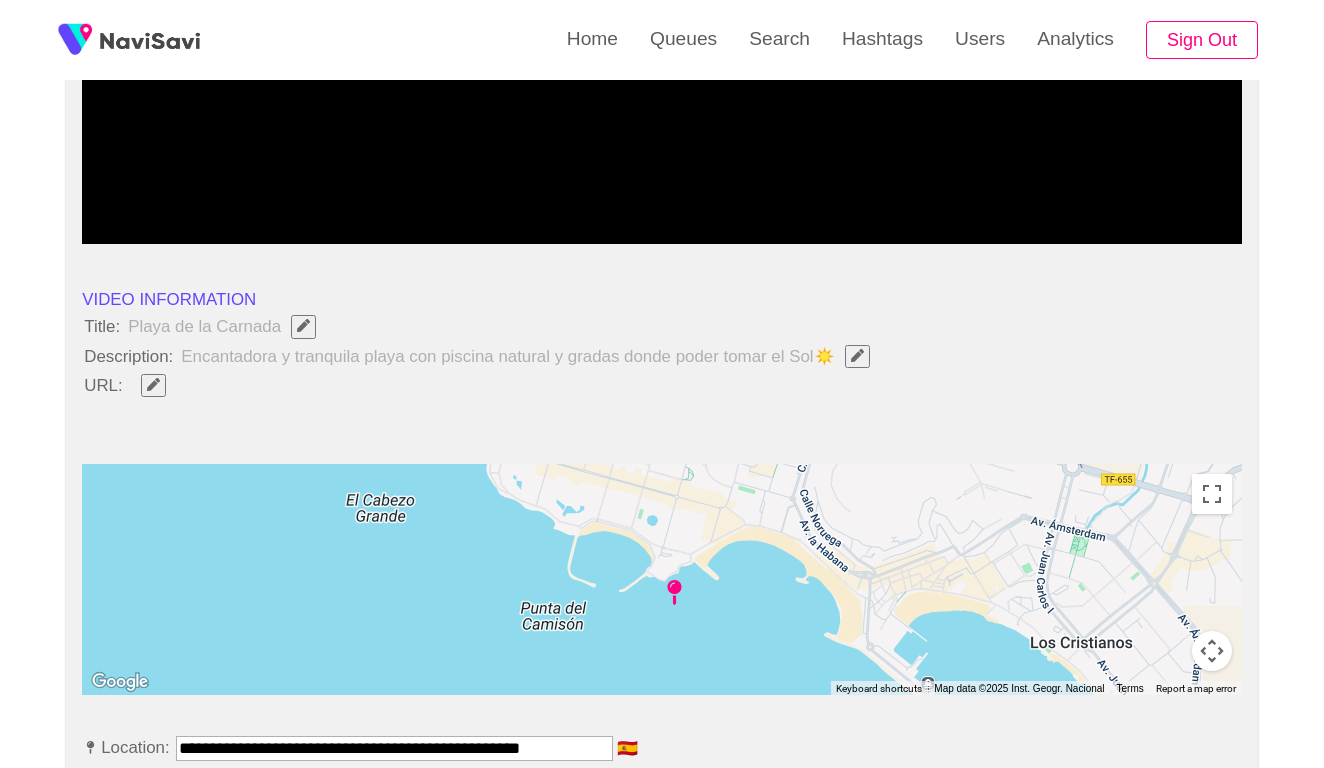 click 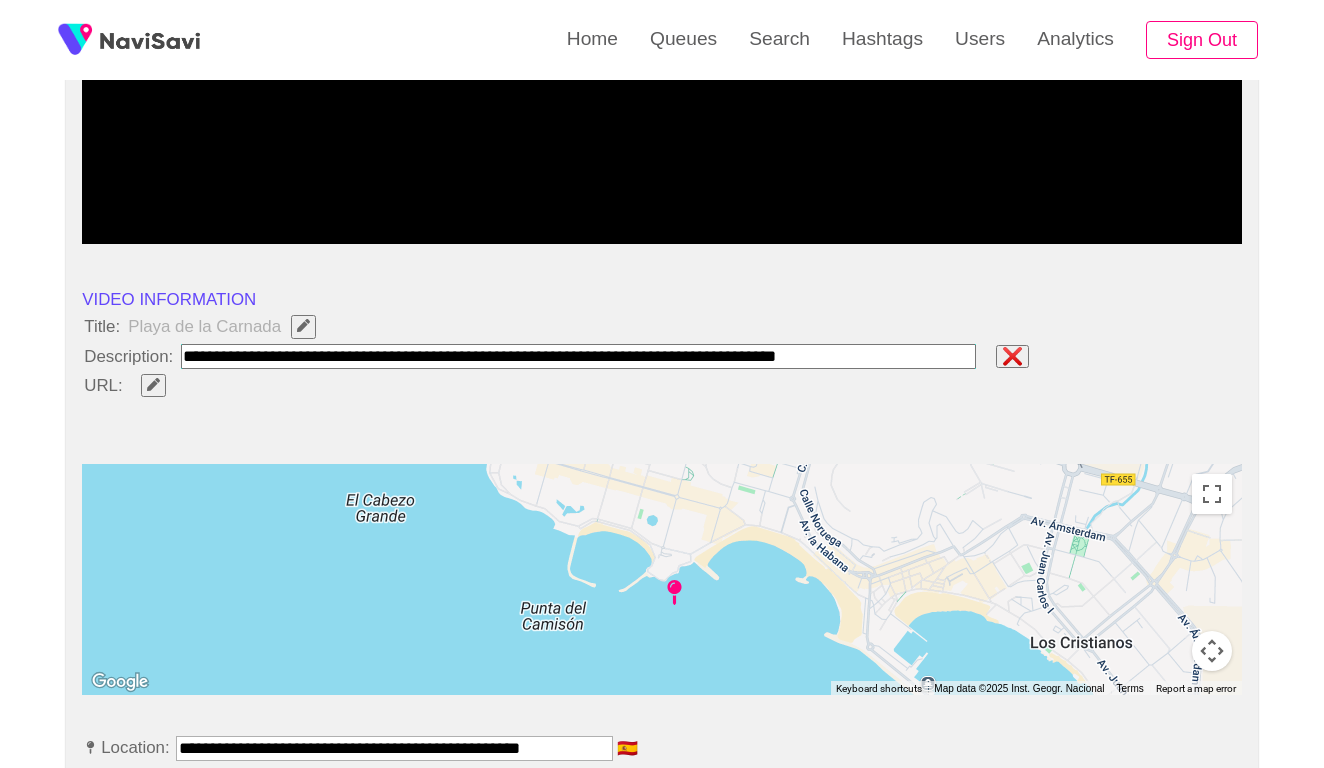 paste on "**********" 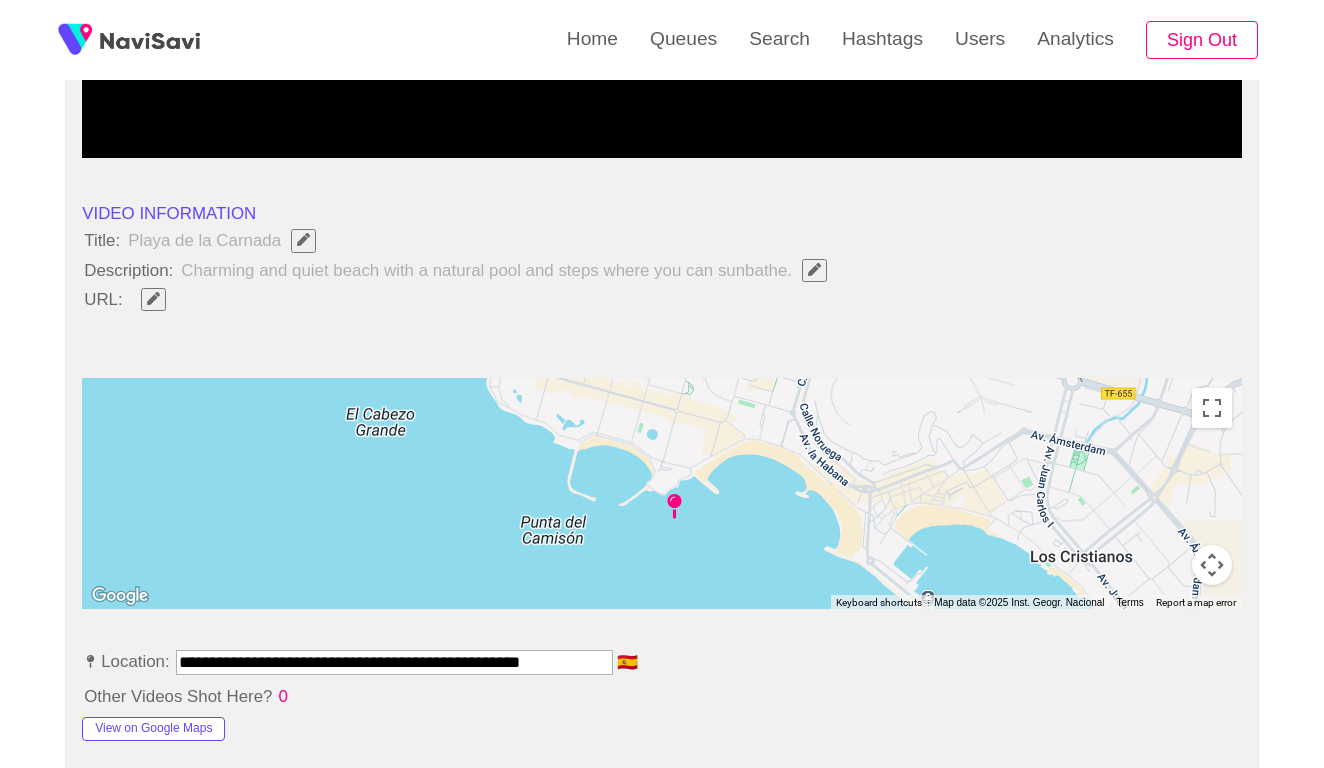 scroll, scrollTop: 699, scrollLeft: 0, axis: vertical 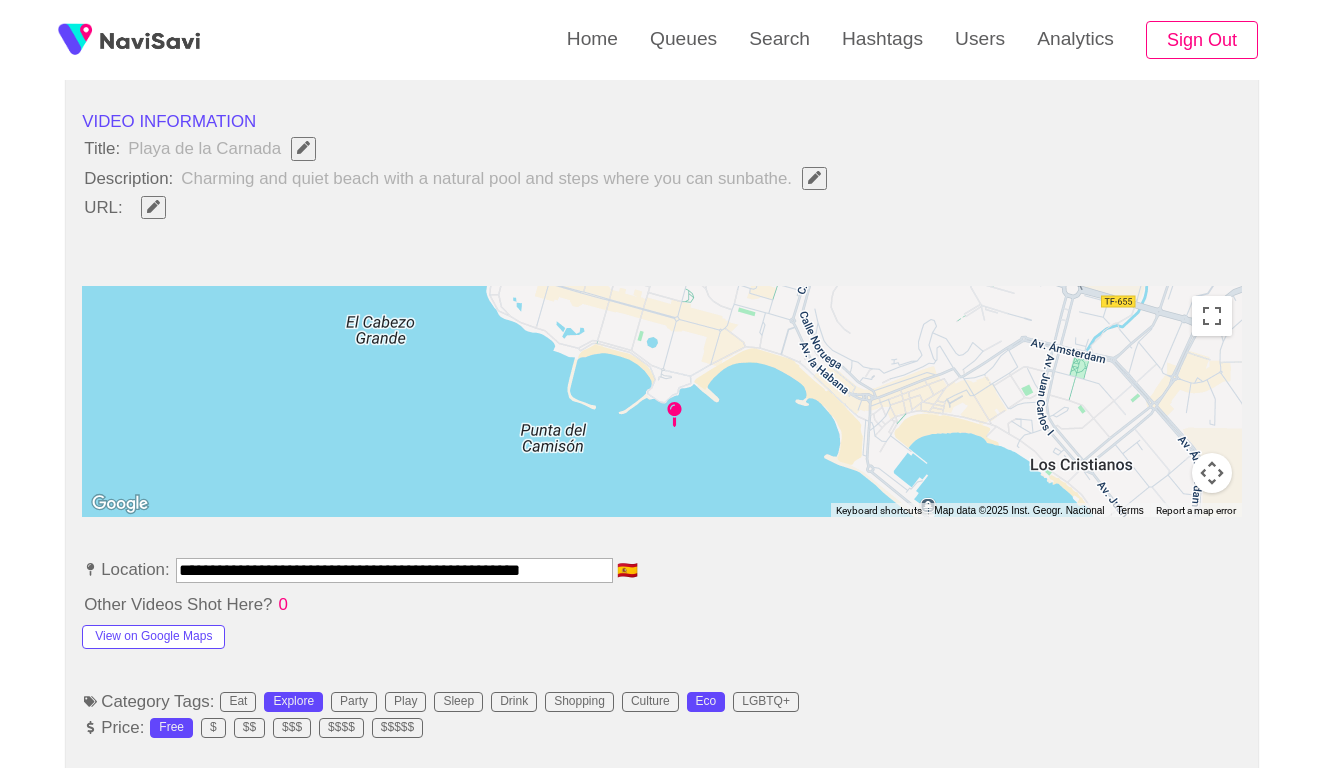 click on "**********" at bounding box center [394, 570] 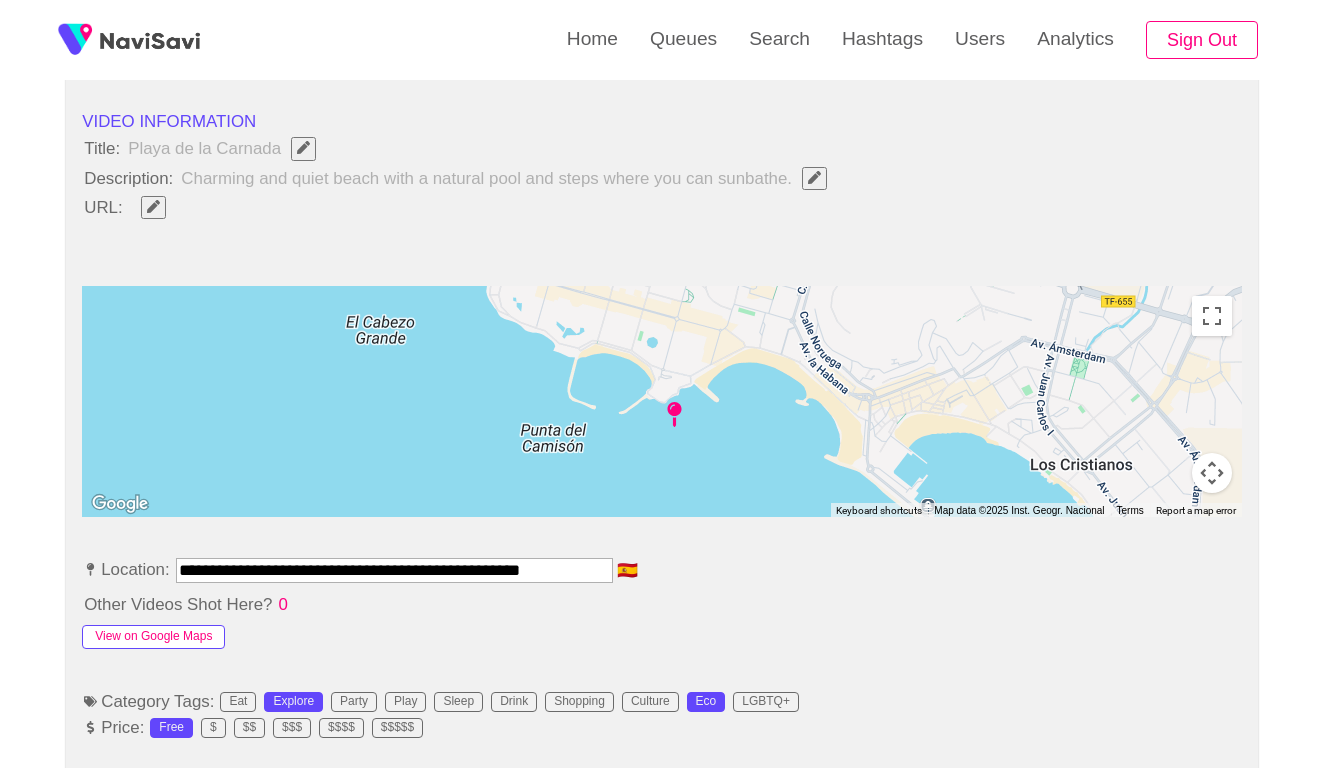 click on "View on Google Maps" at bounding box center (153, 637) 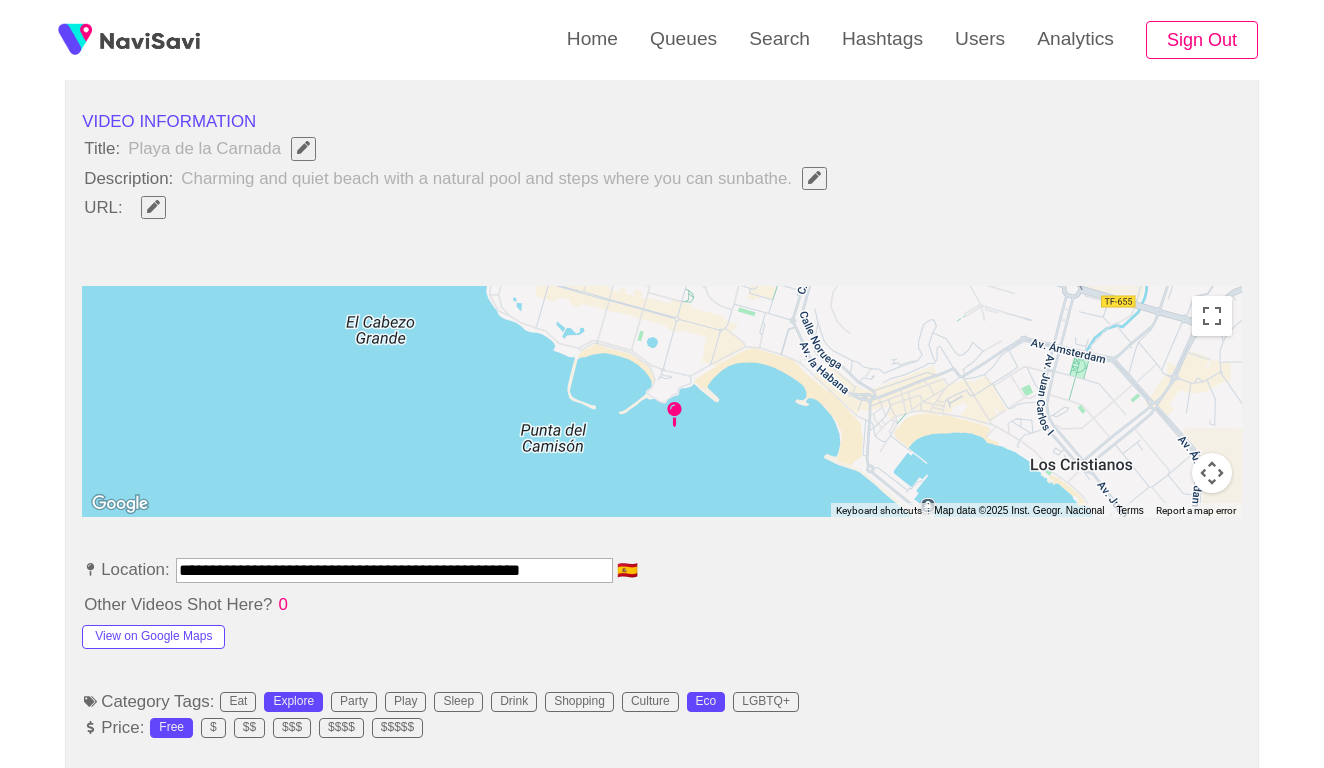 click 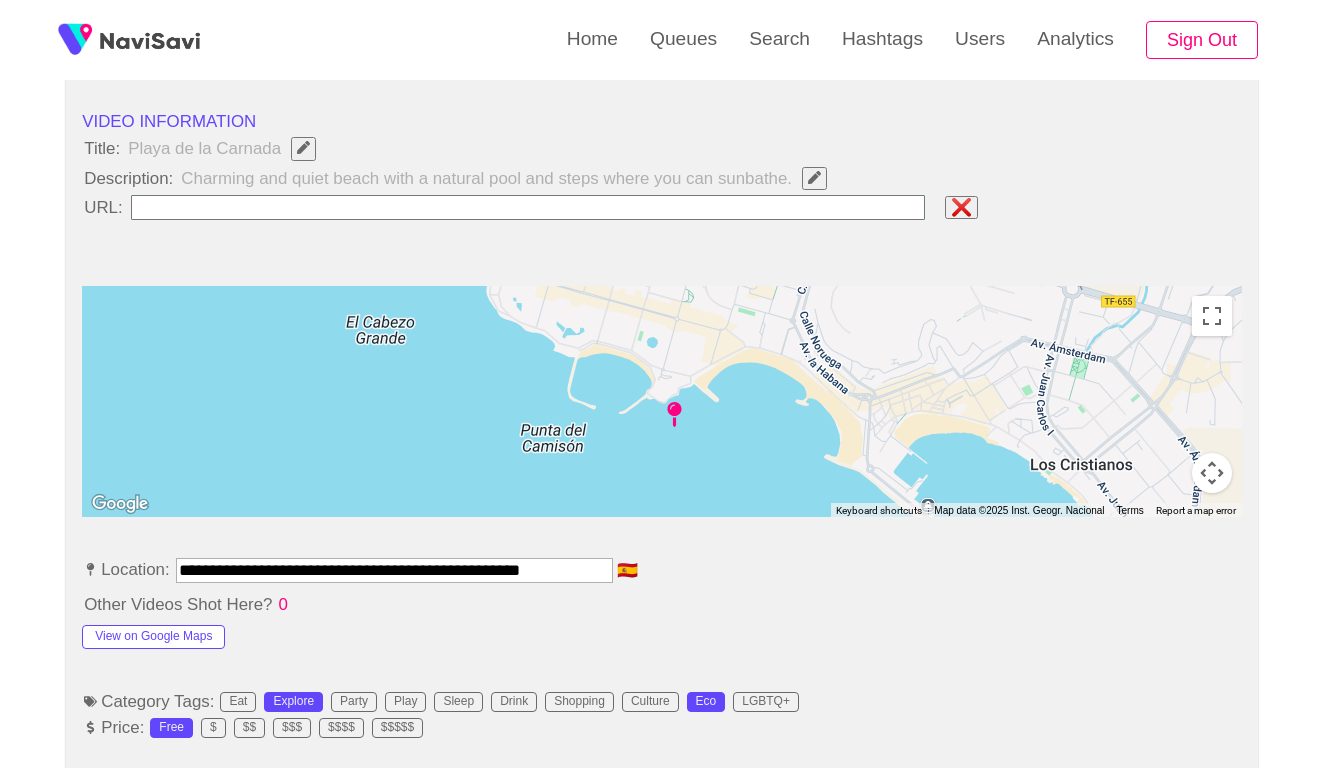 type on "**********" 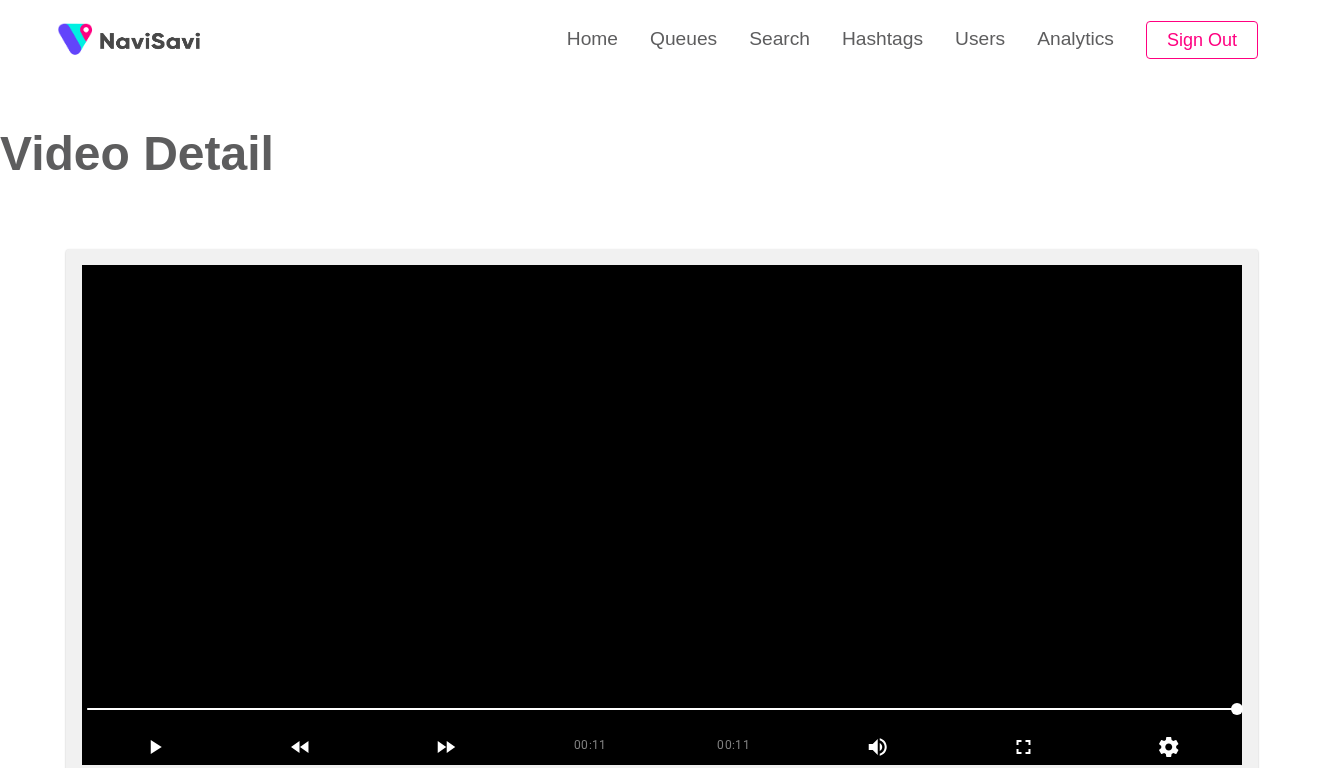 scroll, scrollTop: -2, scrollLeft: 0, axis: vertical 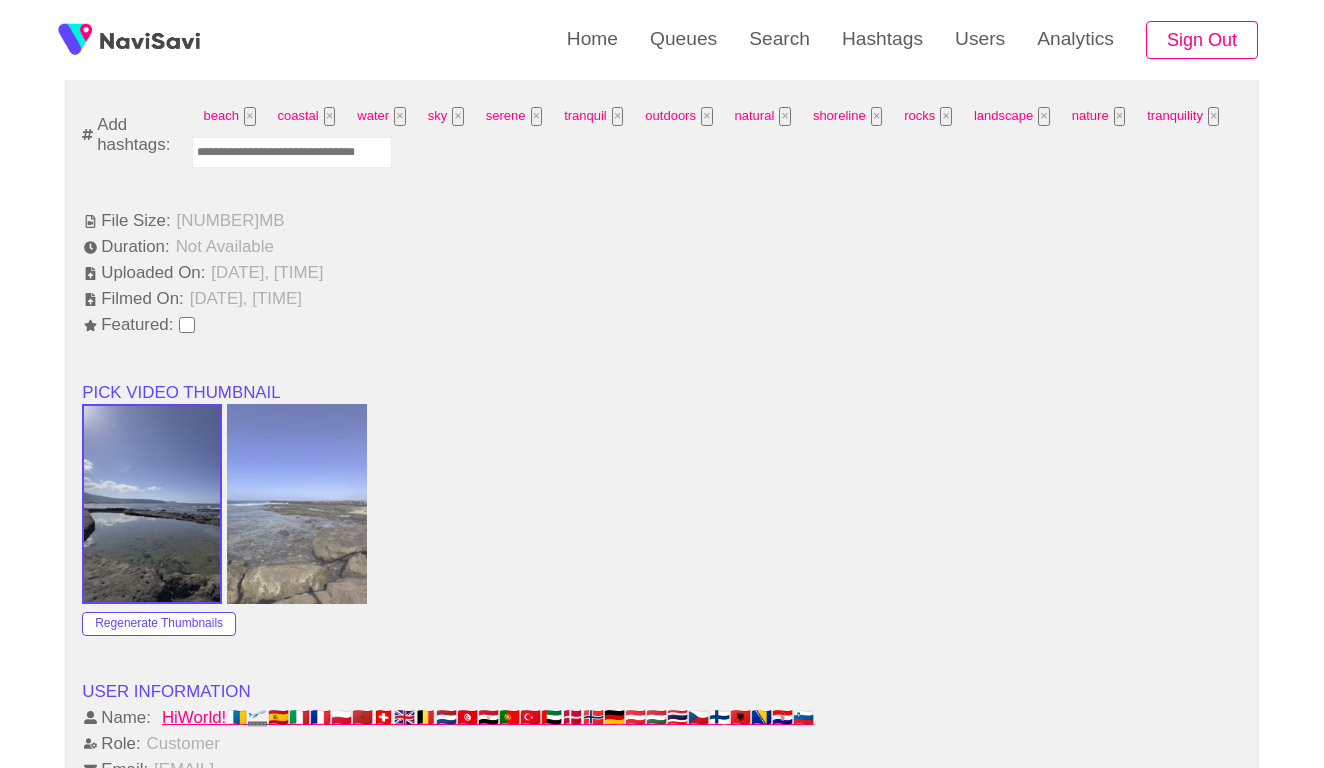 click at bounding box center (292, 152) 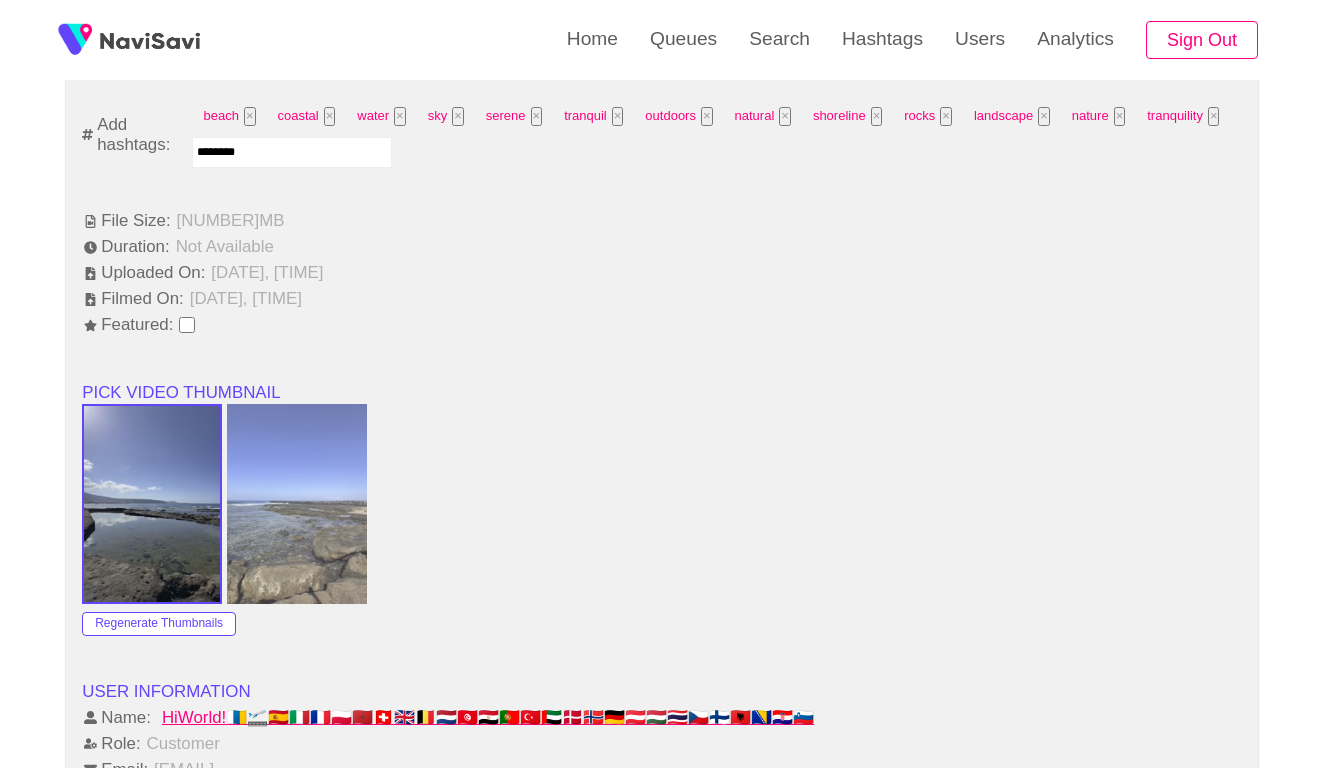 type on "*********" 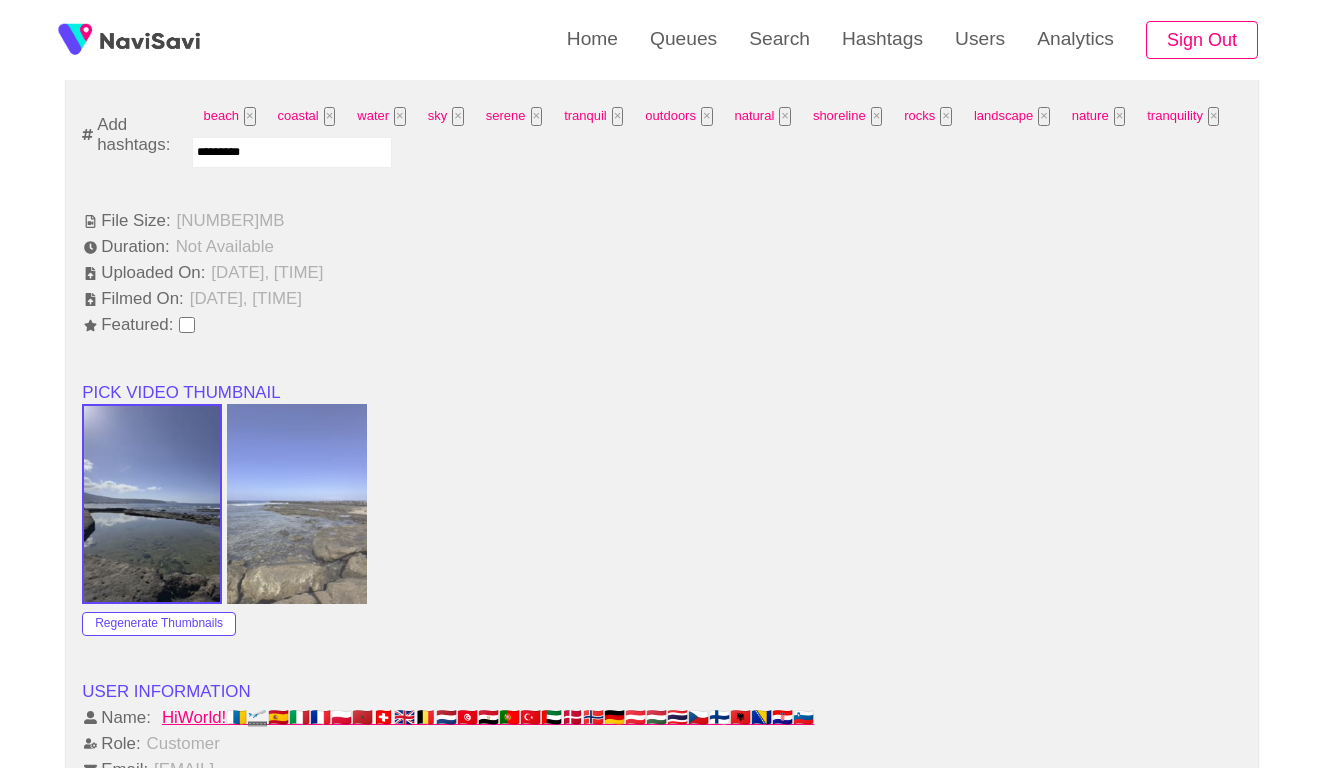 type 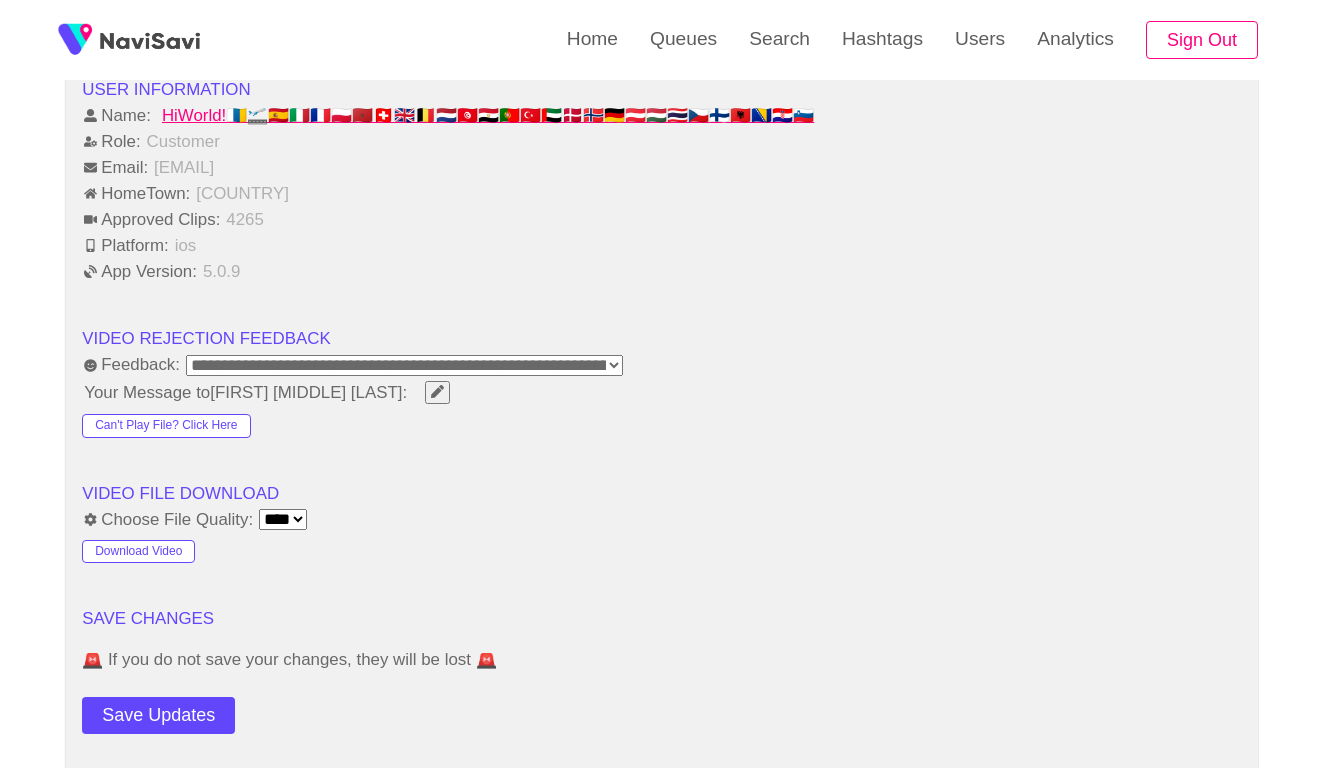 scroll, scrollTop: 2118, scrollLeft: 0, axis: vertical 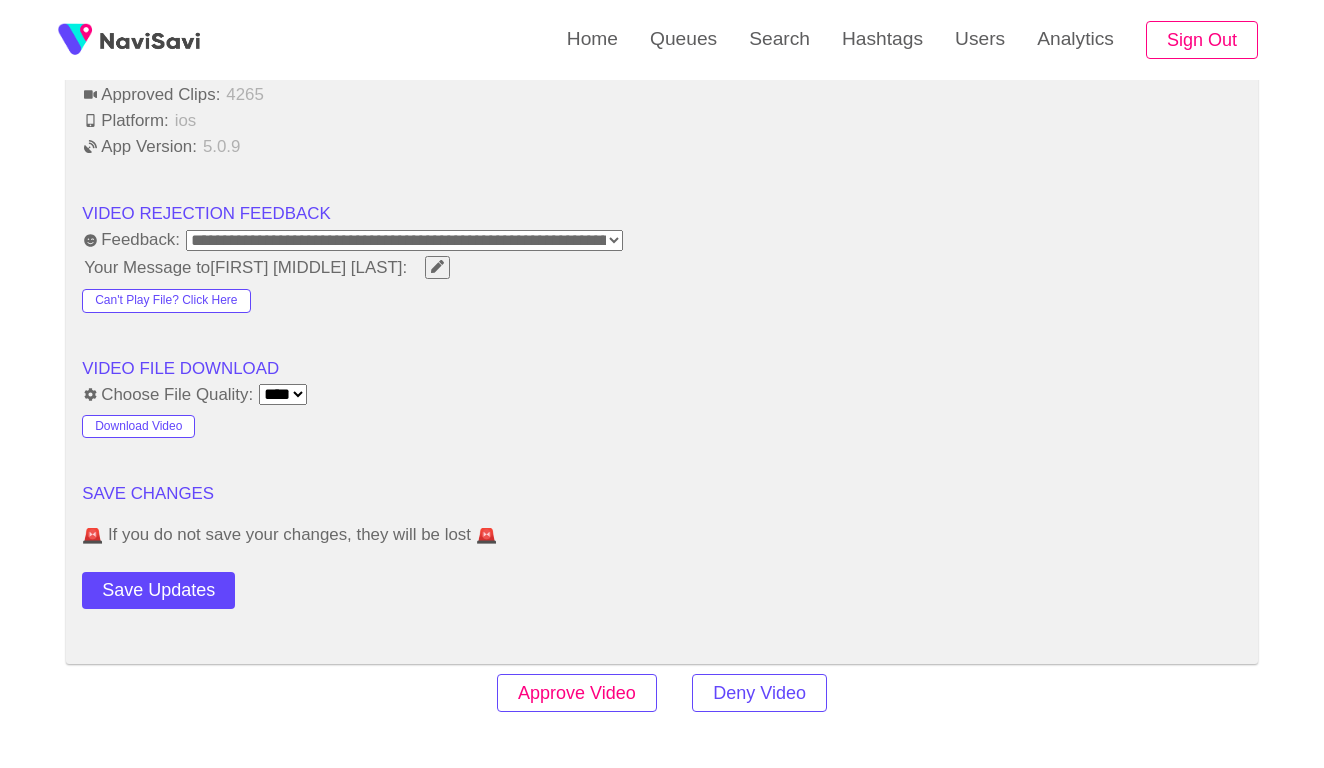 click on "Approve Video" at bounding box center [577, 693] 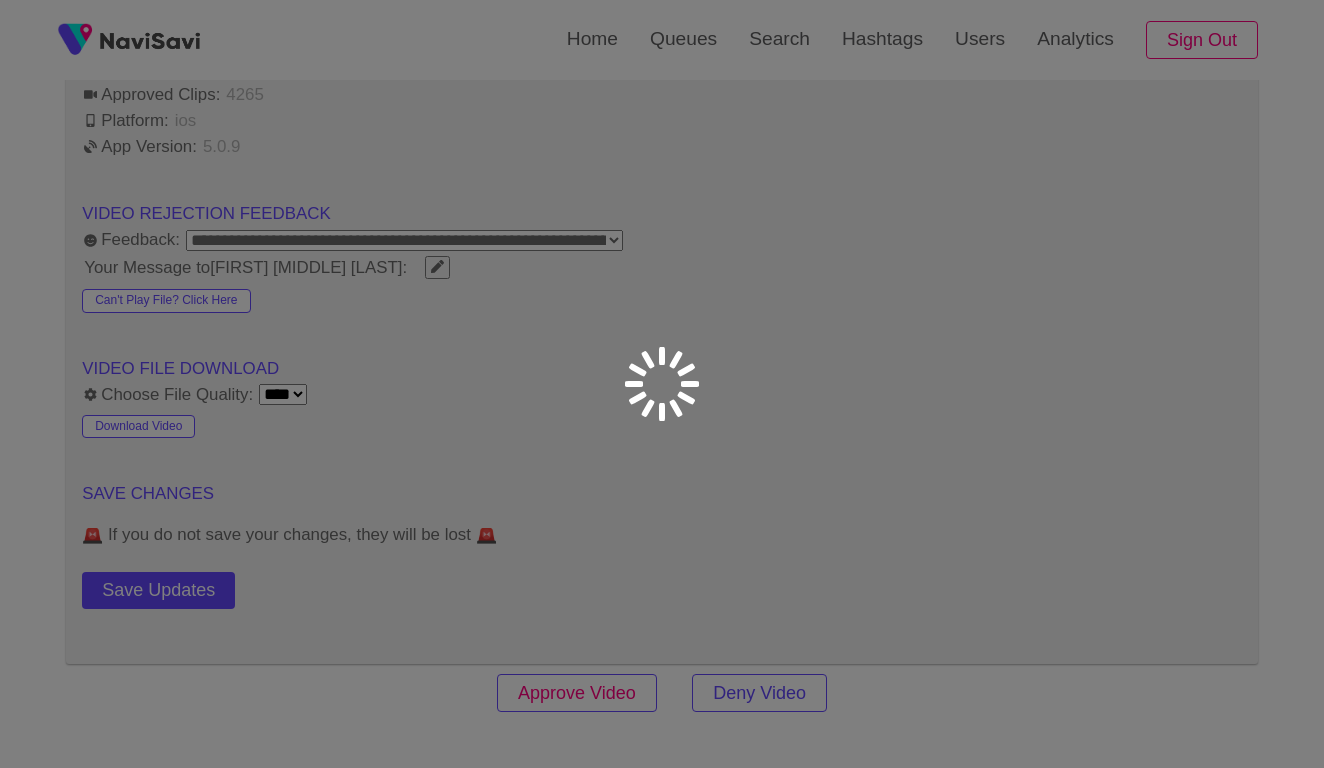 scroll, scrollTop: 0, scrollLeft: 0, axis: both 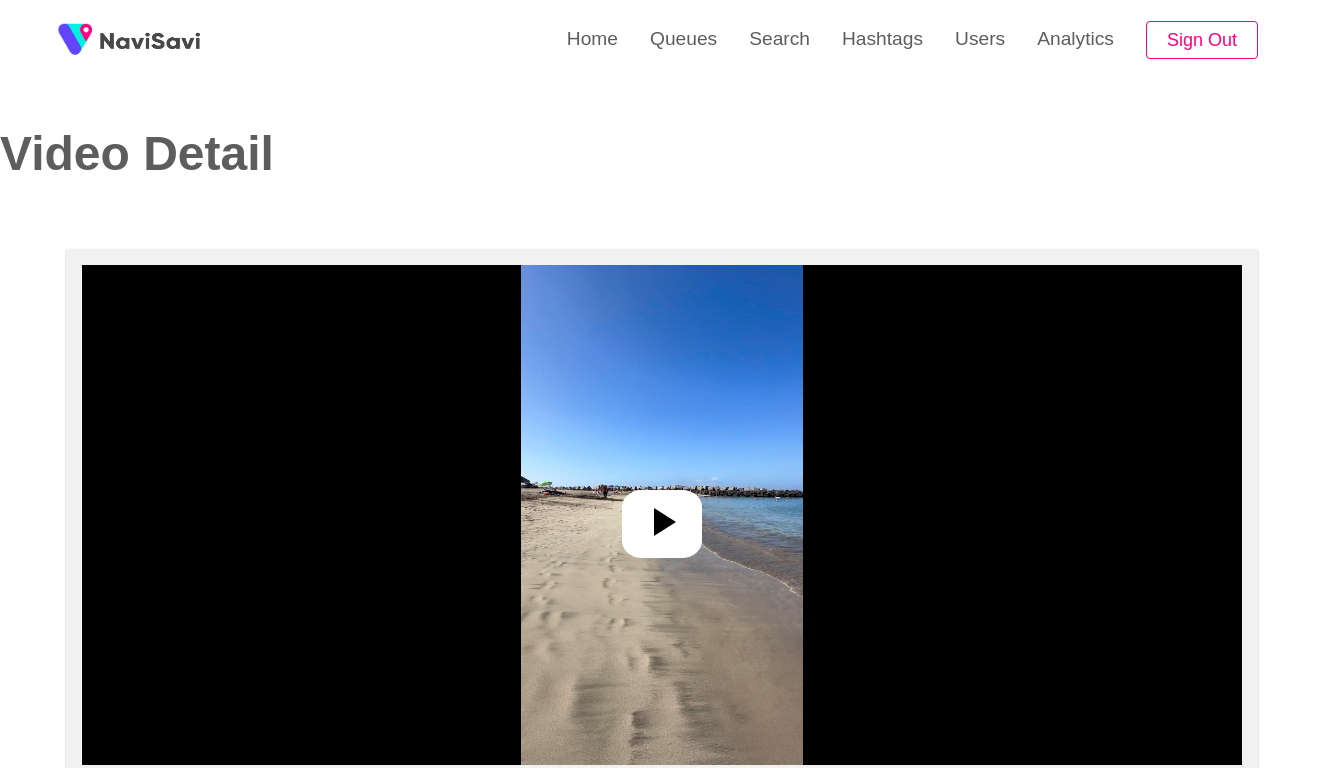 select on "**********" 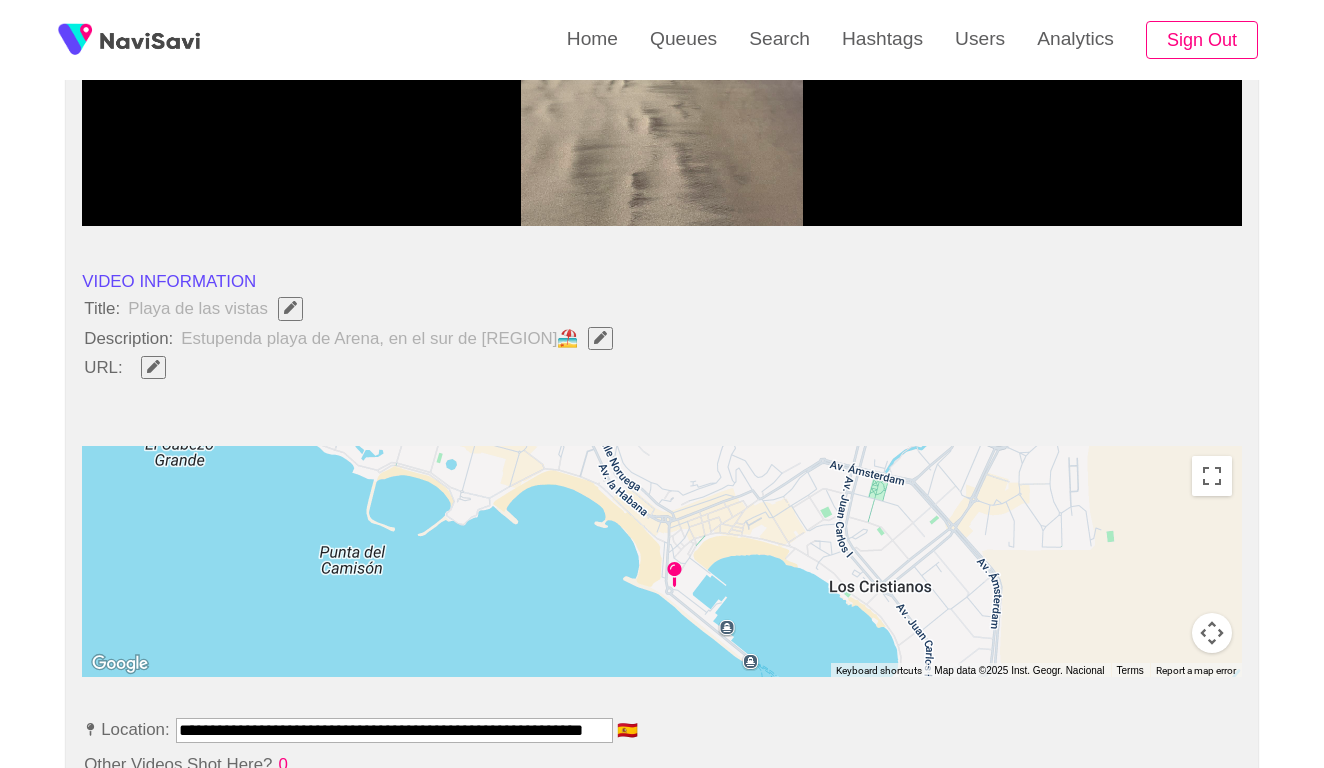 scroll, scrollTop: 425, scrollLeft: 0, axis: vertical 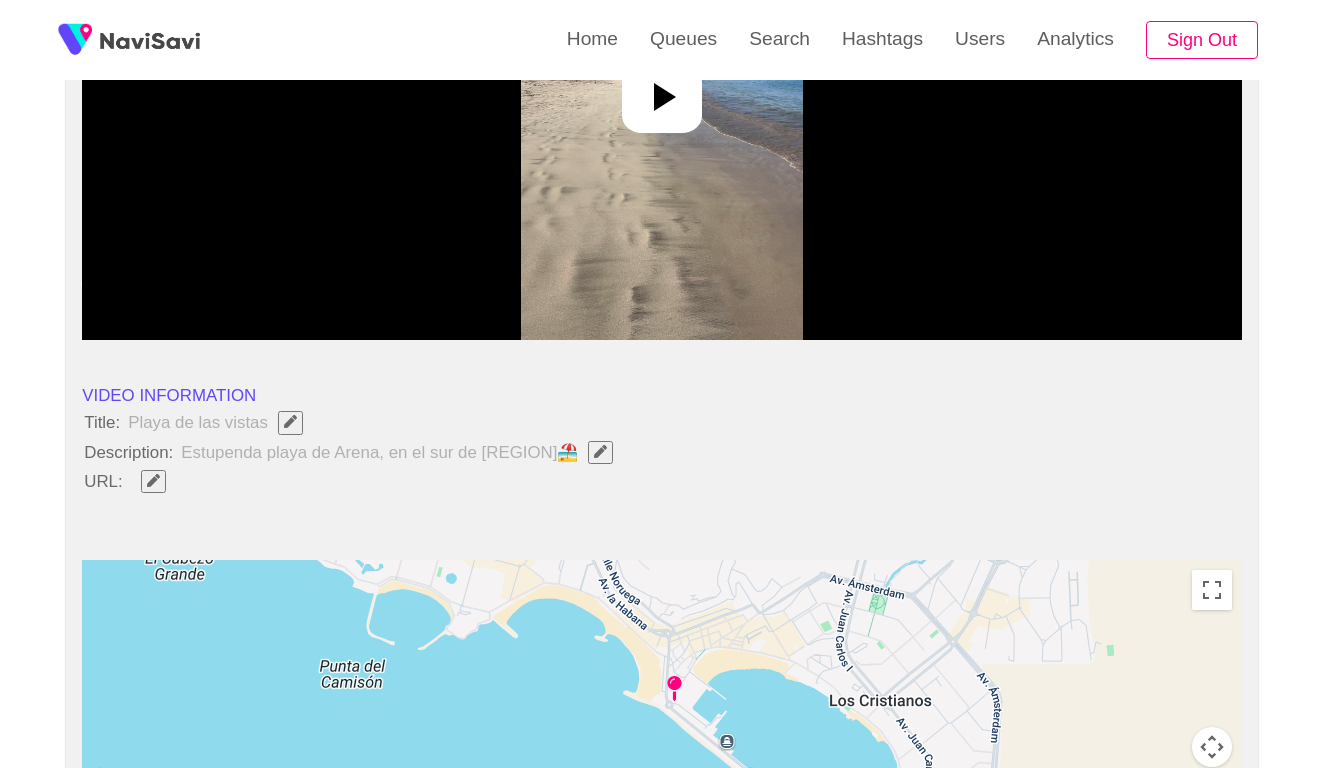 click at bounding box center [661, 90] 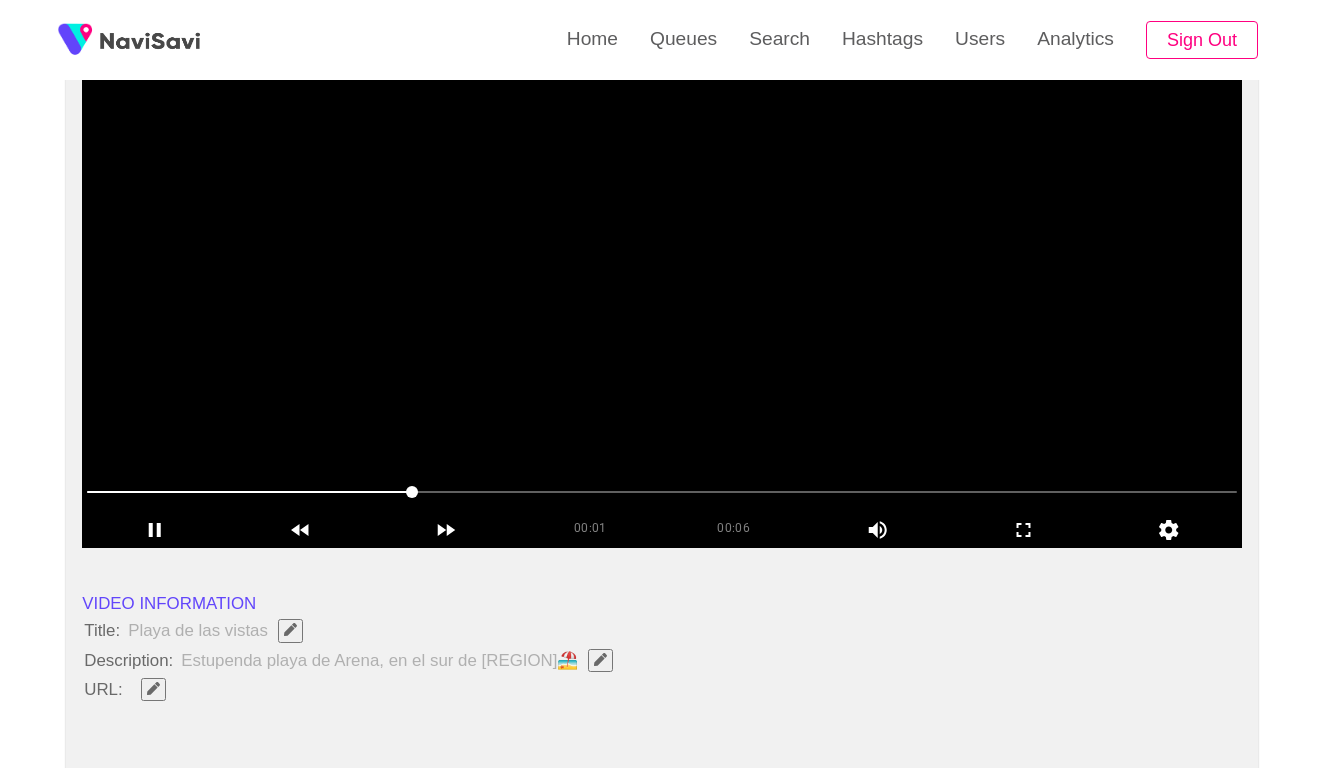 scroll, scrollTop: 216, scrollLeft: 0, axis: vertical 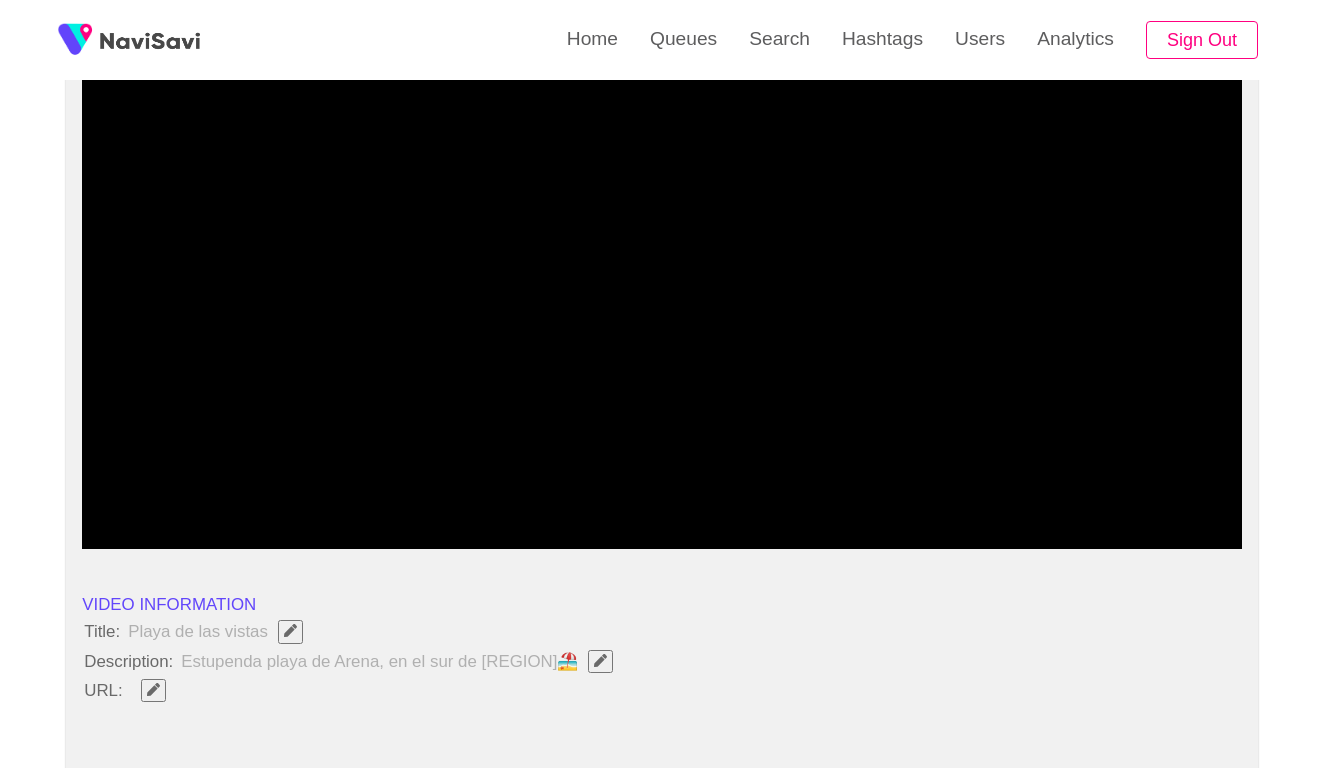 click on "URL:" at bounding box center [662, 690] 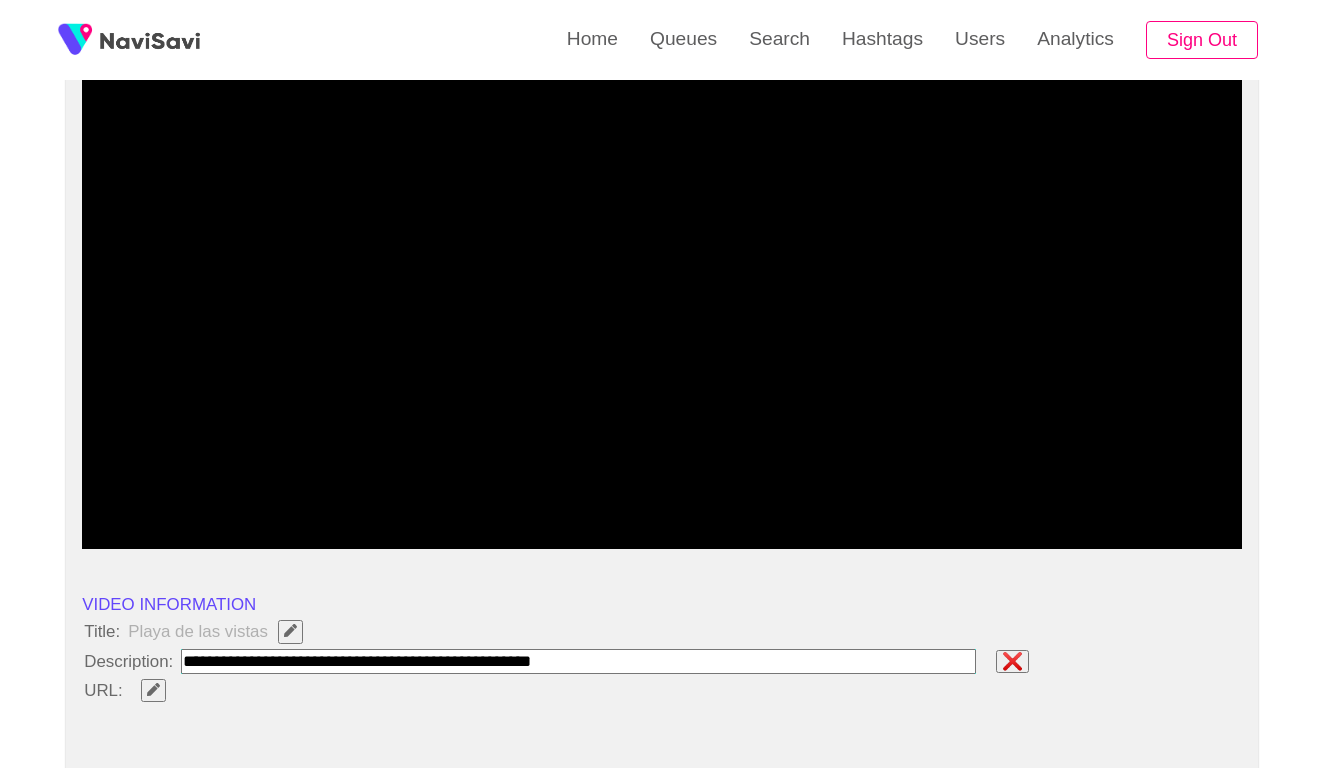 paste on "**********" 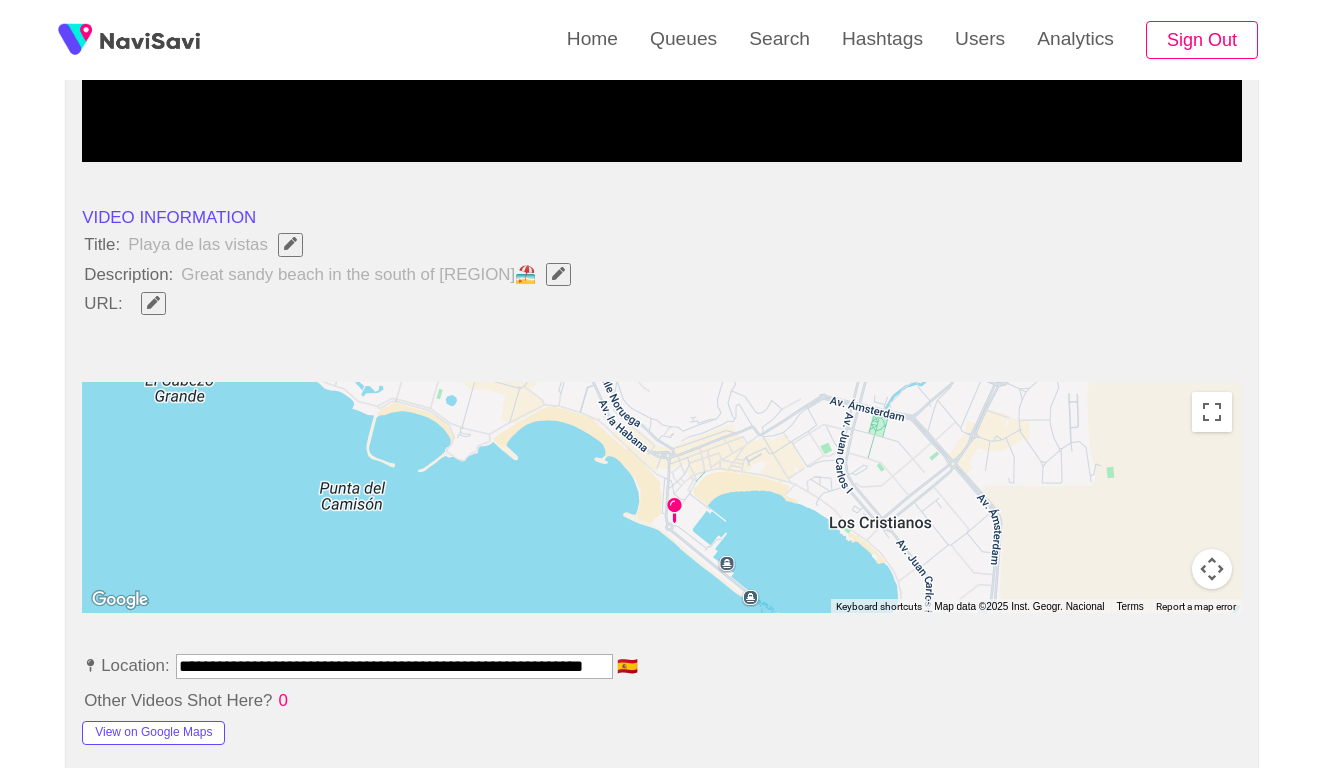 scroll, scrollTop: 655, scrollLeft: 0, axis: vertical 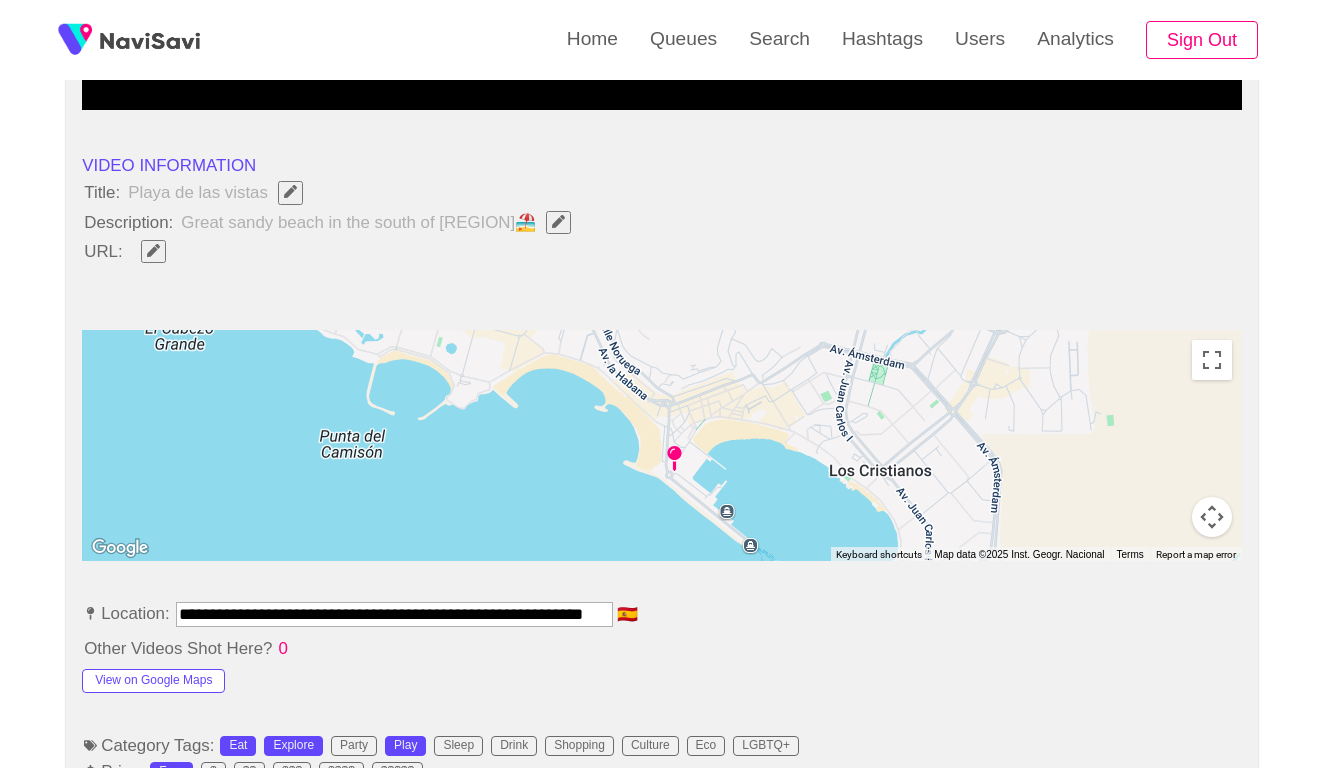 click on "**********" at bounding box center [394, 614] 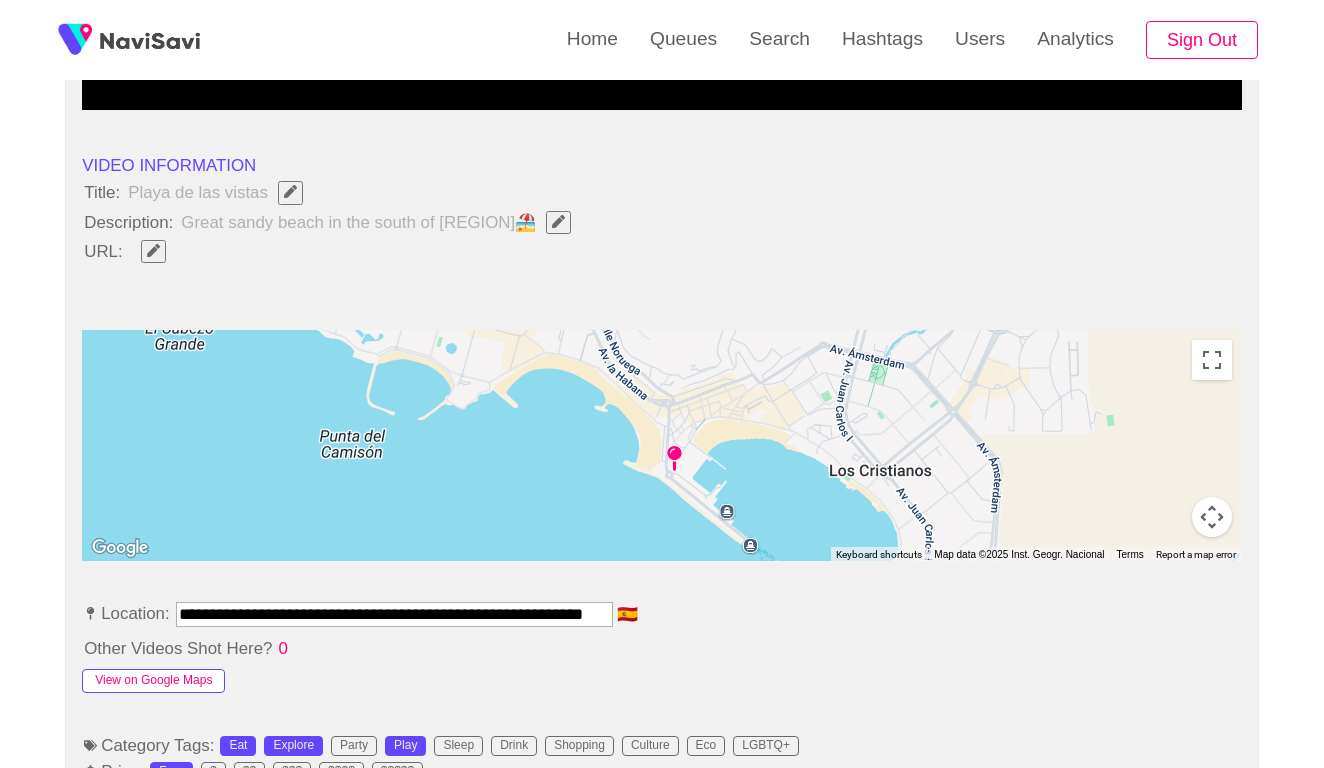 click on "View on Google Maps" at bounding box center [153, 681] 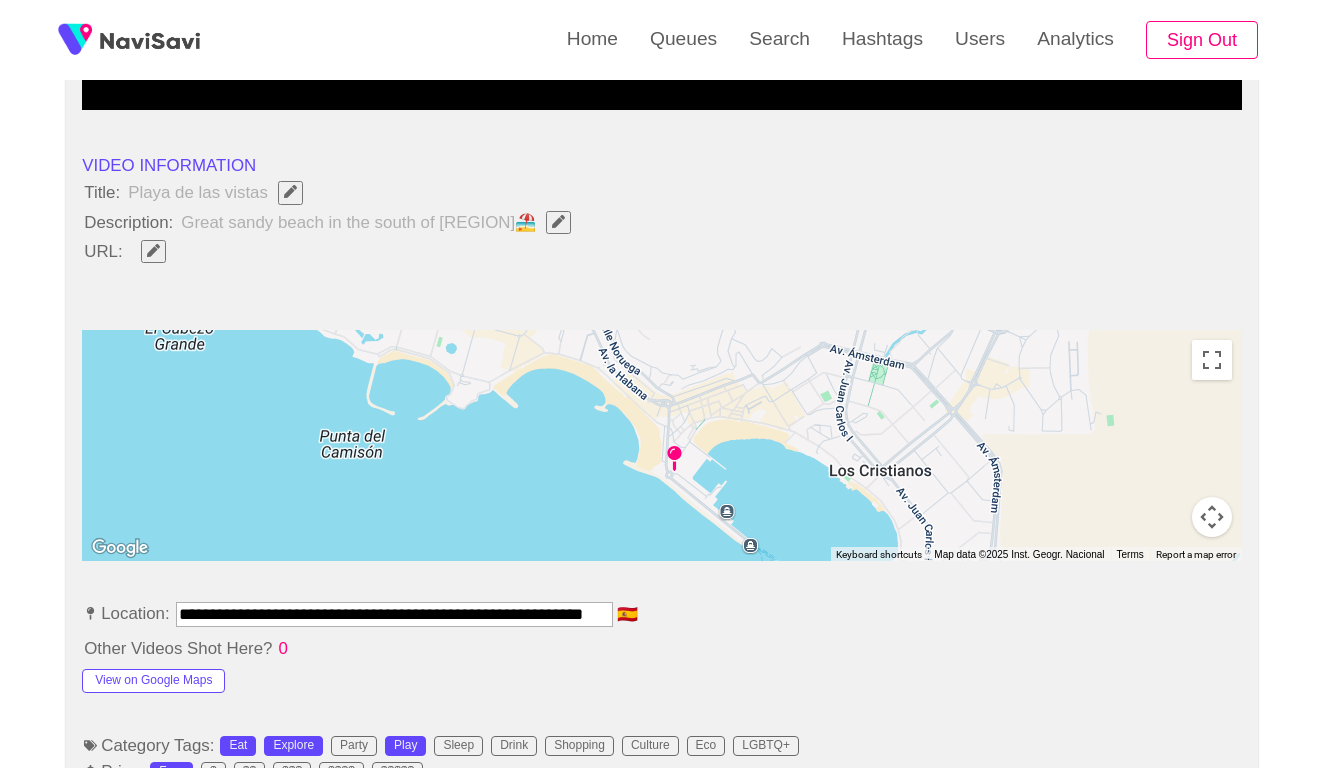 click 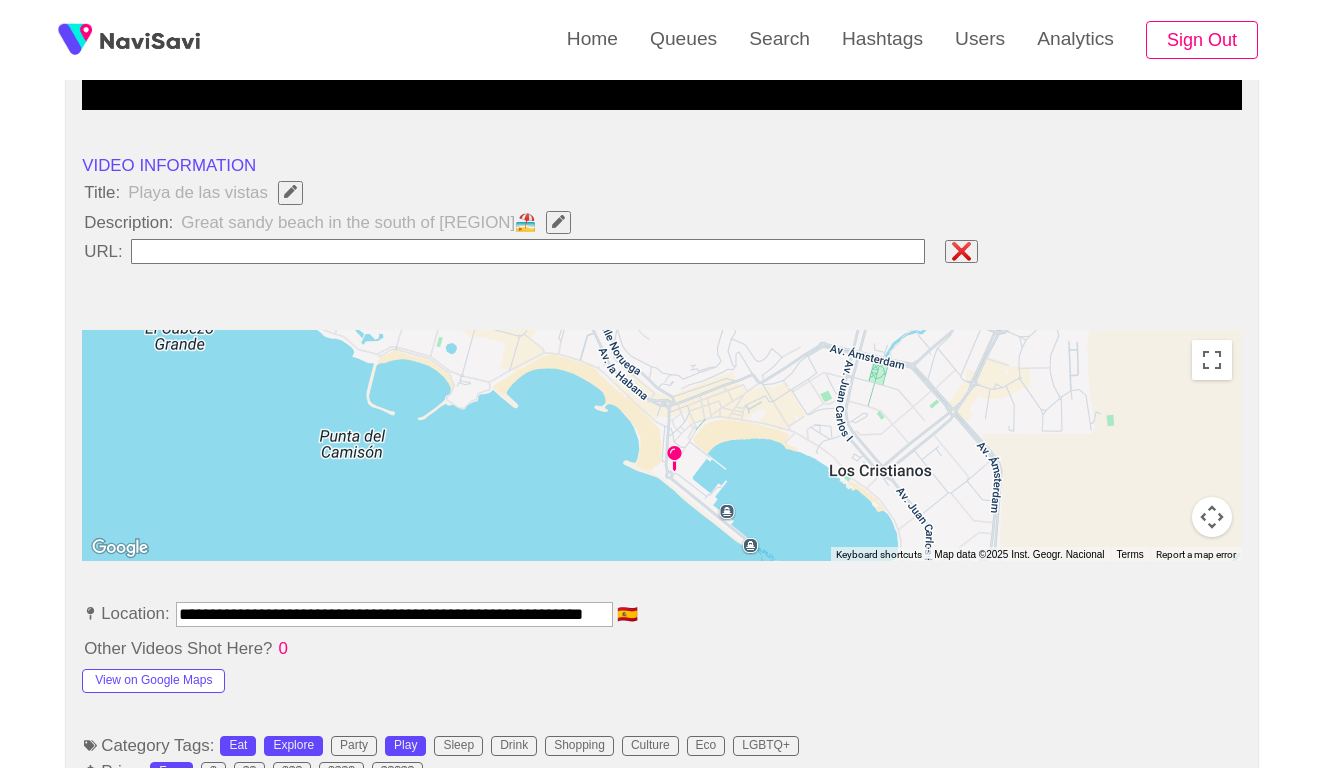 type on "**********" 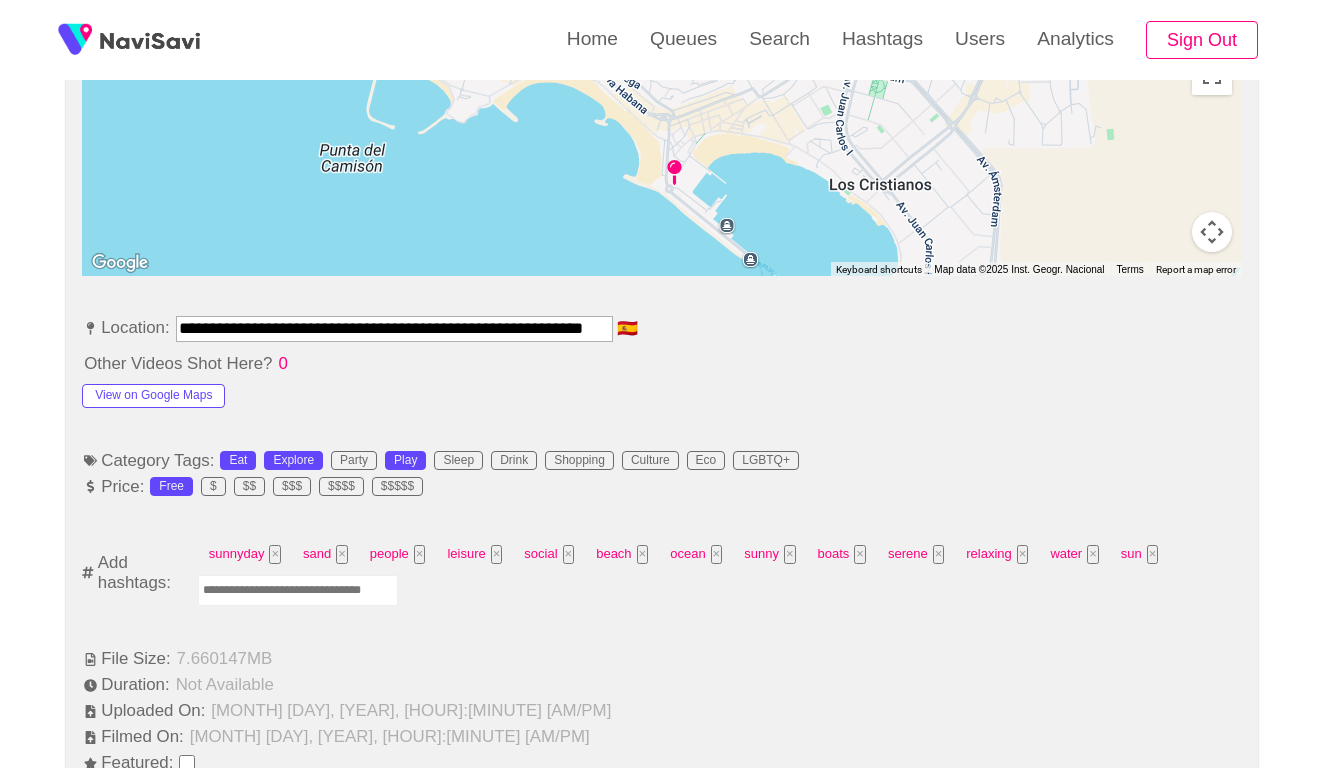 scroll, scrollTop: 1260, scrollLeft: 0, axis: vertical 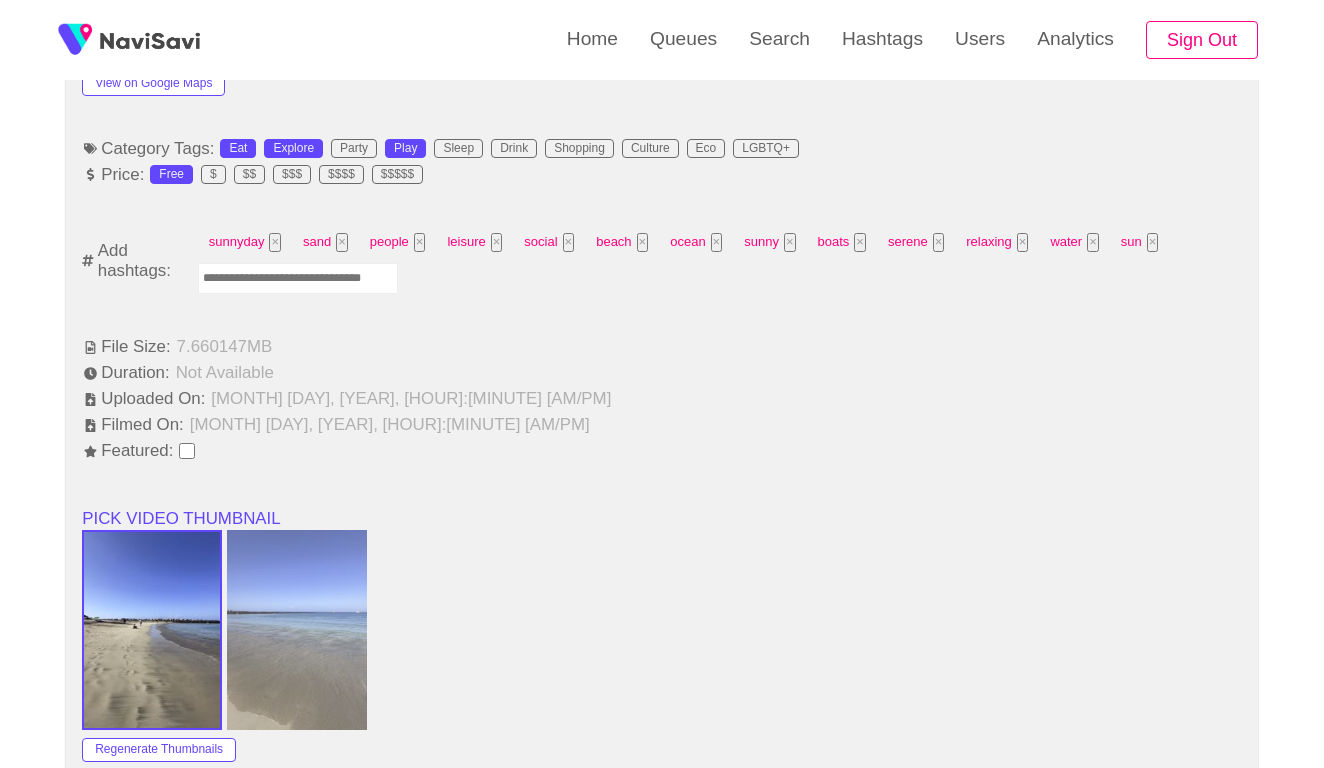 click at bounding box center [298, 278] 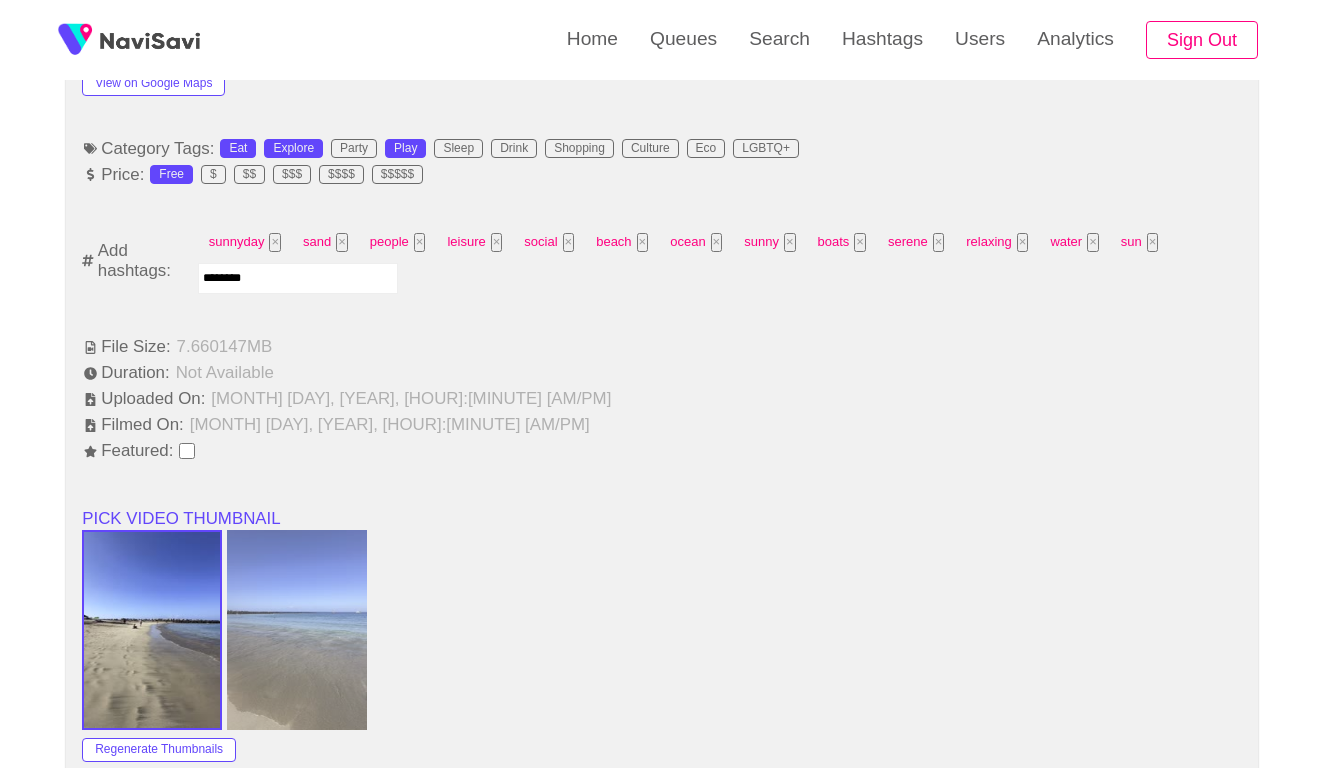 type on "*********" 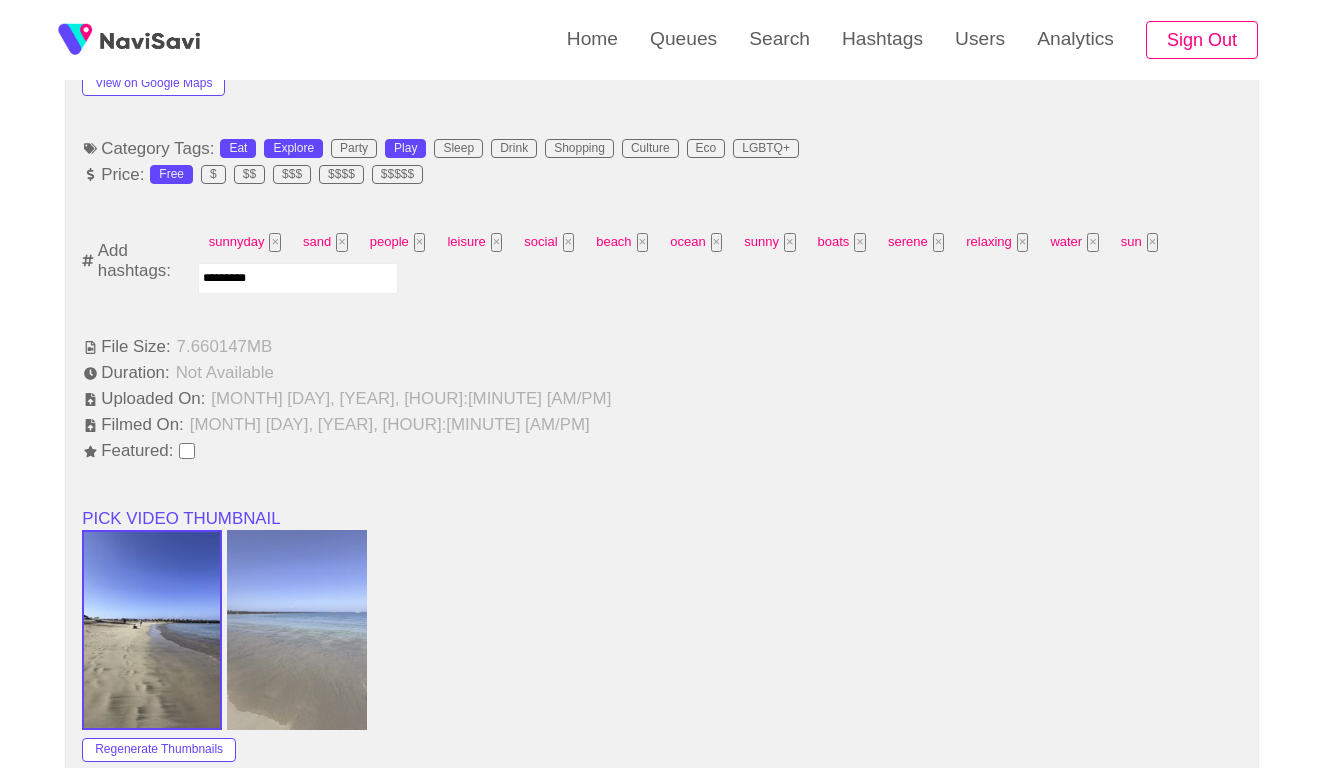 type 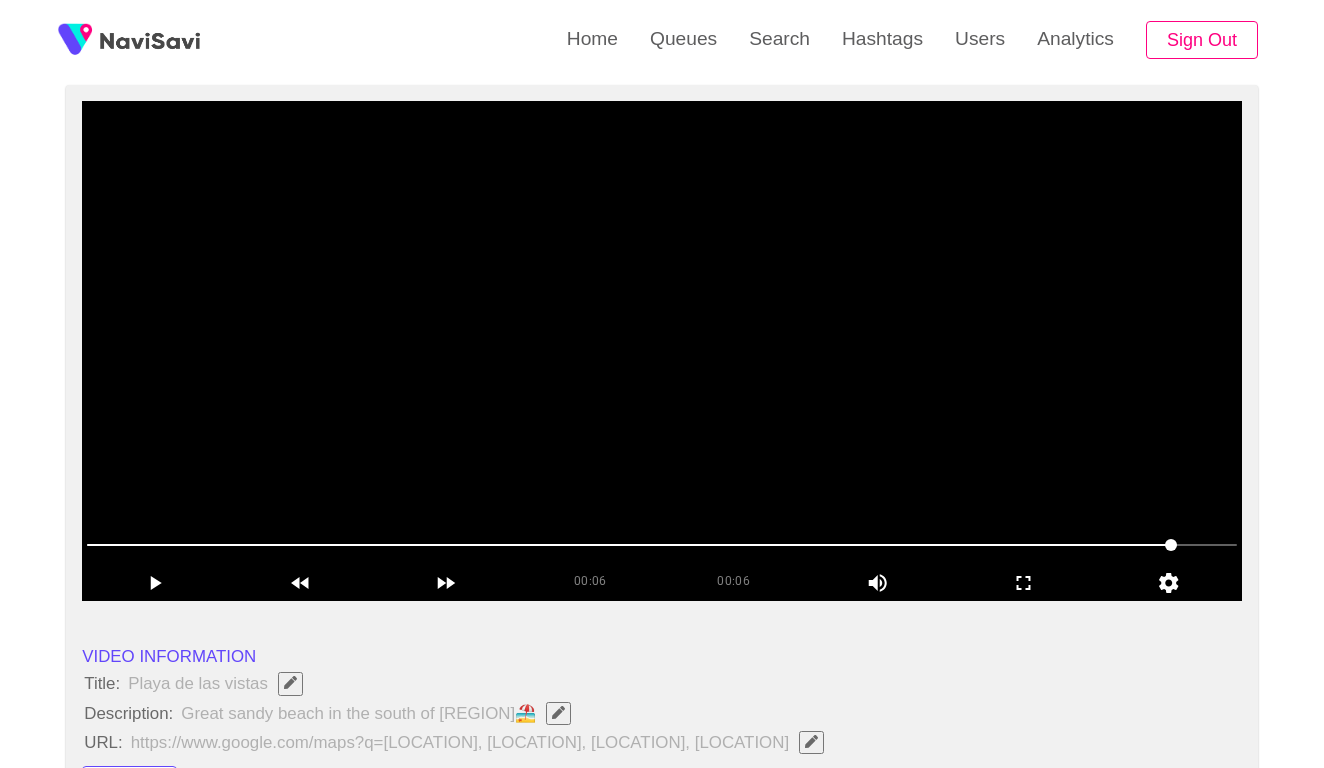scroll, scrollTop: 254, scrollLeft: 0, axis: vertical 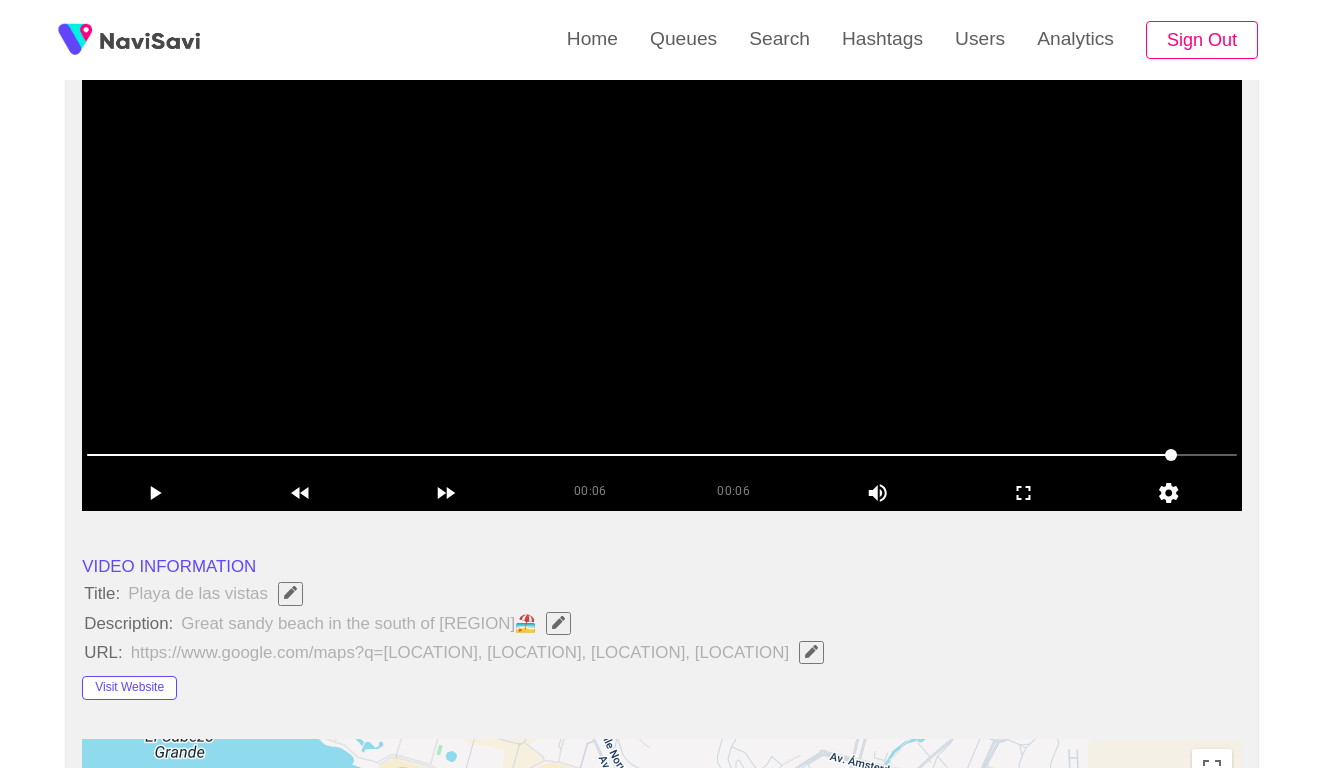 click at bounding box center [662, 261] 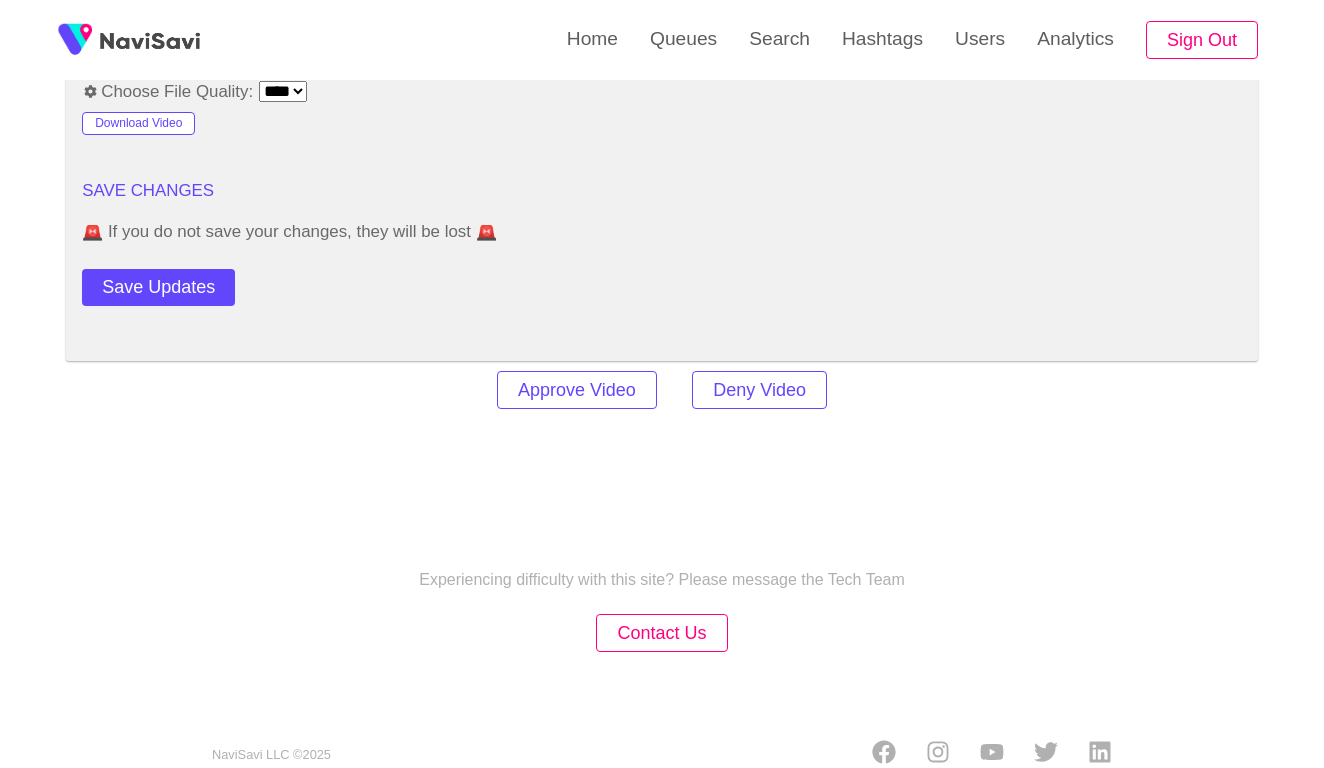 scroll, scrollTop: 2420, scrollLeft: 0, axis: vertical 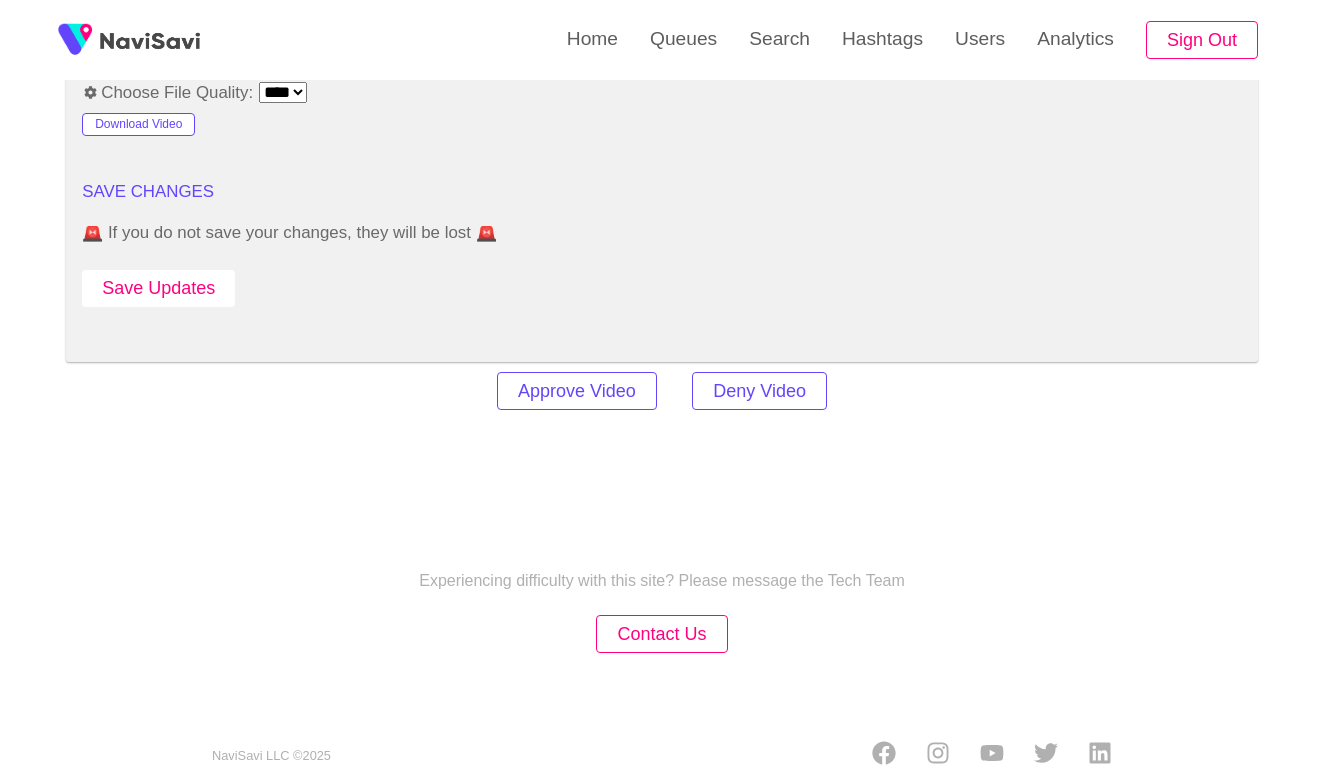 click on "Save Updates" at bounding box center (158, 288) 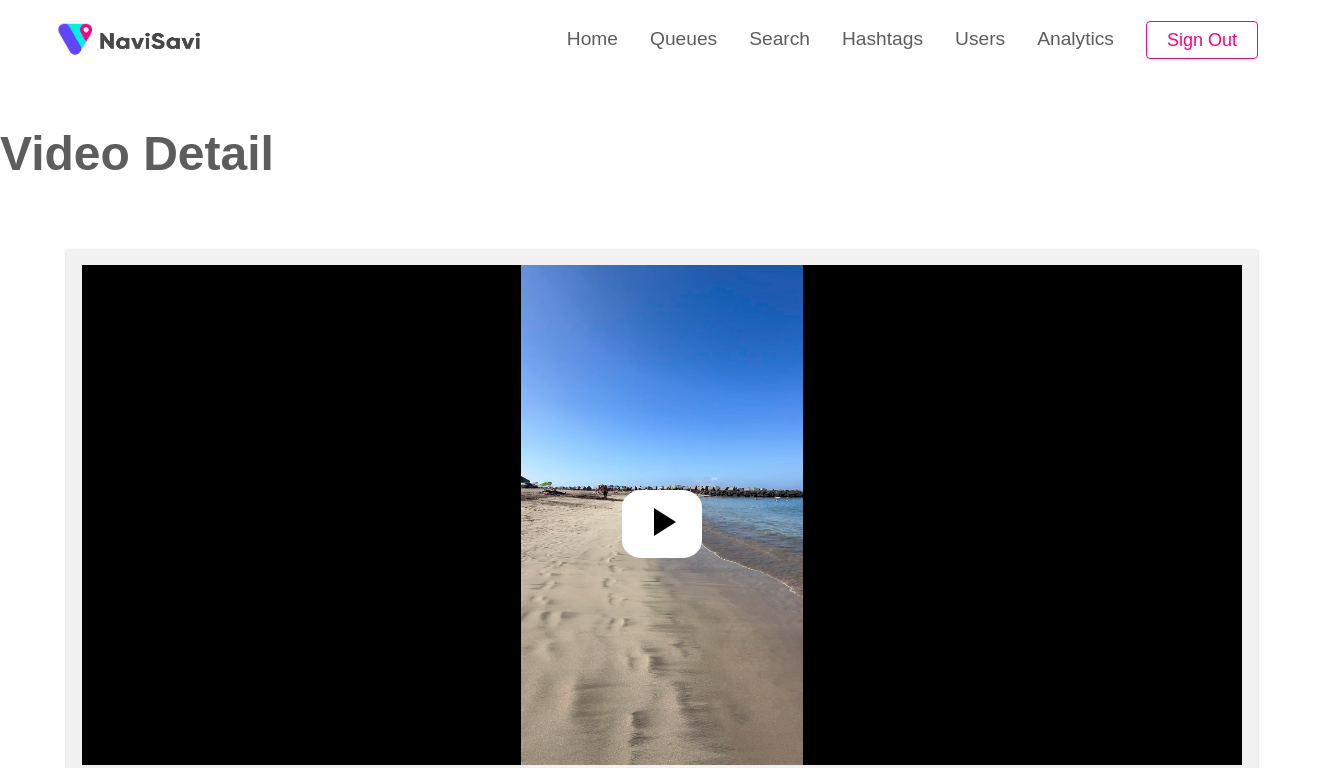 select on "**********" 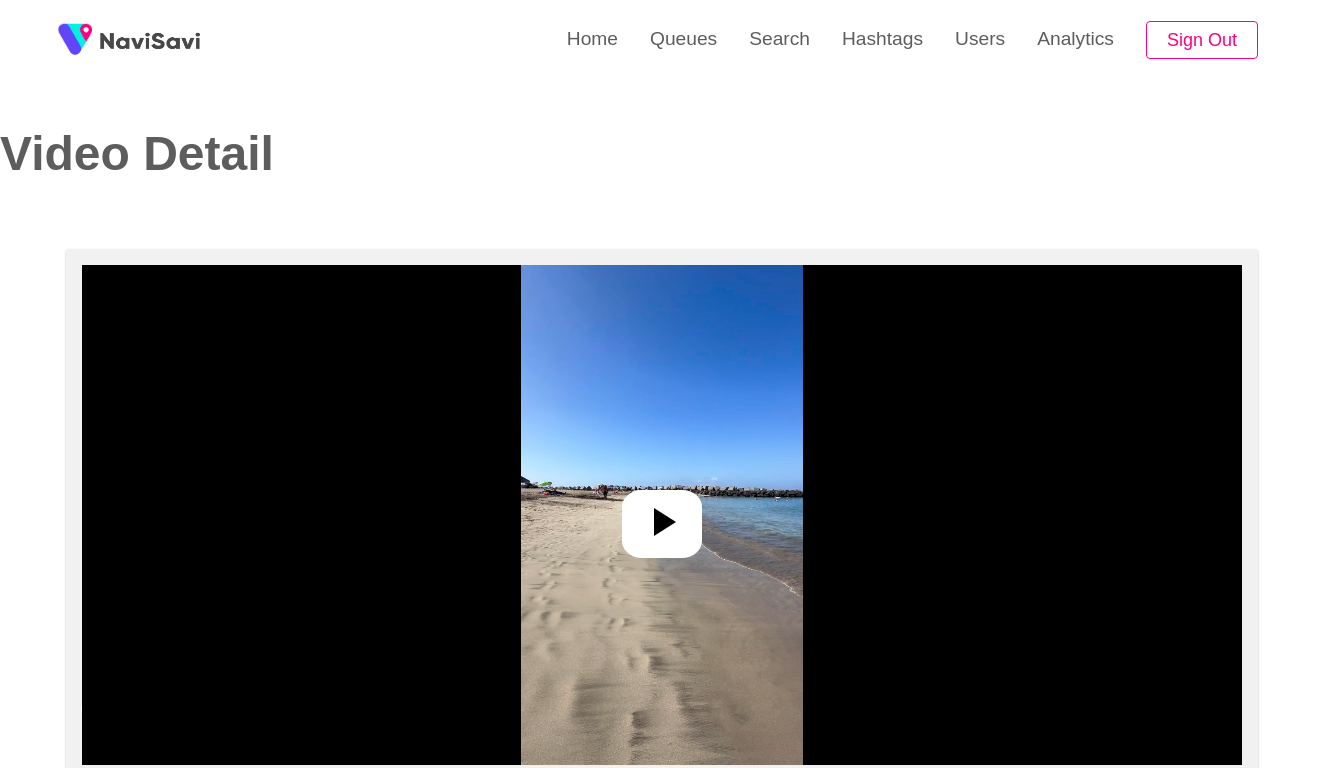 scroll, scrollTop: -2, scrollLeft: 0, axis: vertical 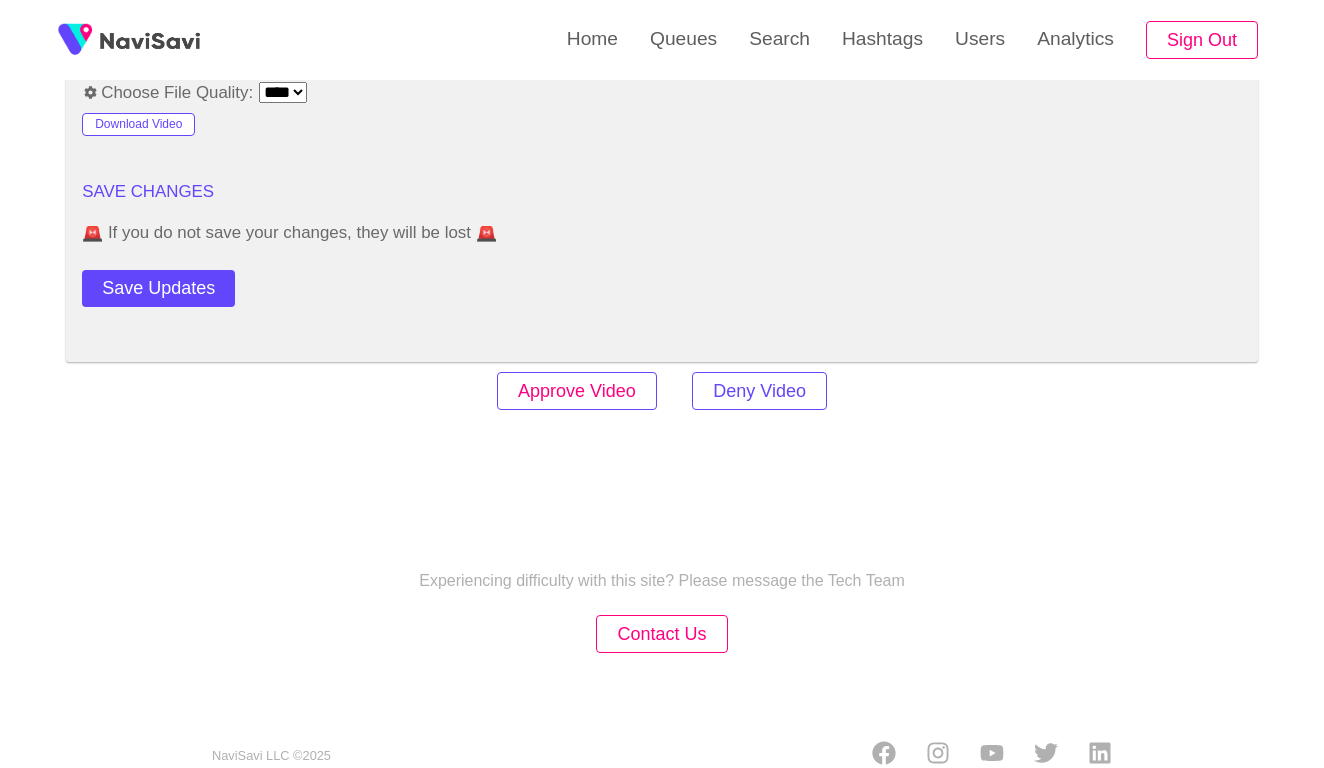 click on "Approve Video" at bounding box center [577, 391] 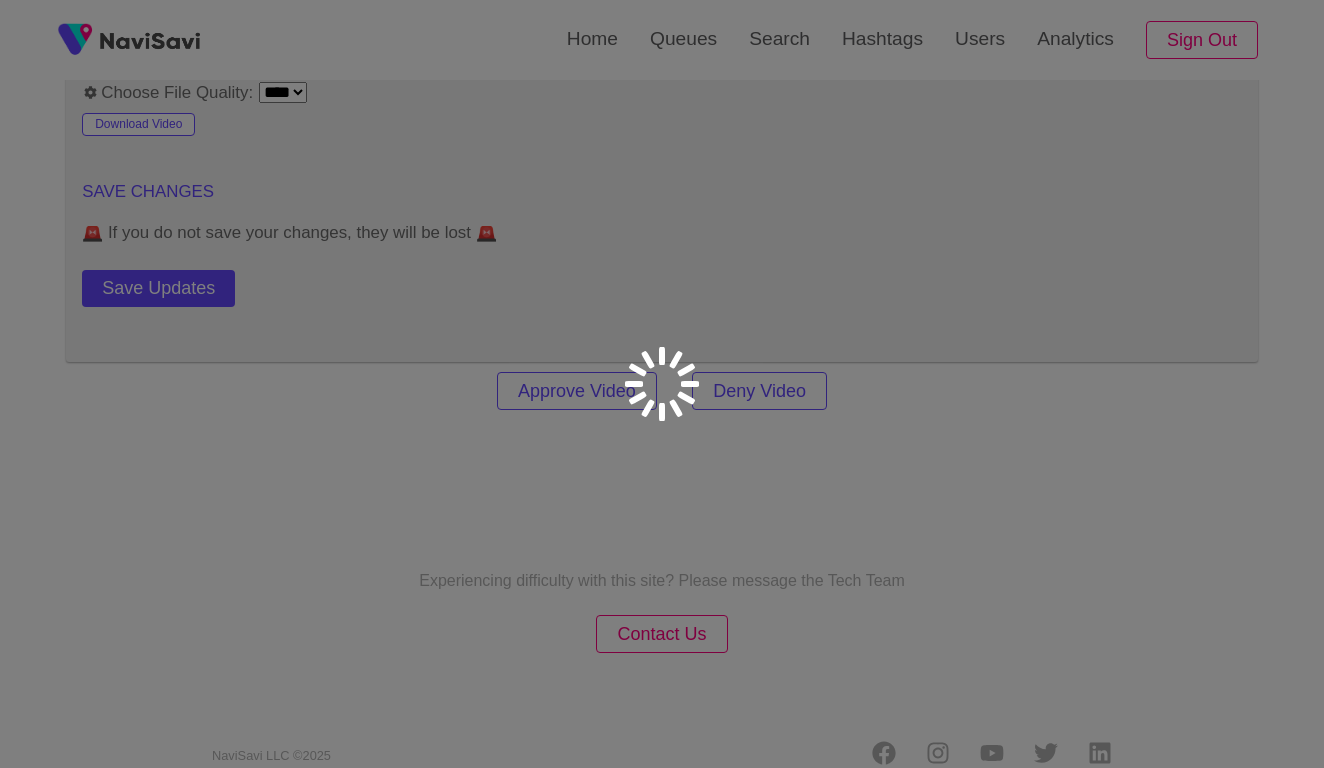 scroll, scrollTop: 0, scrollLeft: 0, axis: both 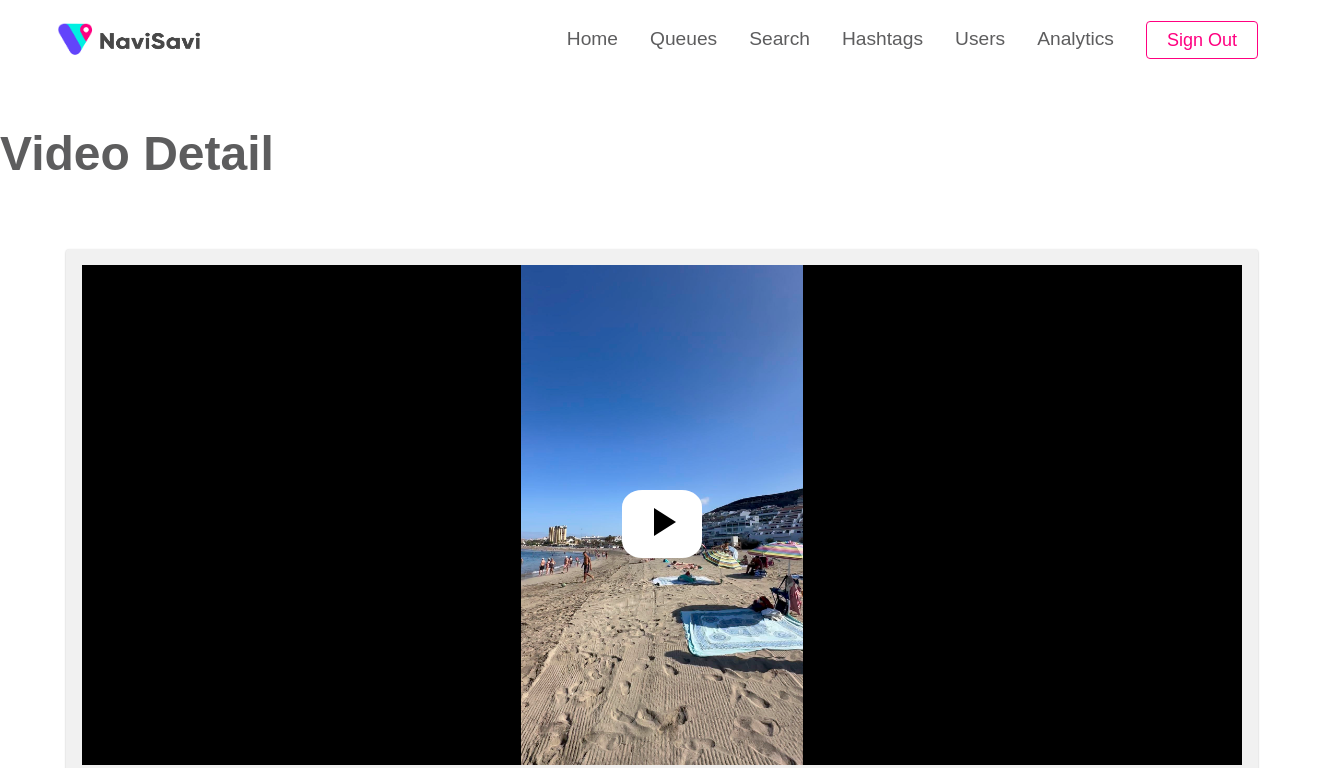 select on "**********" 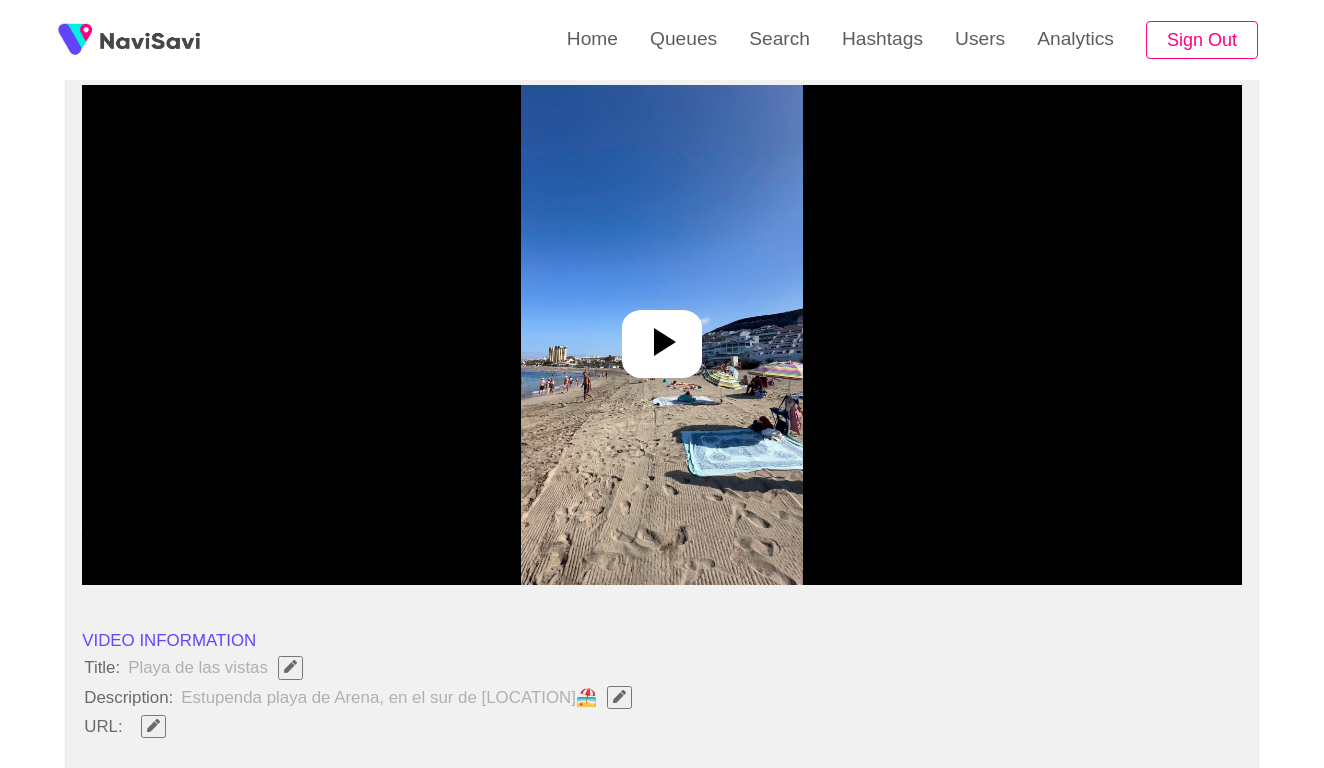 scroll, scrollTop: 188, scrollLeft: 0, axis: vertical 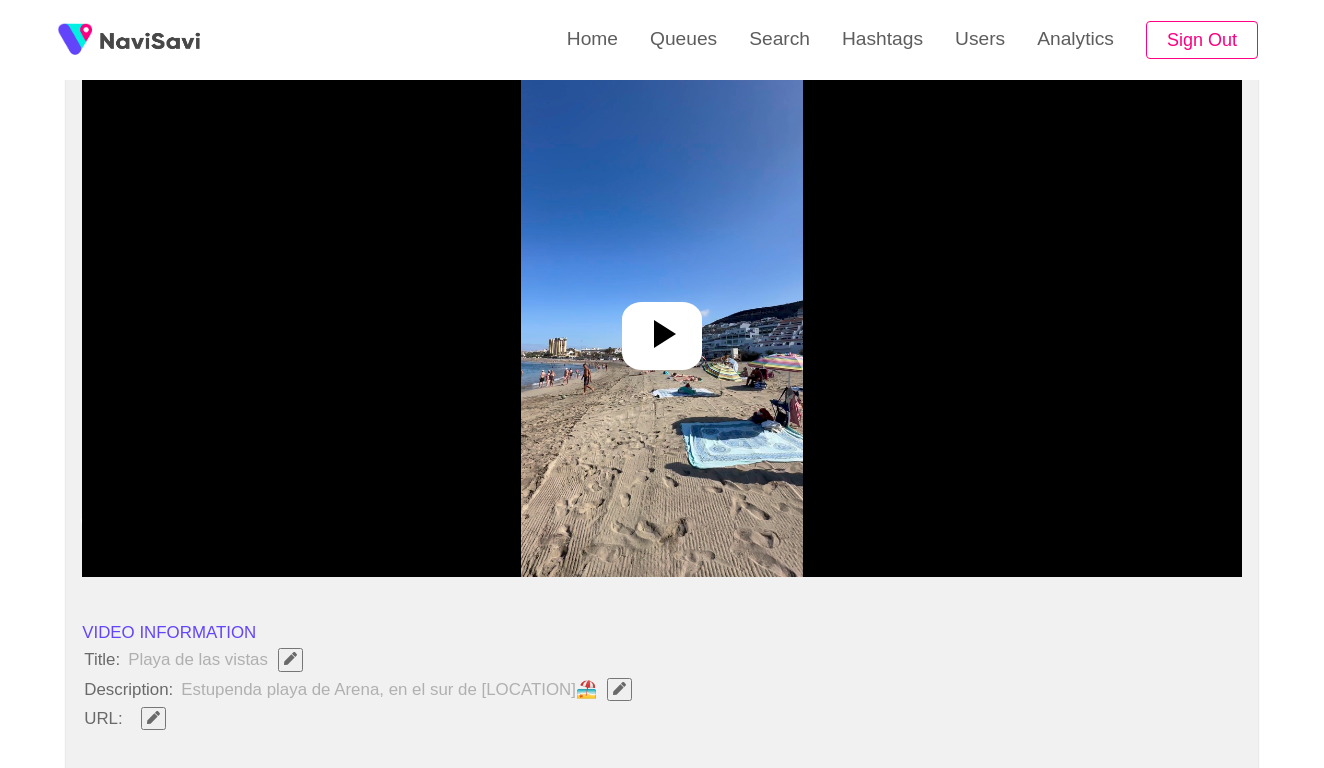 click at bounding box center [661, 327] 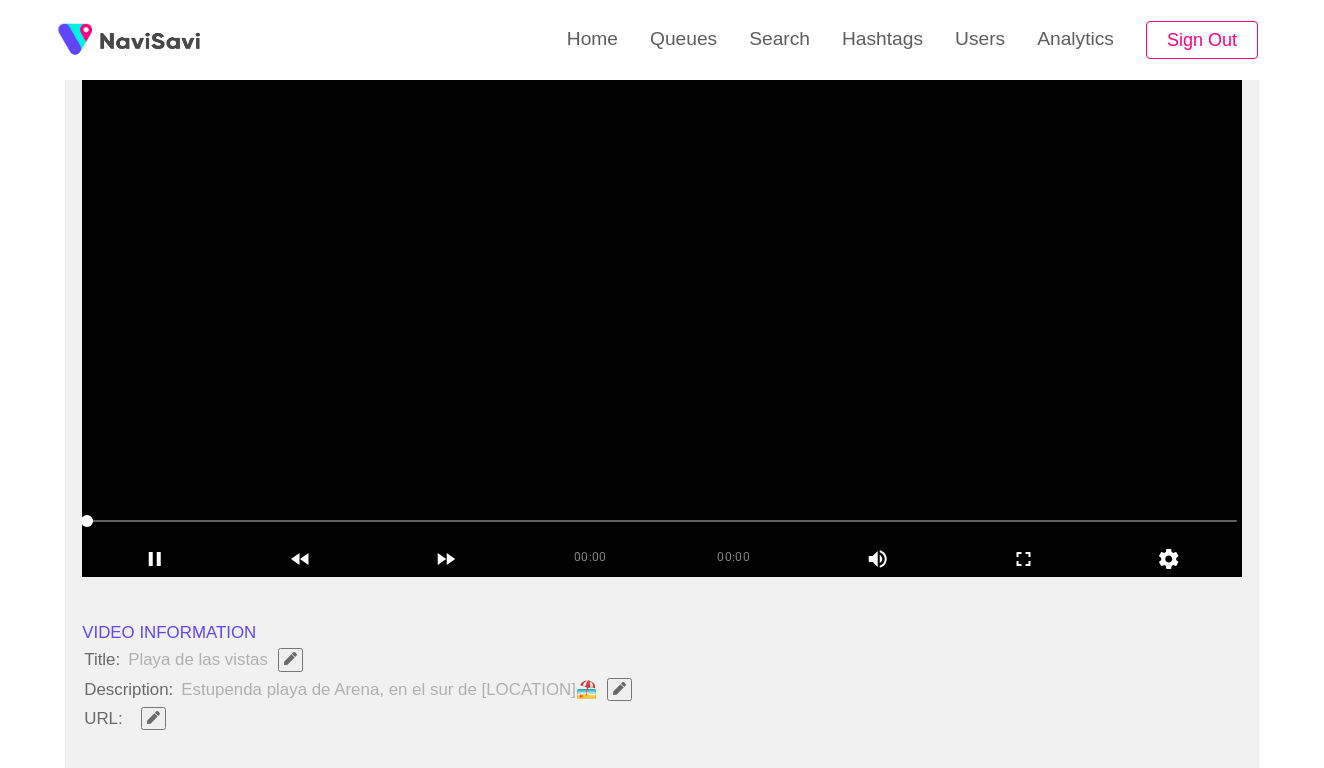 click 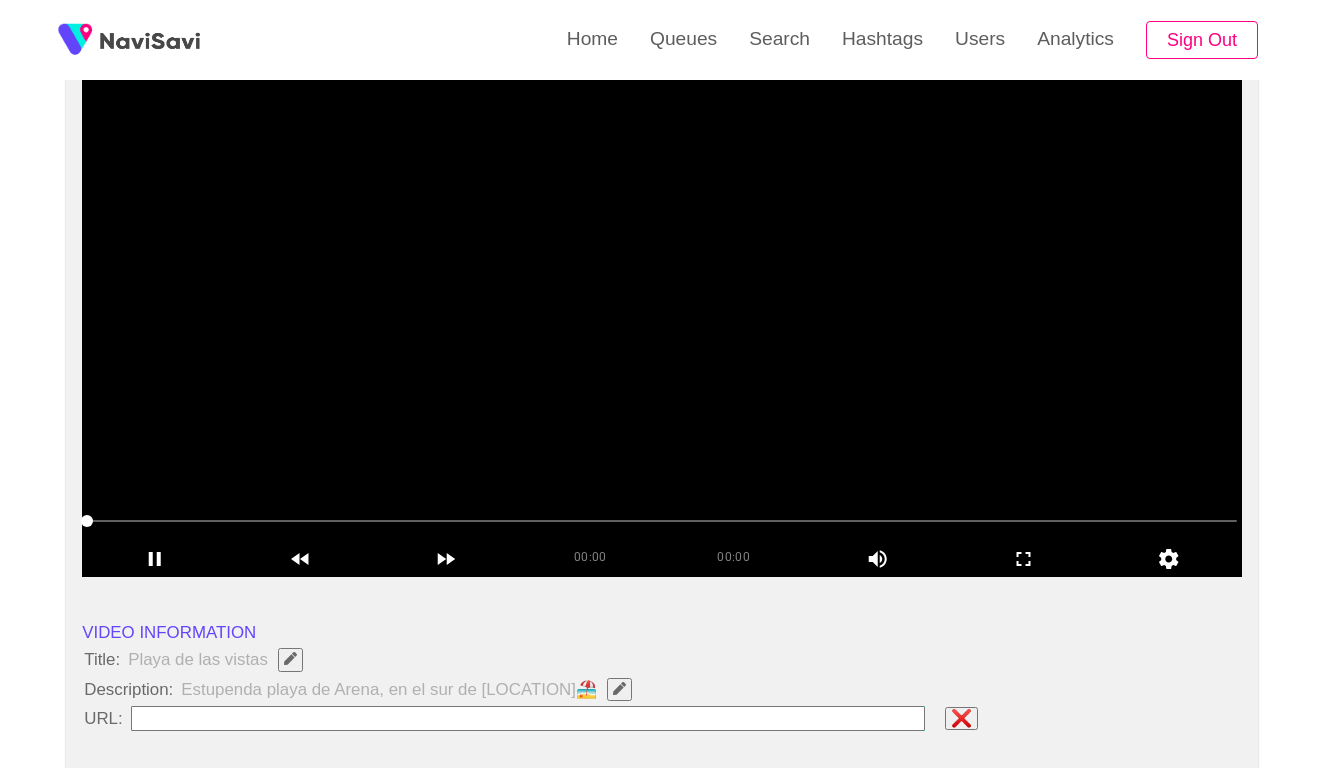 type on "**********" 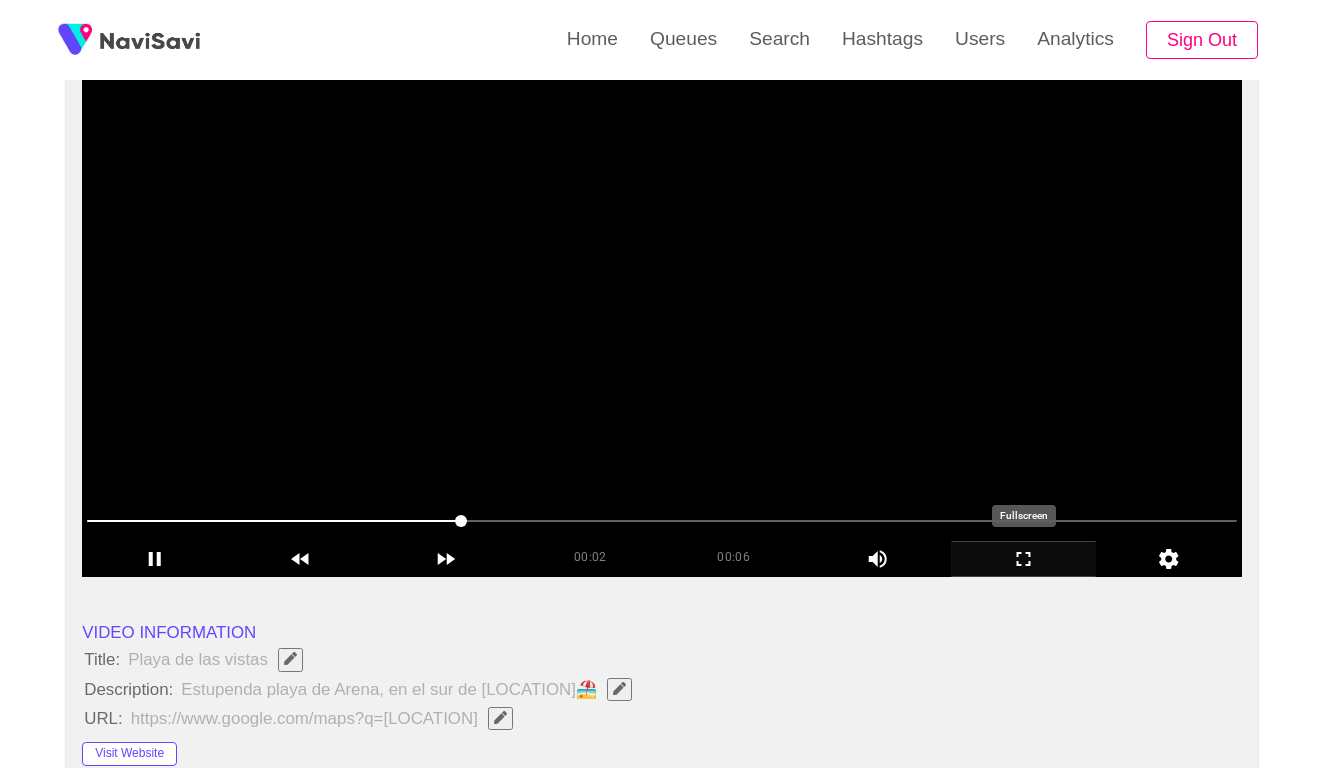 click 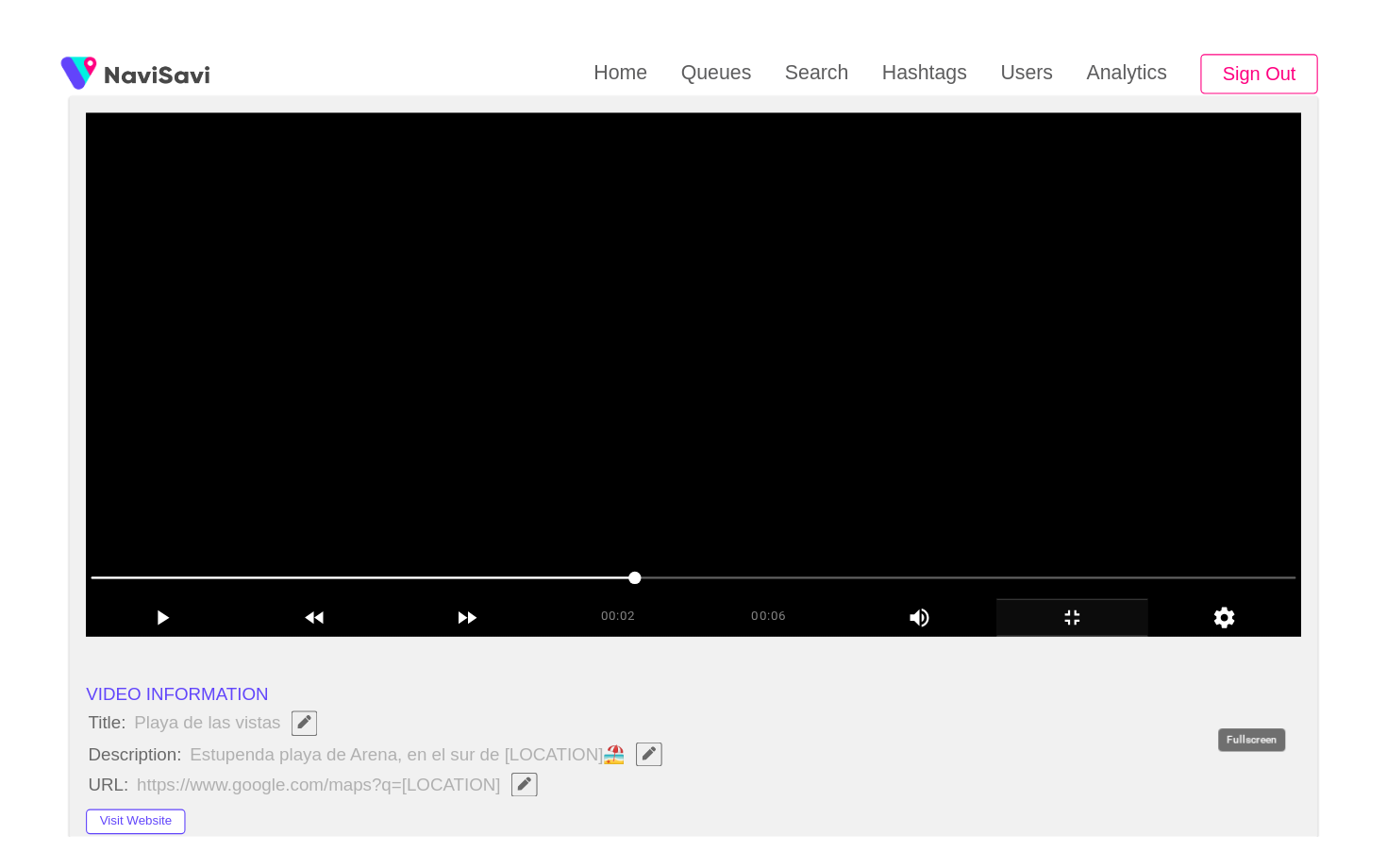 scroll, scrollTop: 0, scrollLeft: 0, axis: both 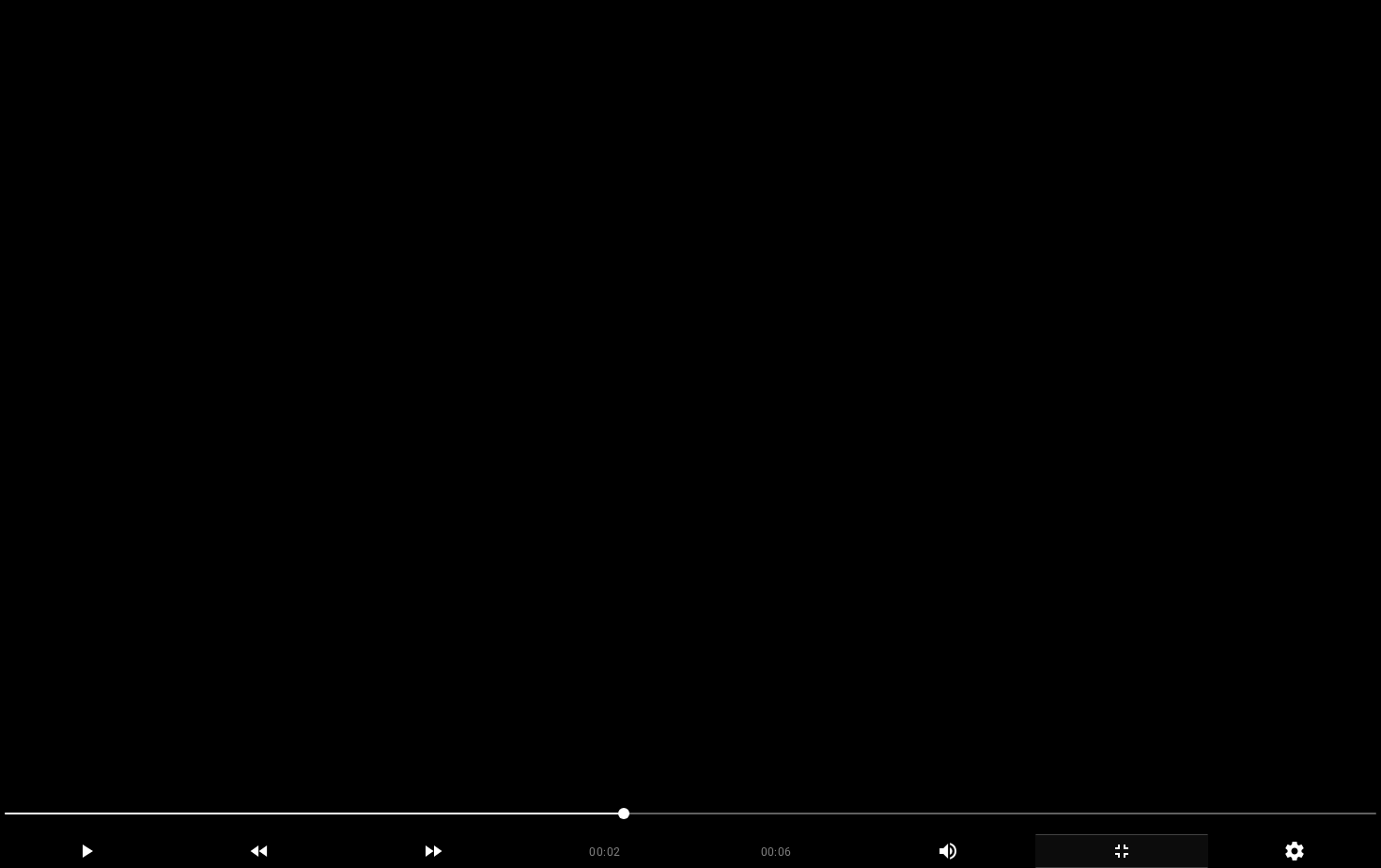 click at bounding box center [690, 434] 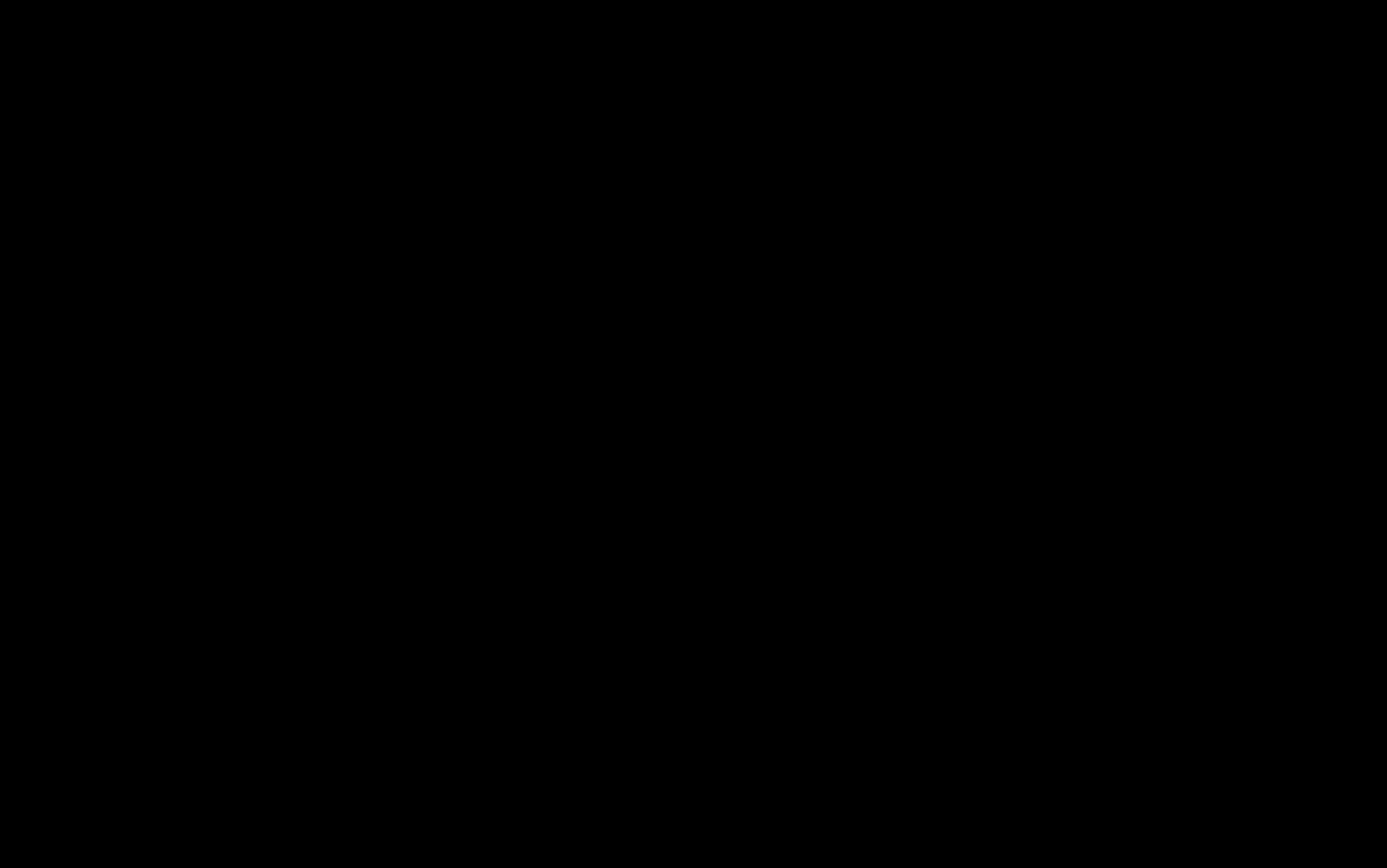 click 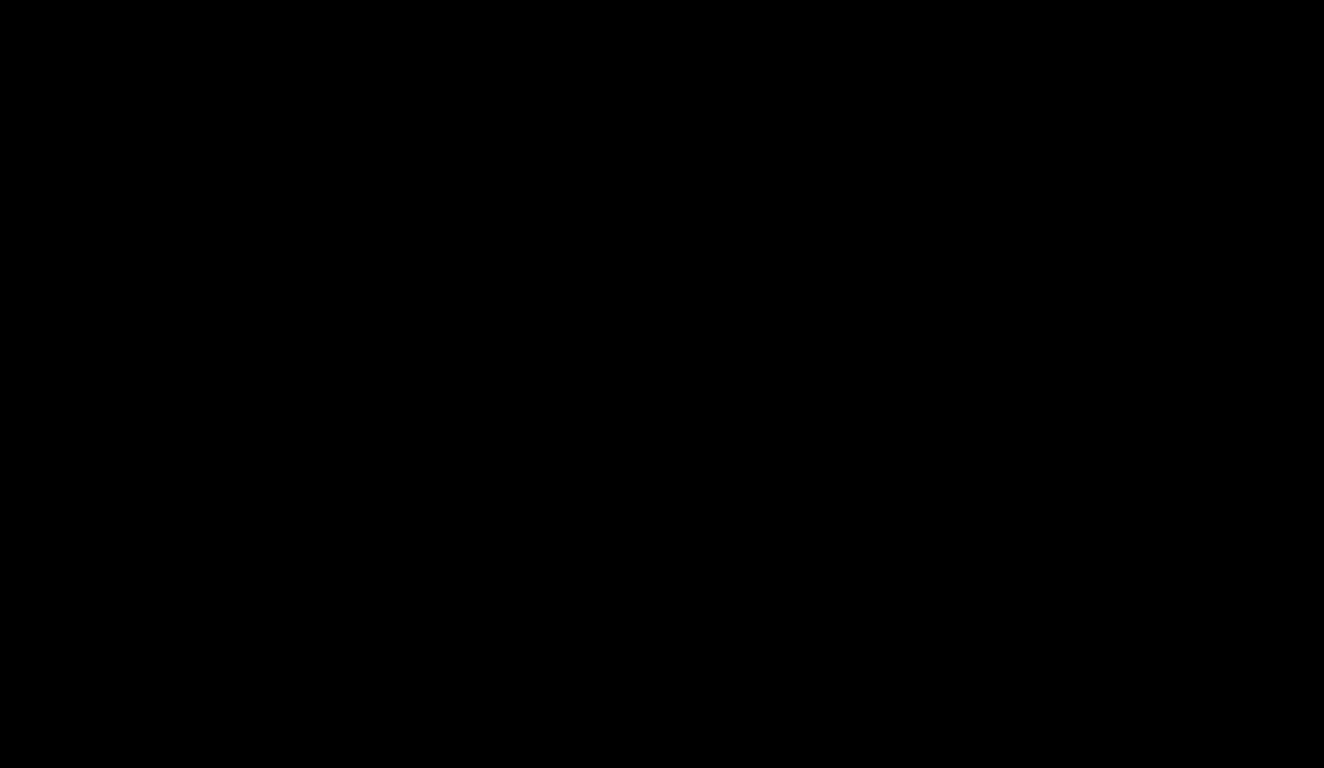 scroll, scrollTop: 601, scrollLeft: 0, axis: vertical 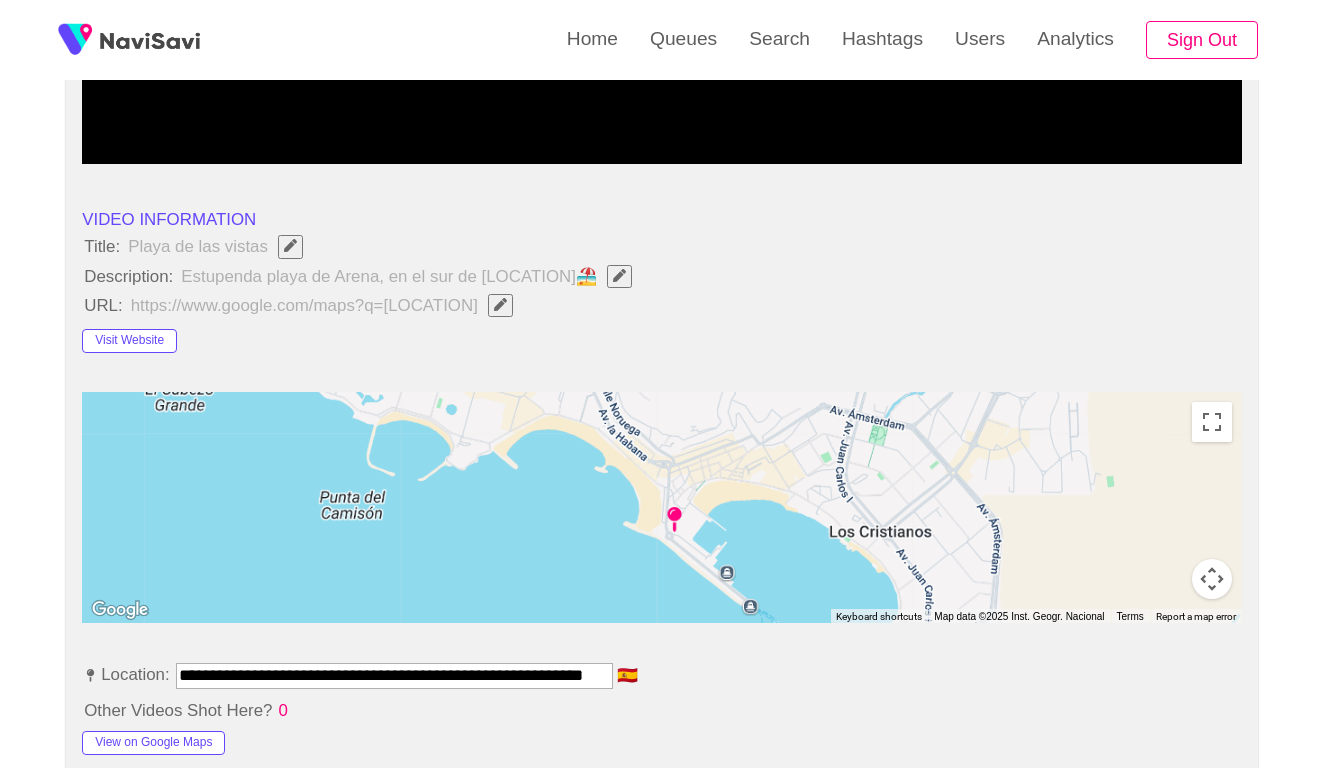 click at bounding box center [619, 275] 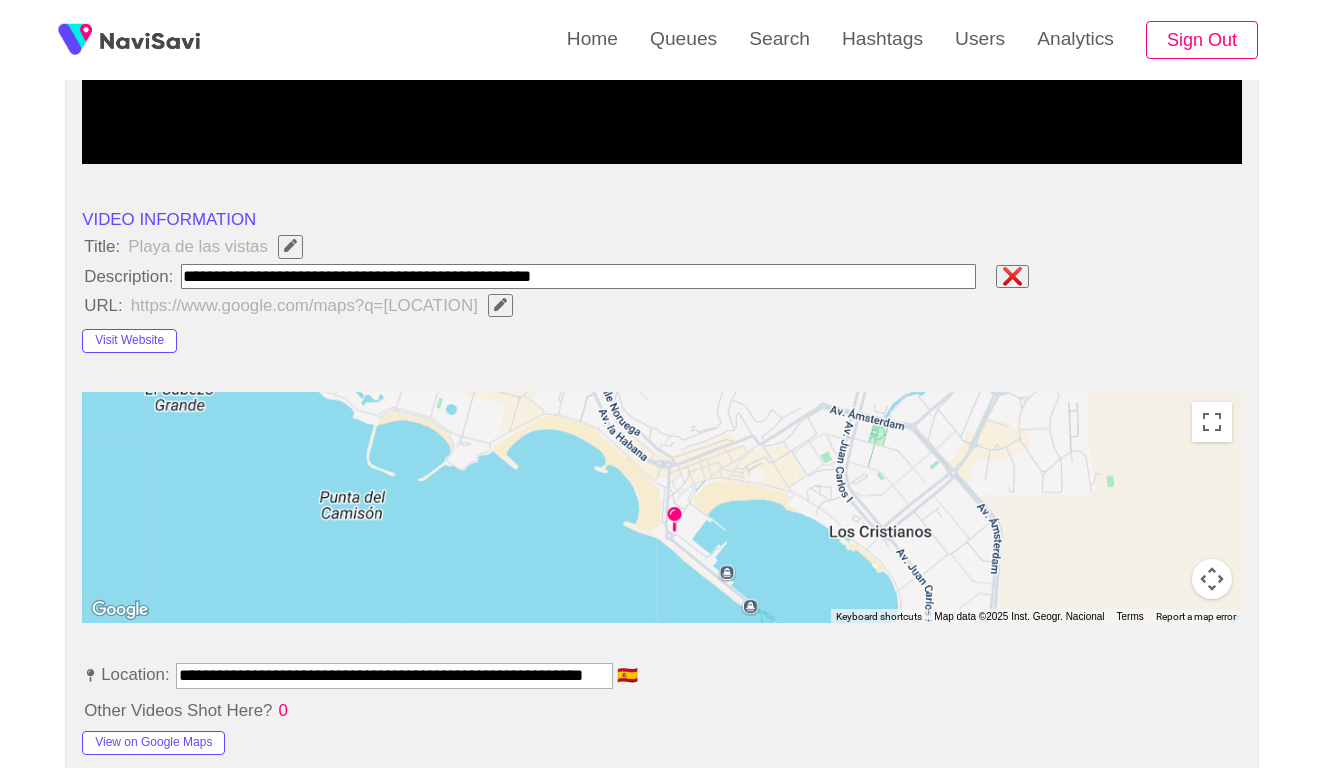 type on "**********" 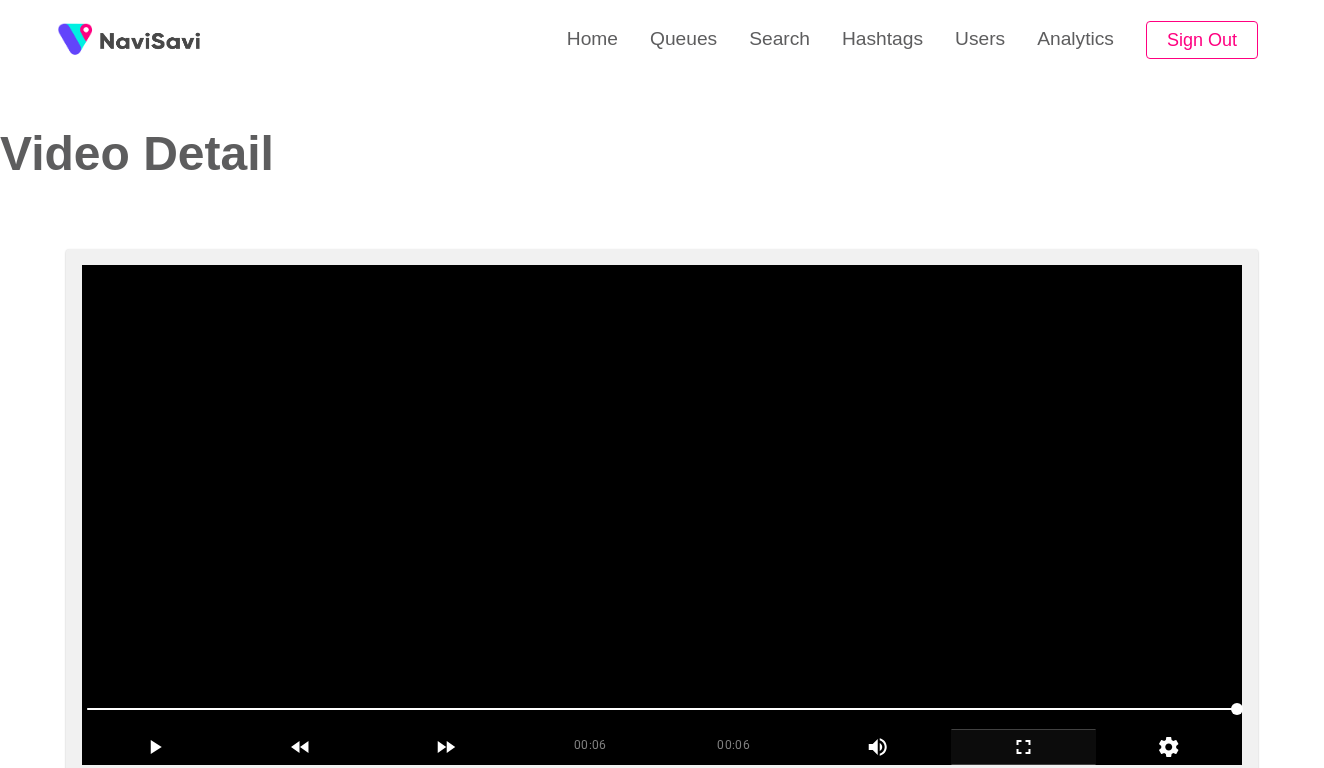 scroll, scrollTop: -1, scrollLeft: 0, axis: vertical 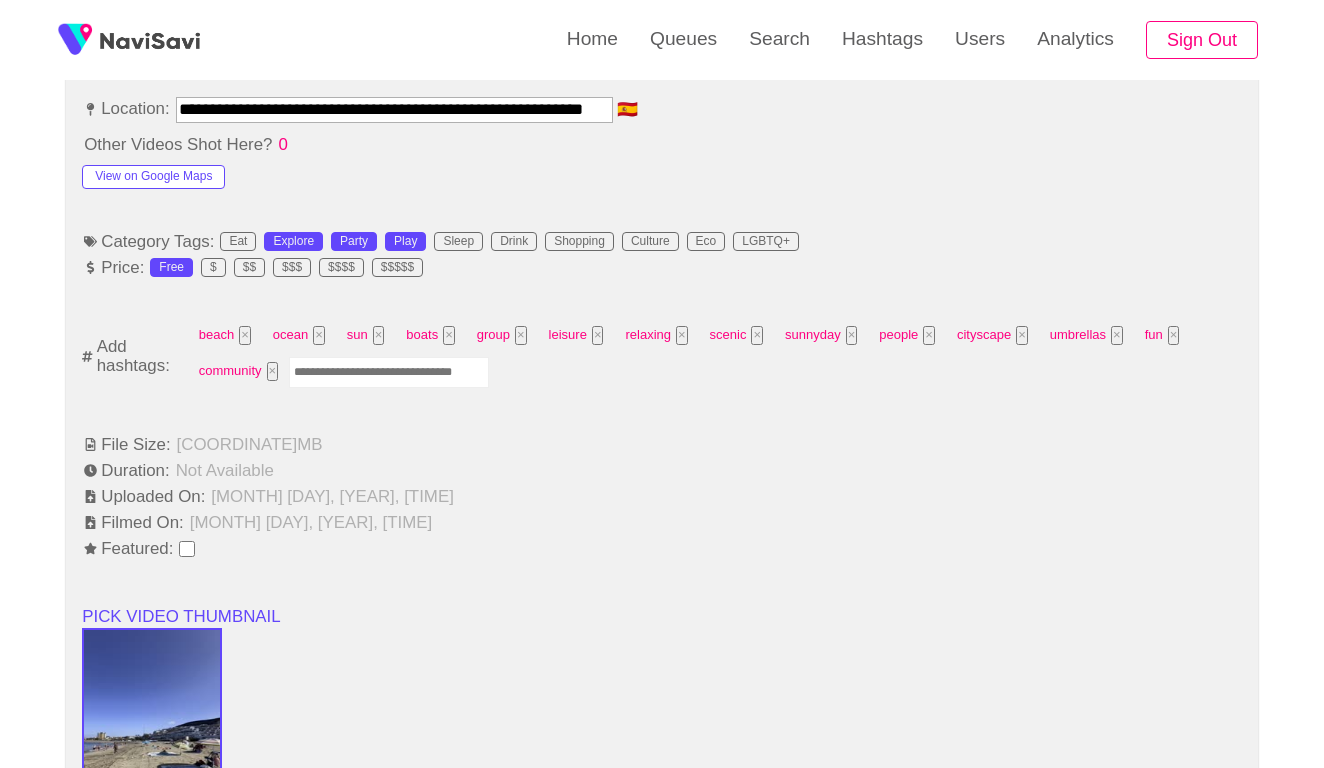 click at bounding box center [389, 372] 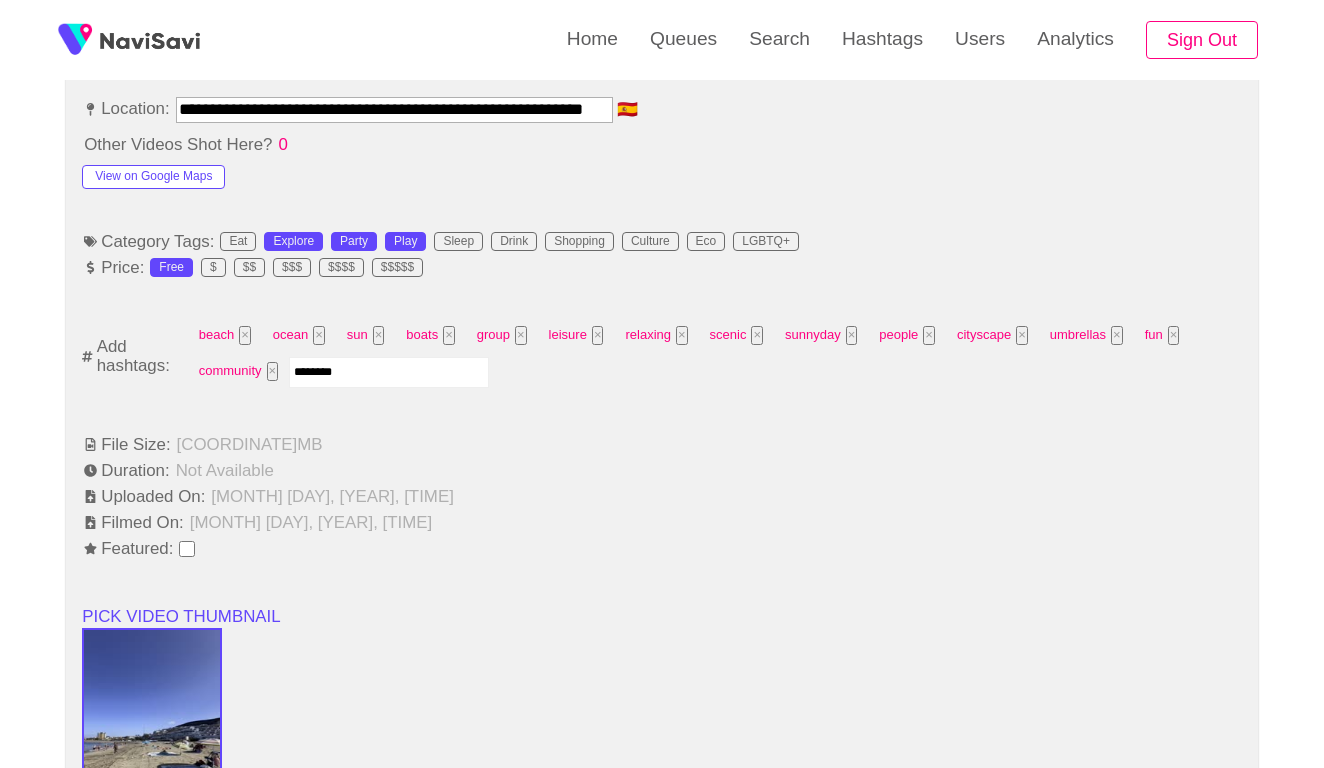 type on "*********" 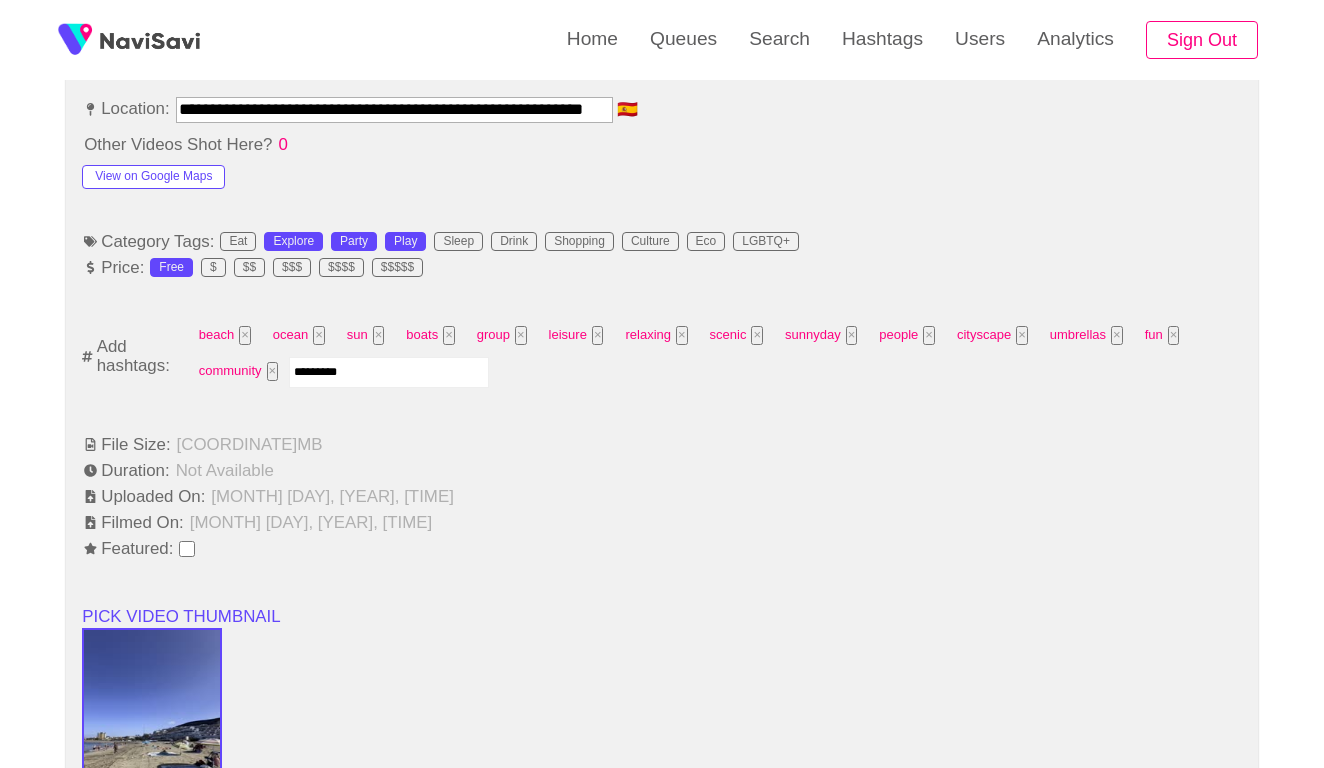 type 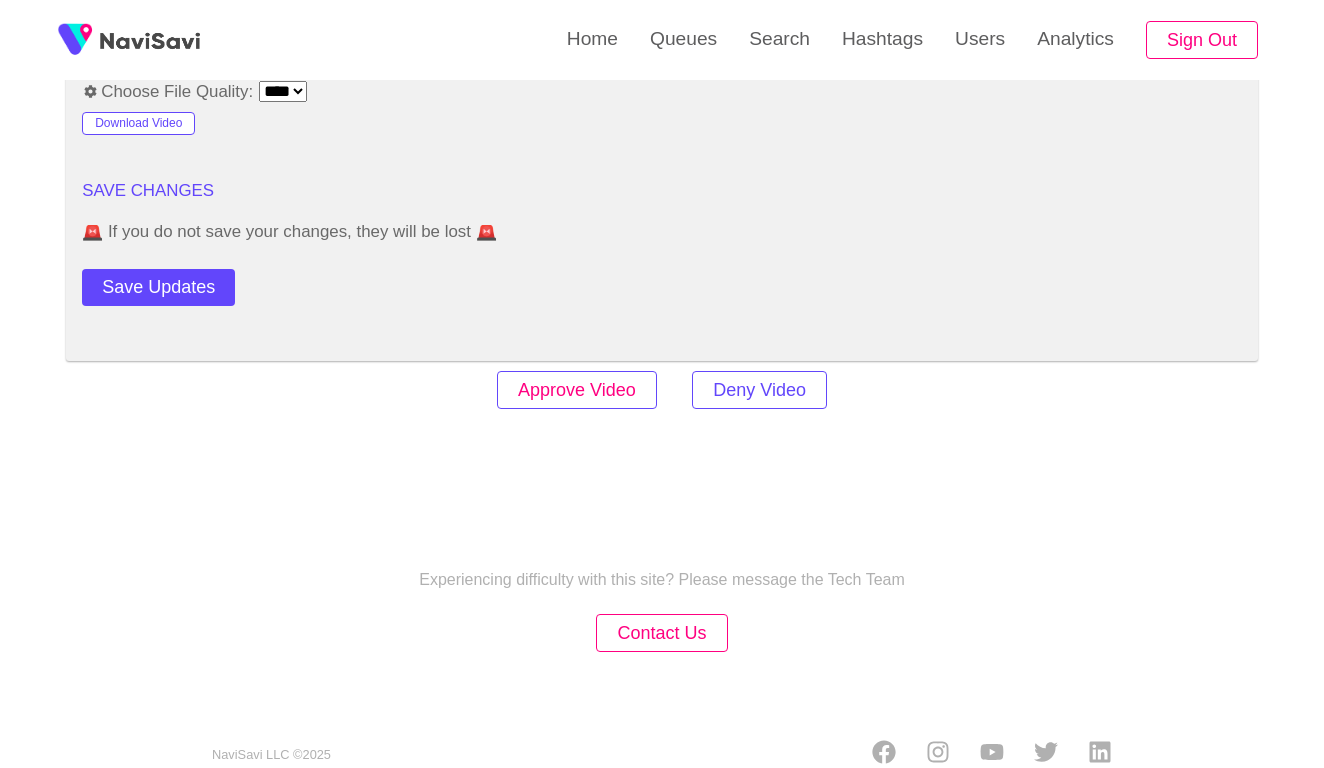 scroll, scrollTop: 2420, scrollLeft: 0, axis: vertical 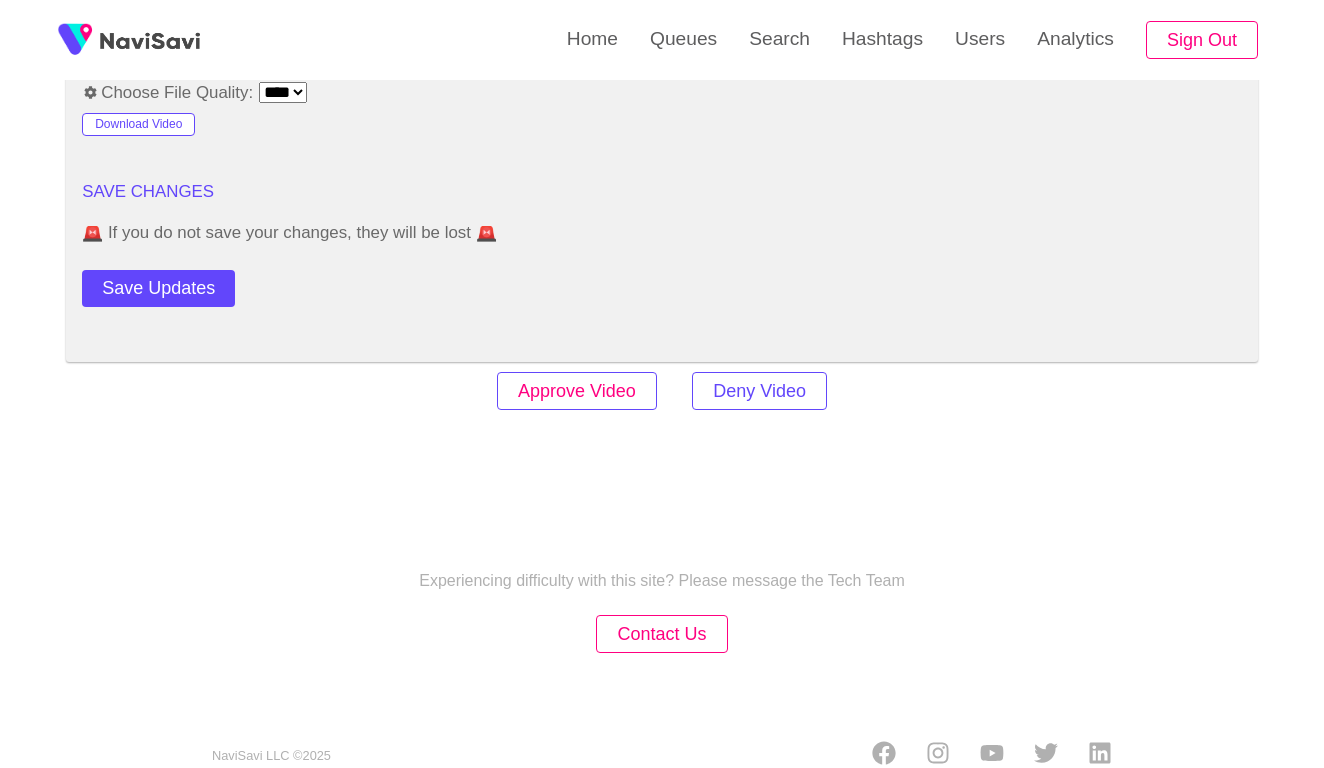 click on "Approve Video" at bounding box center (577, 391) 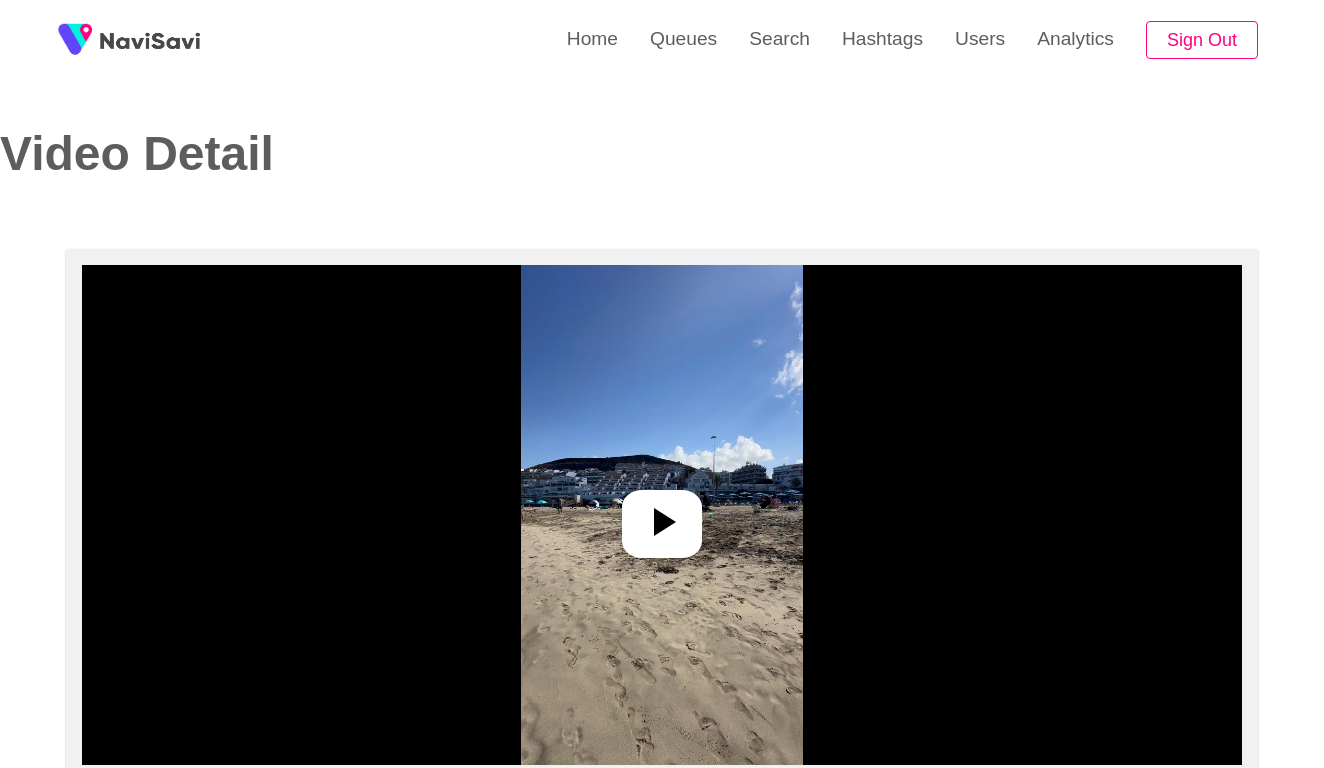 select on "**********" 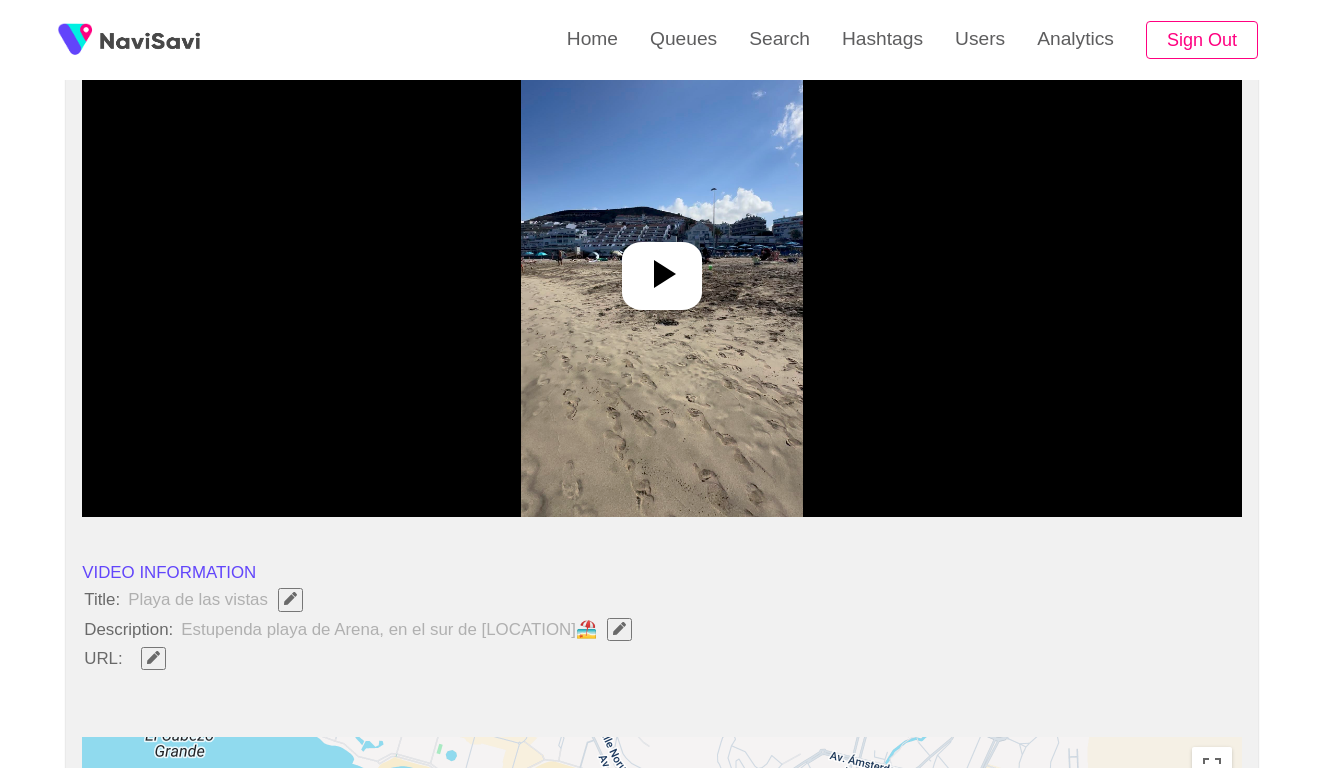 scroll, scrollTop: 248, scrollLeft: 0, axis: vertical 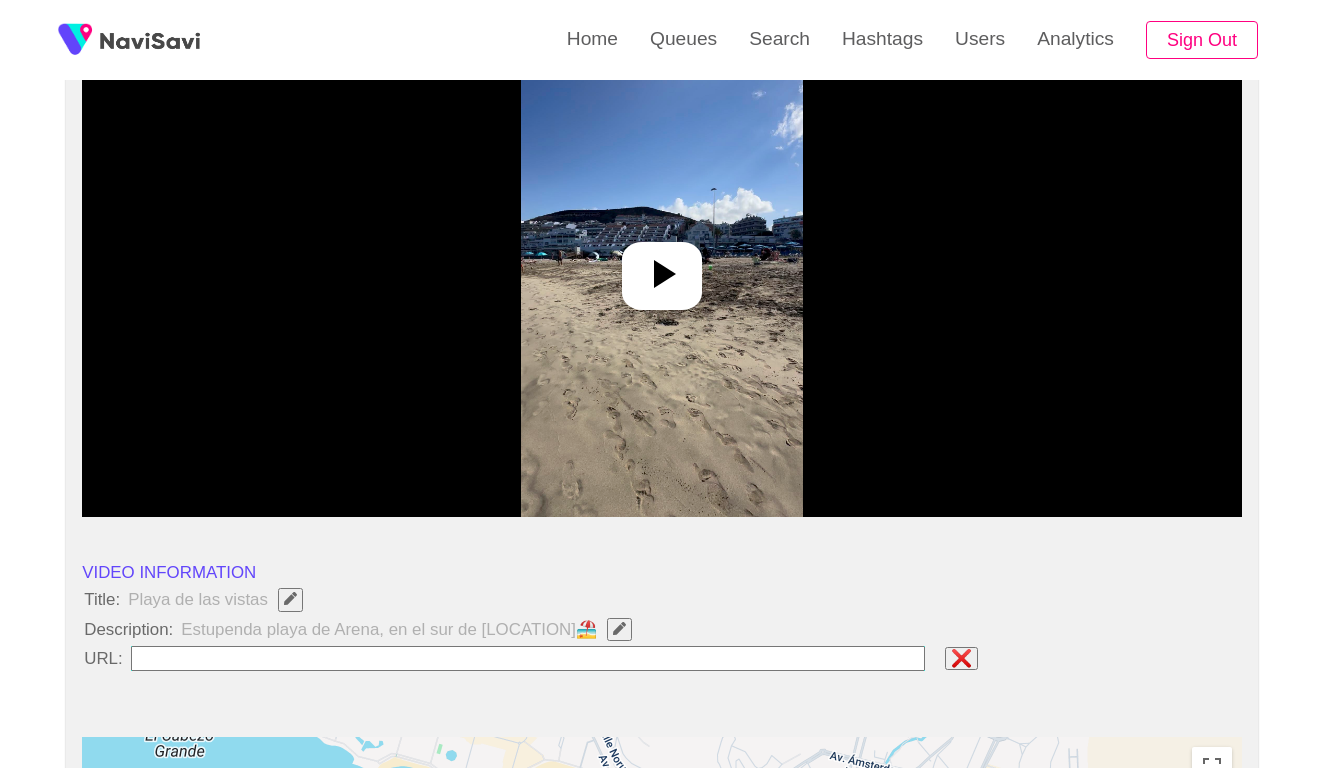 type on "**********" 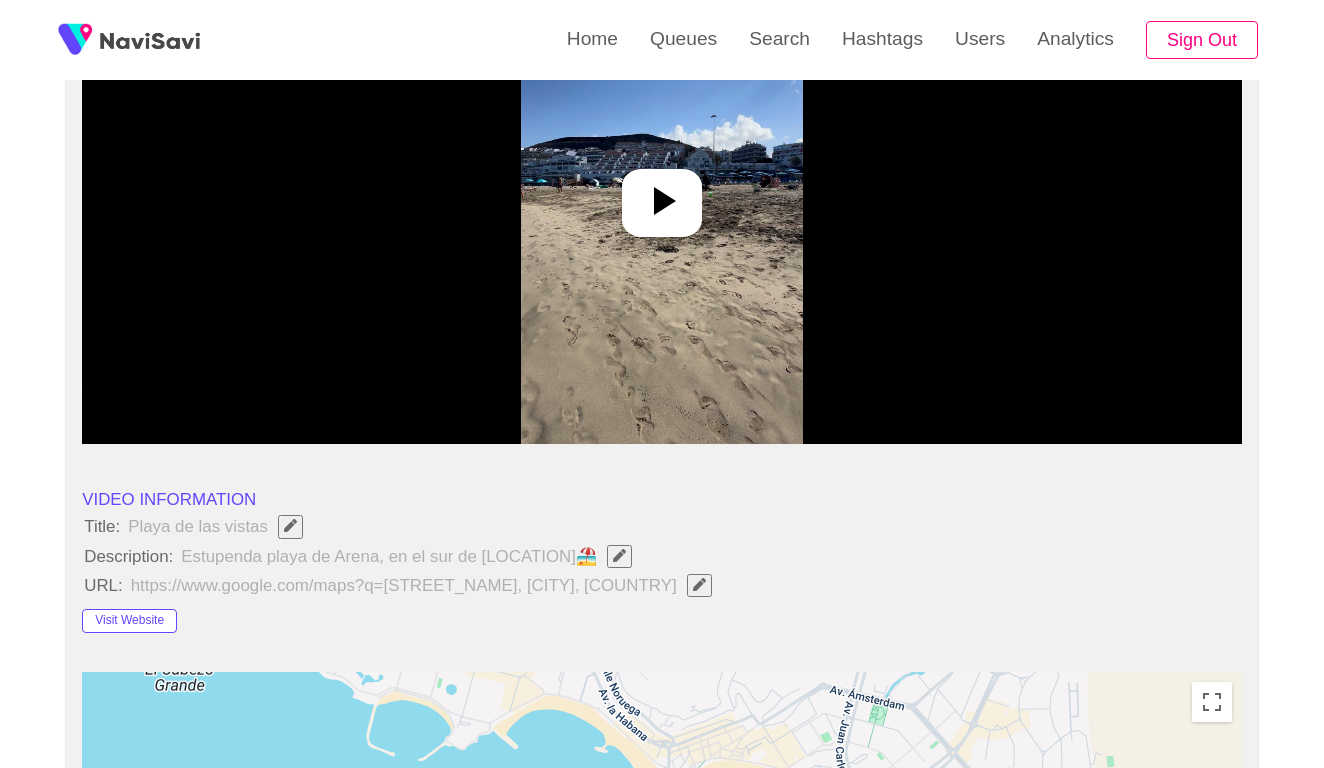 scroll, scrollTop: 328, scrollLeft: 0, axis: vertical 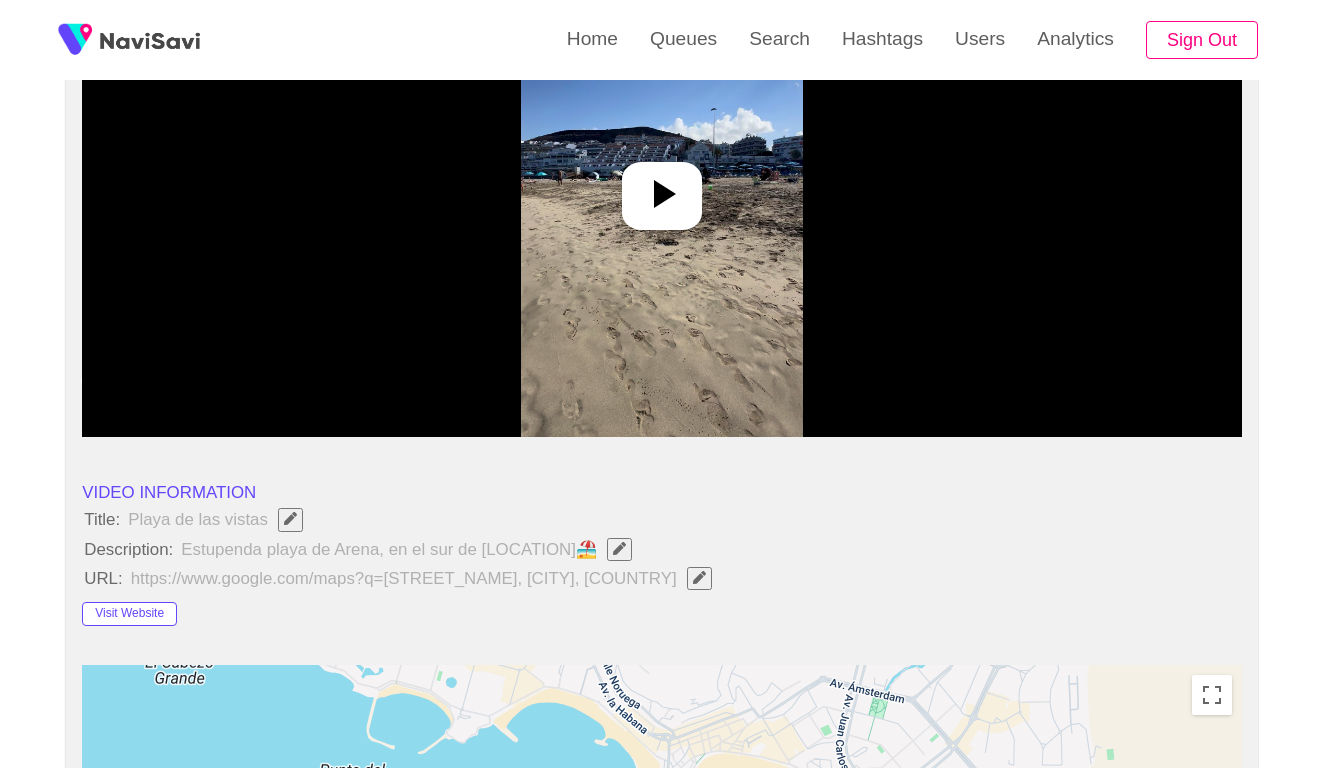 click at bounding box center [661, 187] 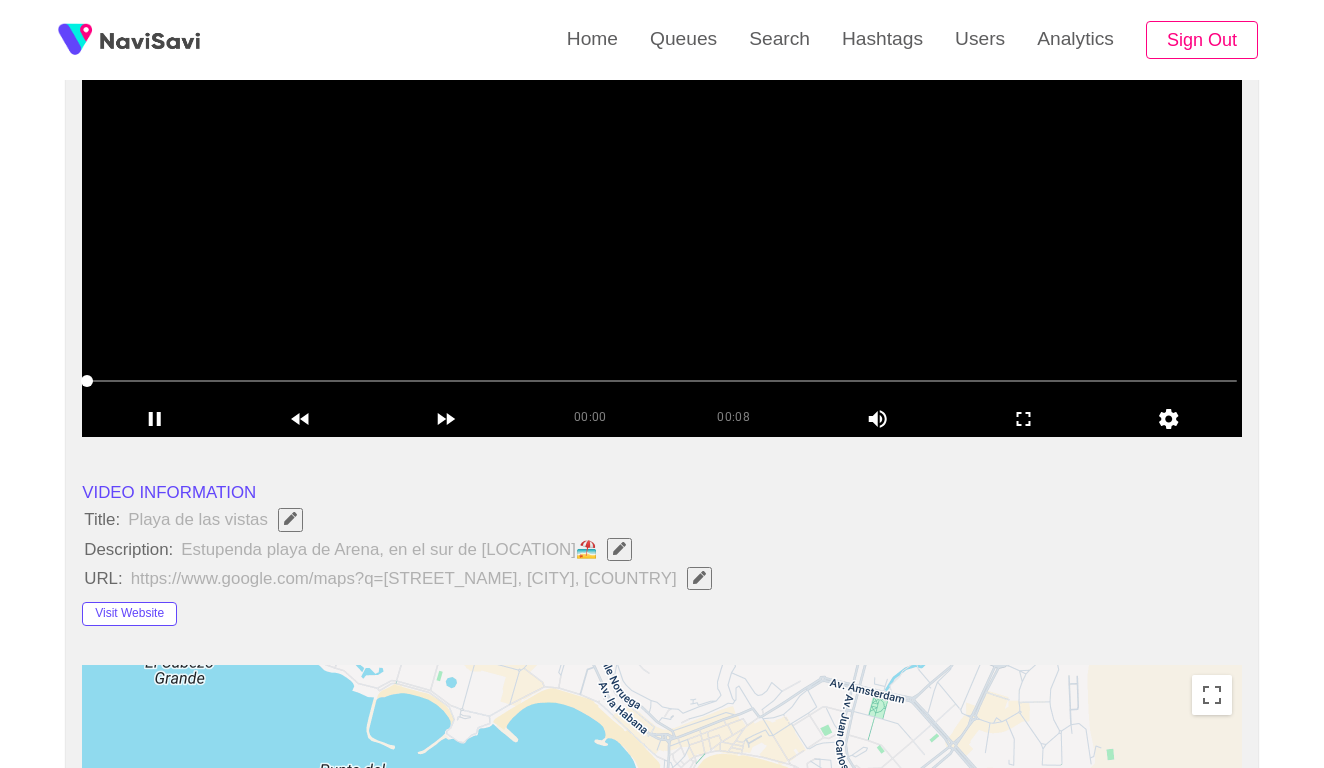click 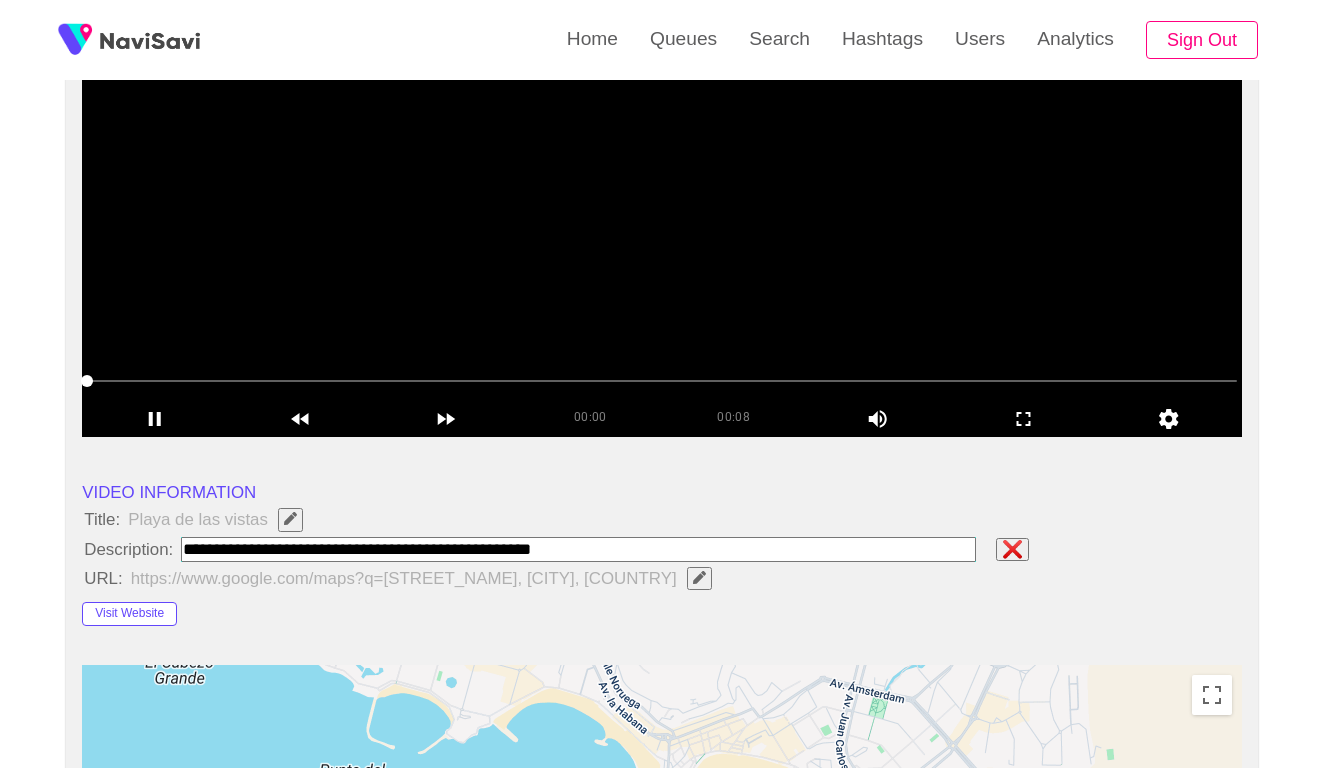 type on "**********" 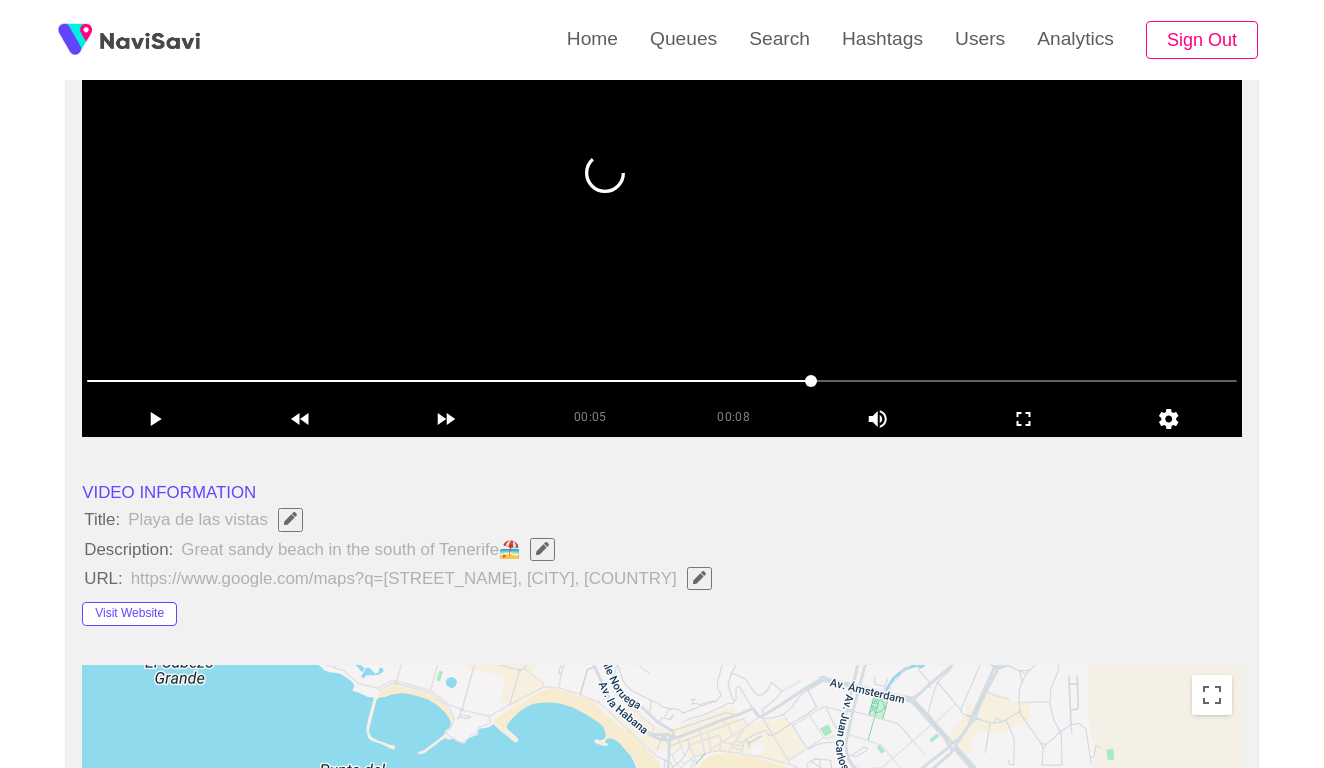 click at bounding box center (662, 381) 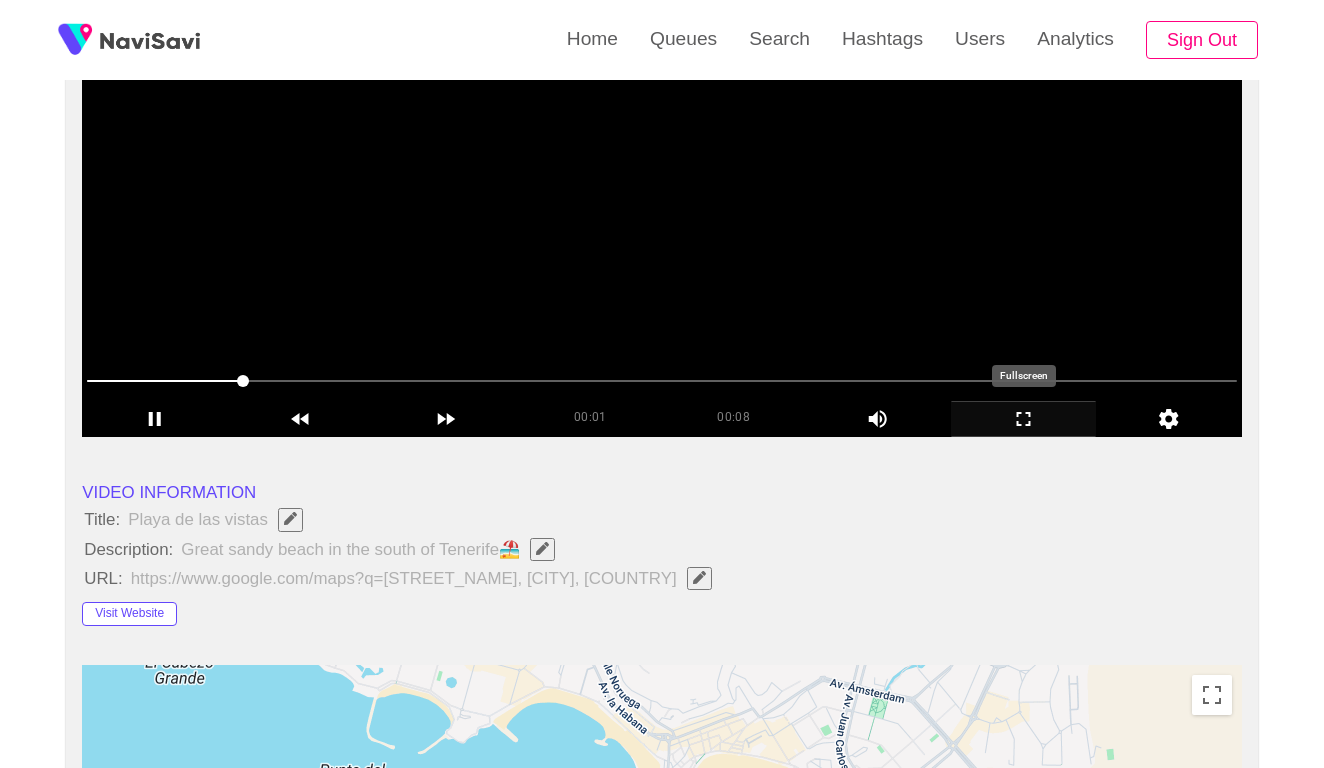 click 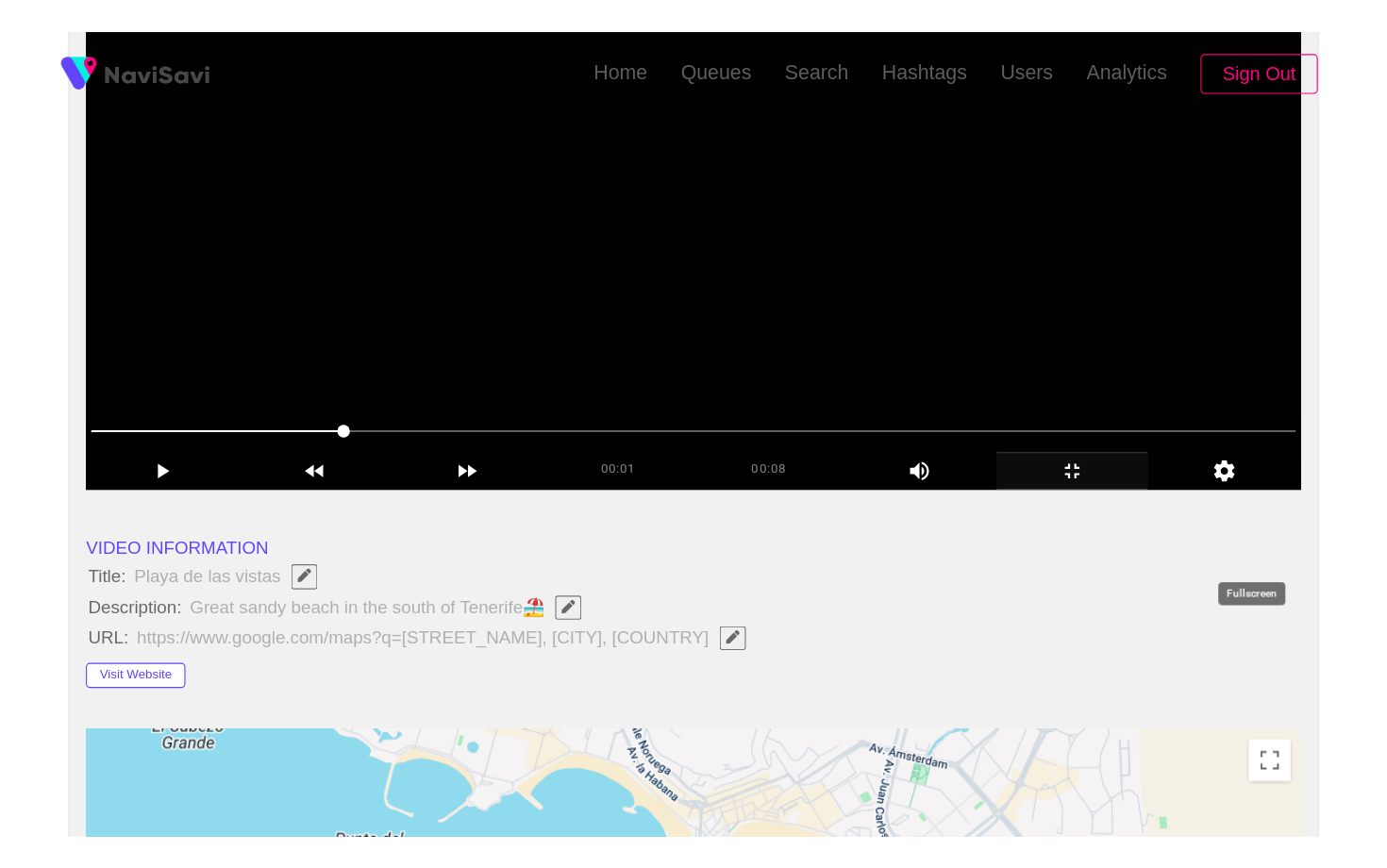 scroll, scrollTop: 0, scrollLeft: 0, axis: both 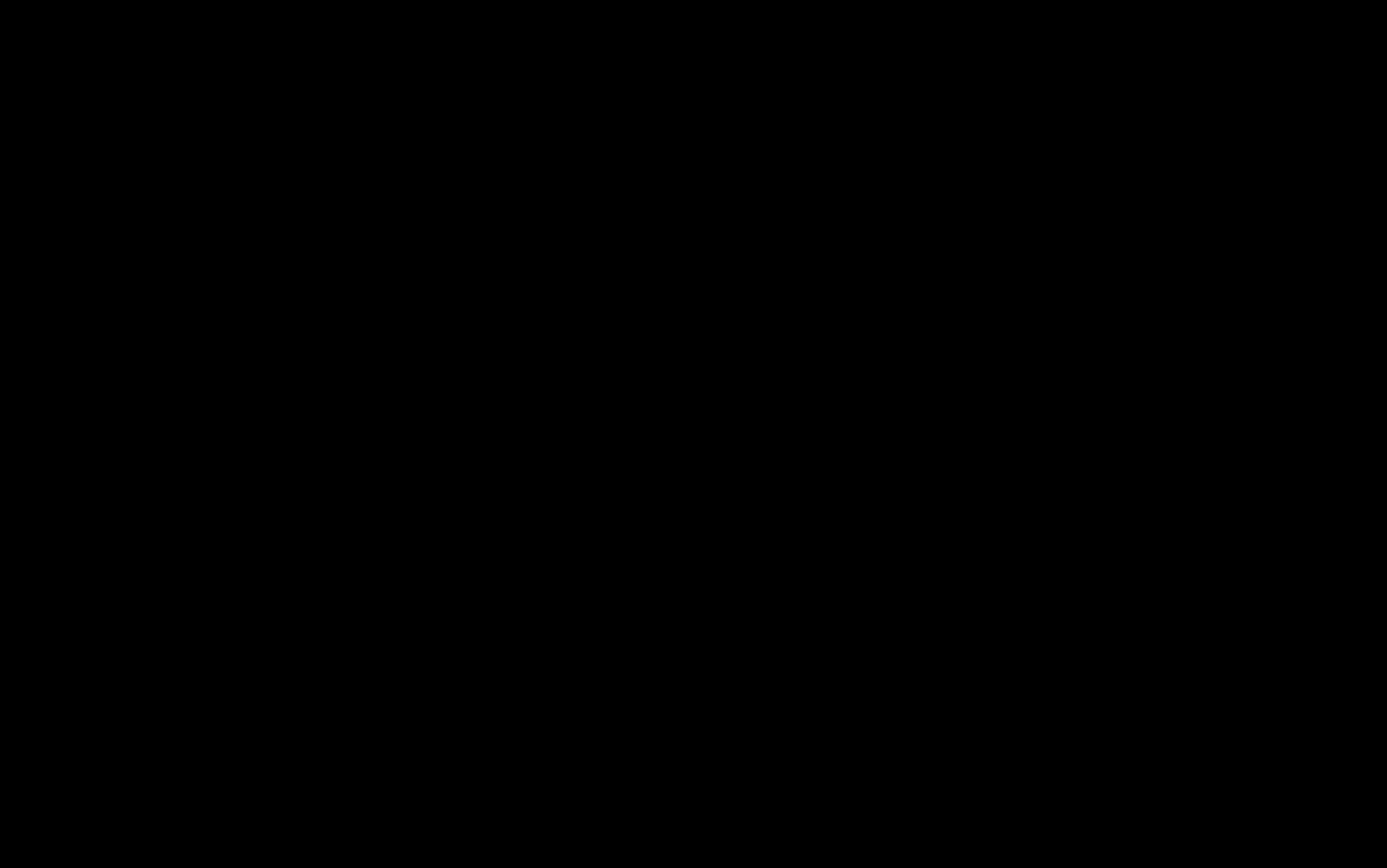click at bounding box center [694, 434] 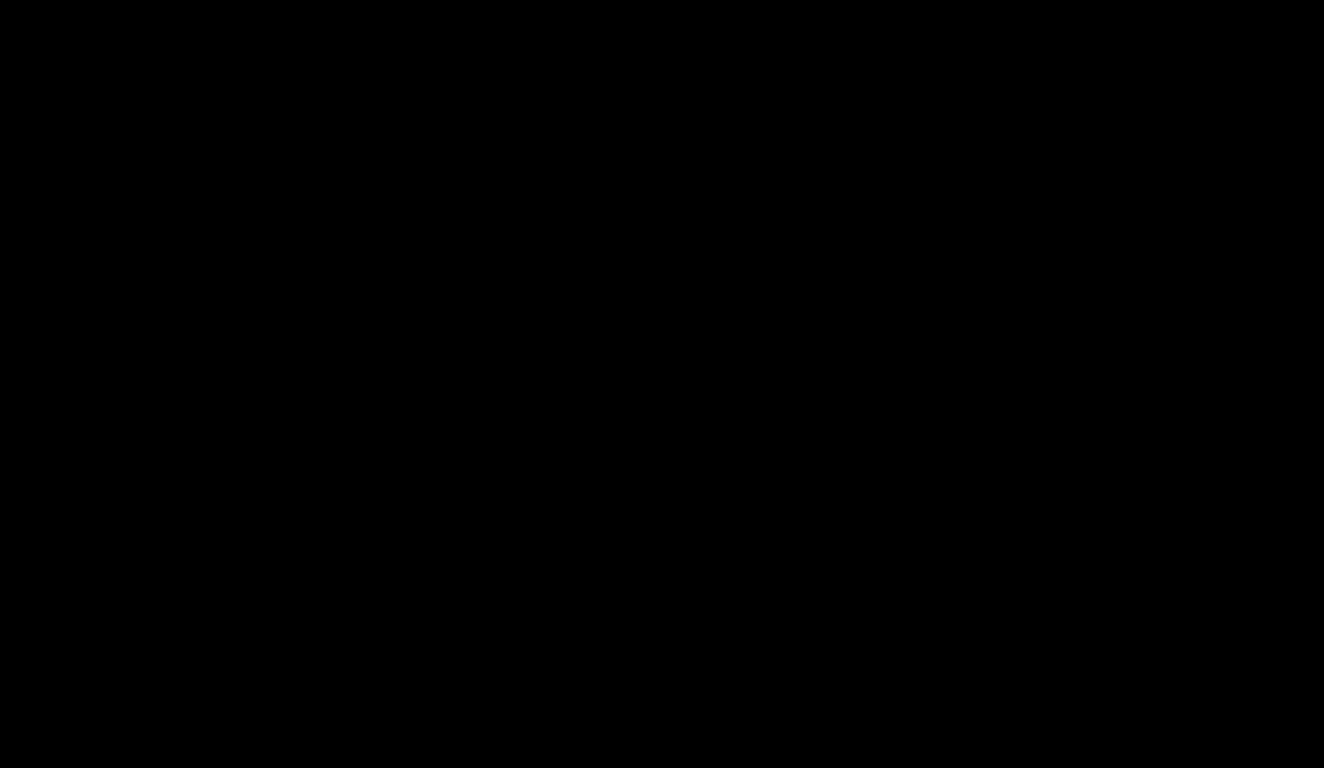 scroll, scrollTop: 1236, scrollLeft: 0, axis: vertical 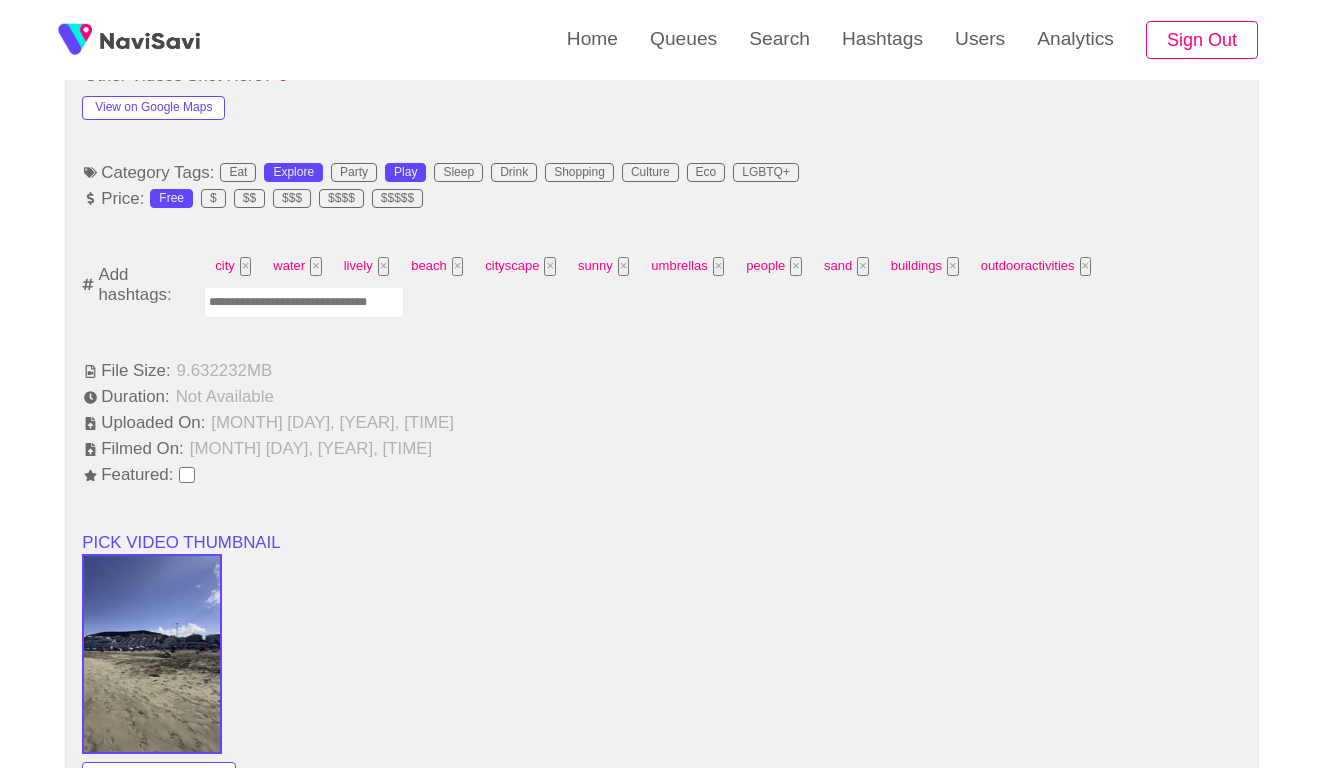 click at bounding box center [304, 302] 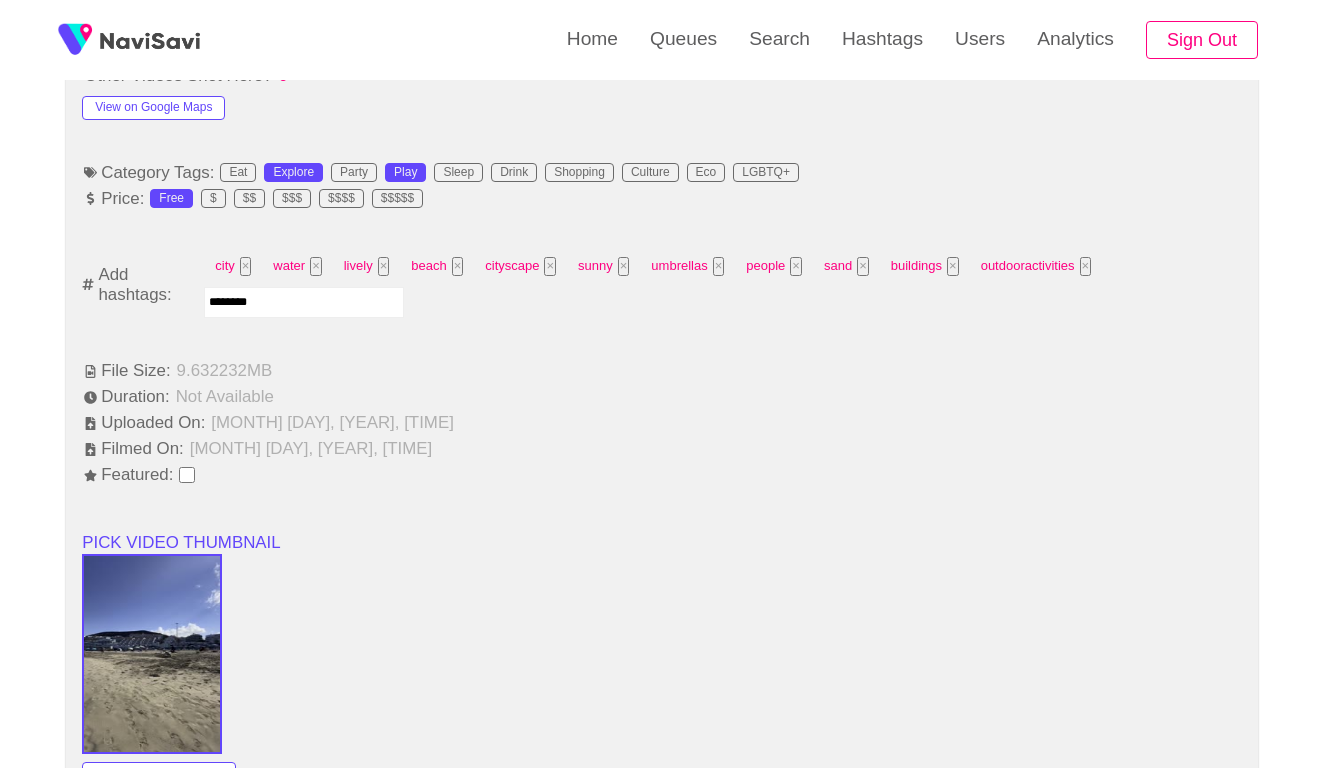 type on "*********" 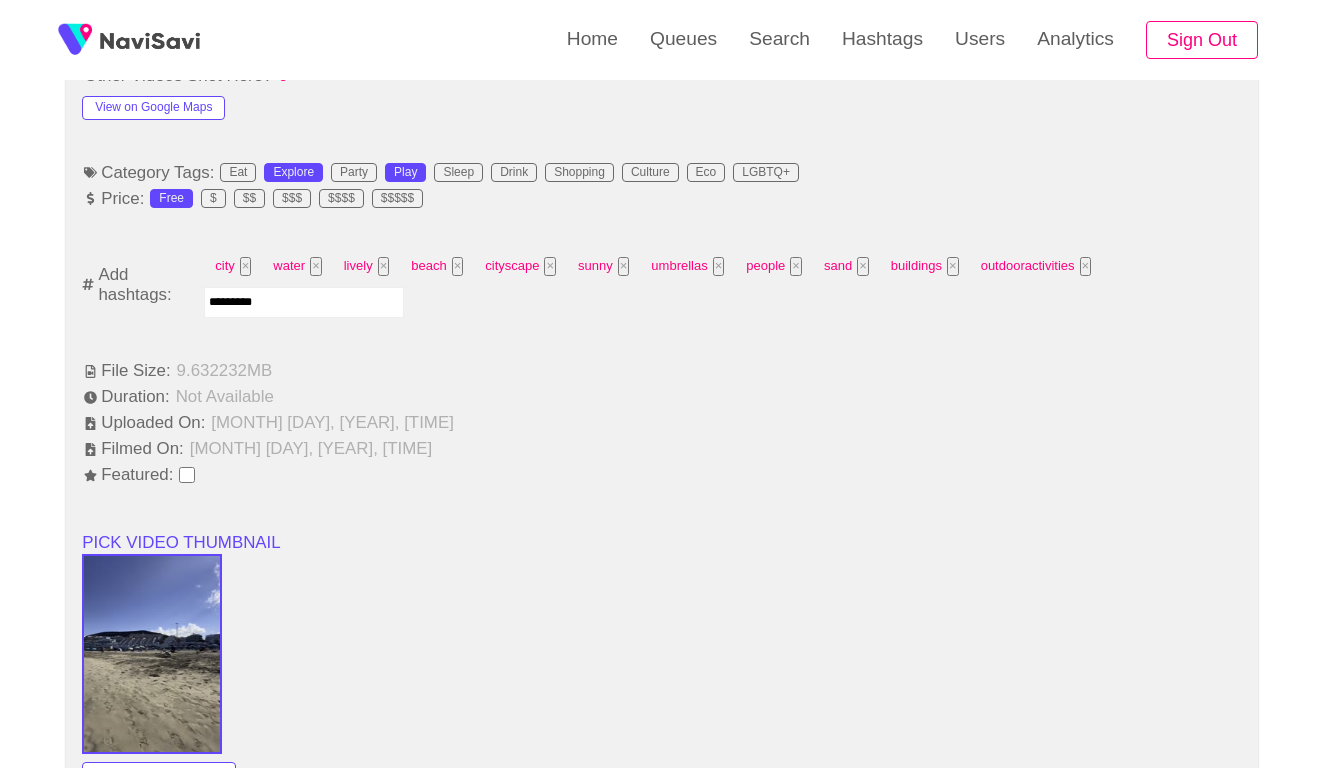 type 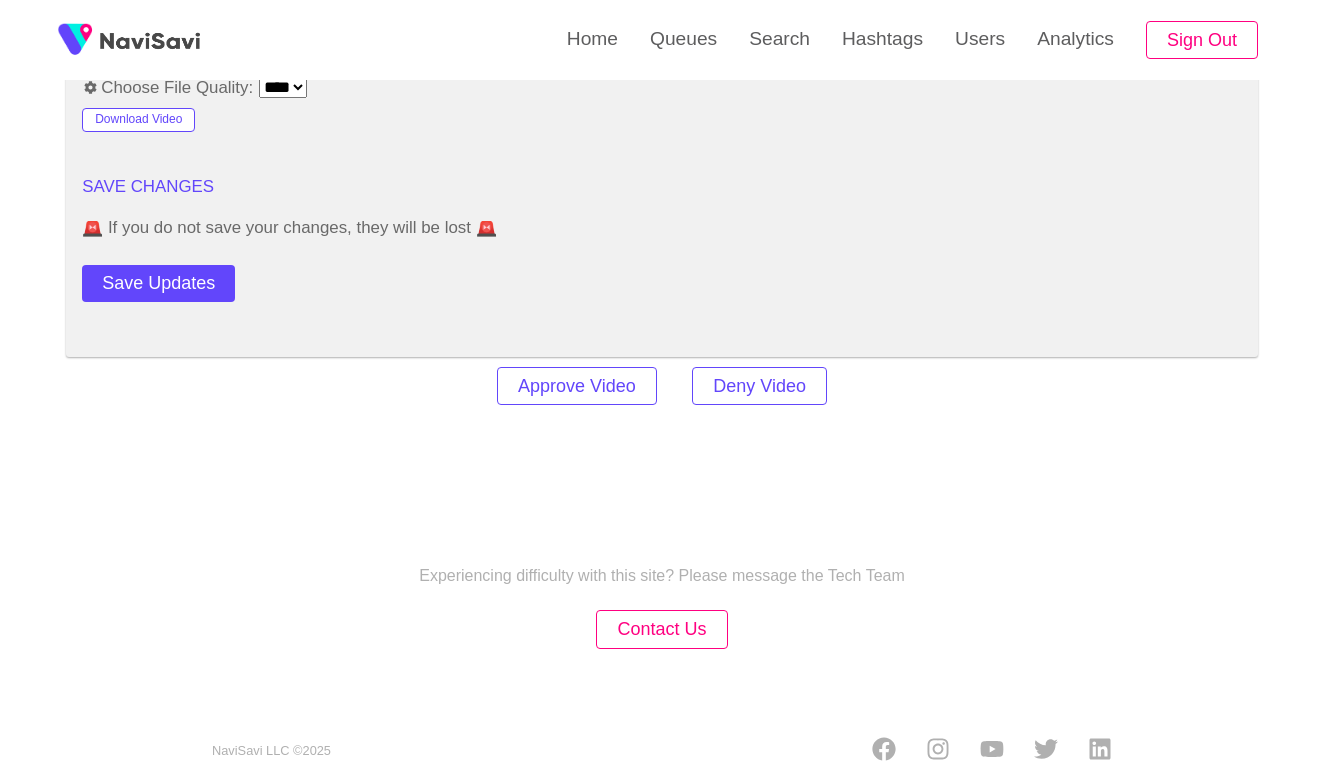 scroll, scrollTop: 2417, scrollLeft: 0, axis: vertical 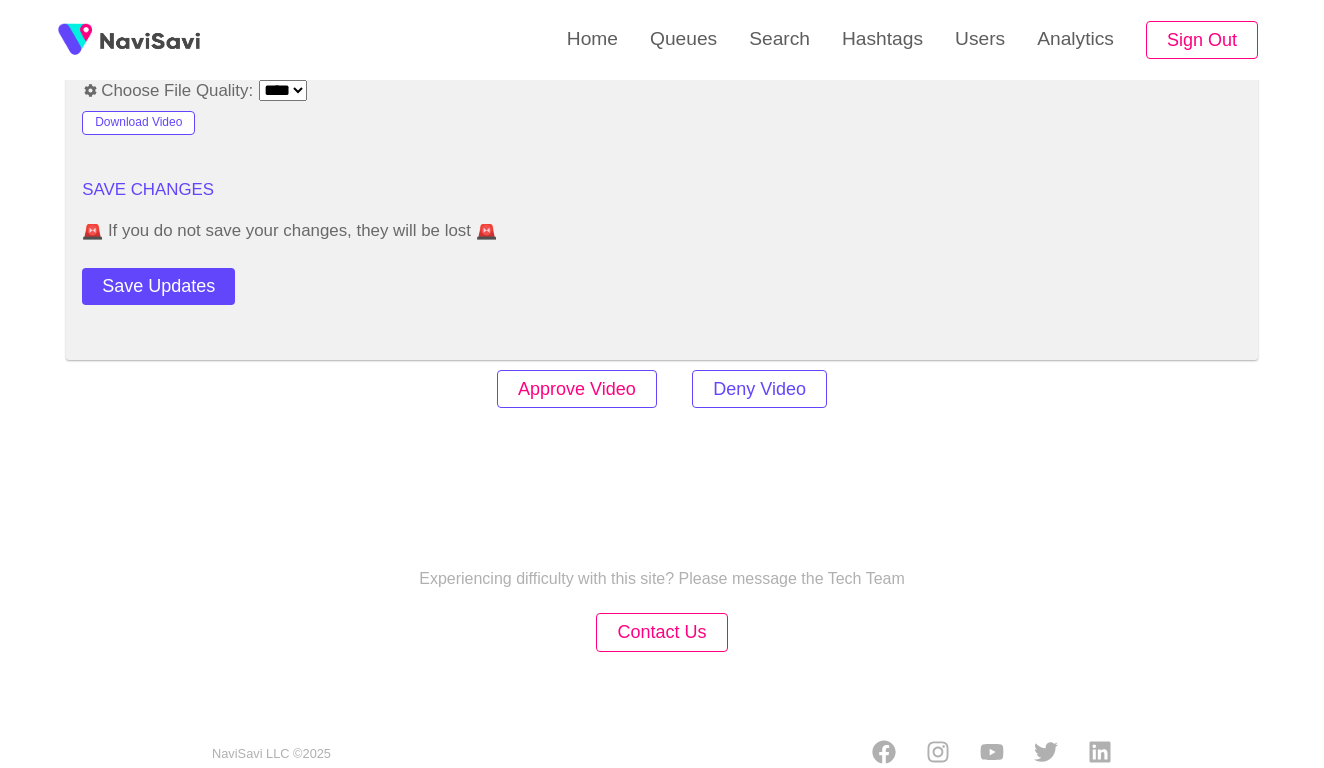 click on "Approve Video" at bounding box center [577, 389] 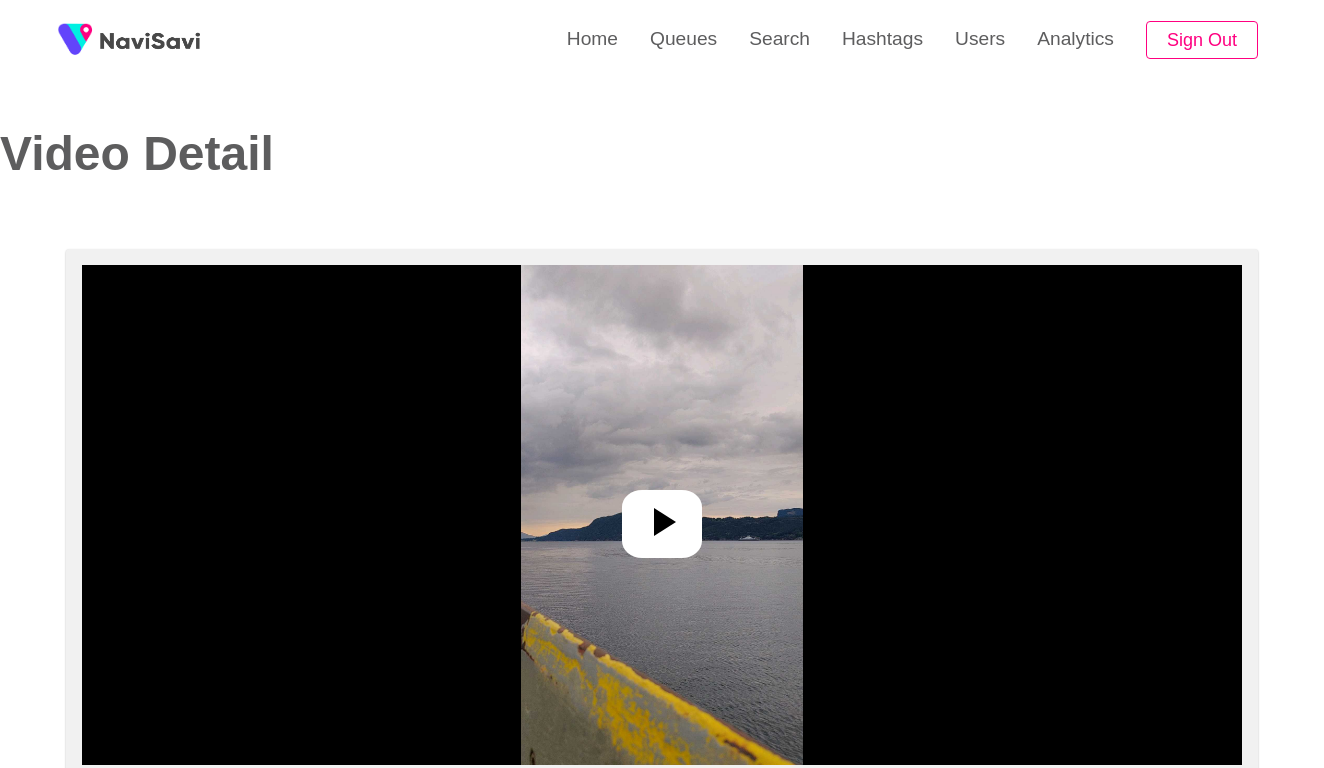 select on "**********" 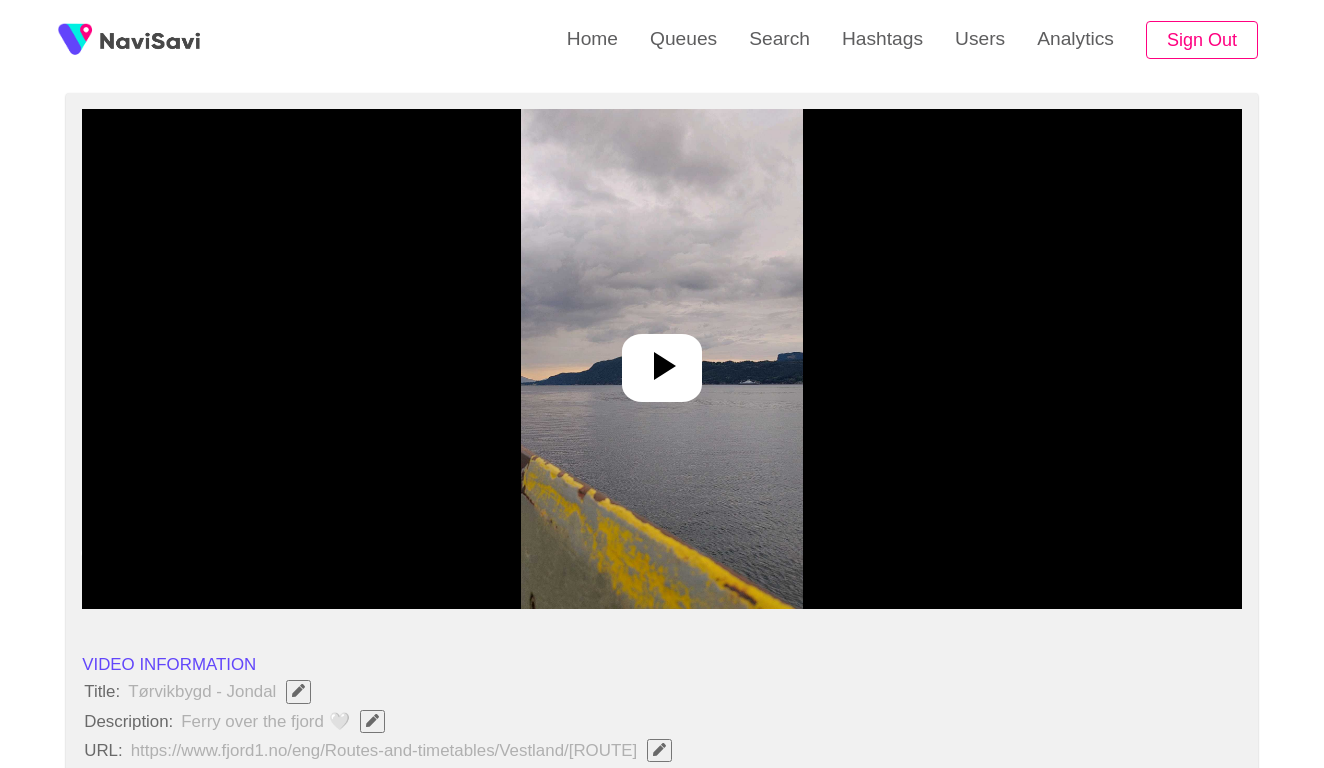 click at bounding box center [661, 359] 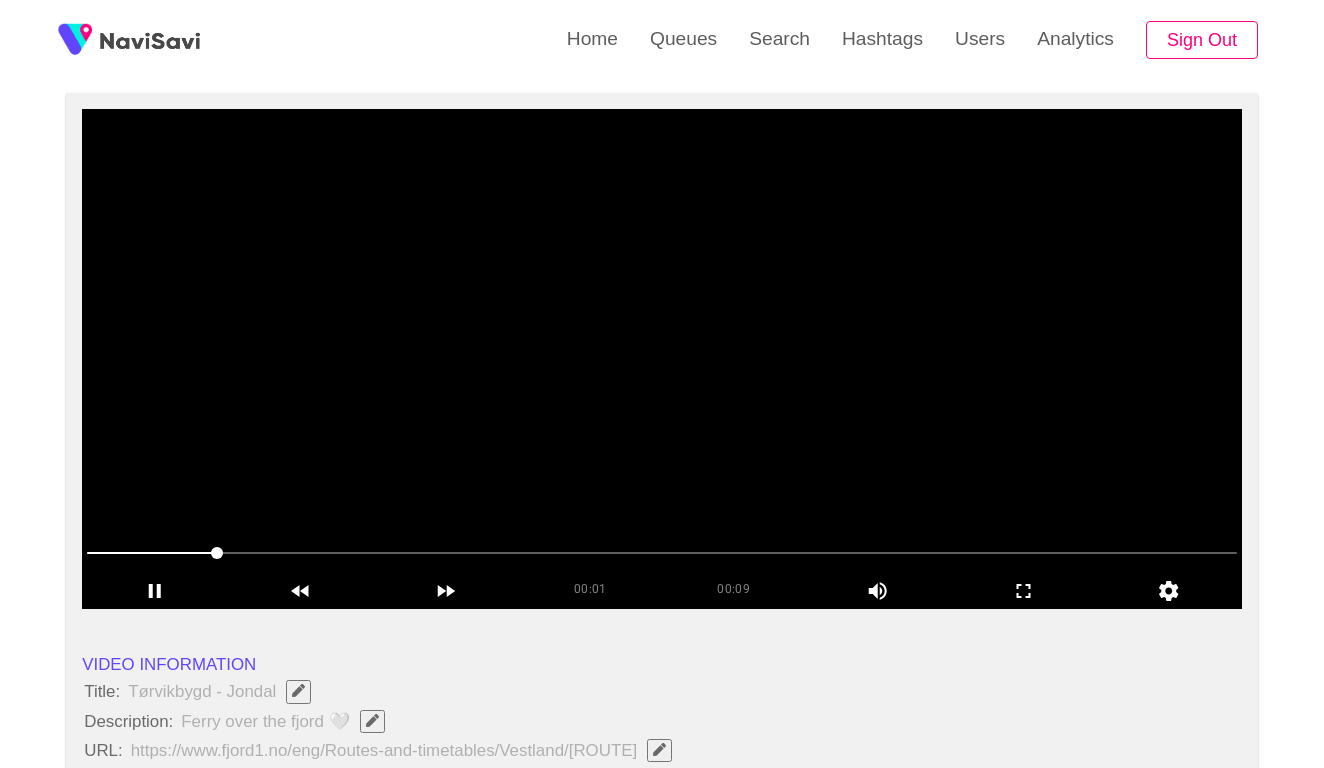 scroll, scrollTop: 177, scrollLeft: 0, axis: vertical 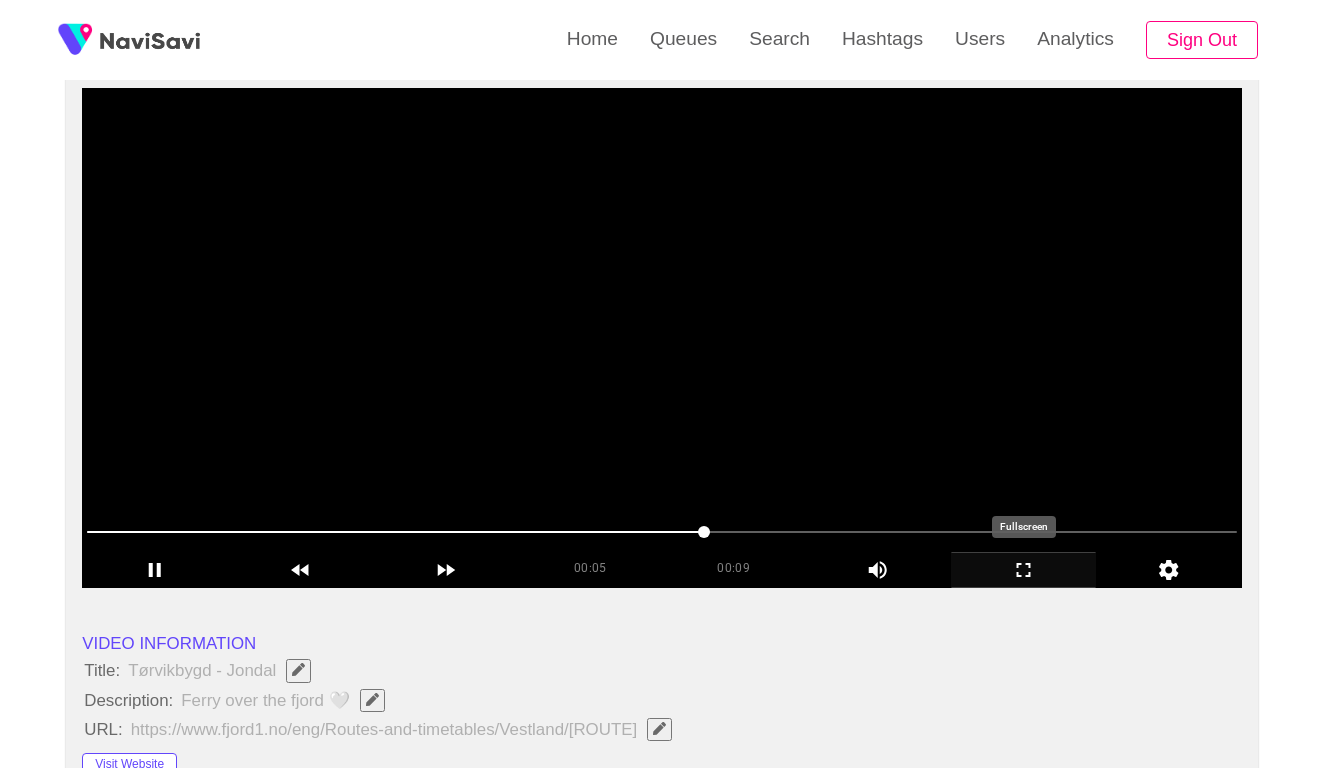 click 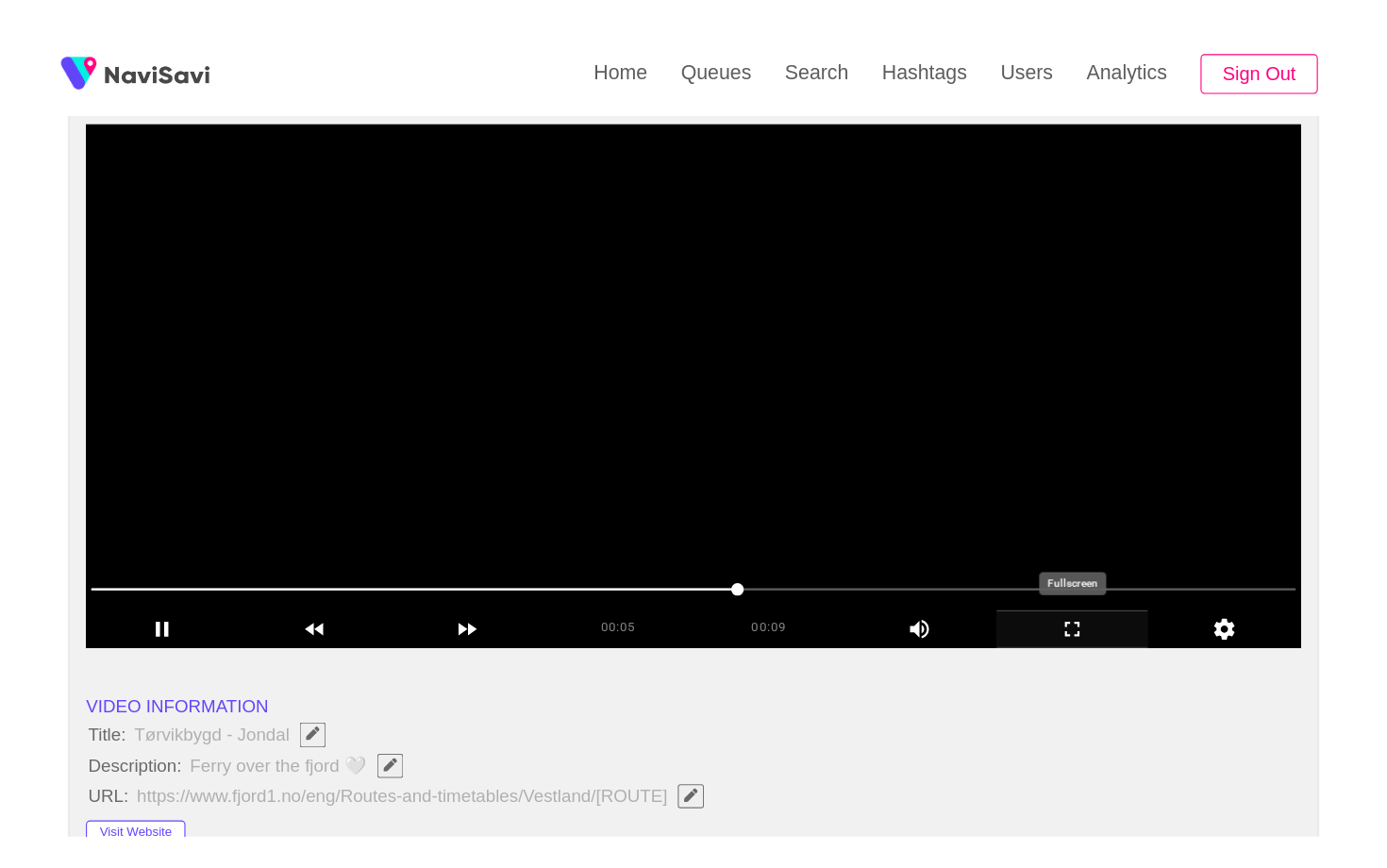 scroll, scrollTop: 0, scrollLeft: 0, axis: both 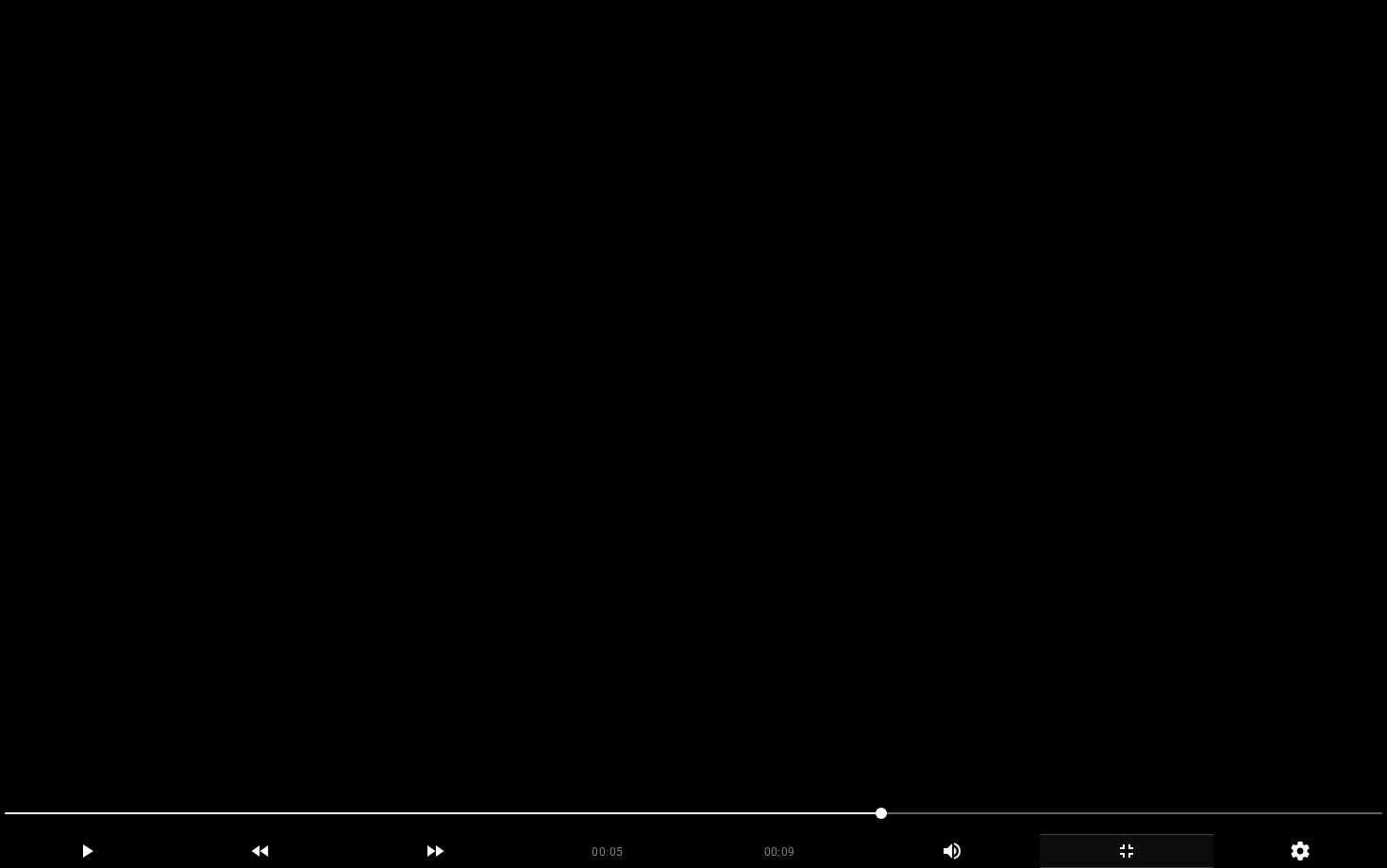 click at bounding box center (694, 434) 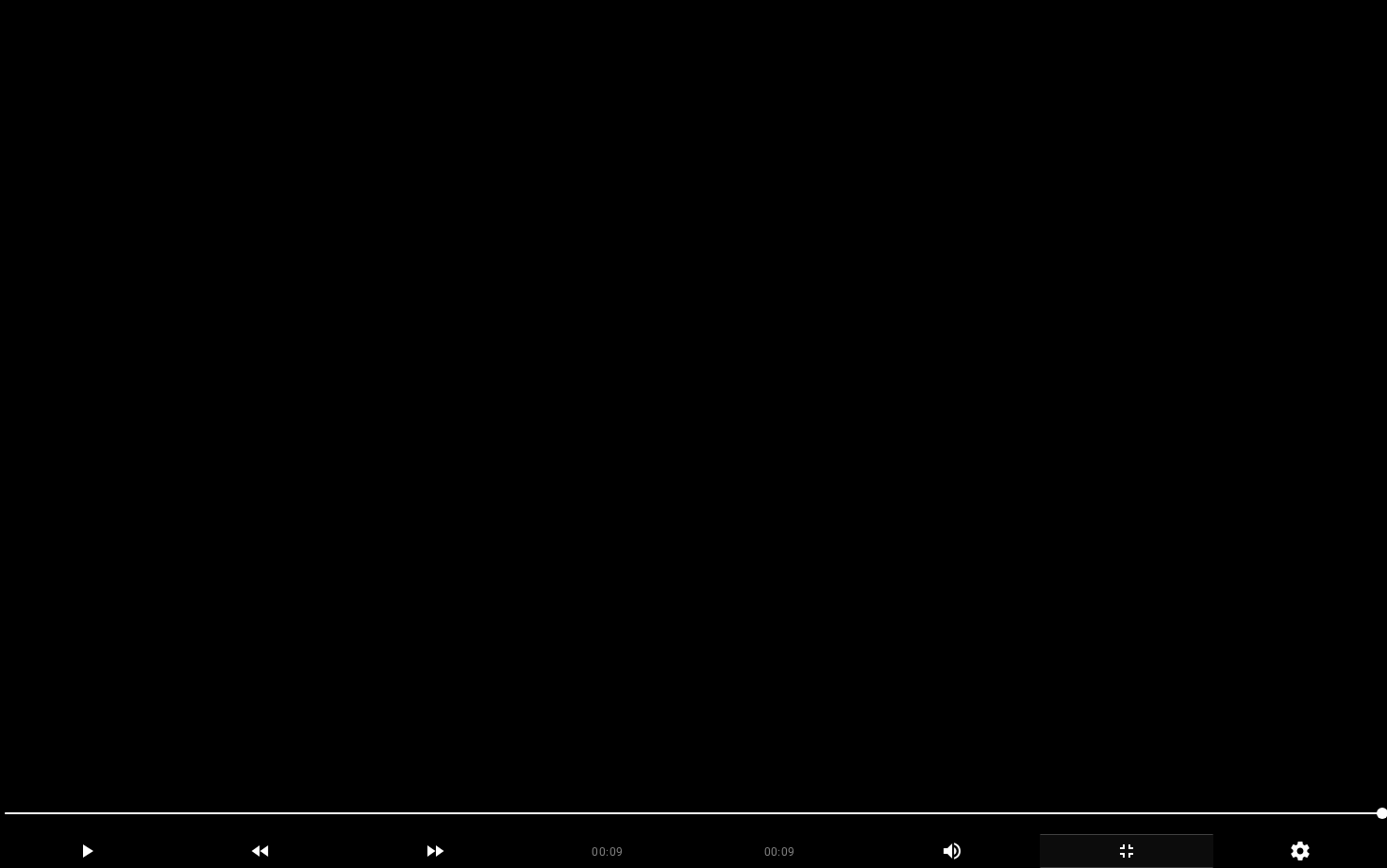 click at bounding box center (694, 434) 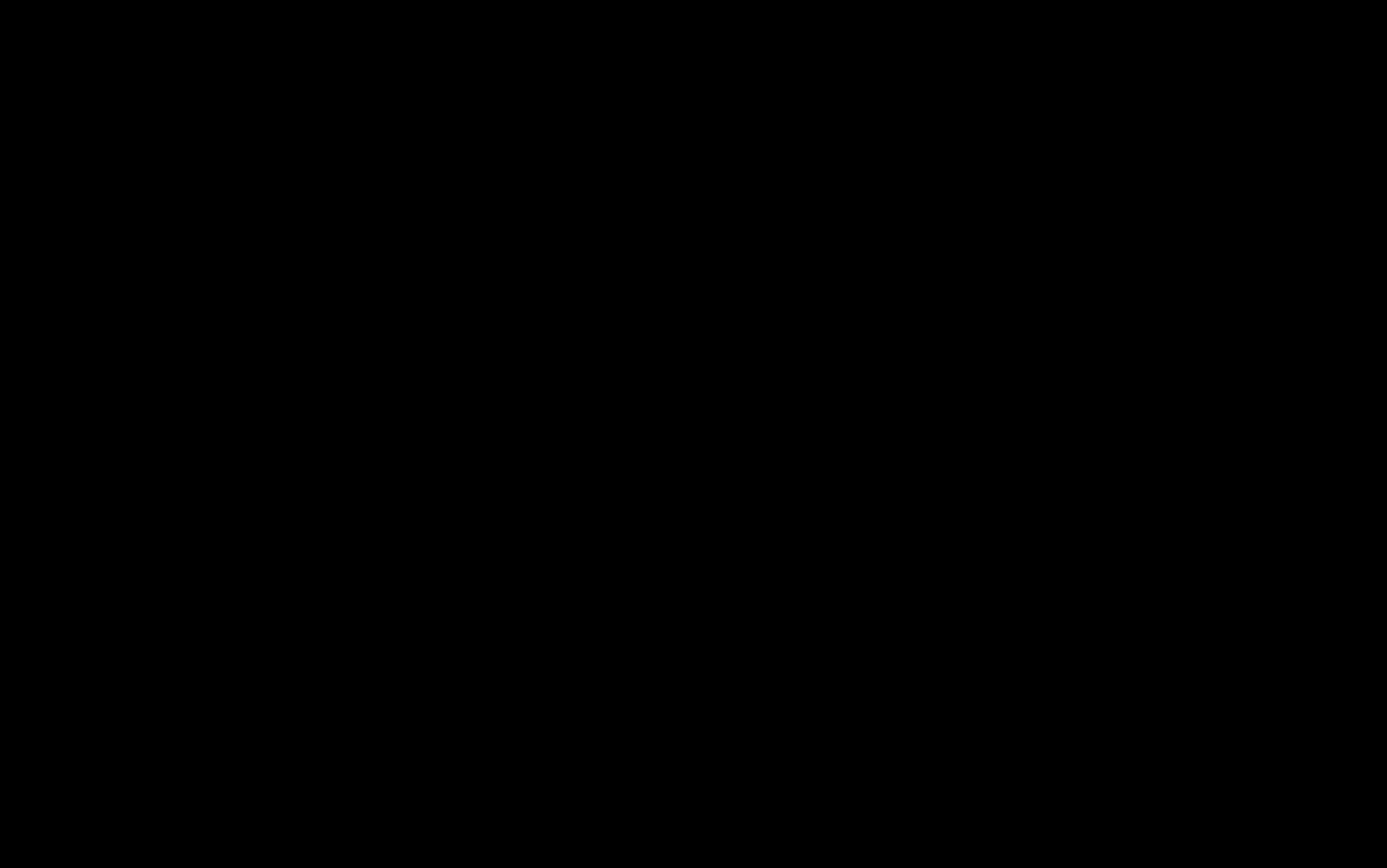 click 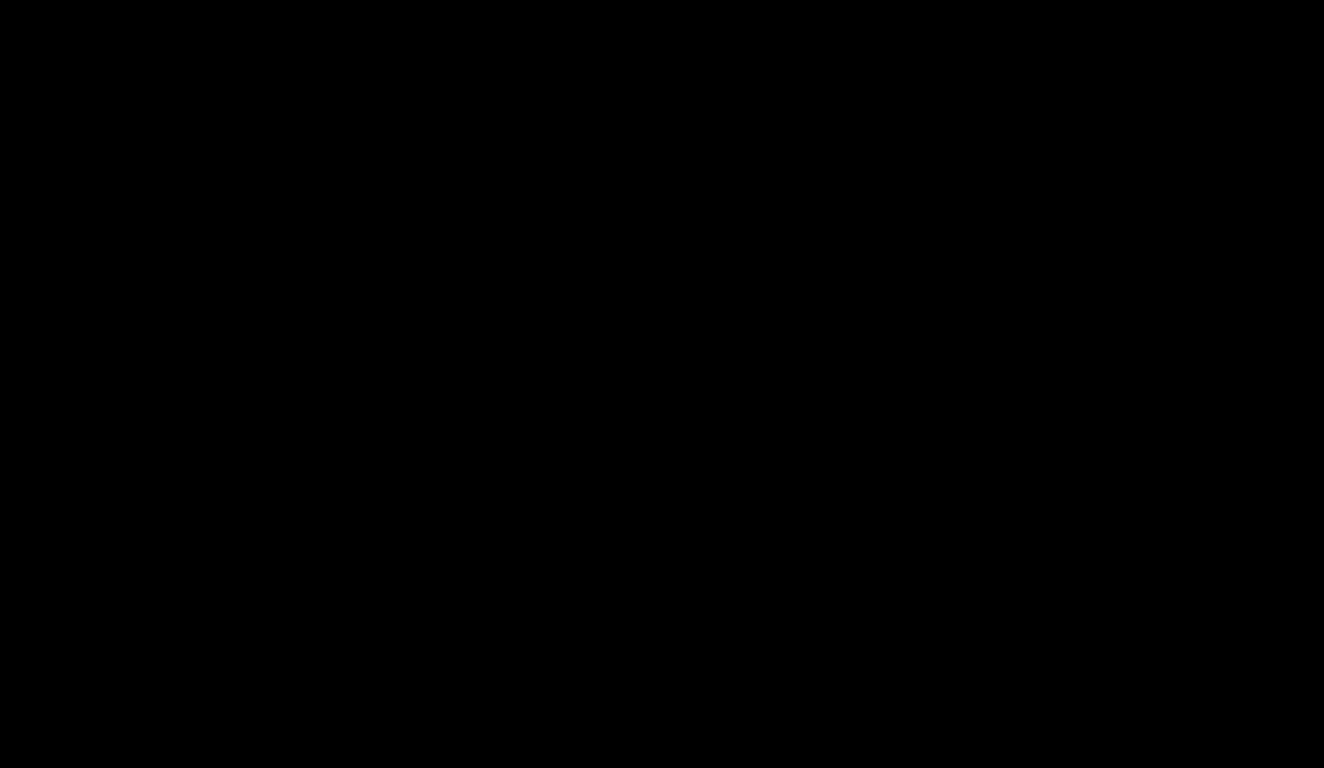 scroll, scrollTop: 858, scrollLeft: 0, axis: vertical 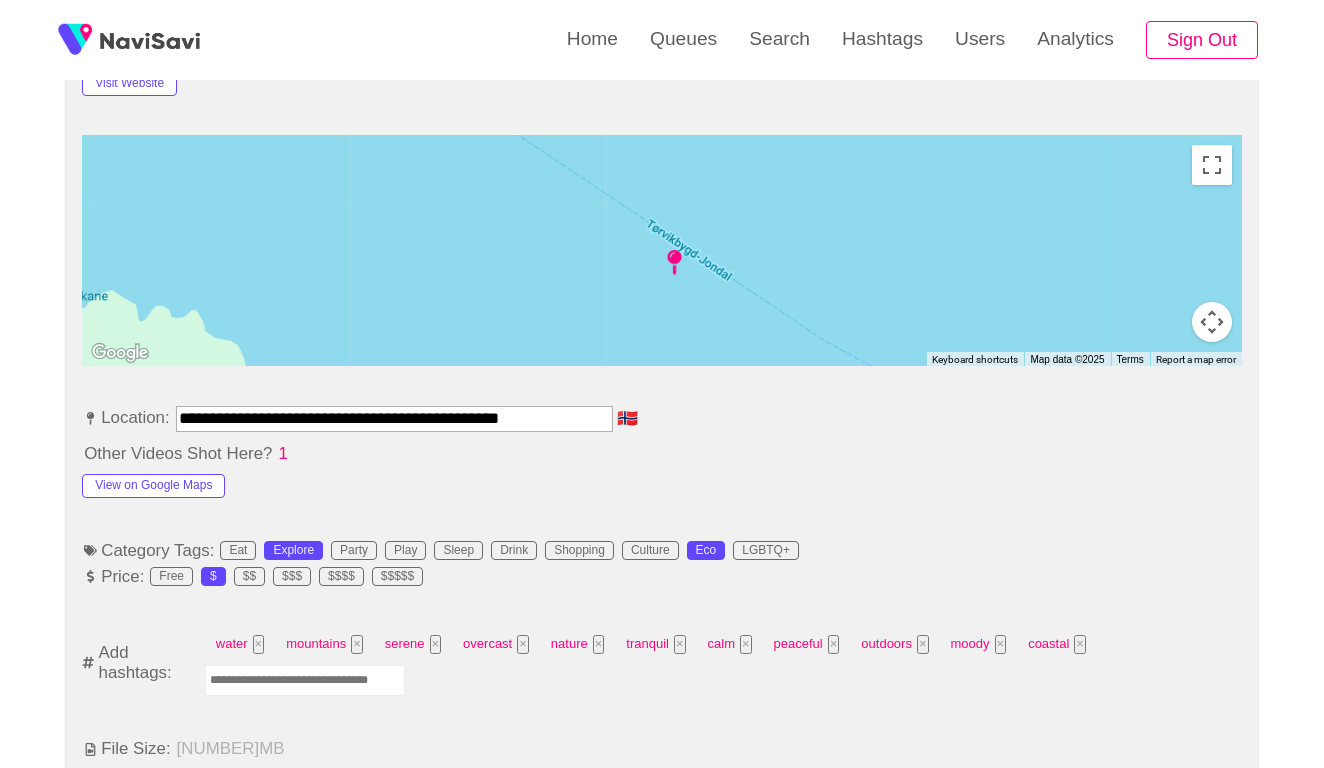 click at bounding box center (305, 680) 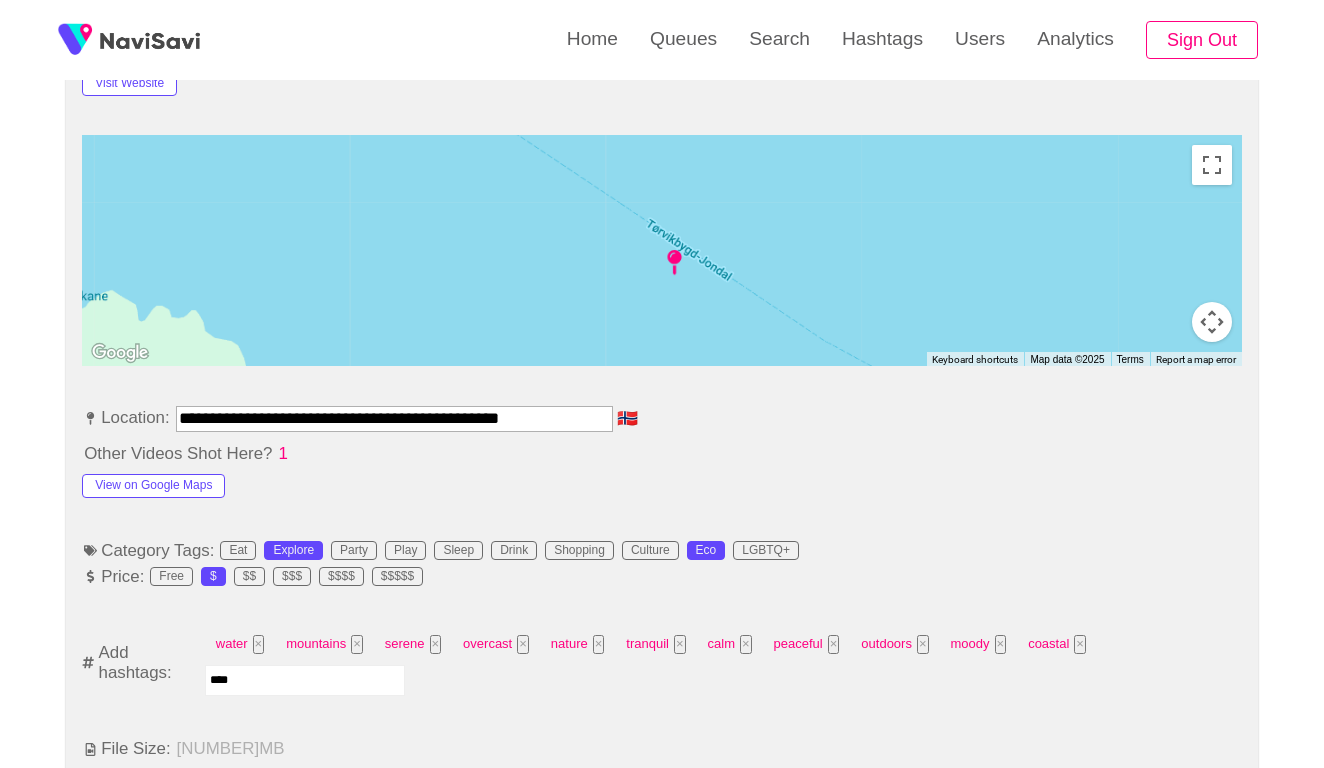 type on "*****" 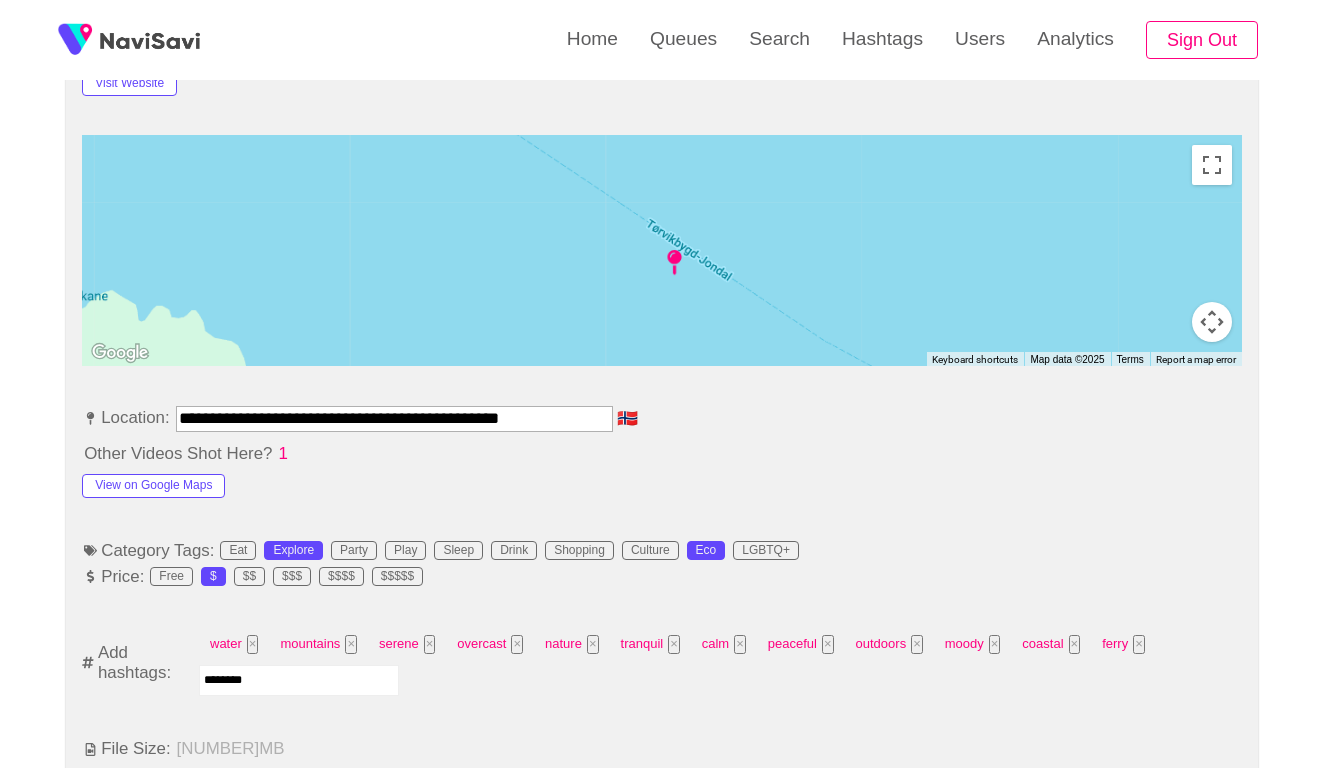 type on "*********" 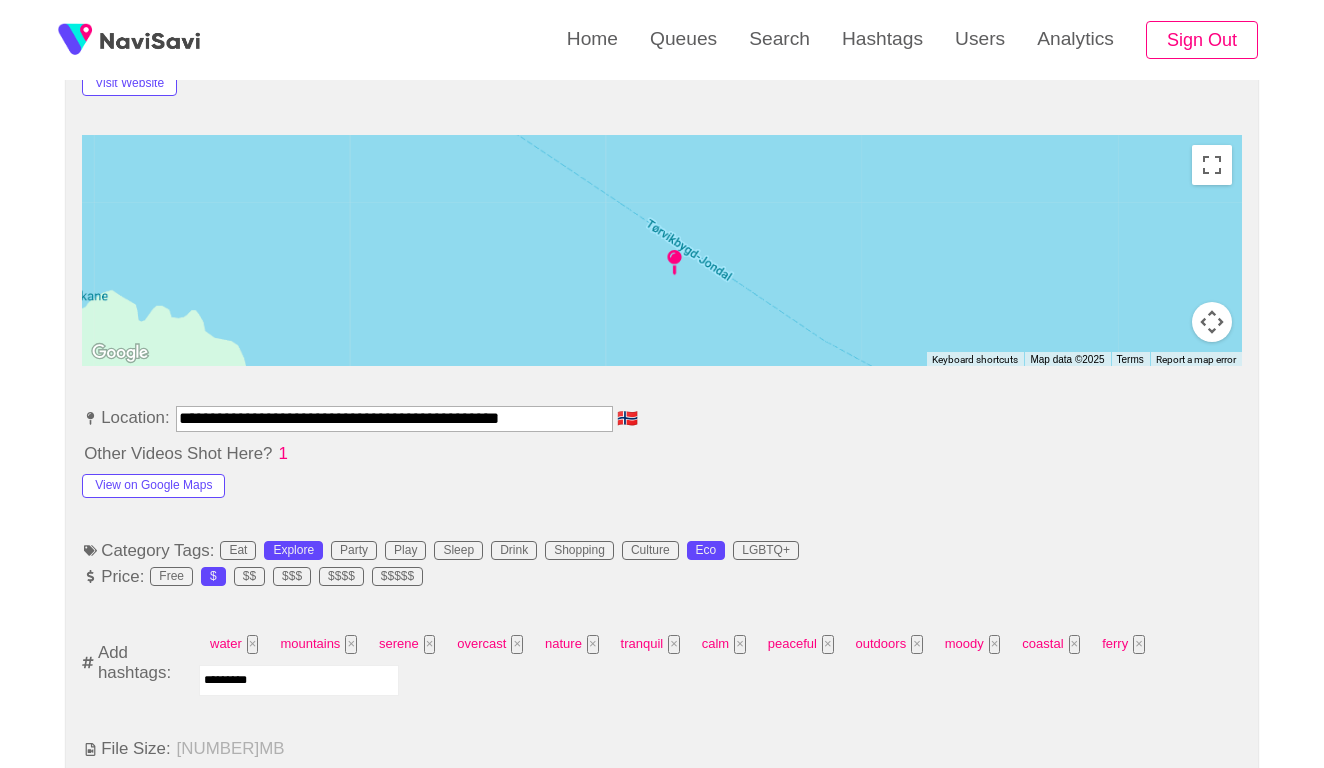type 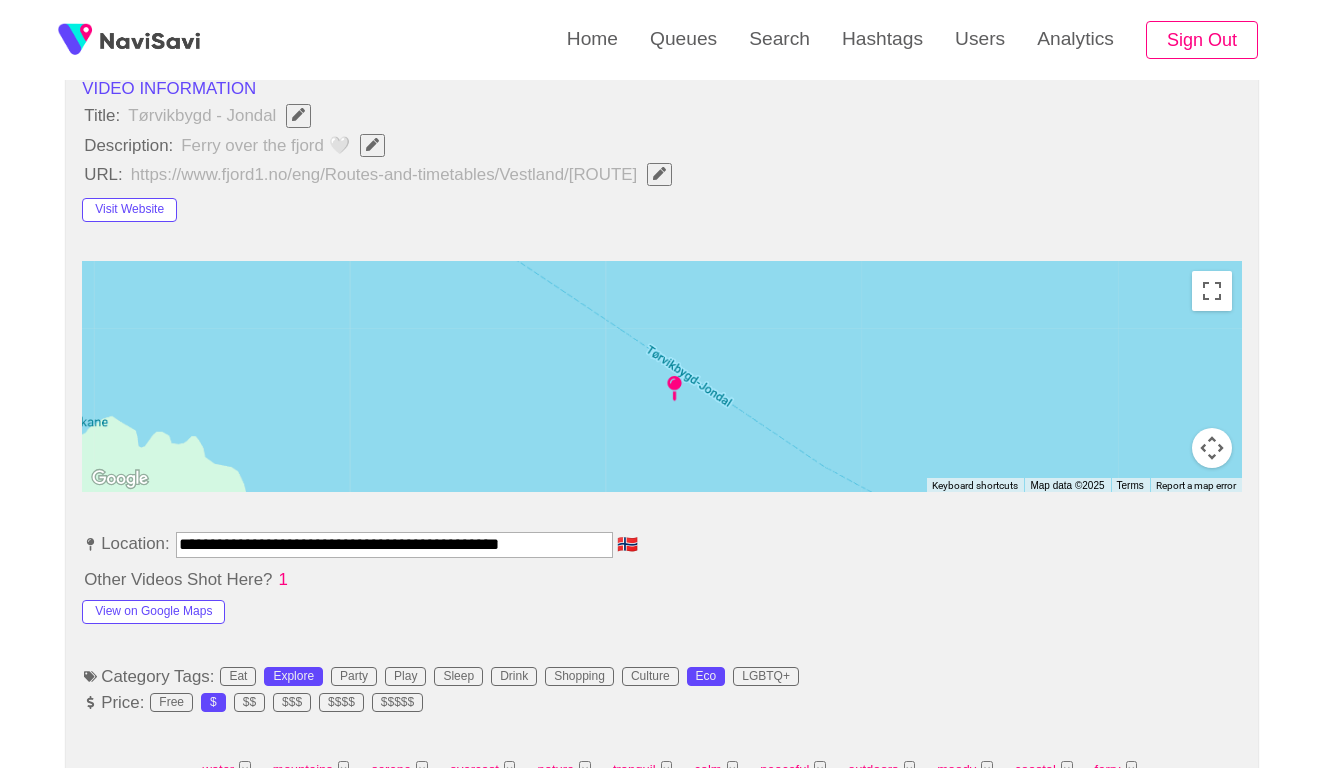 scroll, scrollTop: 778, scrollLeft: 0, axis: vertical 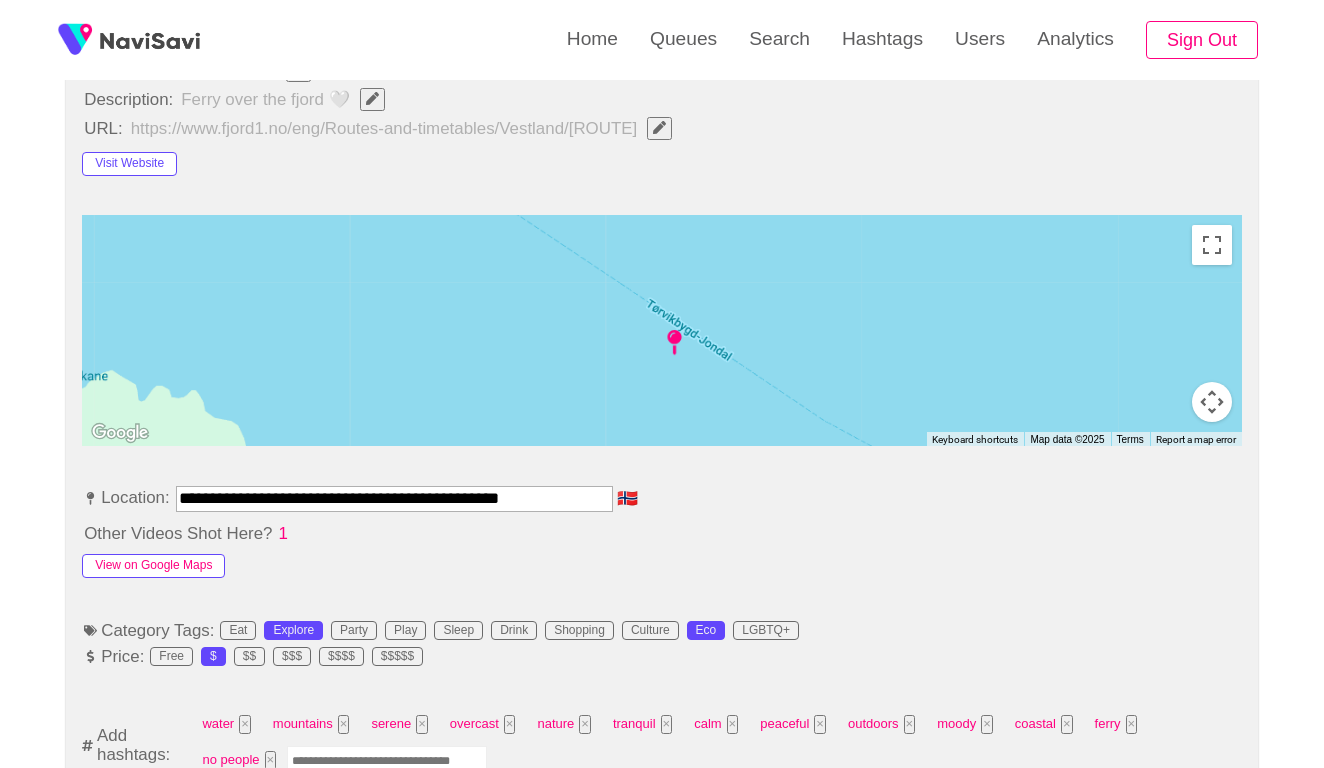 click on "View on Google Maps" at bounding box center [153, 566] 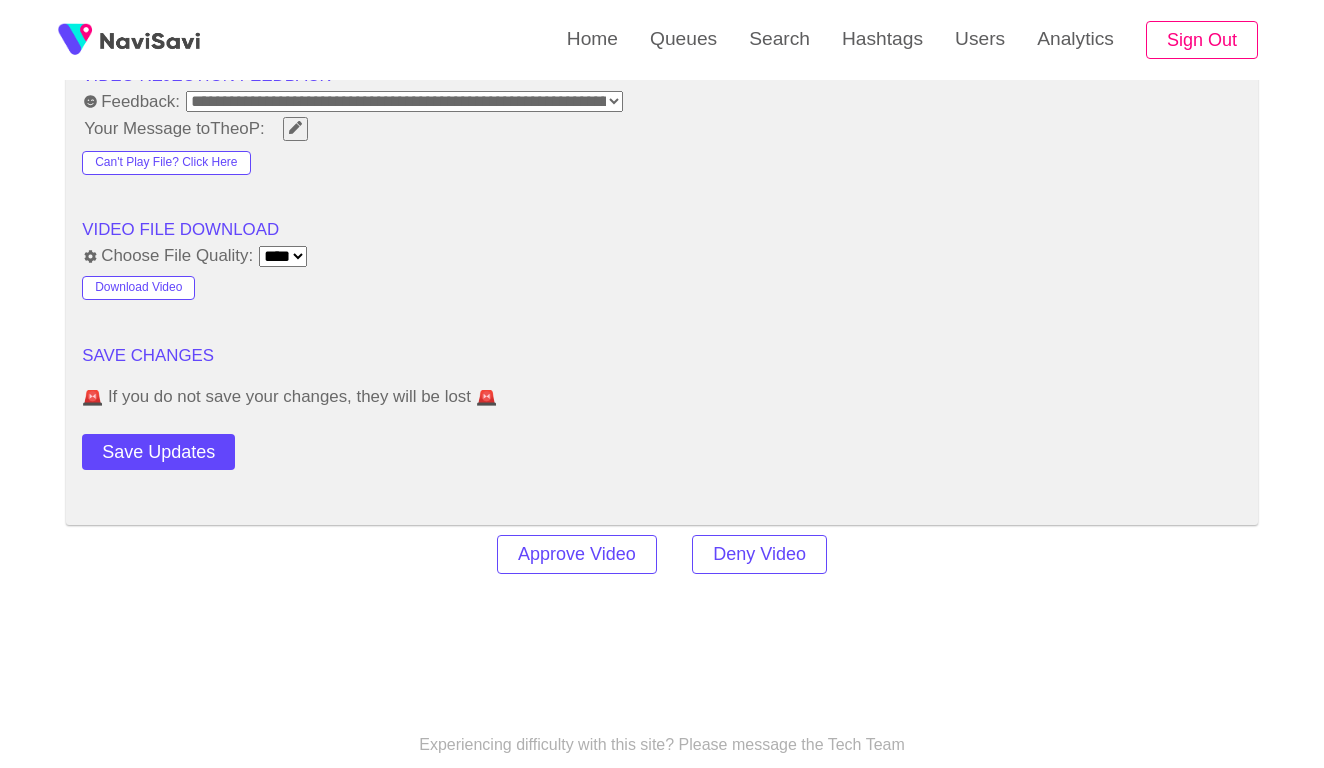 scroll, scrollTop: 2712, scrollLeft: 0, axis: vertical 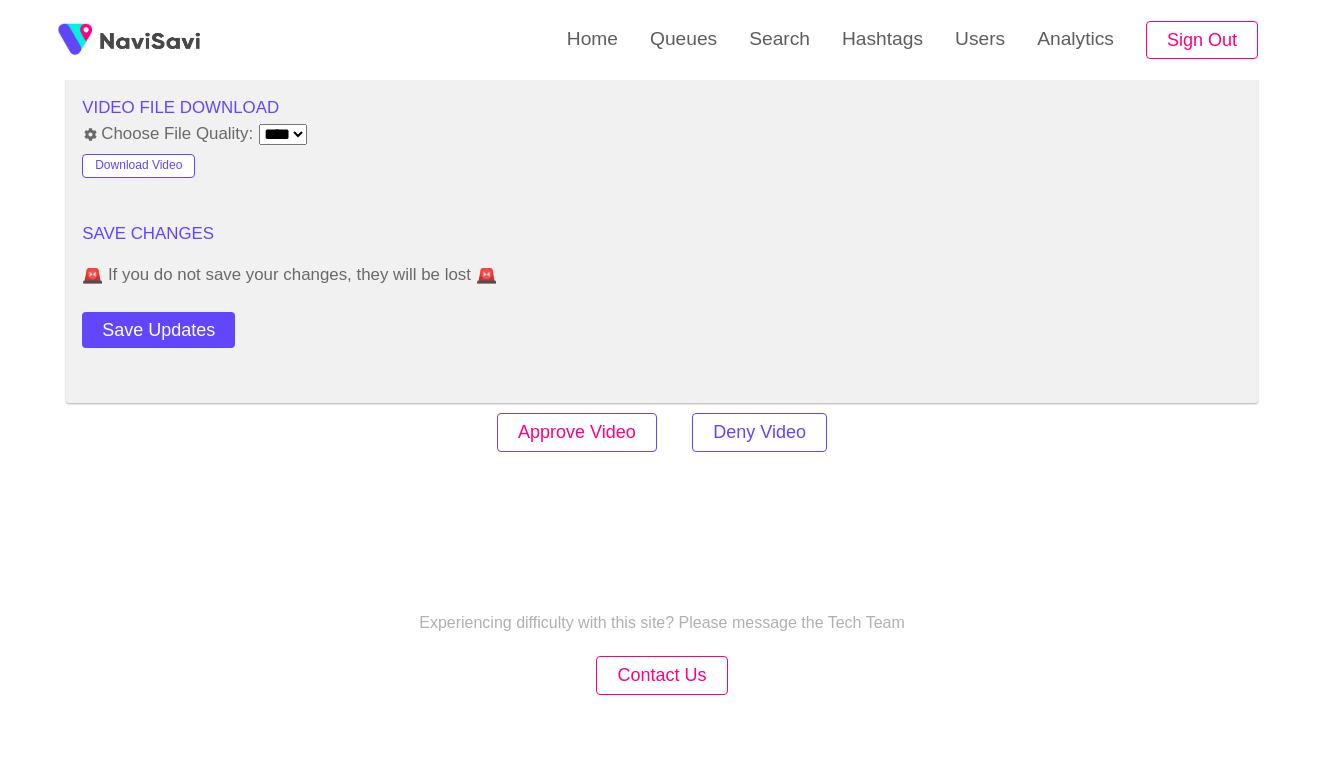 click on "Approve Video" at bounding box center (577, 432) 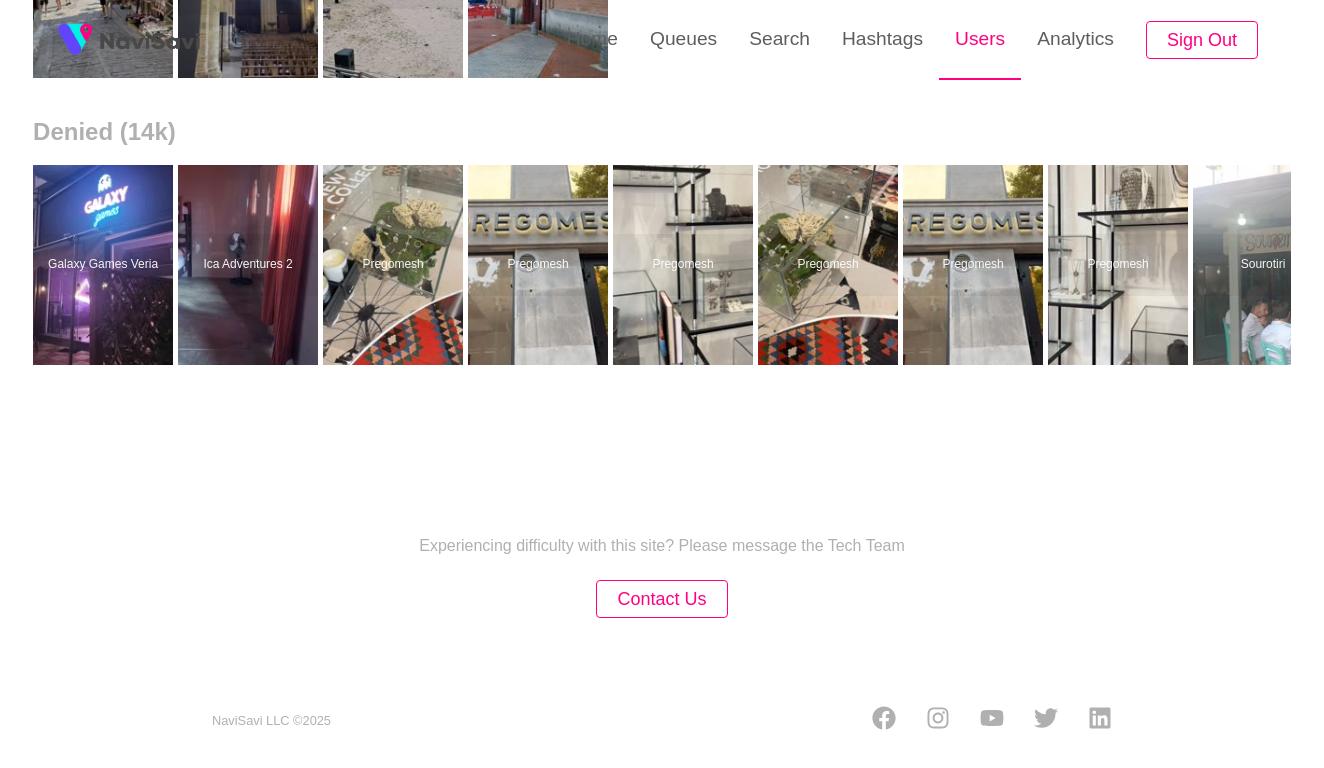 scroll, scrollTop: 0, scrollLeft: 0, axis: both 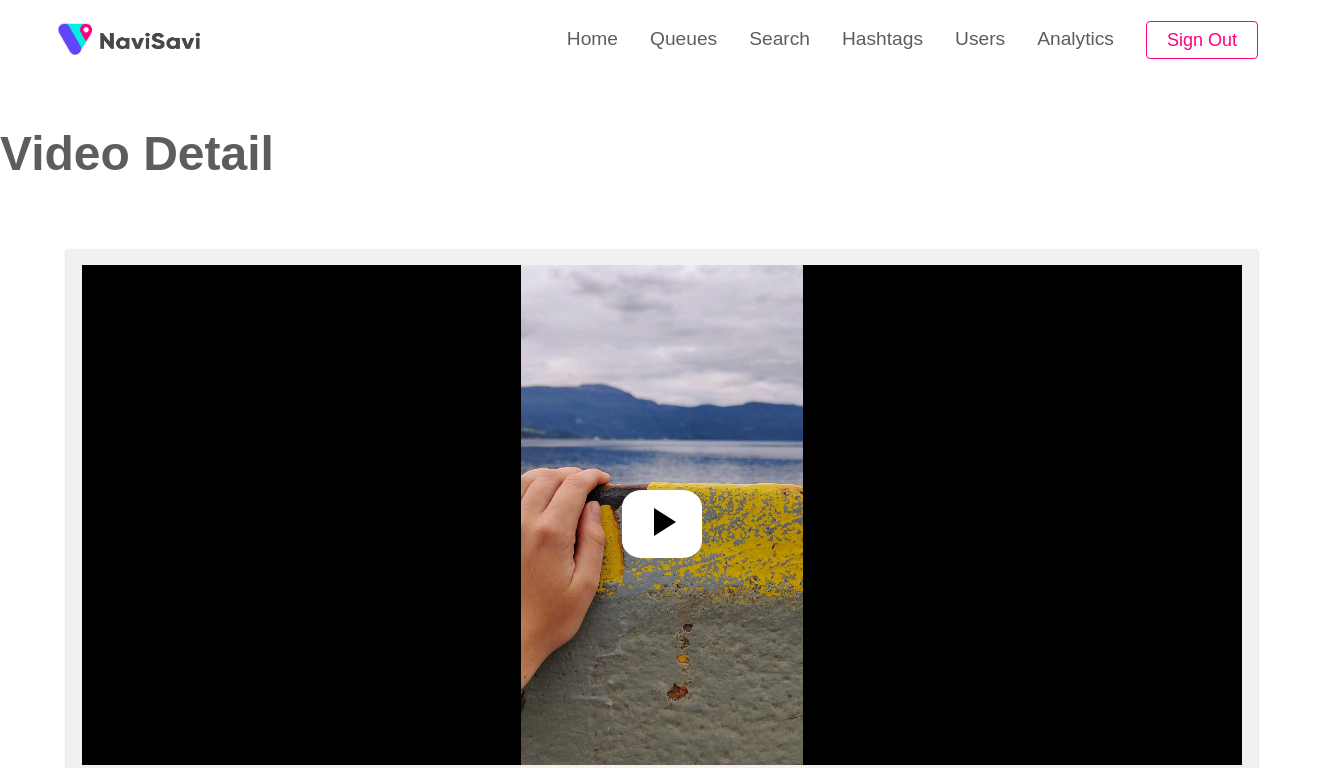 select on "**********" 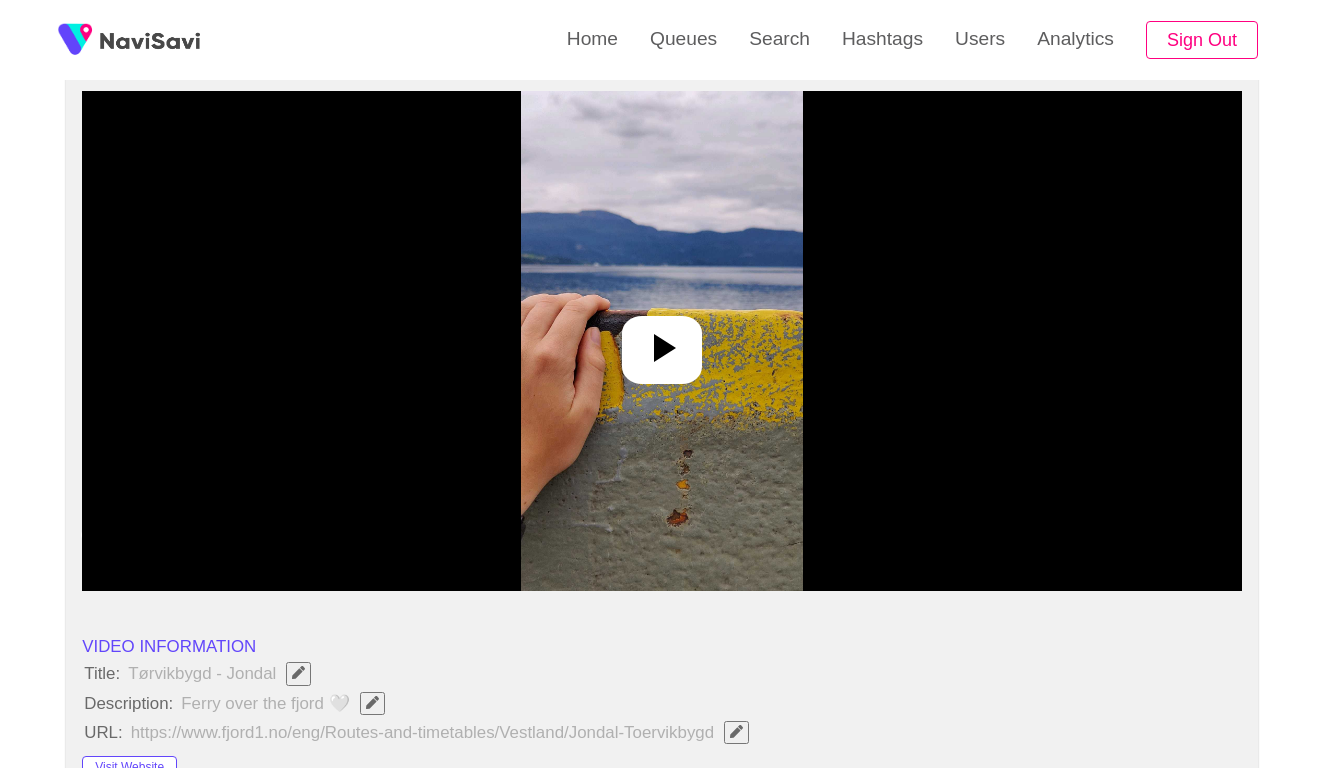 scroll, scrollTop: 174, scrollLeft: 0, axis: vertical 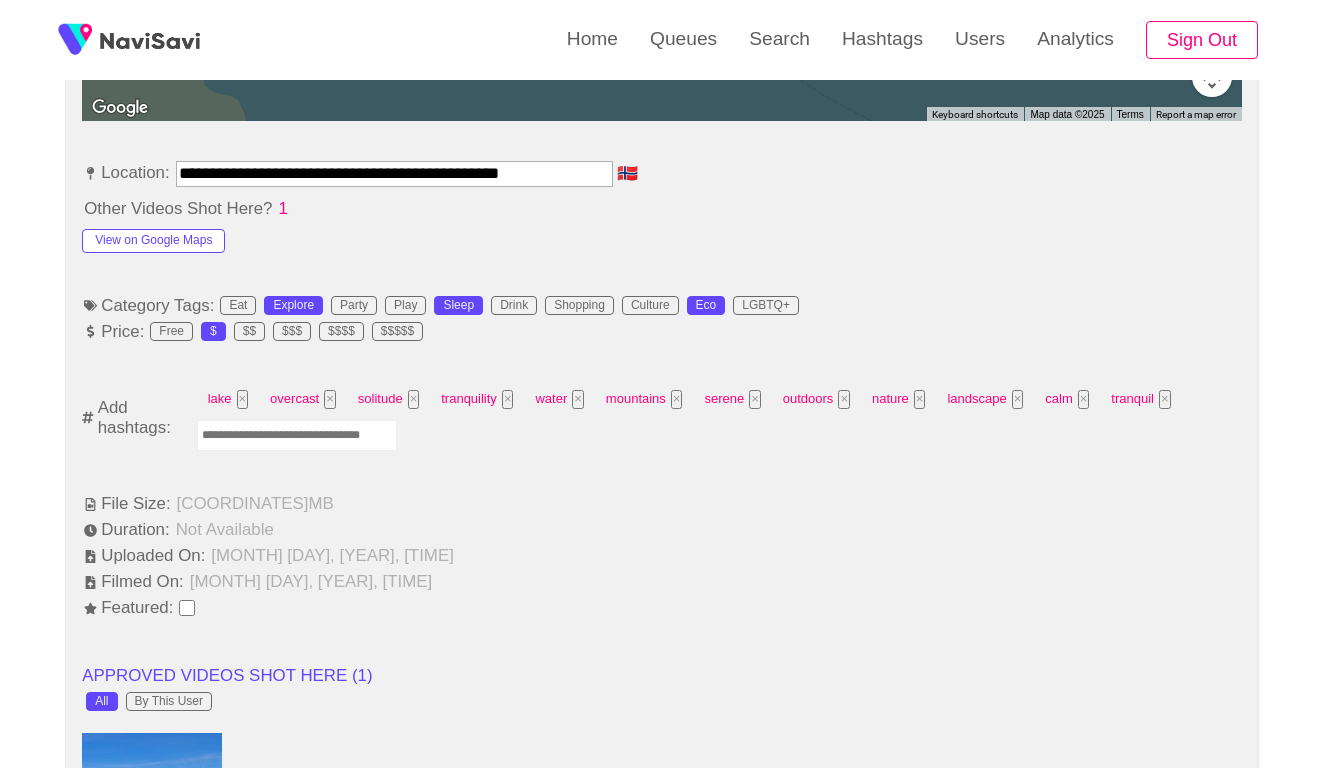 click at bounding box center (297, 435) 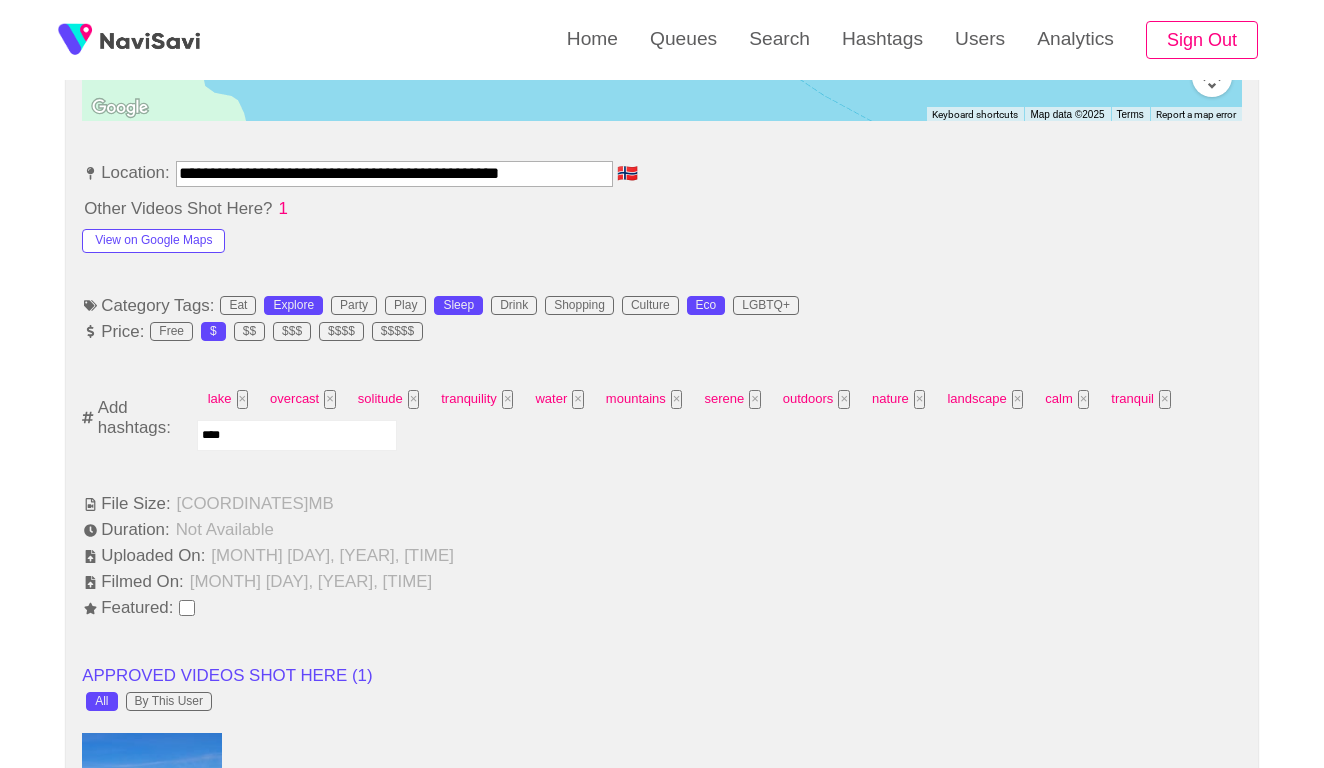 type on "*****" 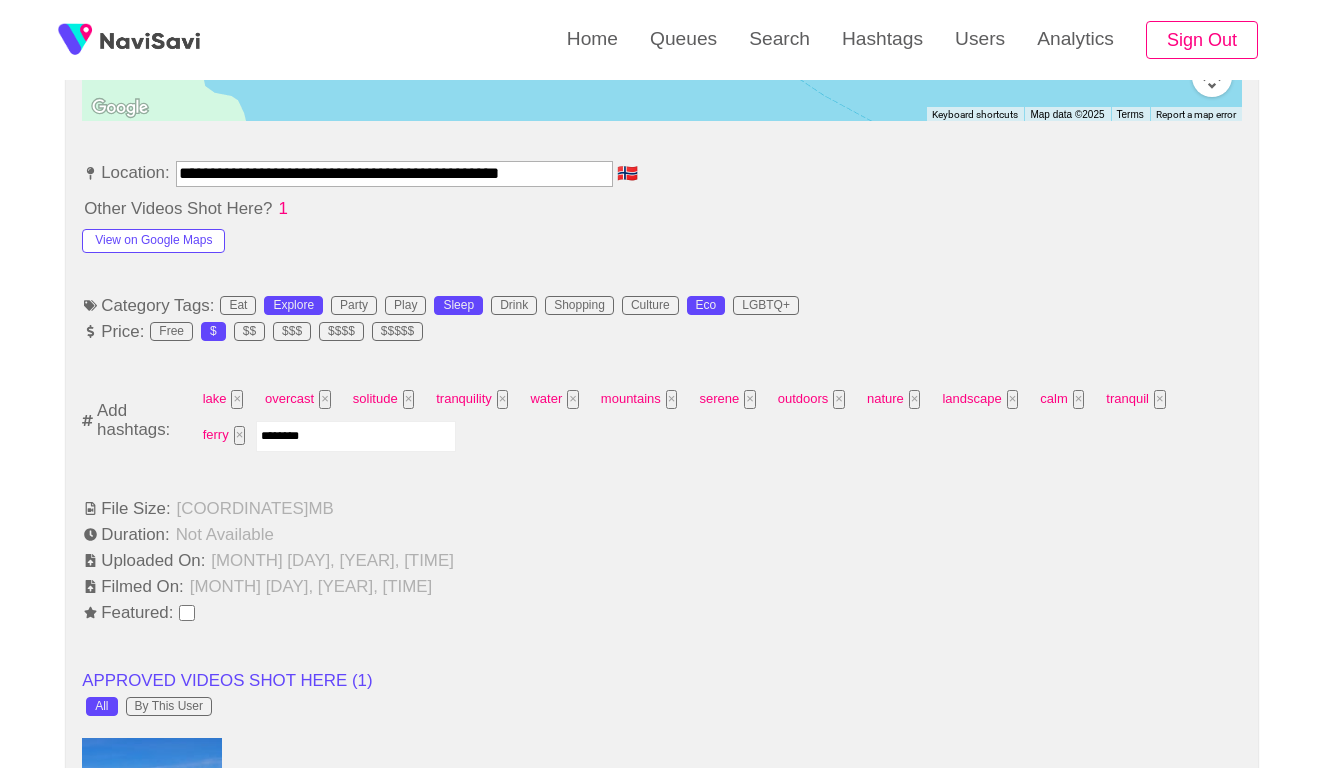 type on "*********" 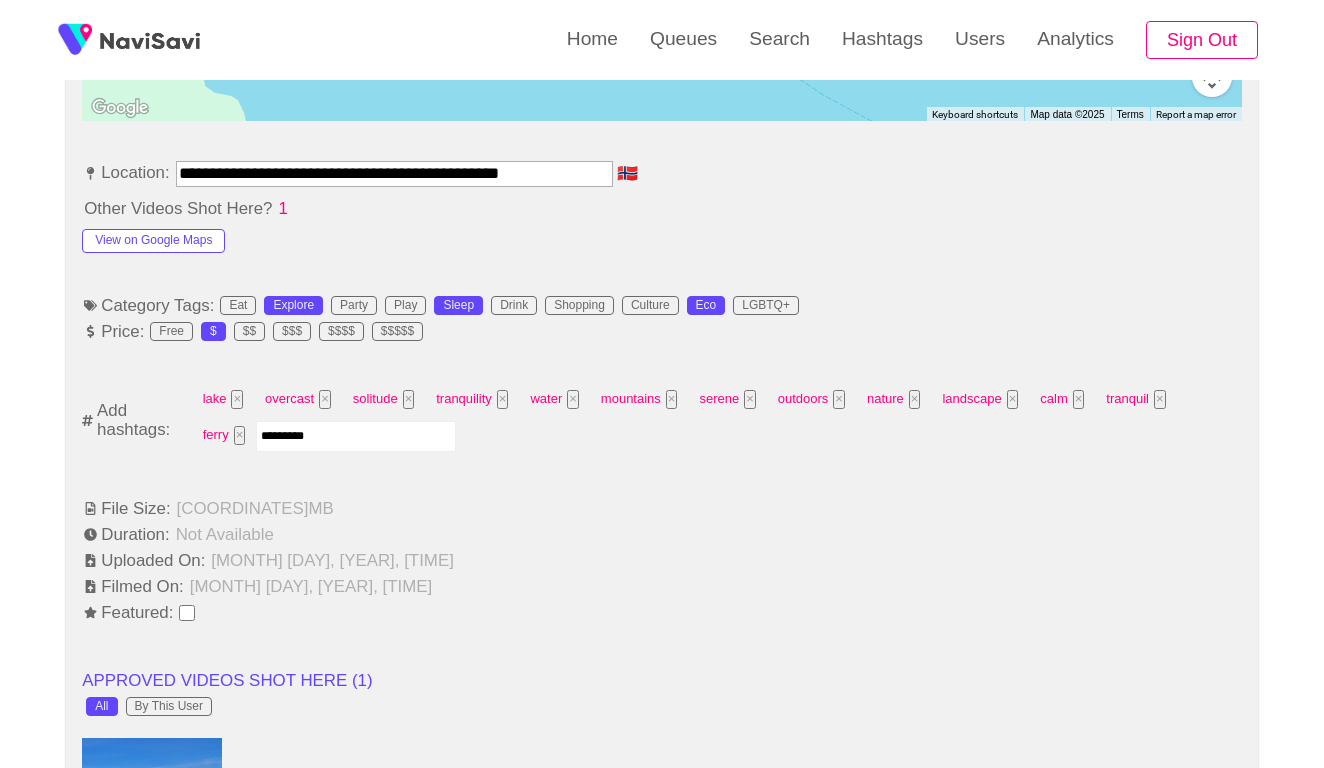 type 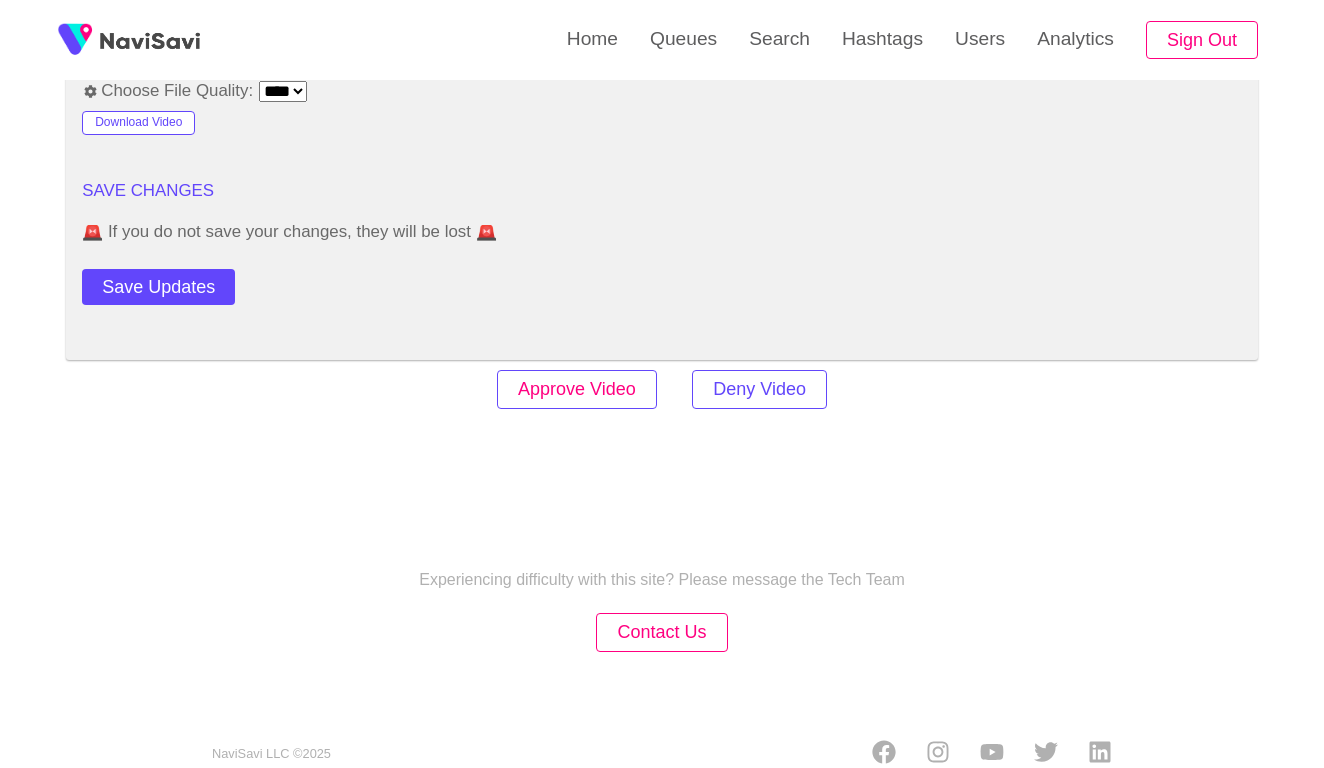 scroll, scrollTop: 2753, scrollLeft: 0, axis: vertical 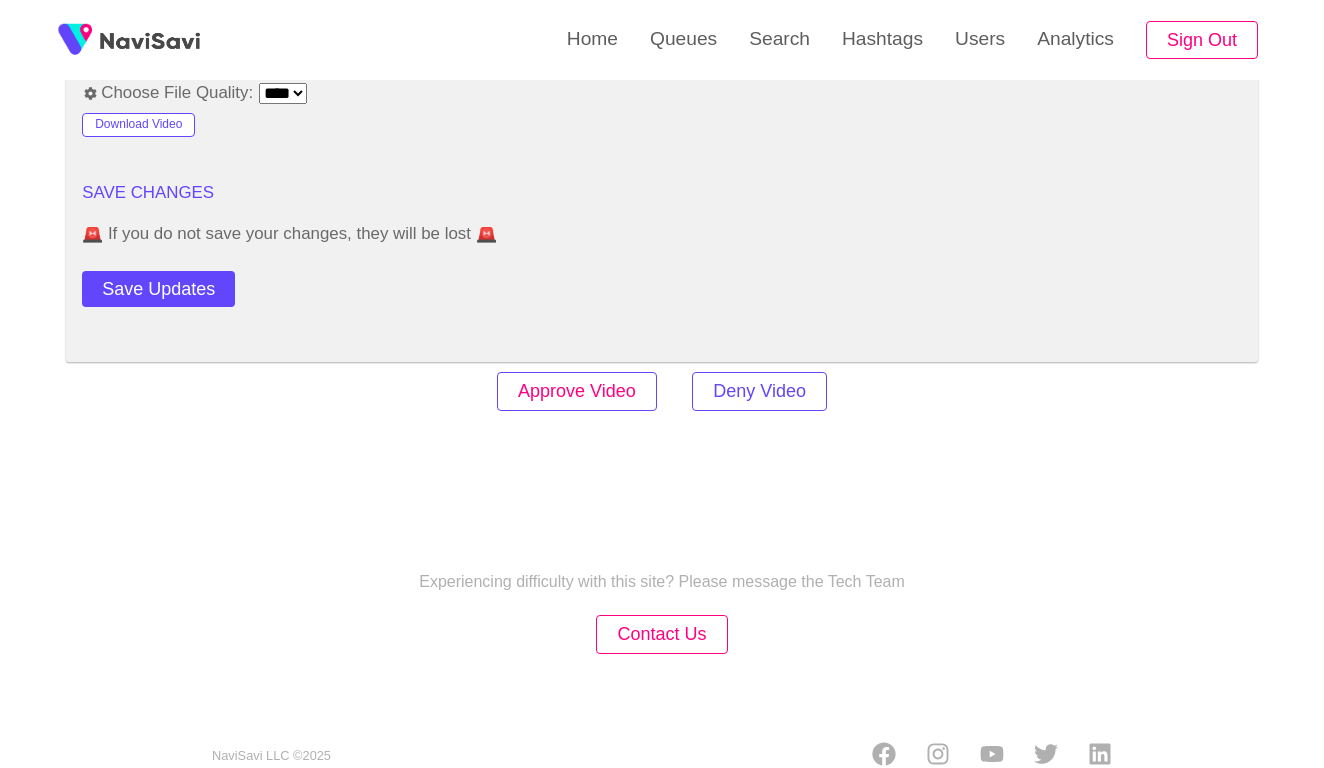 click on "Approve Video" at bounding box center [577, 391] 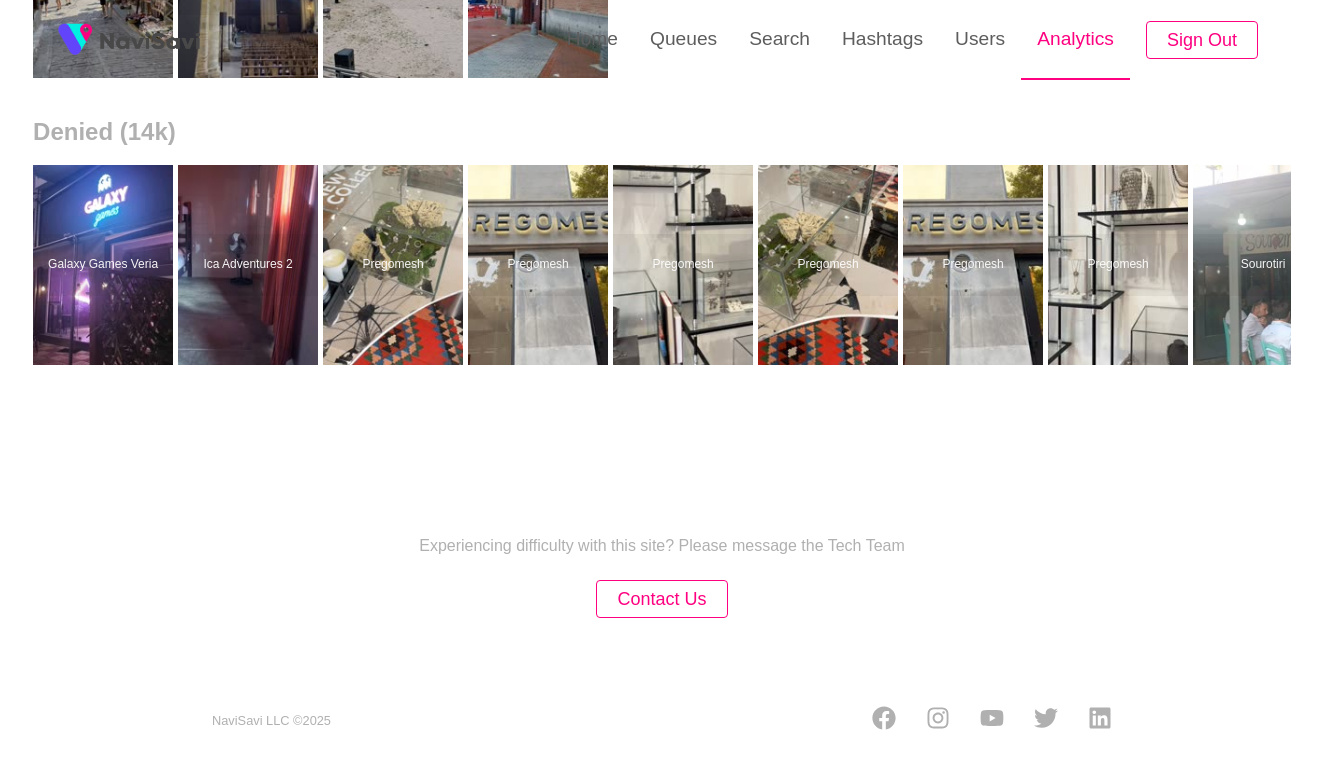 scroll, scrollTop: 0, scrollLeft: 0, axis: both 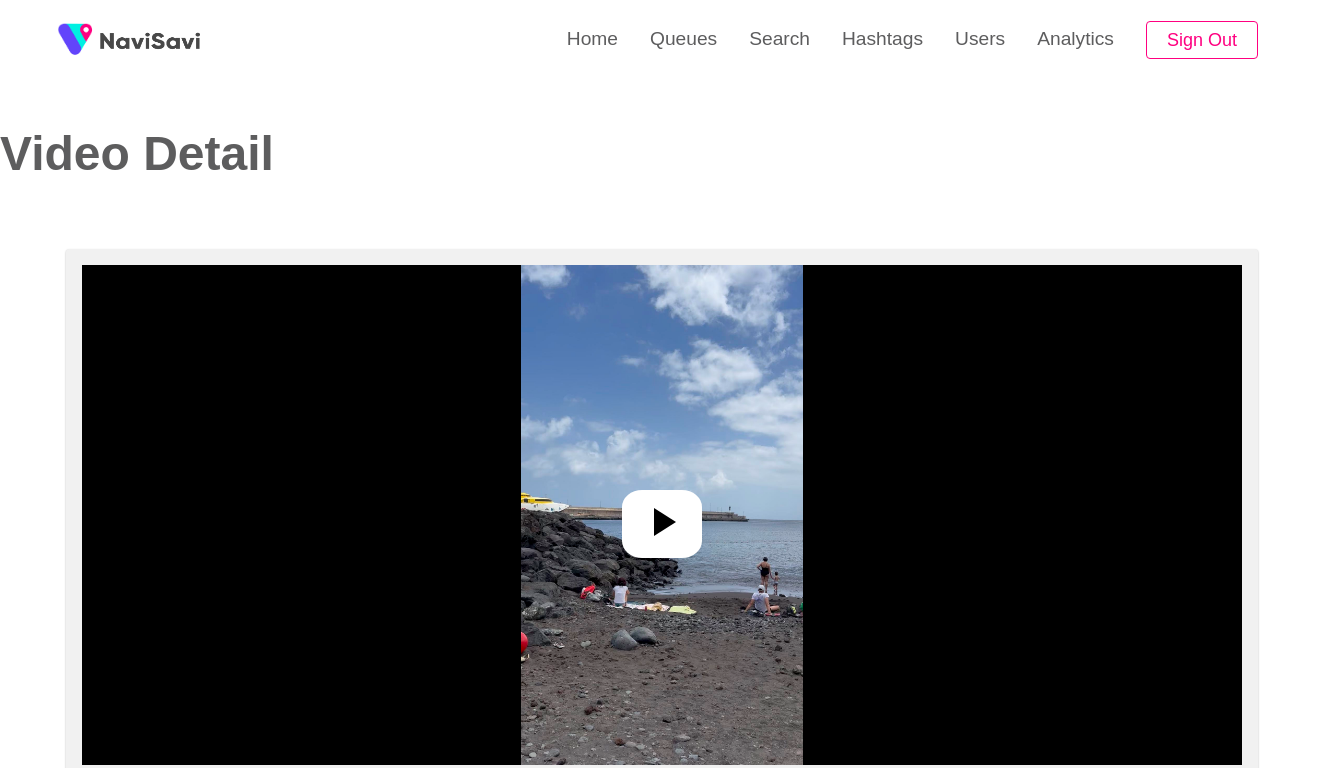 select on "**********" 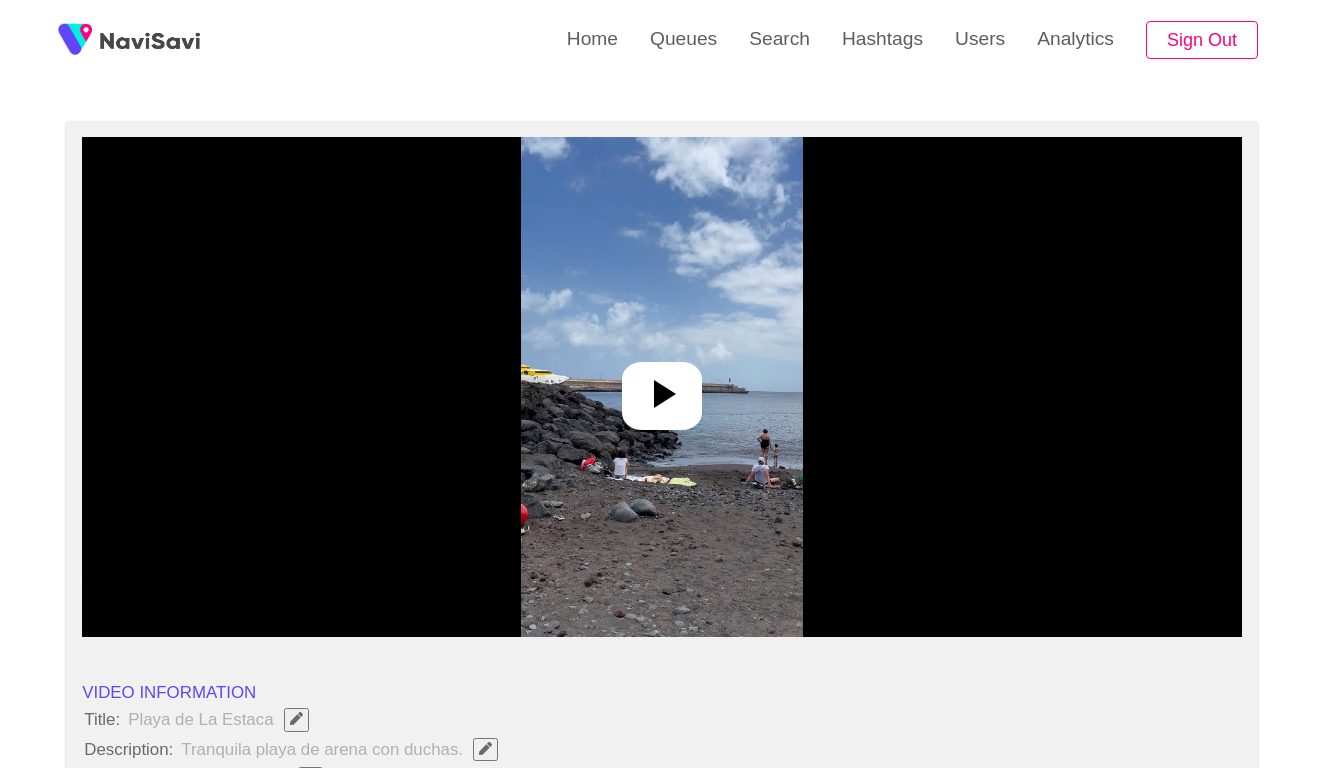 click at bounding box center [661, 387] 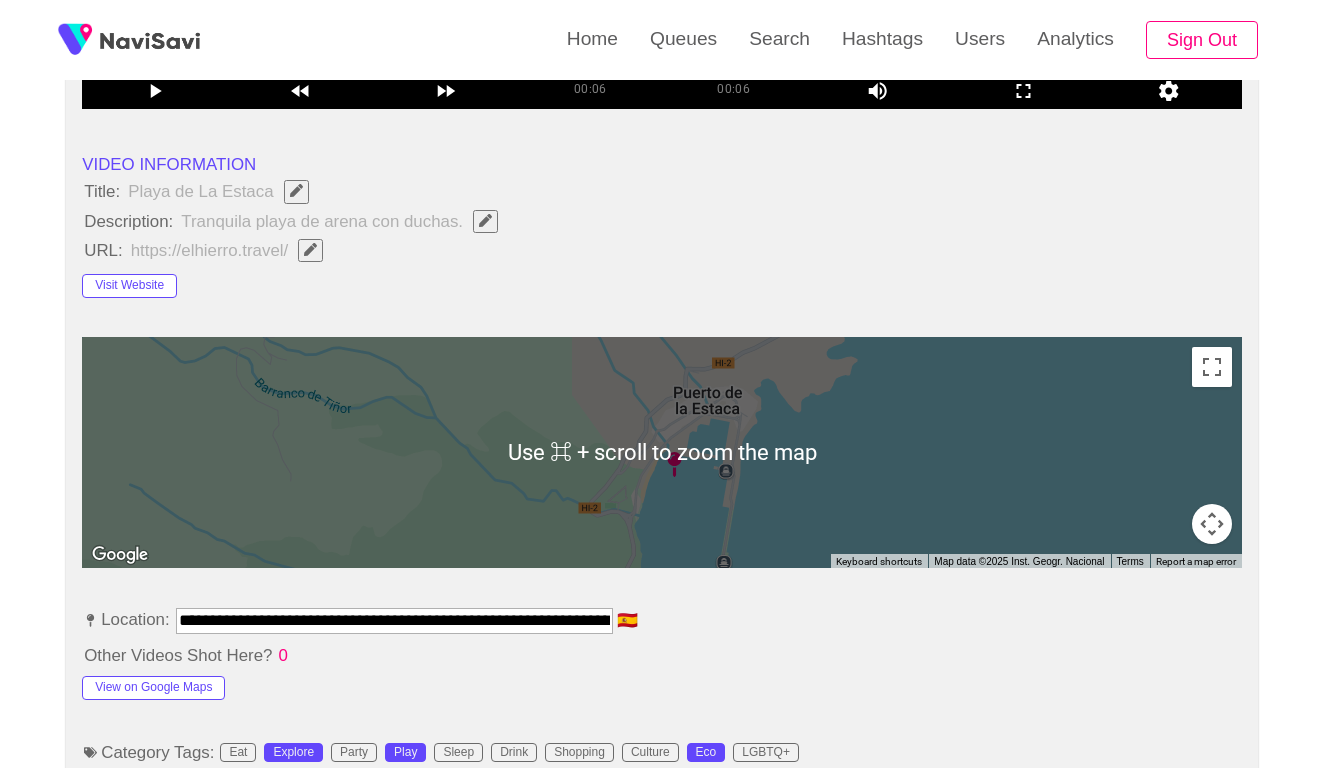 scroll, scrollTop: 664, scrollLeft: 0, axis: vertical 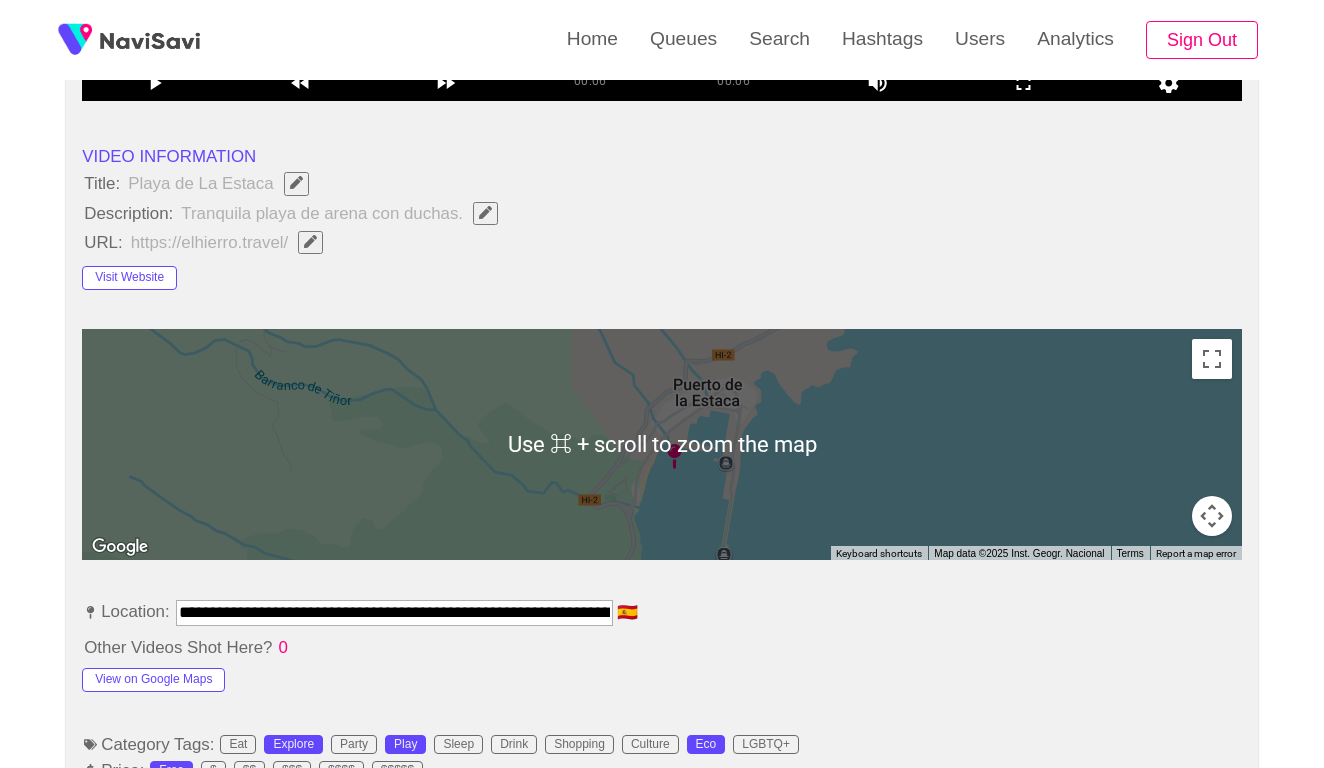 click 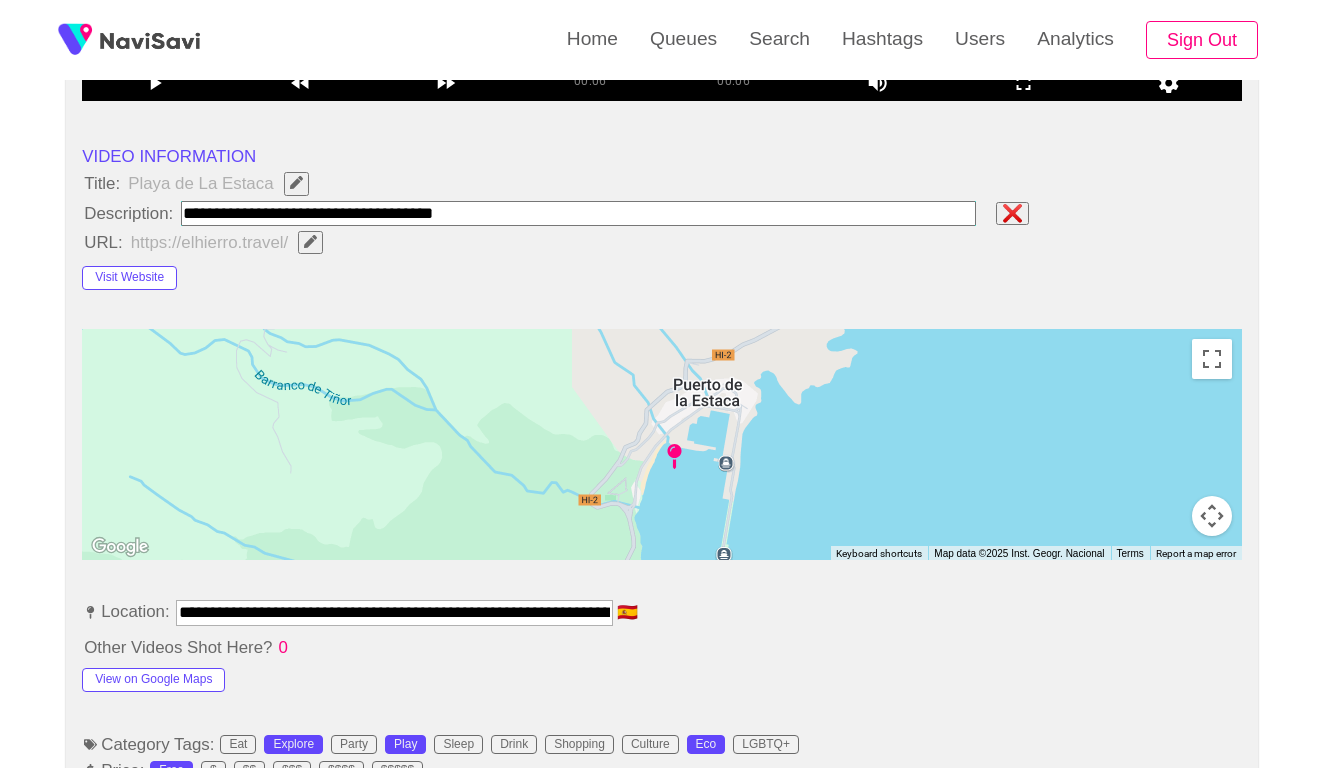 paste on "**********" 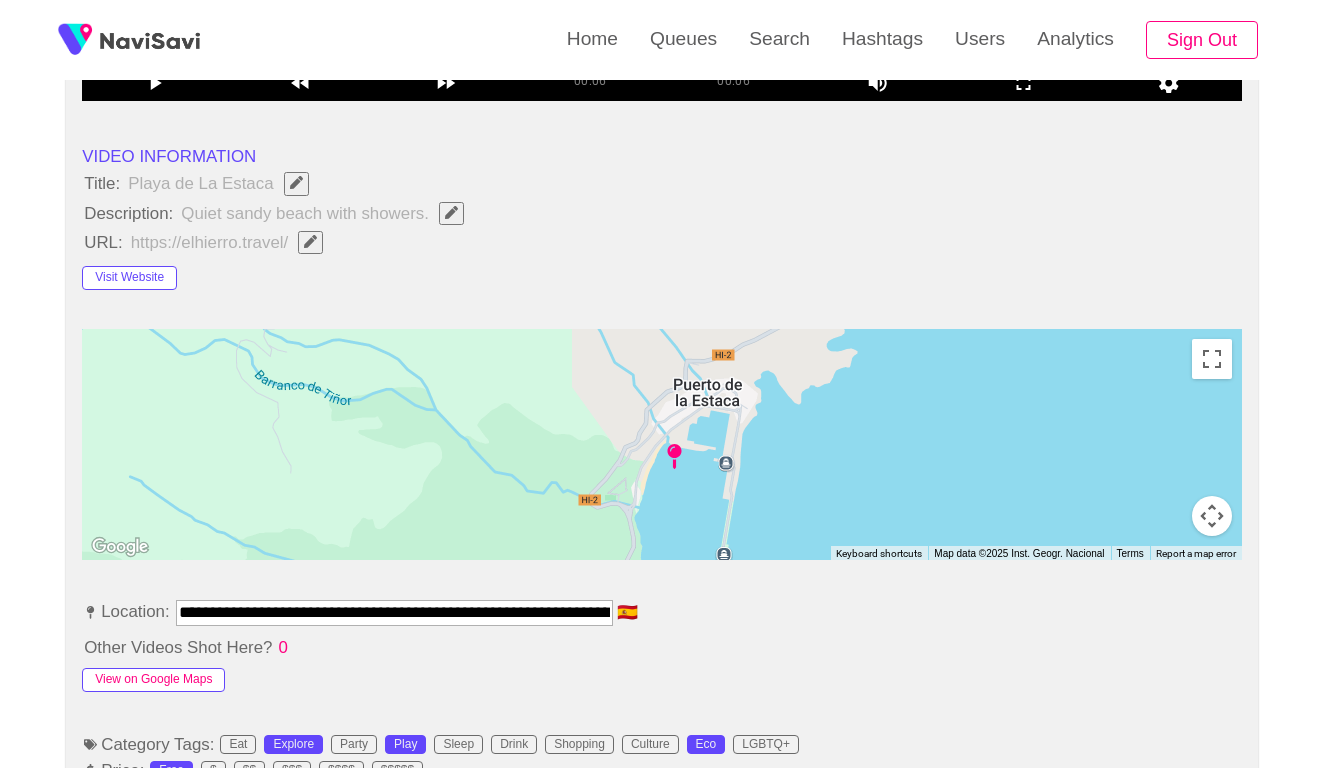 click on "View on Google Maps" at bounding box center (153, 680) 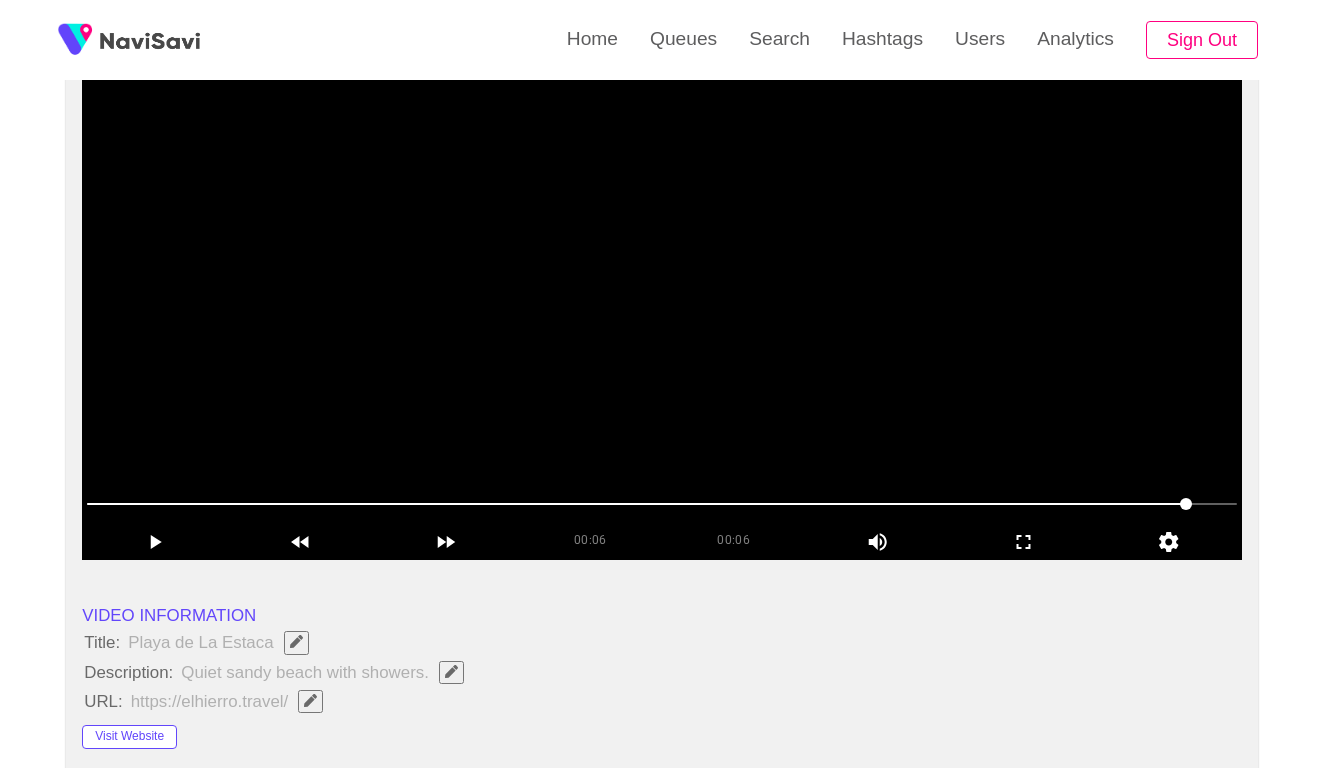 click at bounding box center (662, 310) 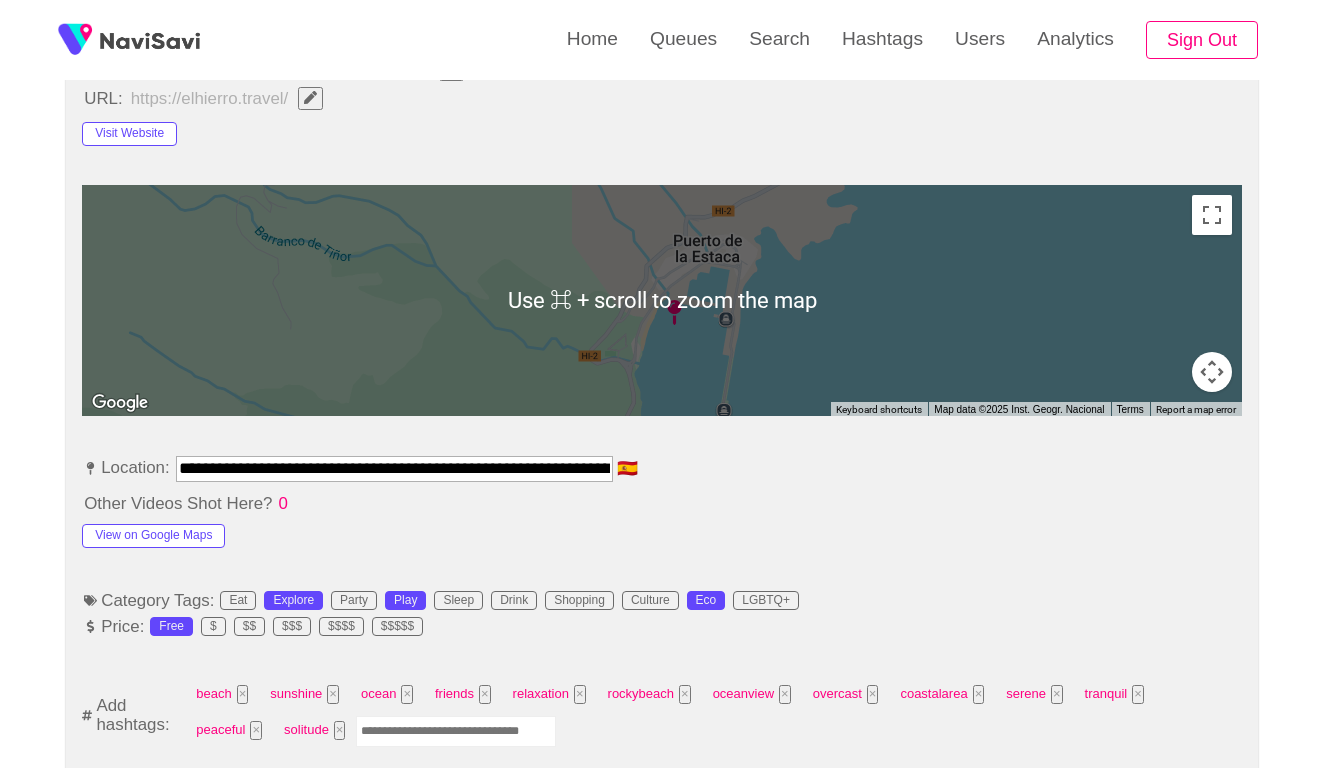 scroll, scrollTop: 994, scrollLeft: 0, axis: vertical 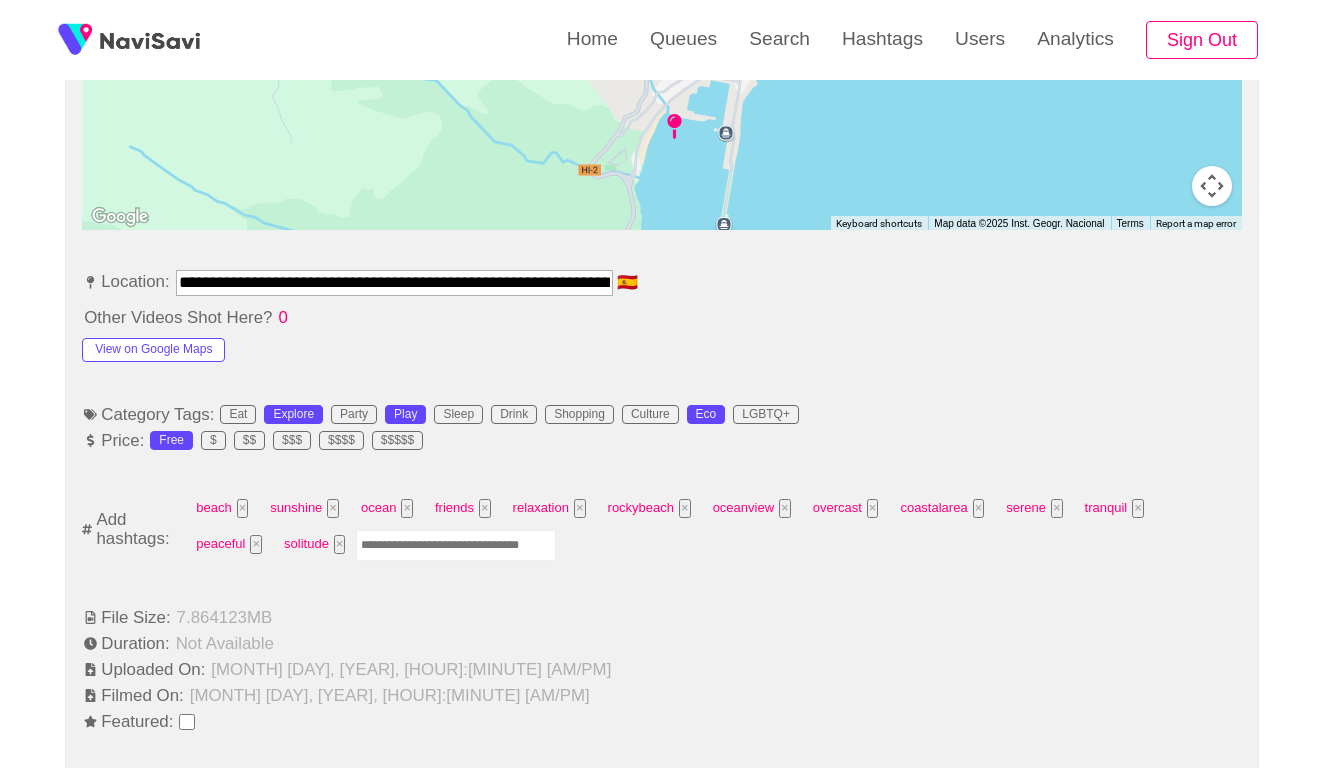 click at bounding box center (456, 545) 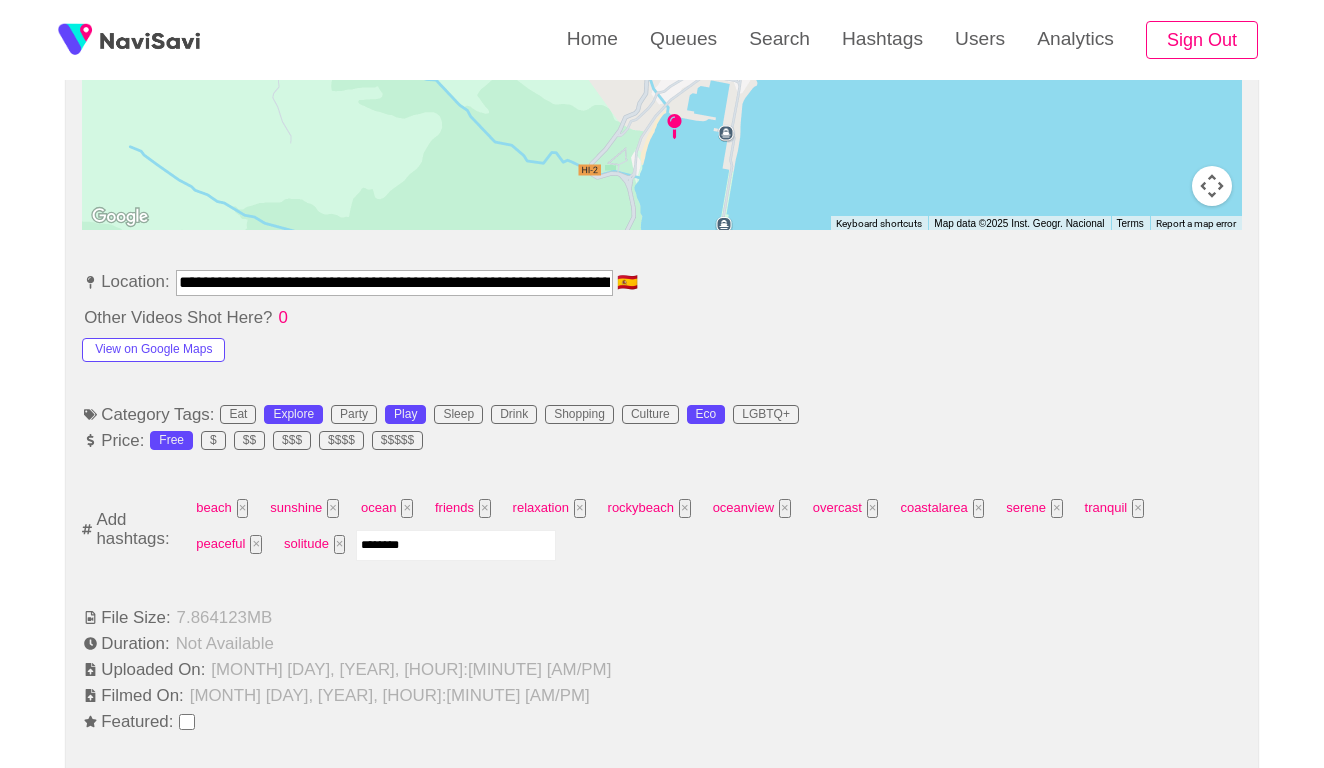 type on "*********" 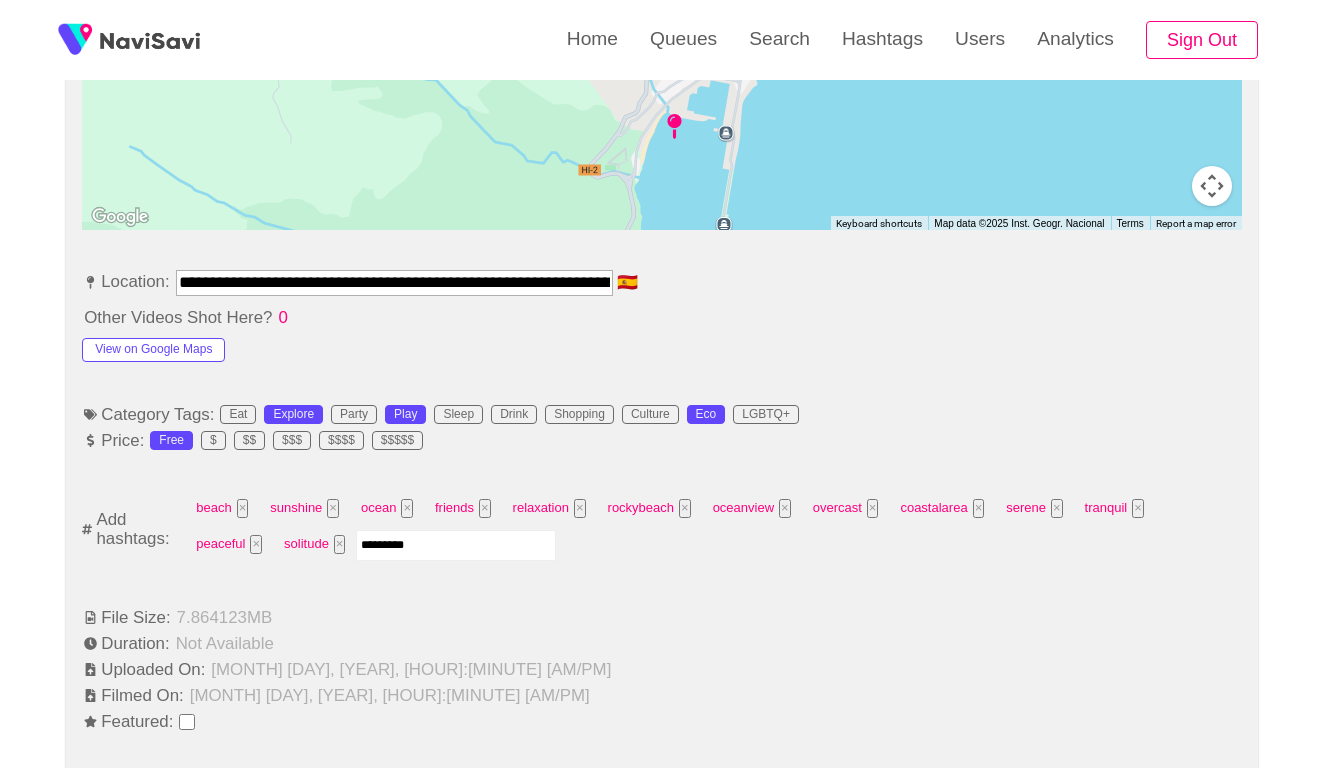 type 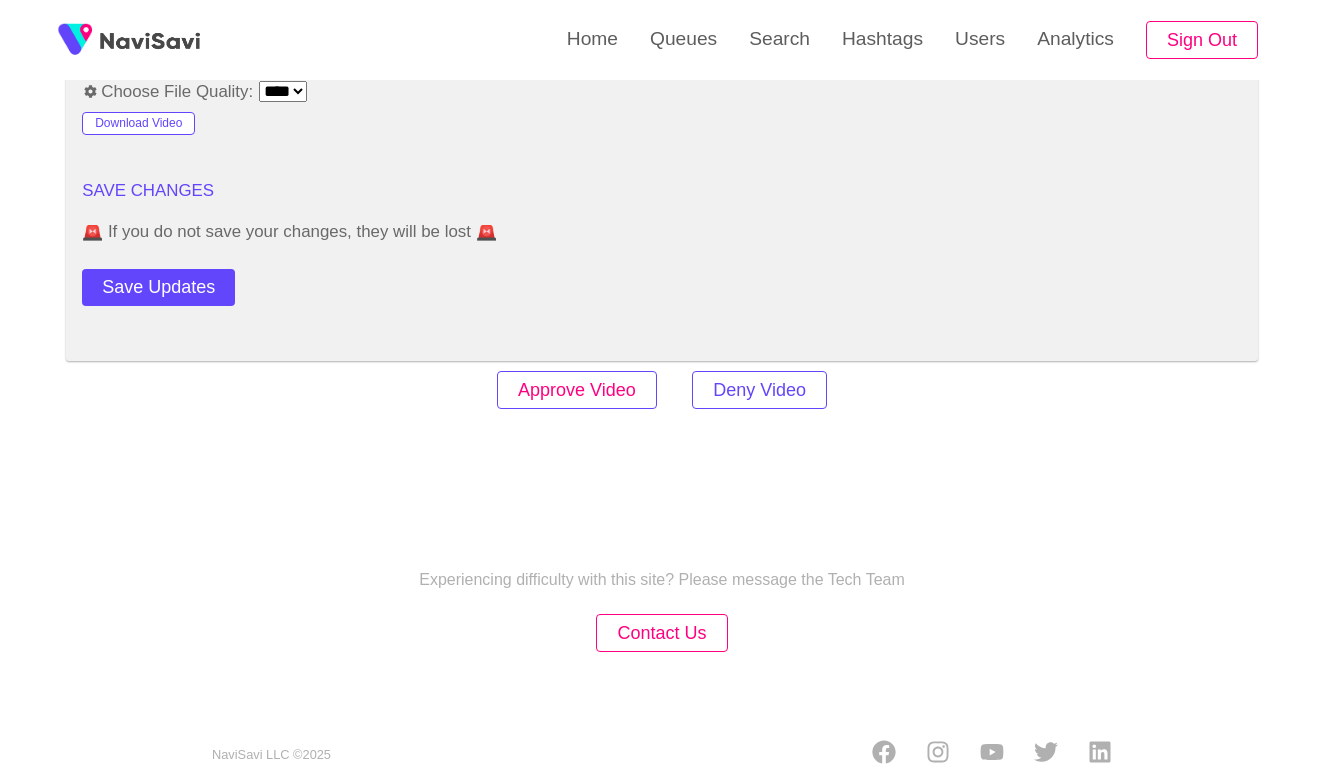 click on "Approve Video" at bounding box center [577, 390] 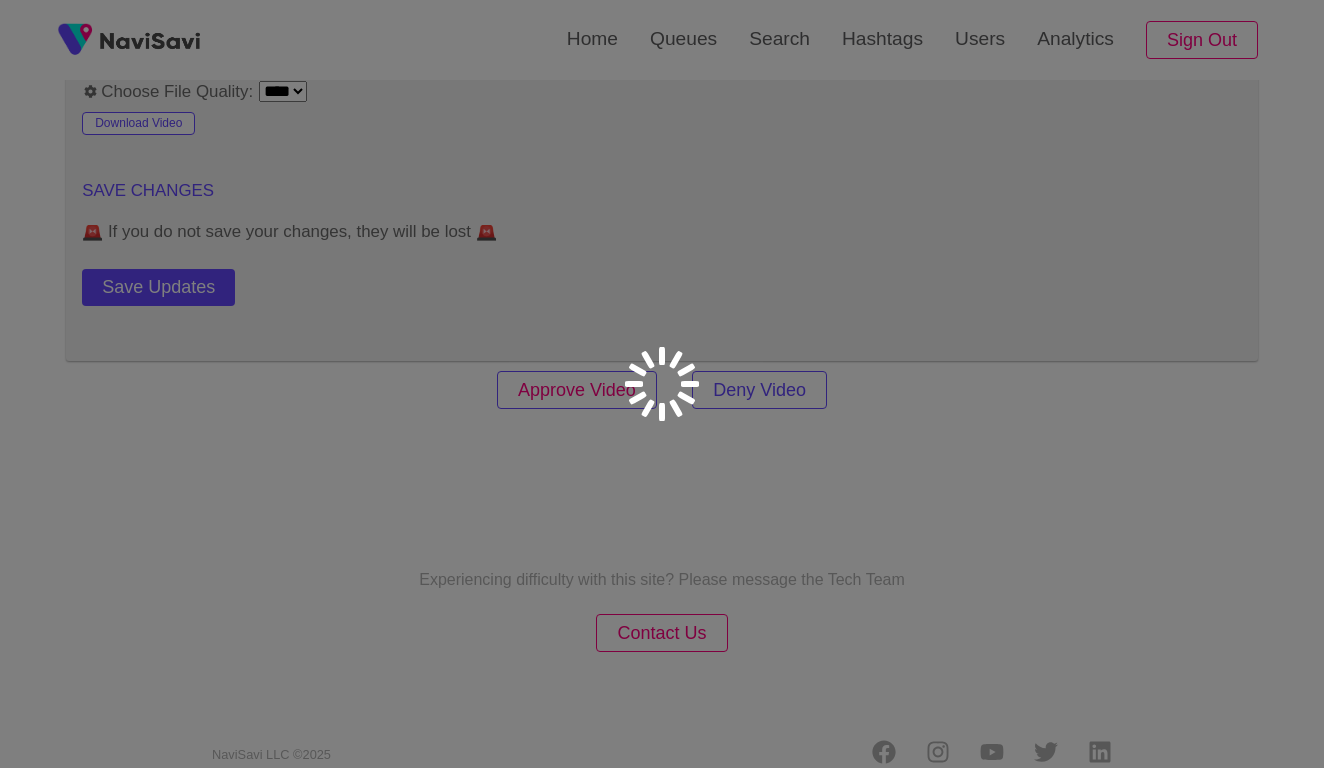 scroll, scrollTop: 2420, scrollLeft: 0, axis: vertical 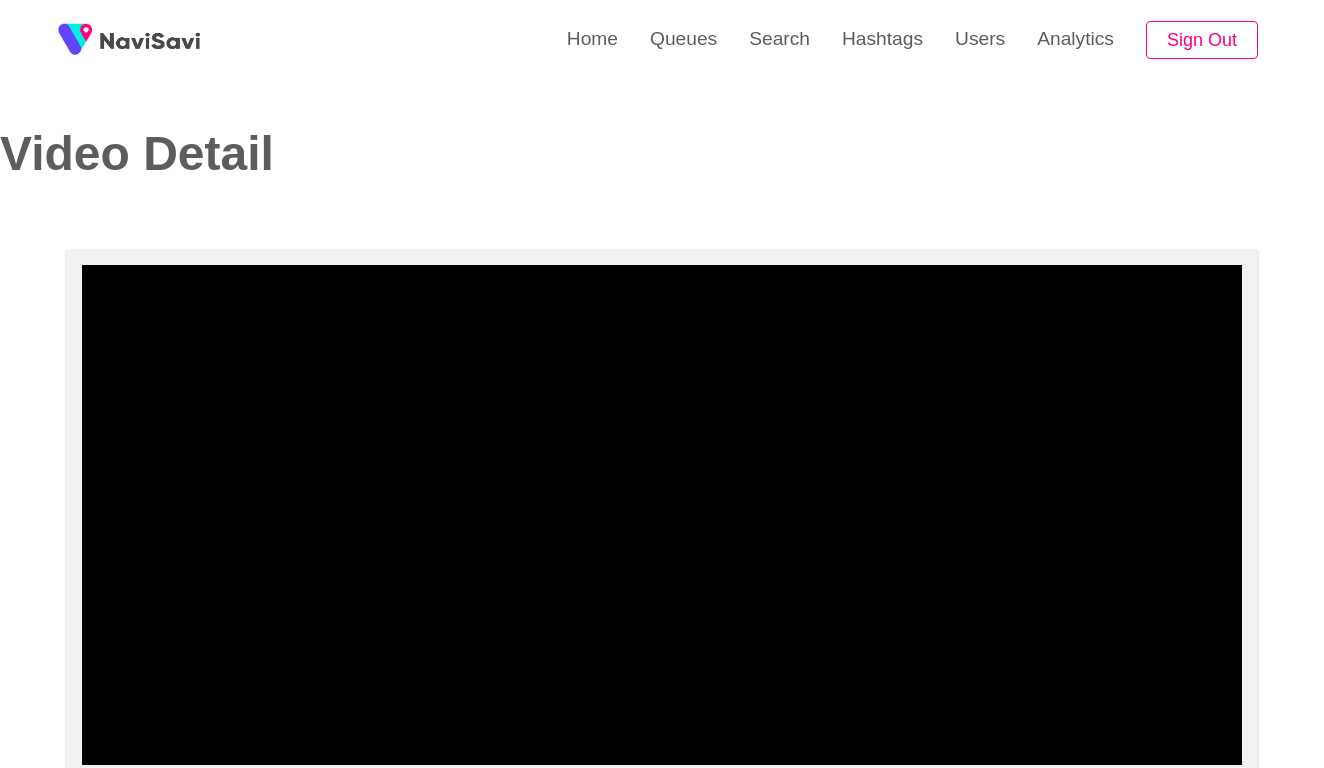 select on "**********" 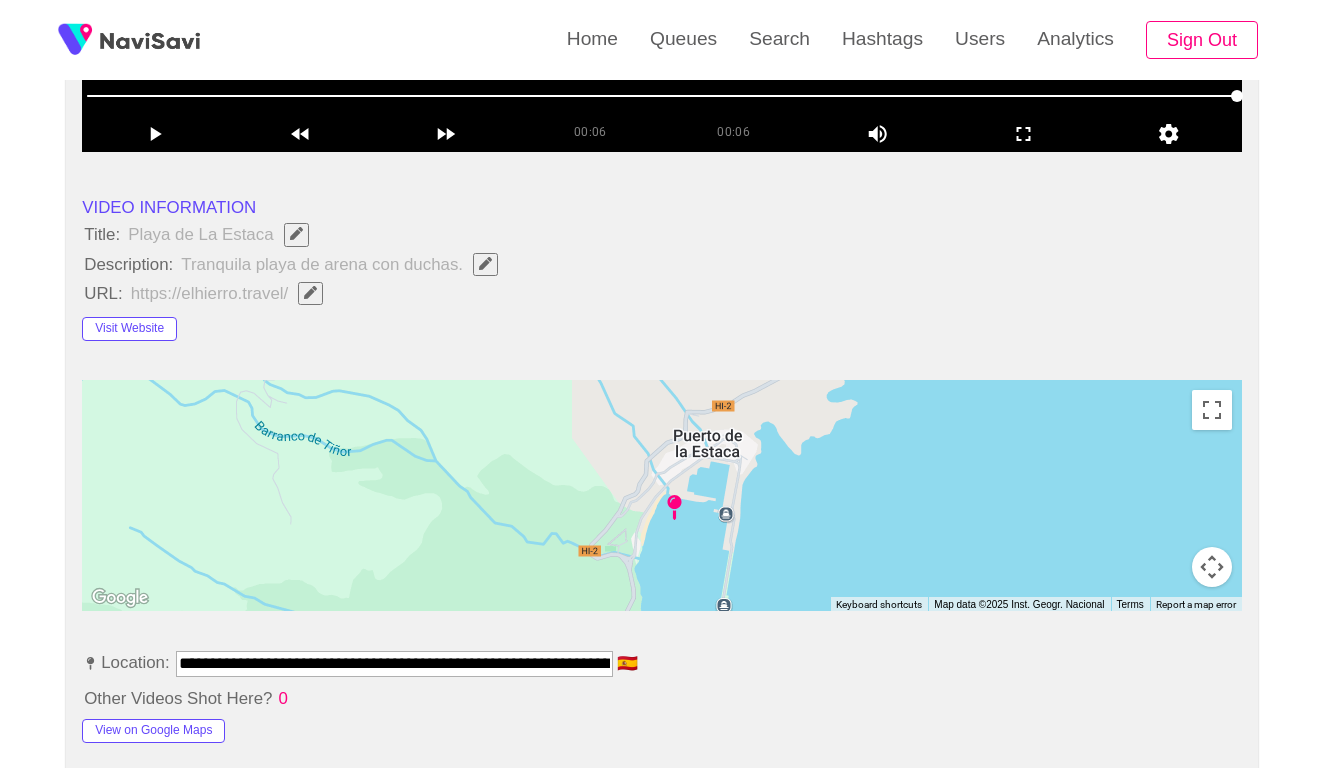 scroll, scrollTop: 597, scrollLeft: 0, axis: vertical 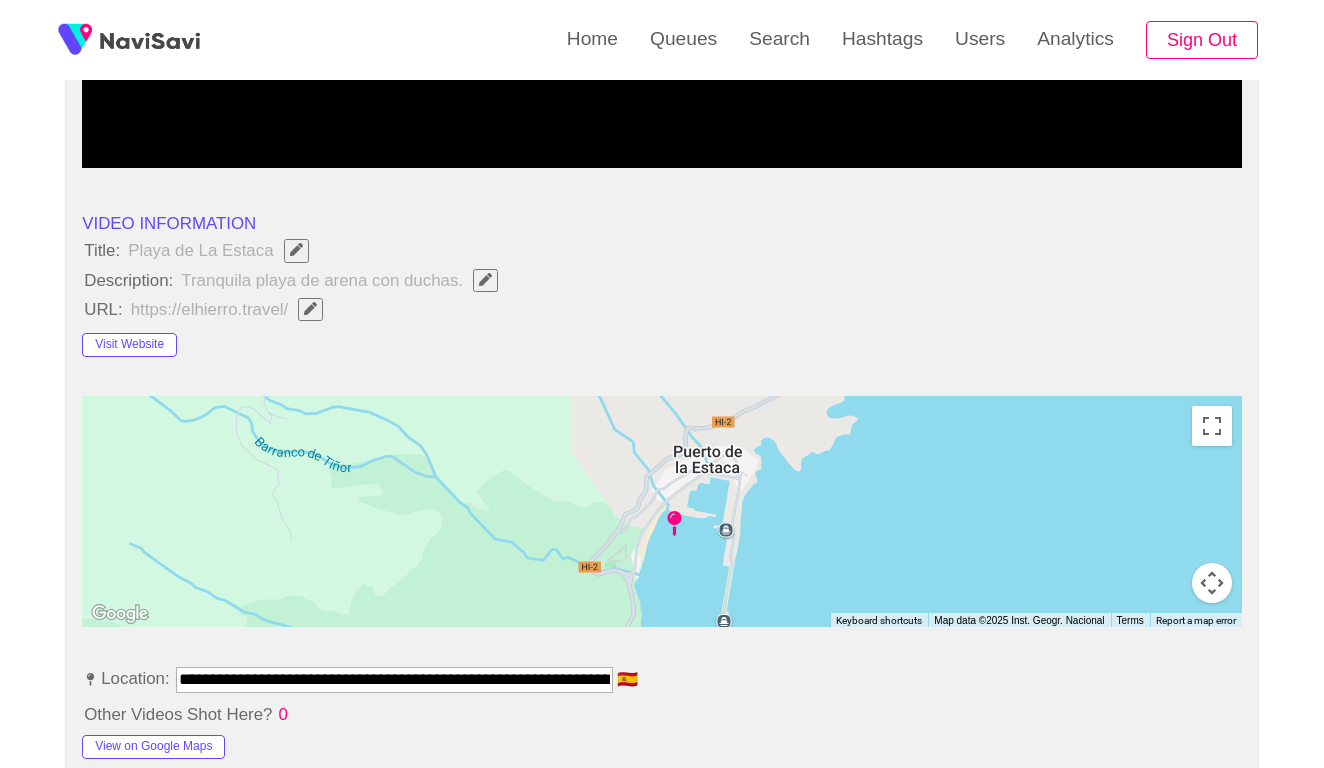 click 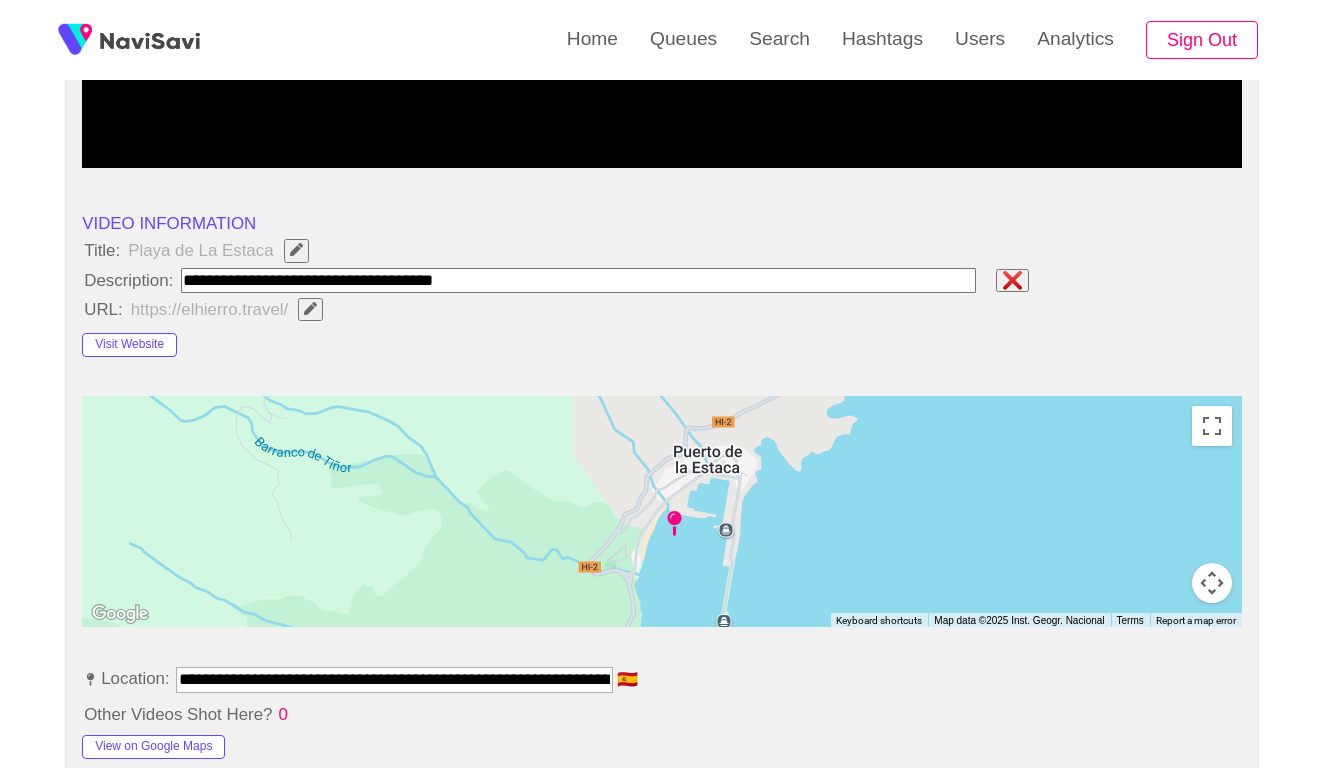 type on "**********" 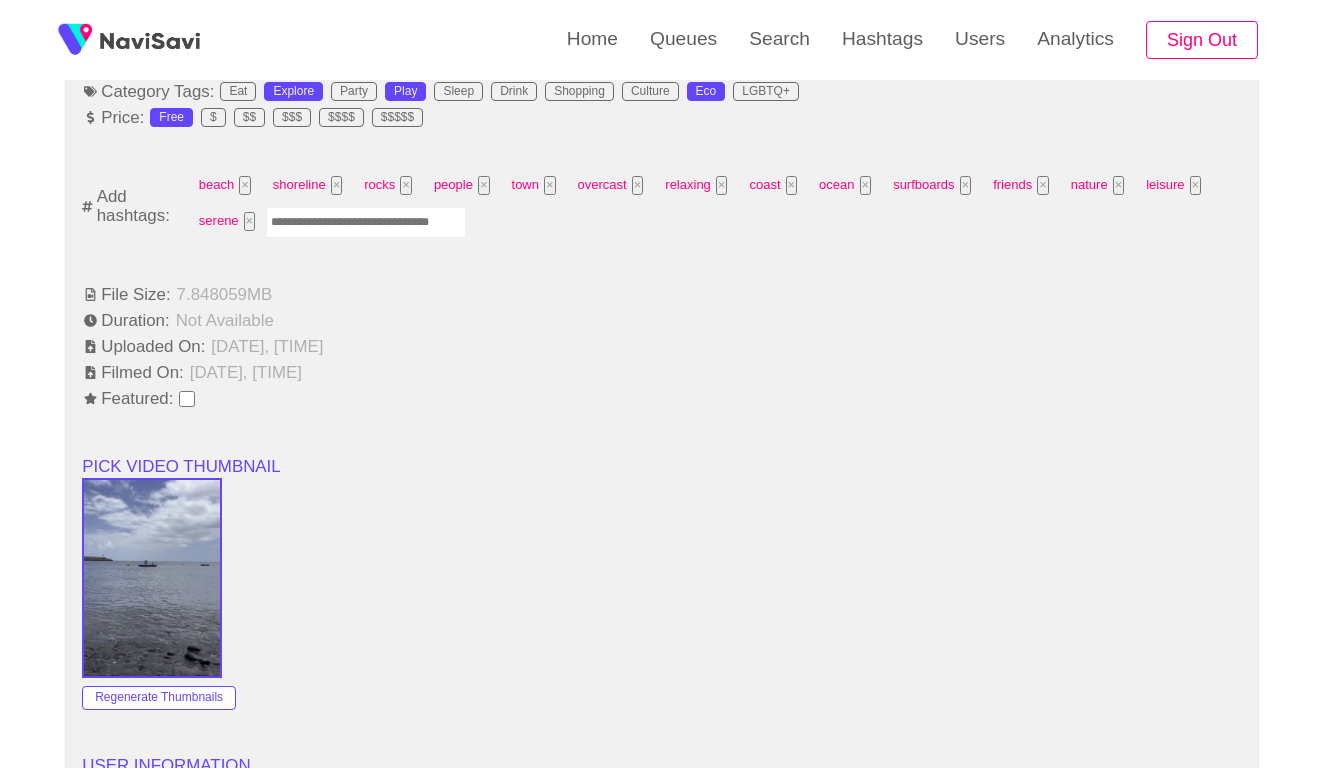 scroll, scrollTop: 1289, scrollLeft: 0, axis: vertical 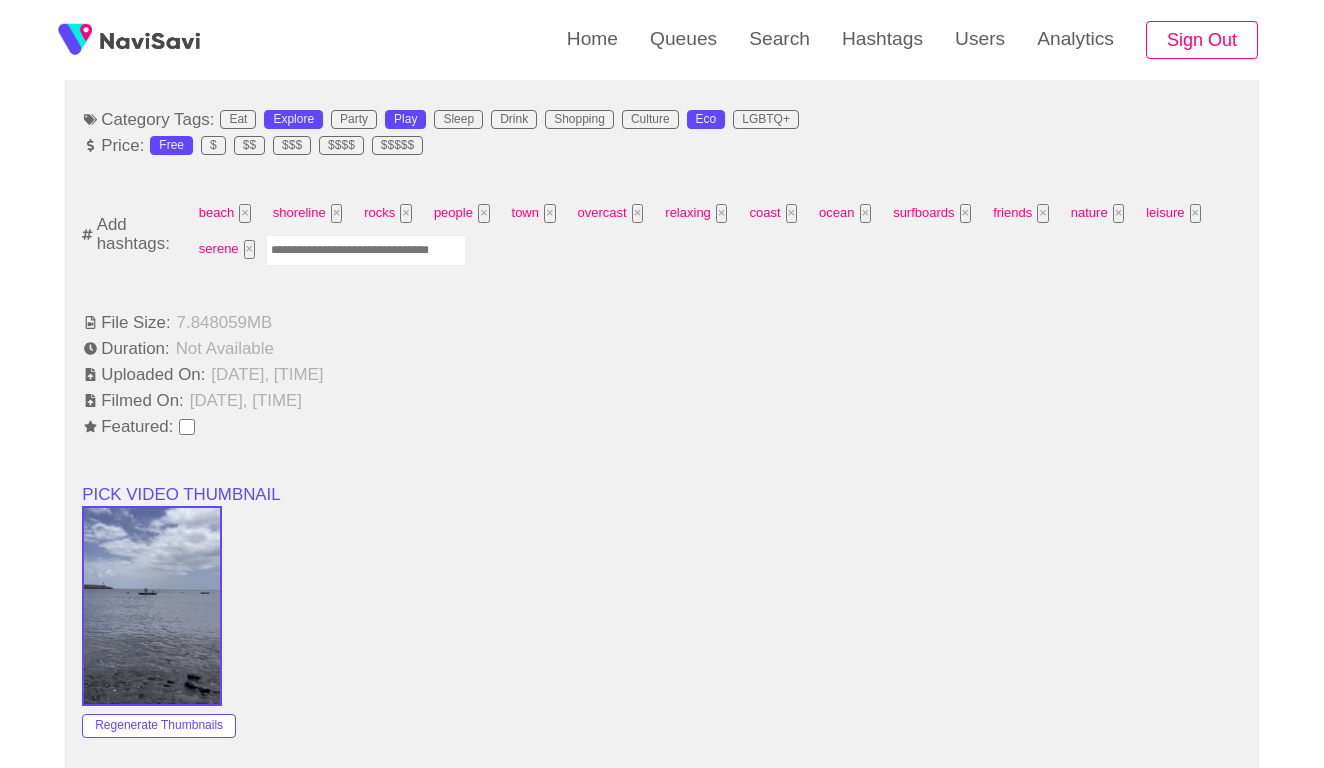 click at bounding box center [366, 250] 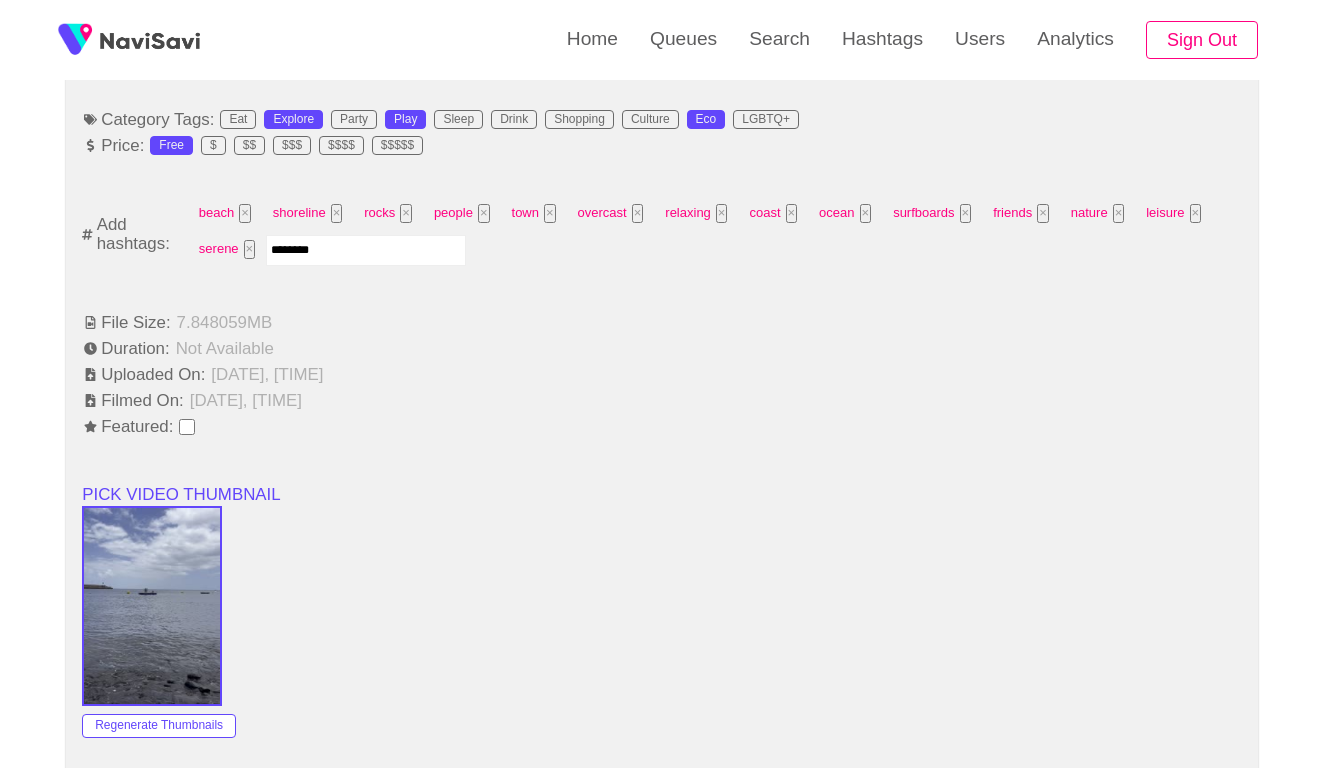 type on "*********" 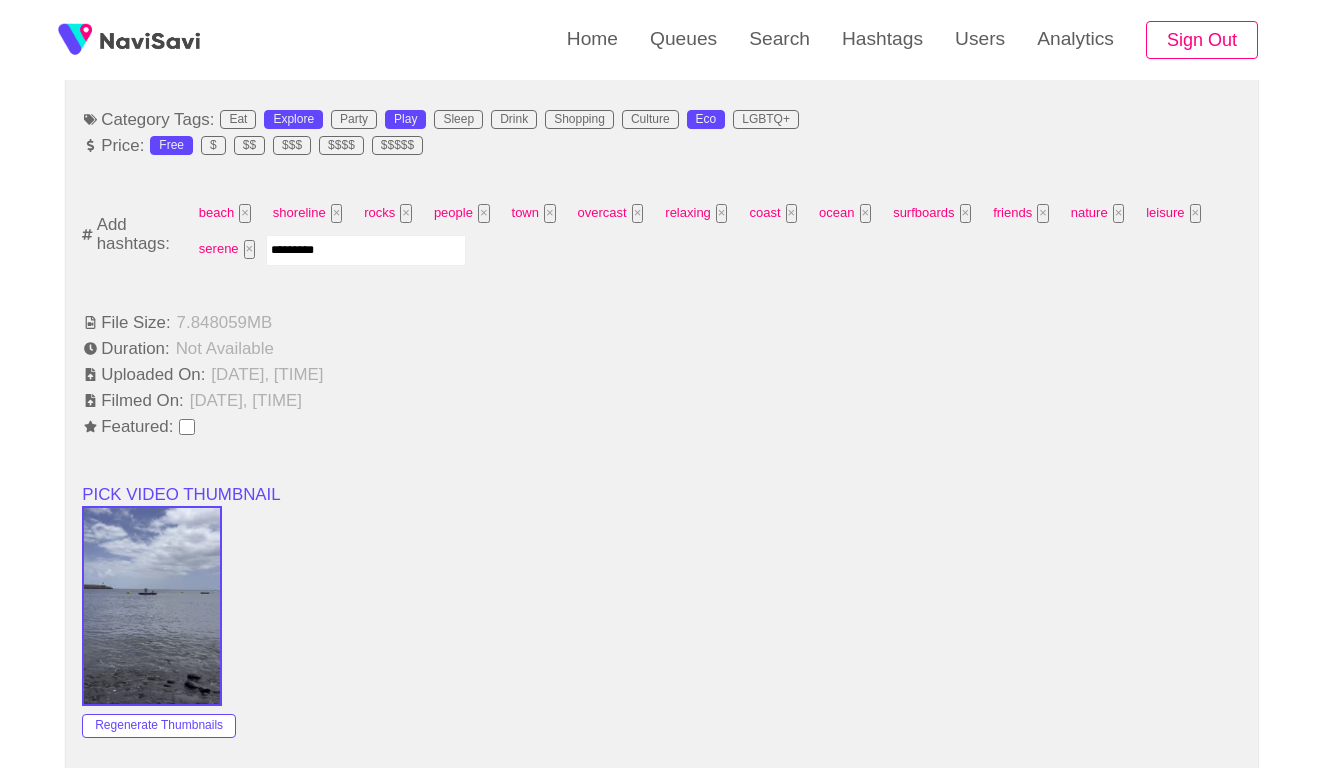 type 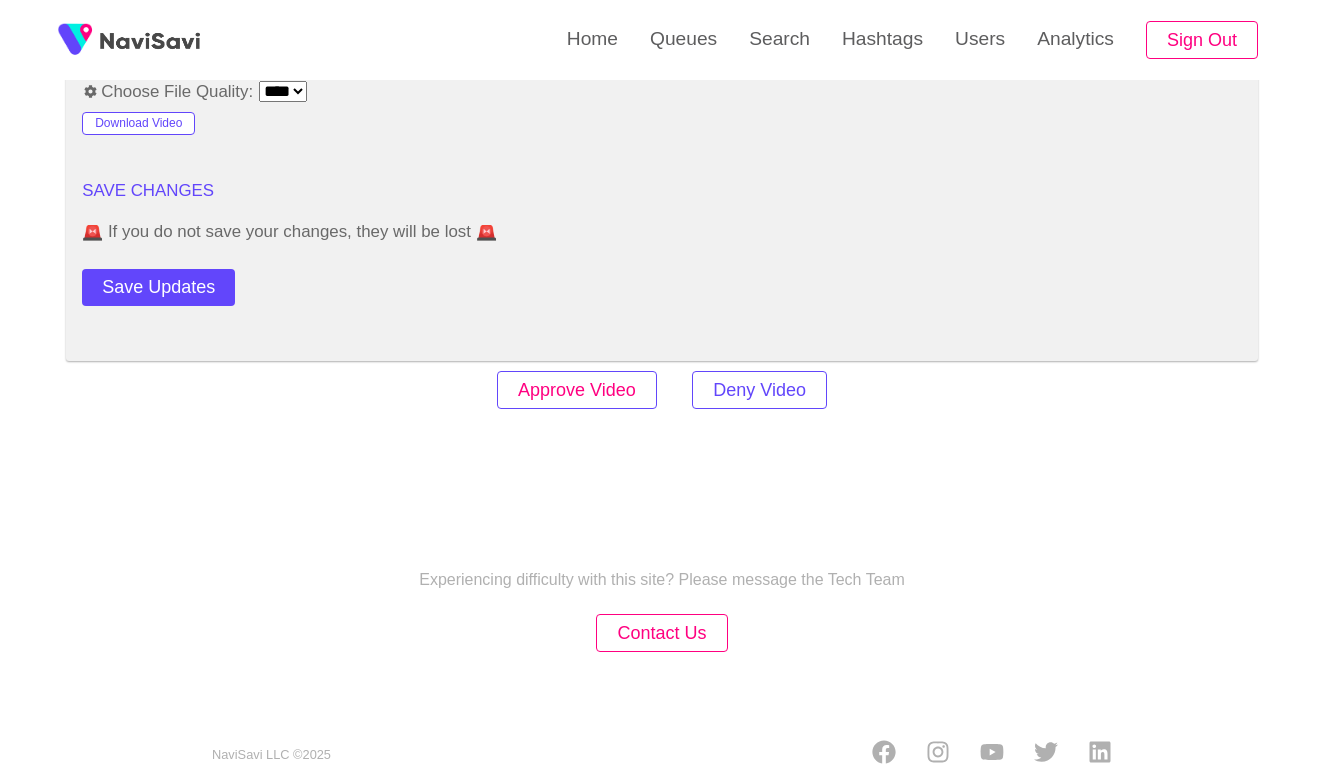 scroll, scrollTop: 2420, scrollLeft: 0, axis: vertical 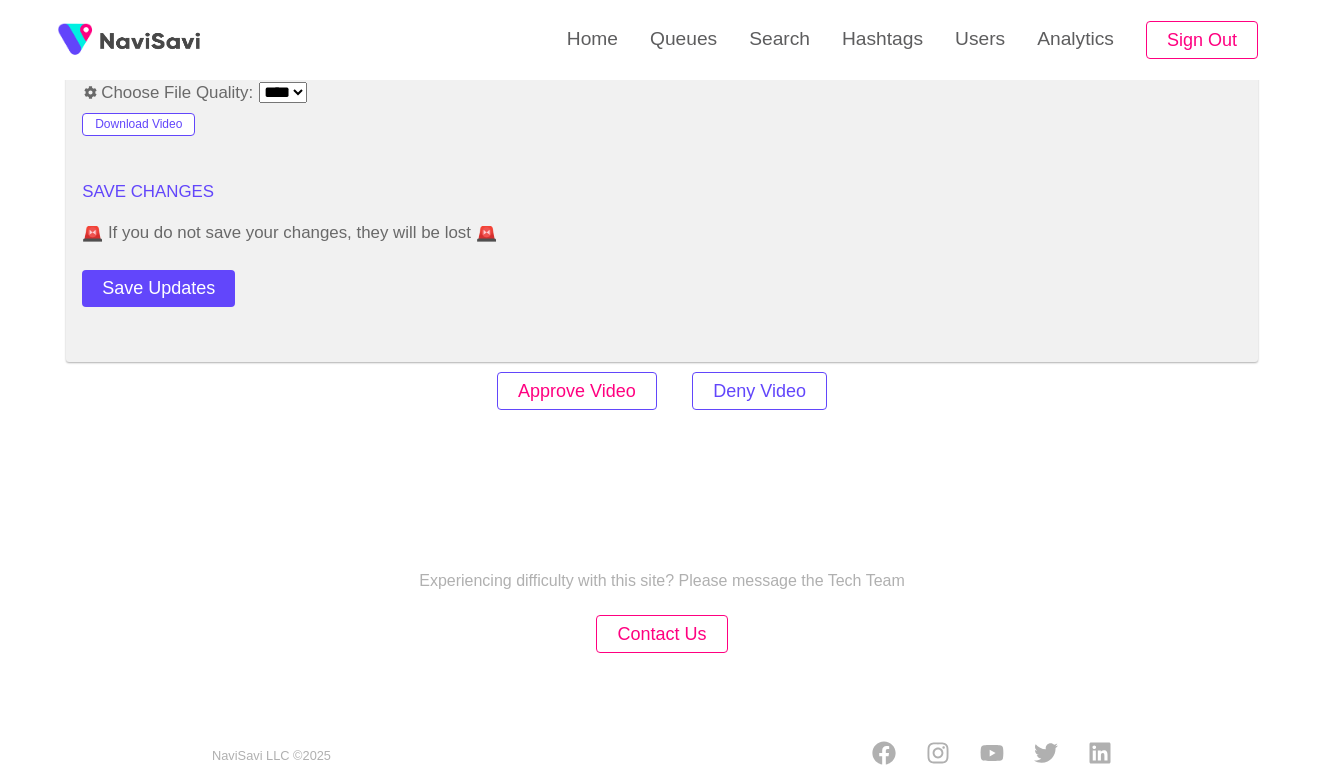 click on "Approve Video" at bounding box center (577, 391) 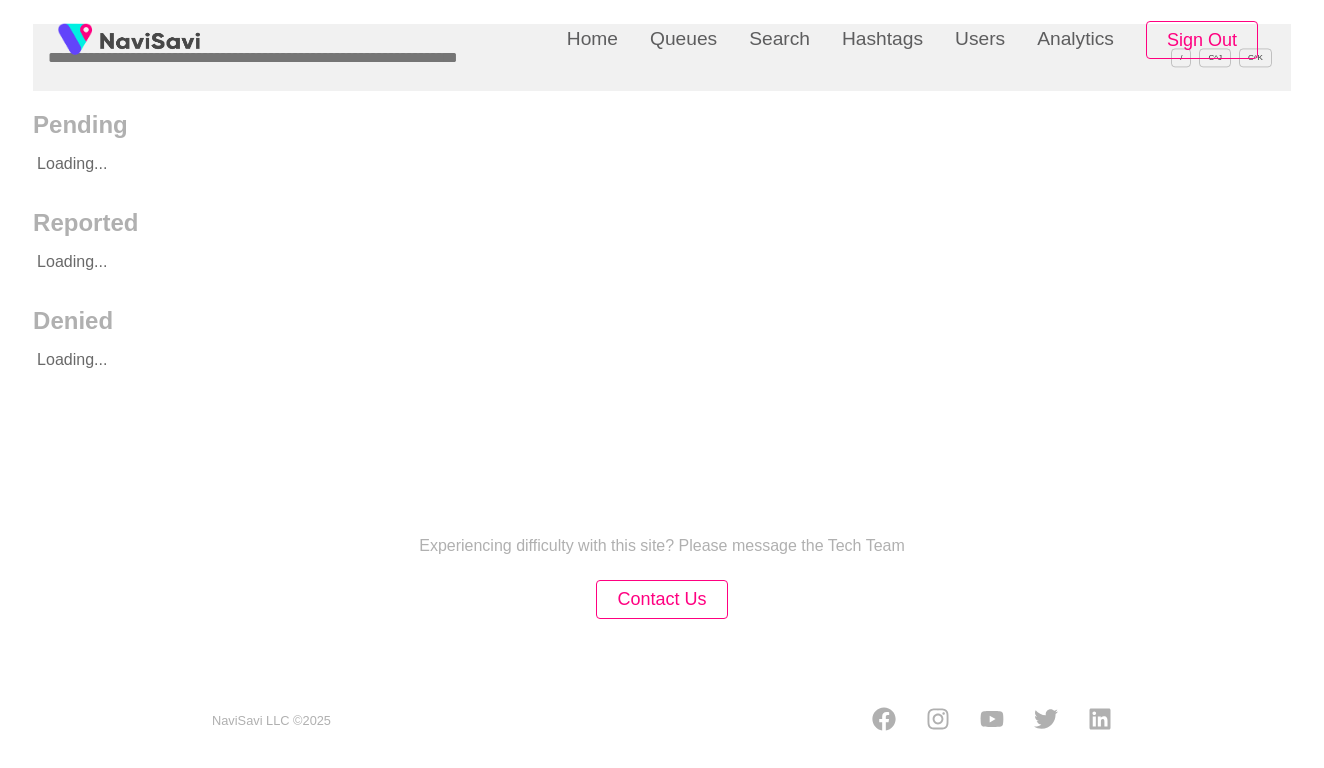 scroll, scrollTop: 0, scrollLeft: 0, axis: both 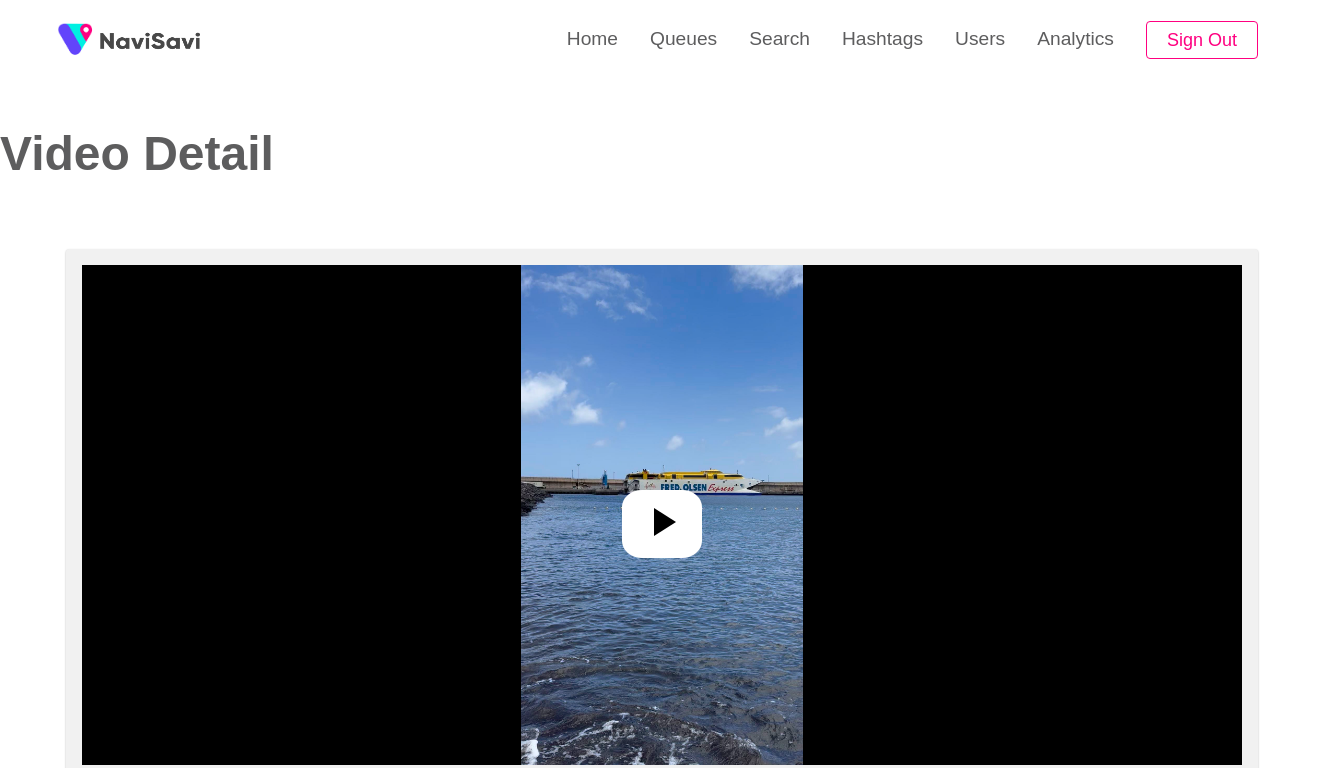 select on "**********" 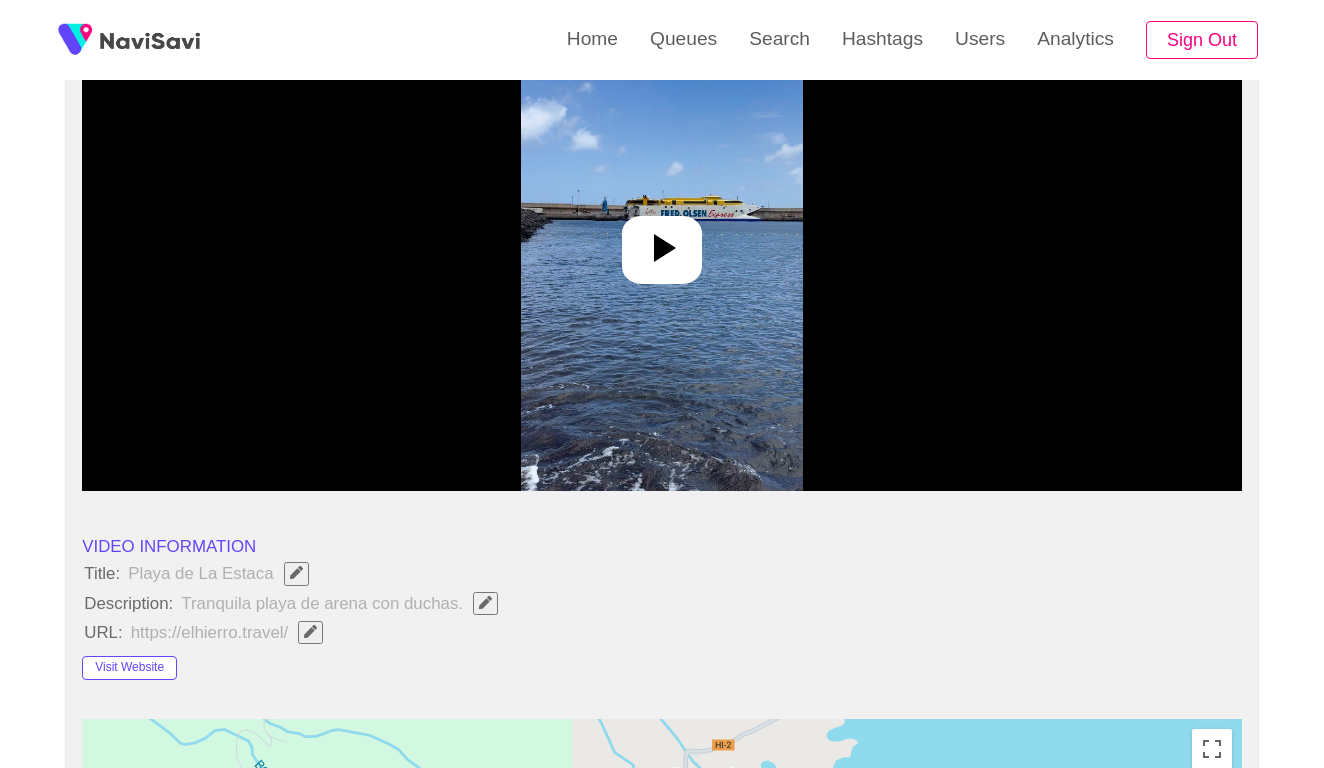 scroll, scrollTop: 274, scrollLeft: 0, axis: vertical 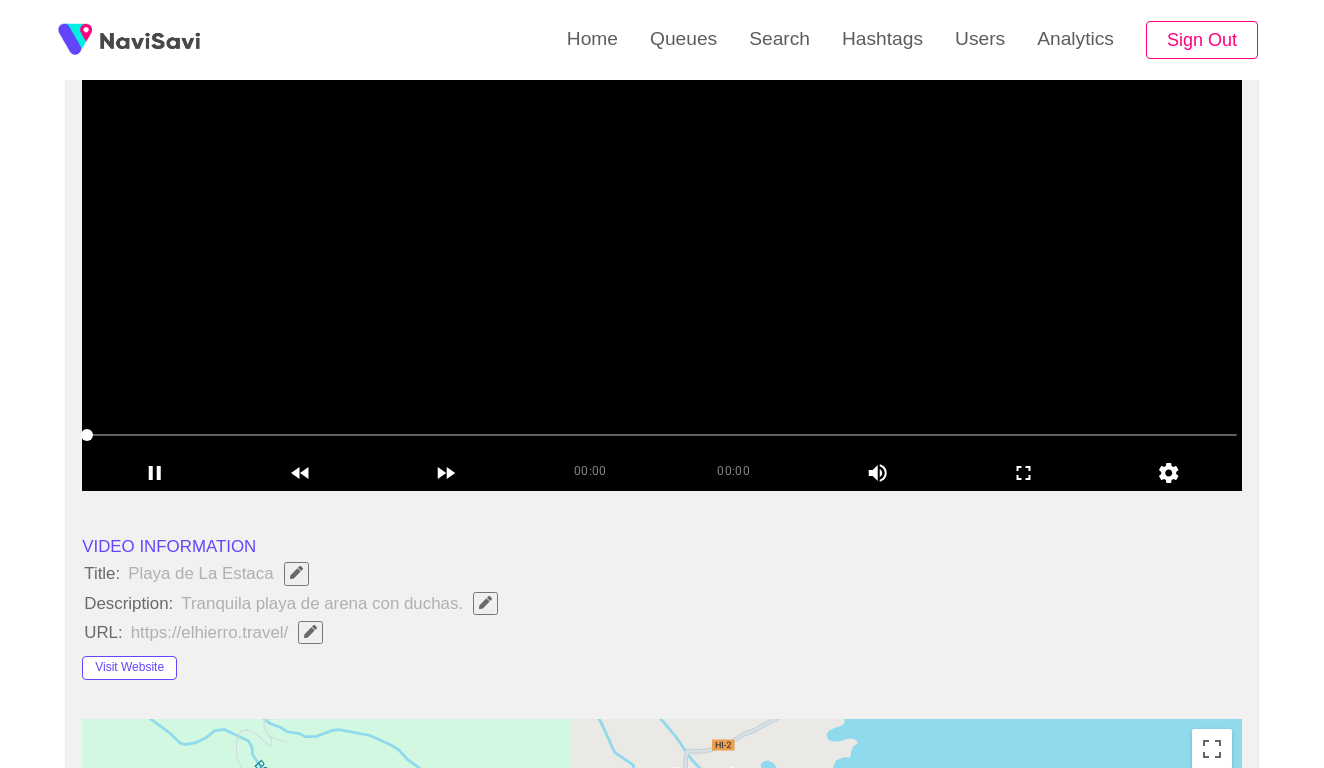 click 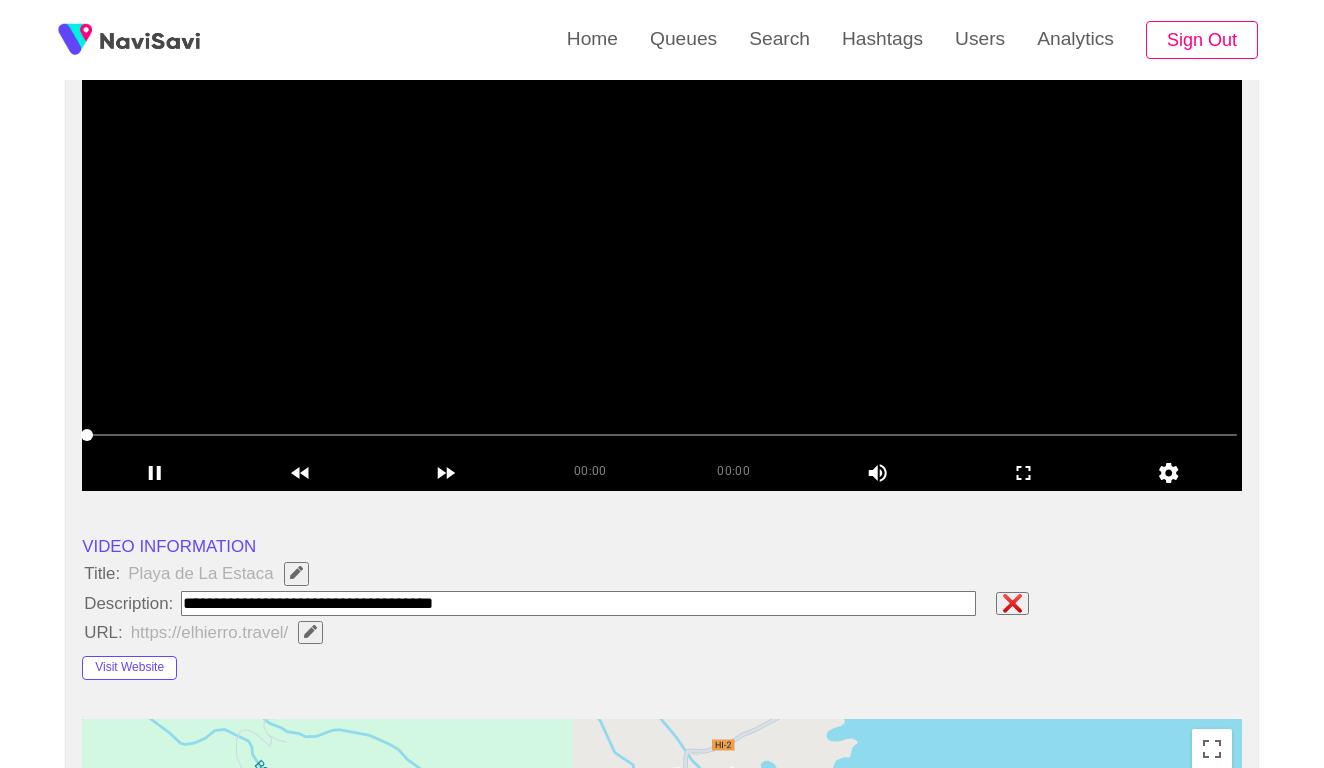 type on "**********" 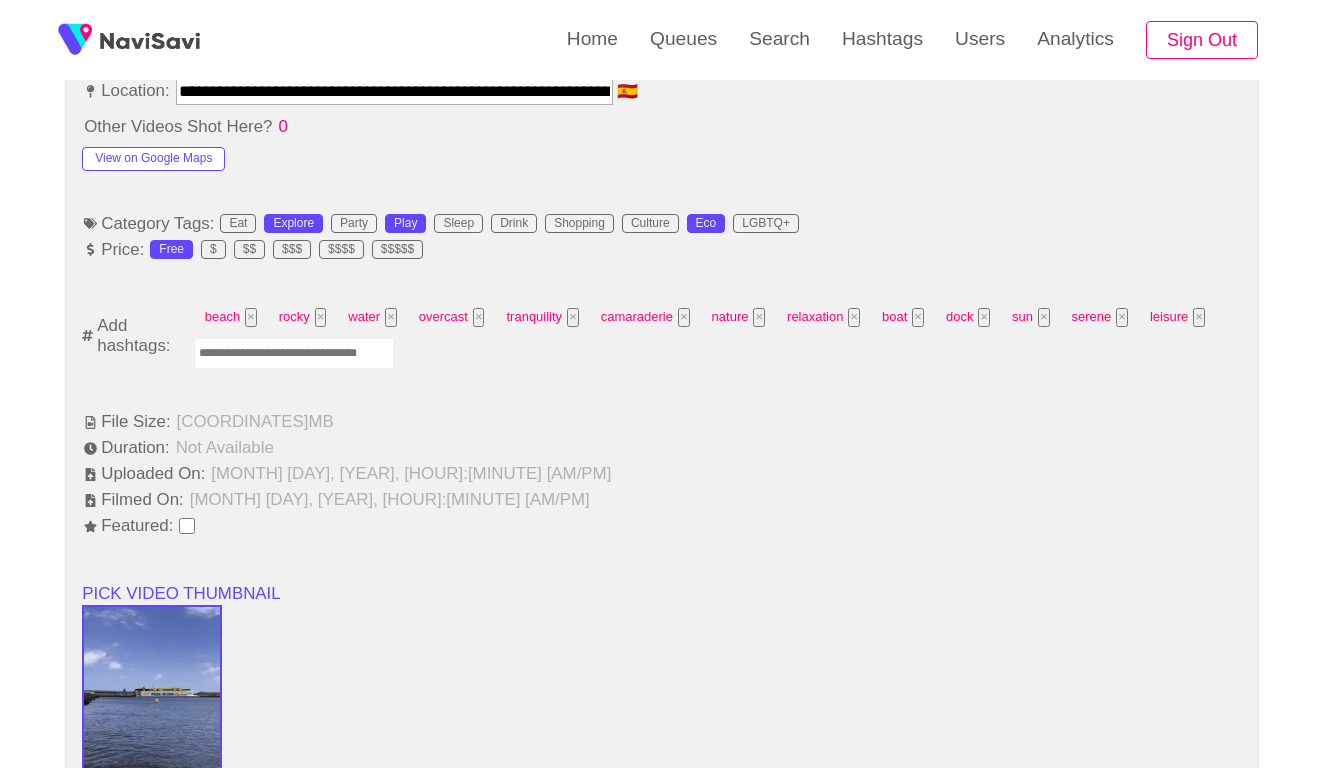 scroll, scrollTop: 1282, scrollLeft: 0, axis: vertical 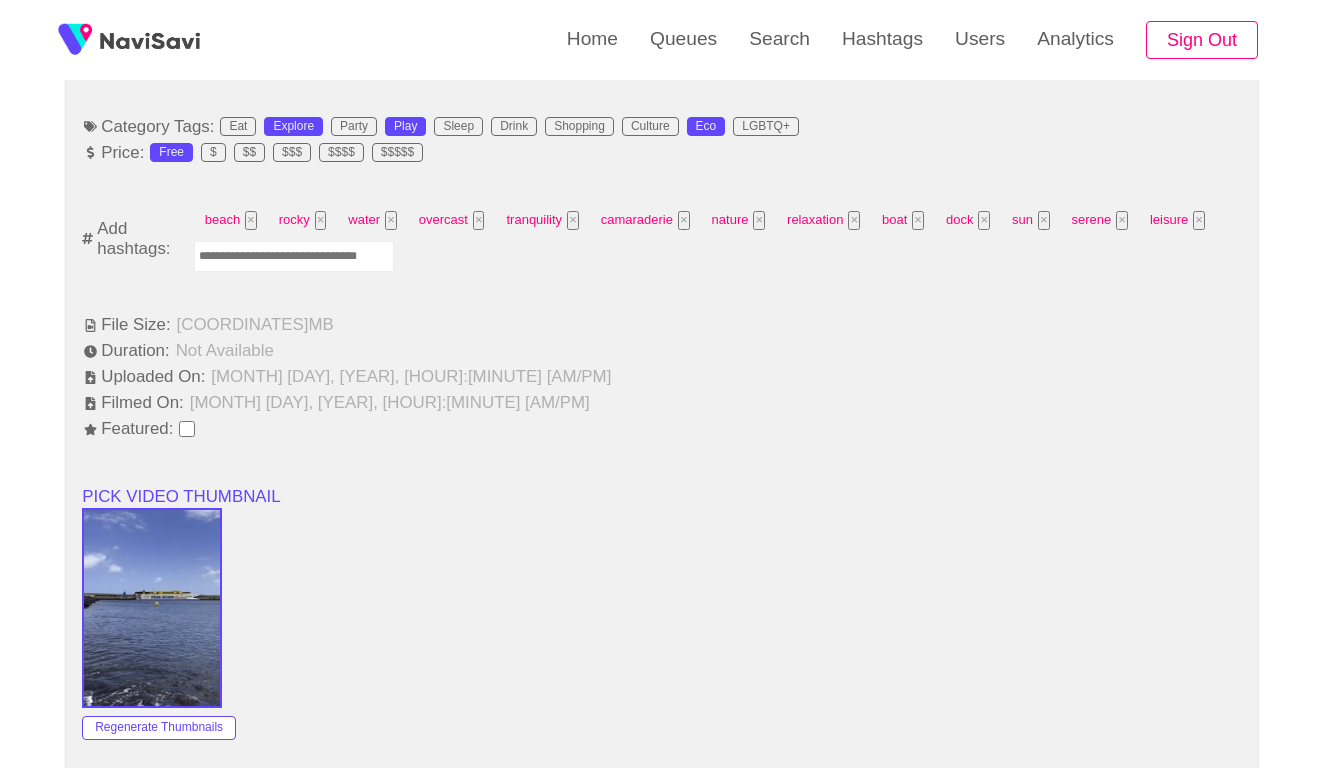click at bounding box center [294, 256] 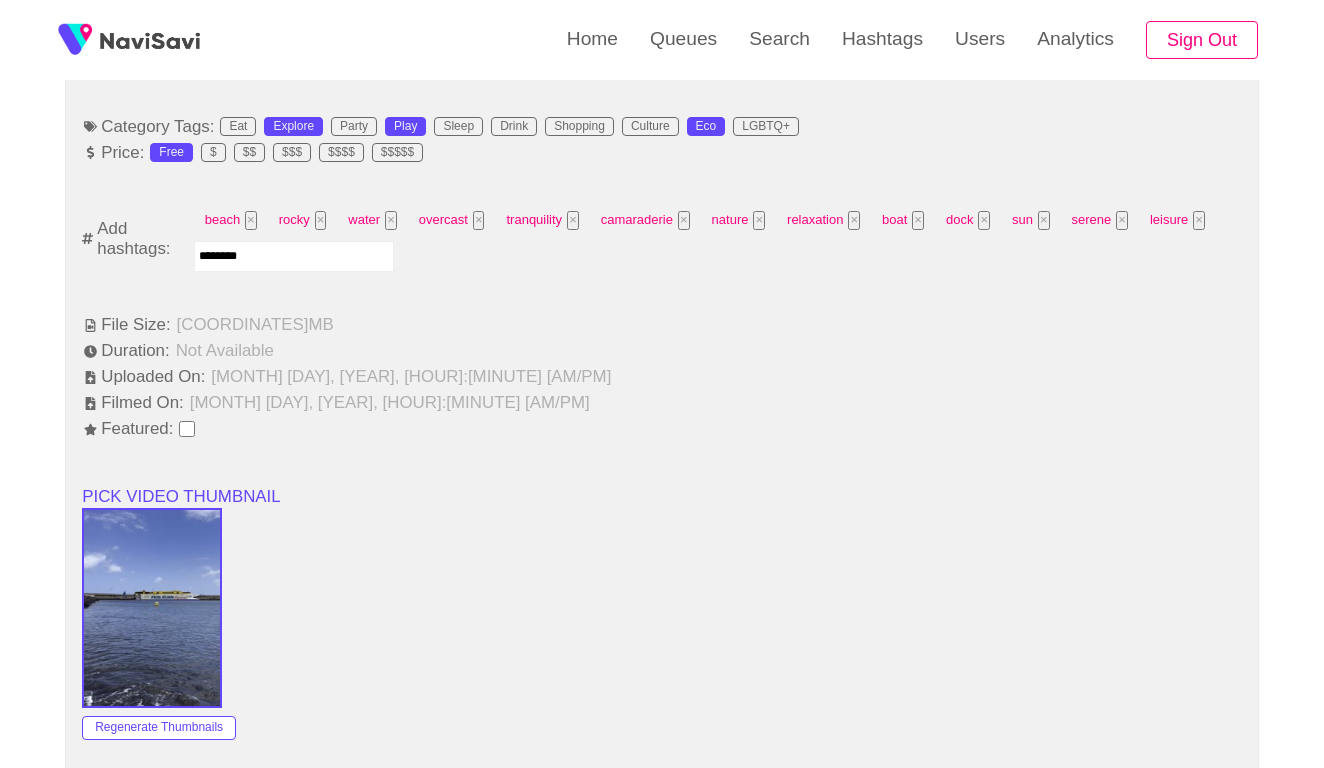 type on "*********" 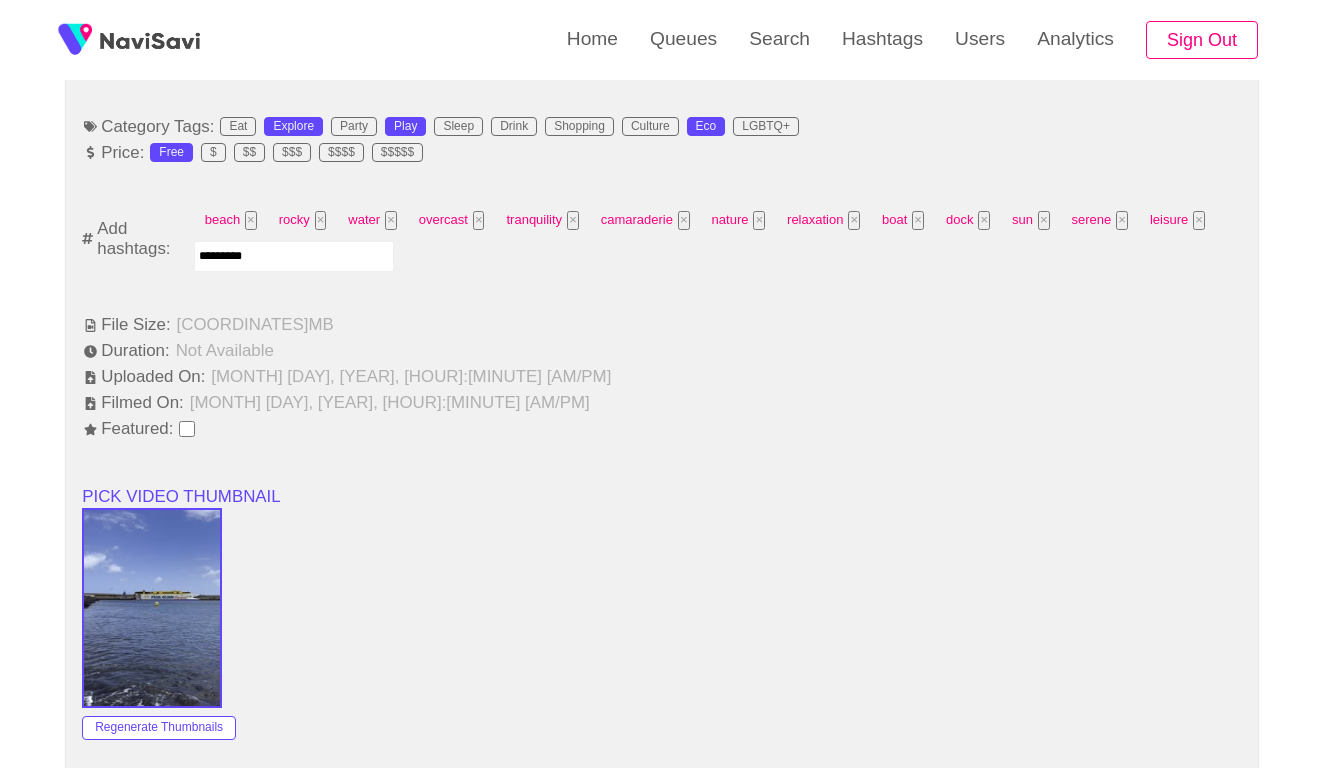 type 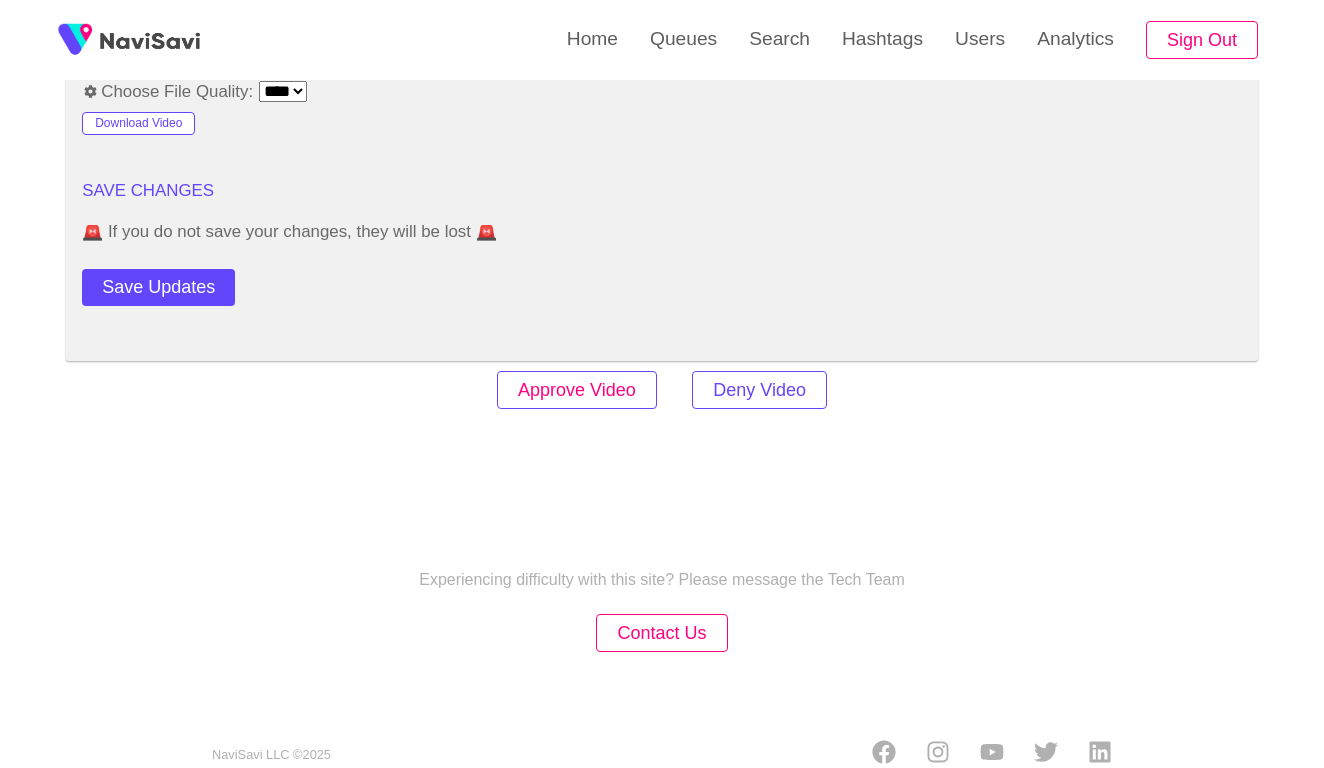 scroll, scrollTop: 2420, scrollLeft: 0, axis: vertical 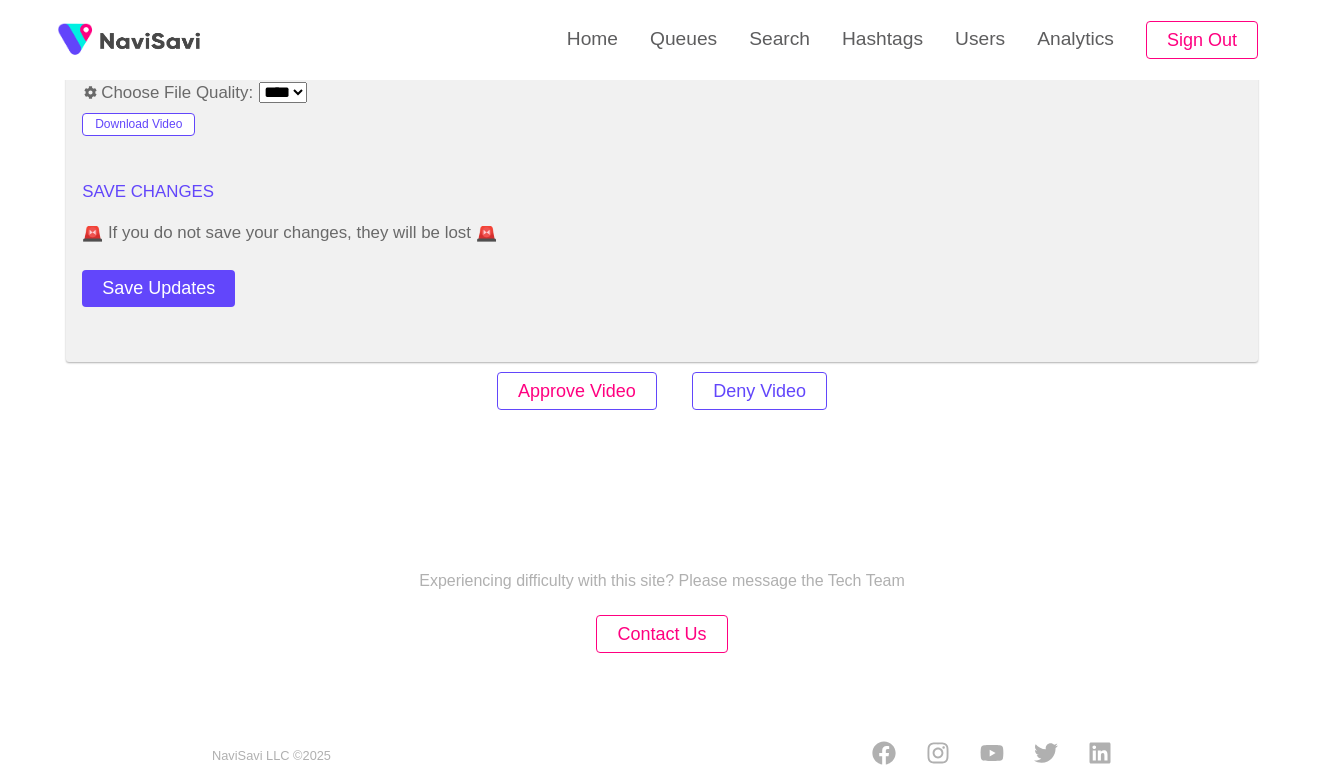 click on "Approve Video" at bounding box center (577, 391) 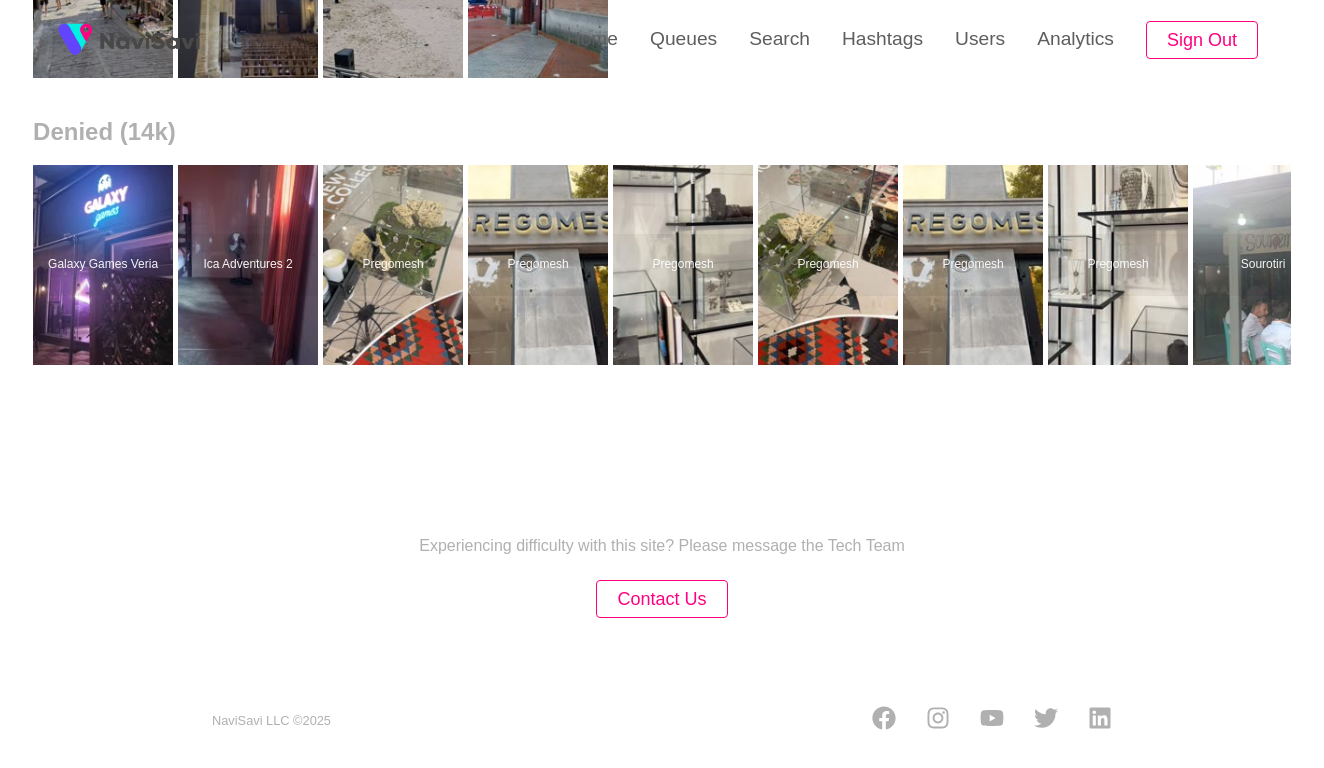 scroll, scrollTop: 0, scrollLeft: 0, axis: both 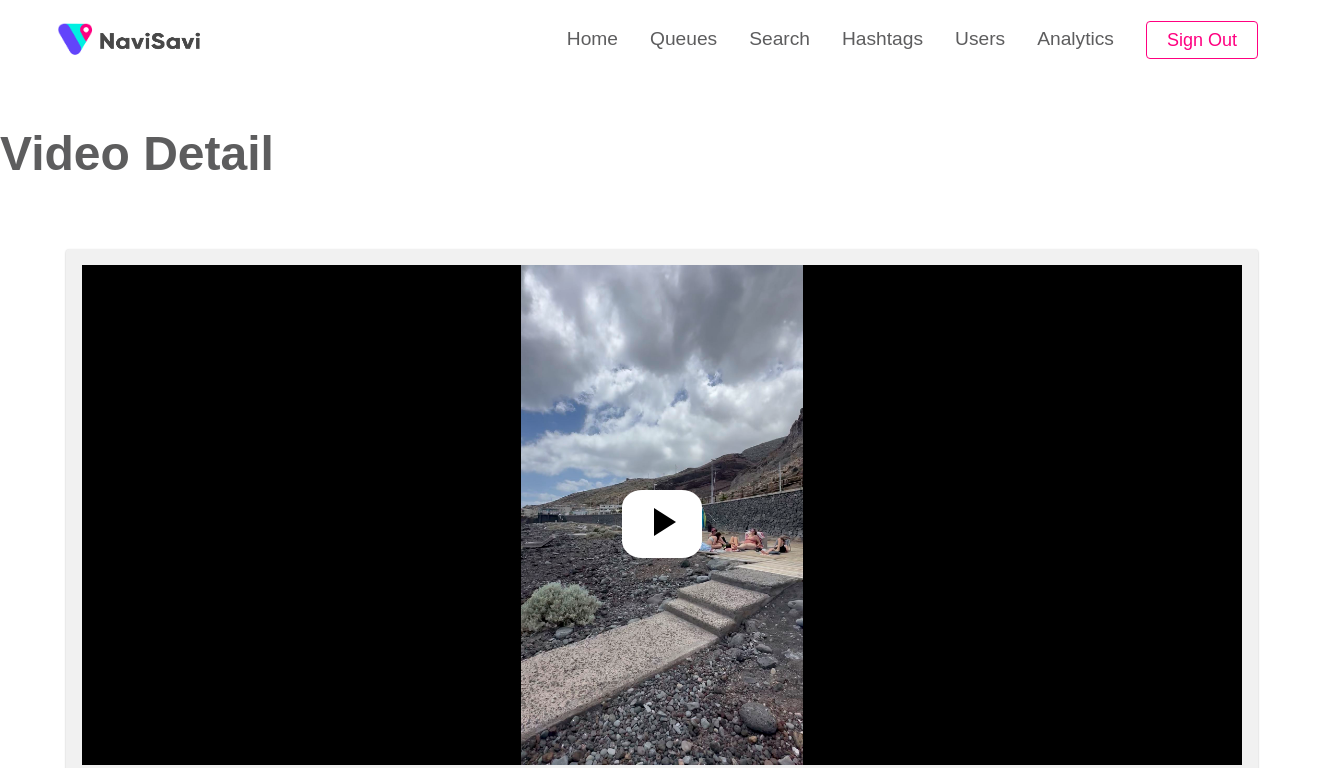 select on "**********" 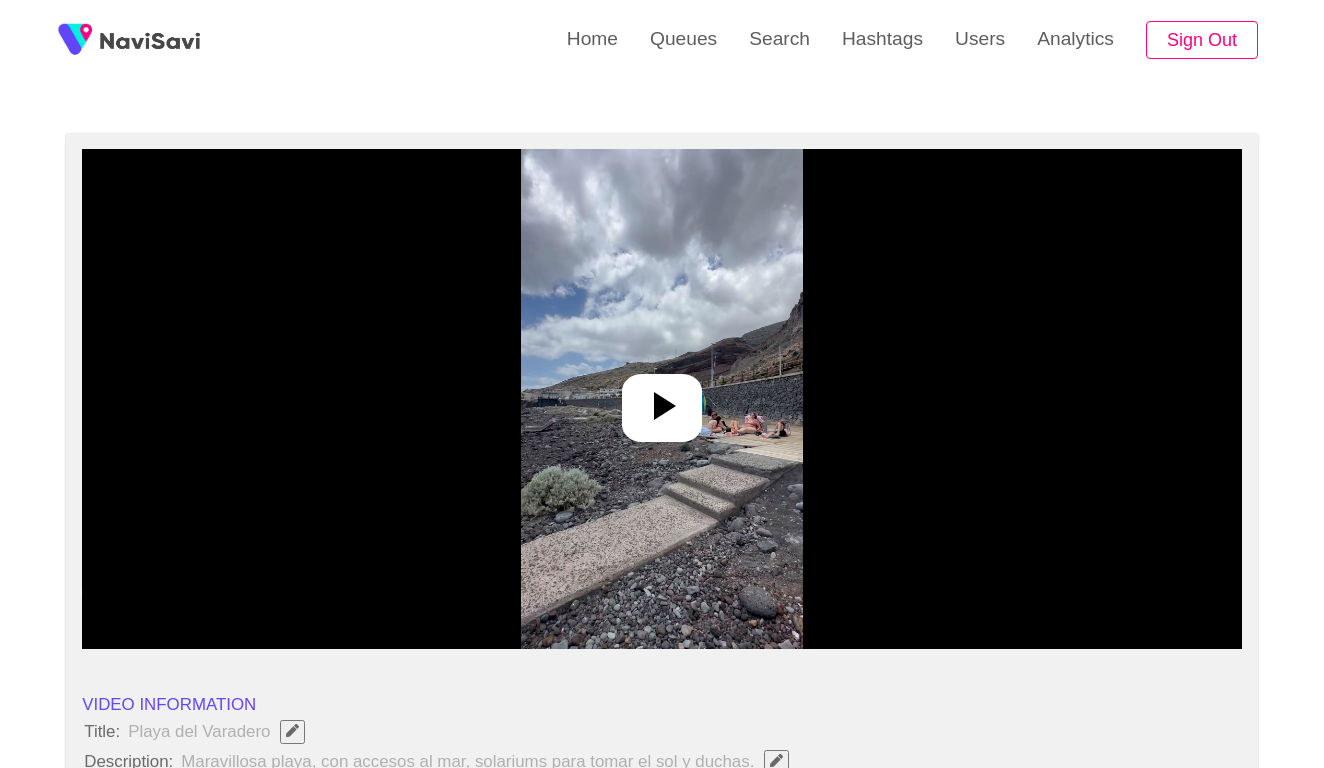 click at bounding box center [661, 399] 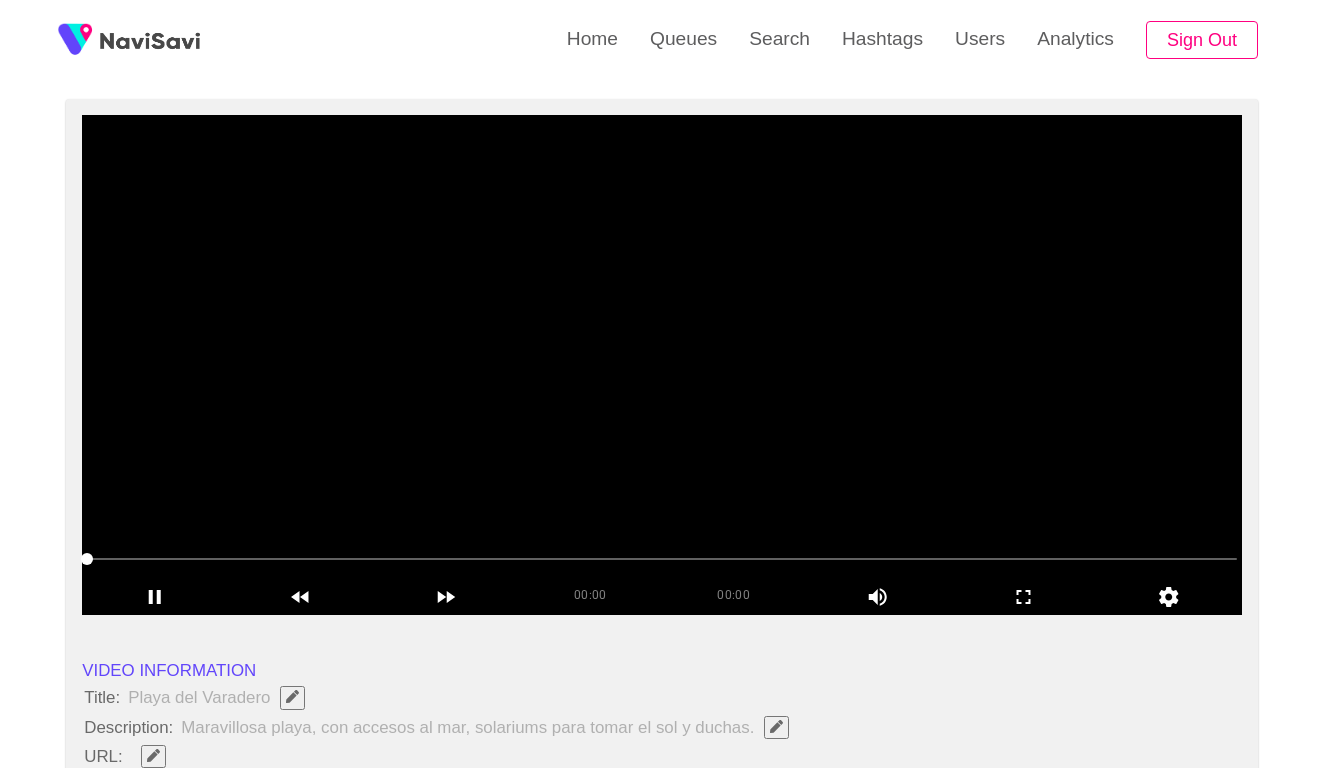 scroll, scrollTop: 154, scrollLeft: 0, axis: vertical 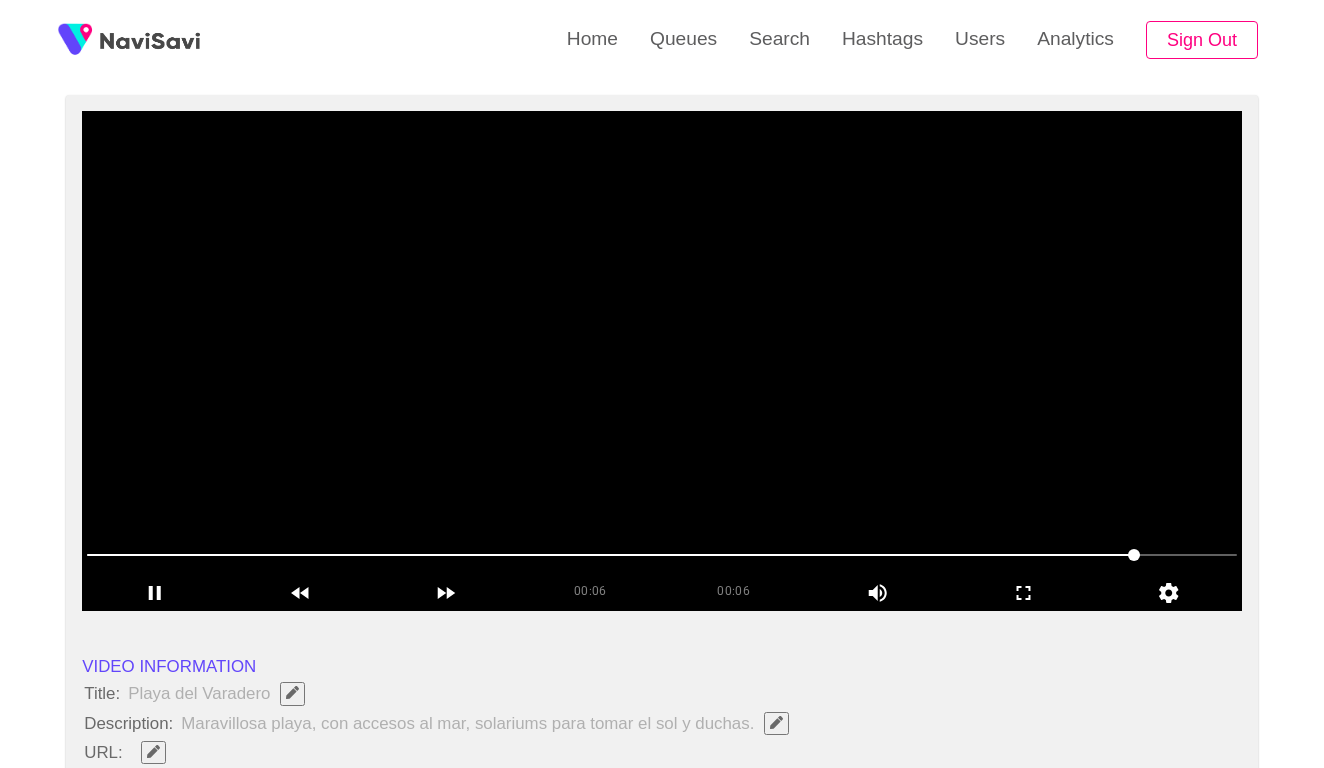 click at bounding box center [776, 723] 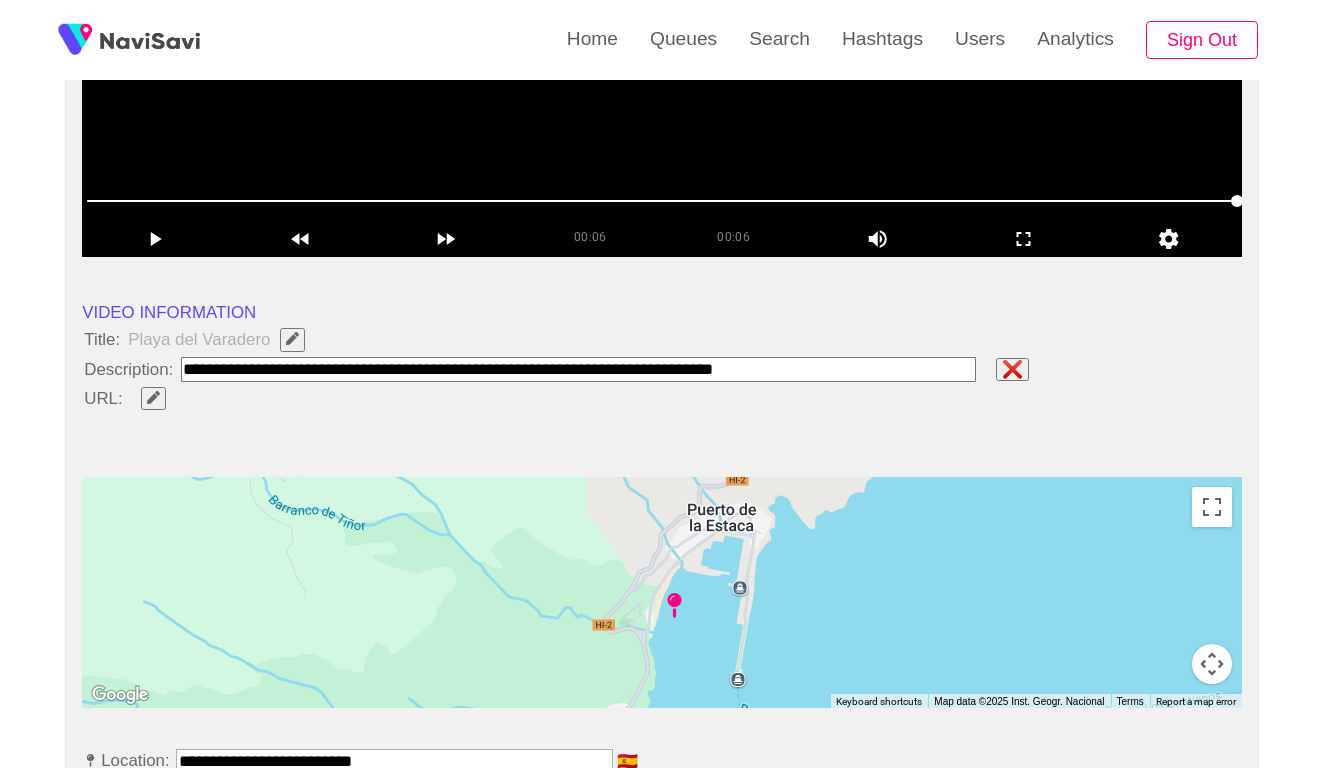 scroll, scrollTop: 554, scrollLeft: 0, axis: vertical 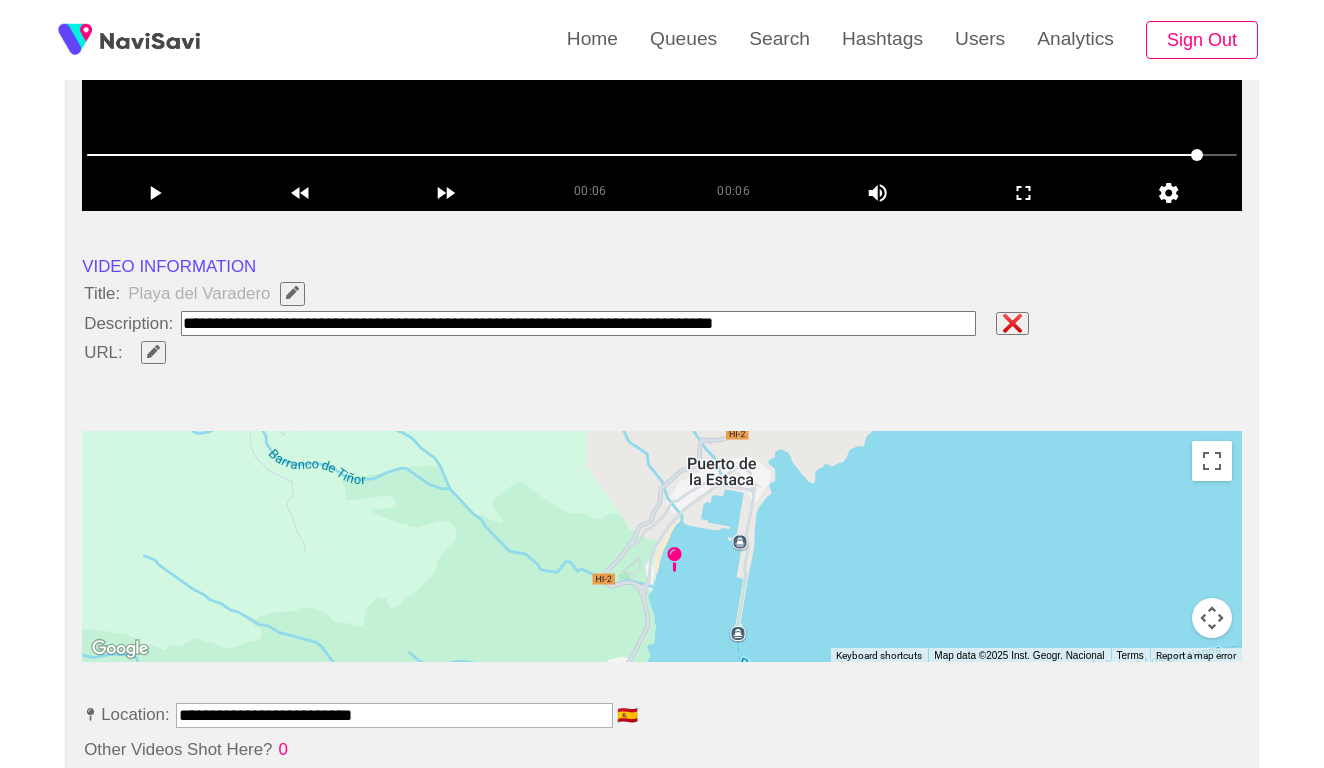 paste on "**********" 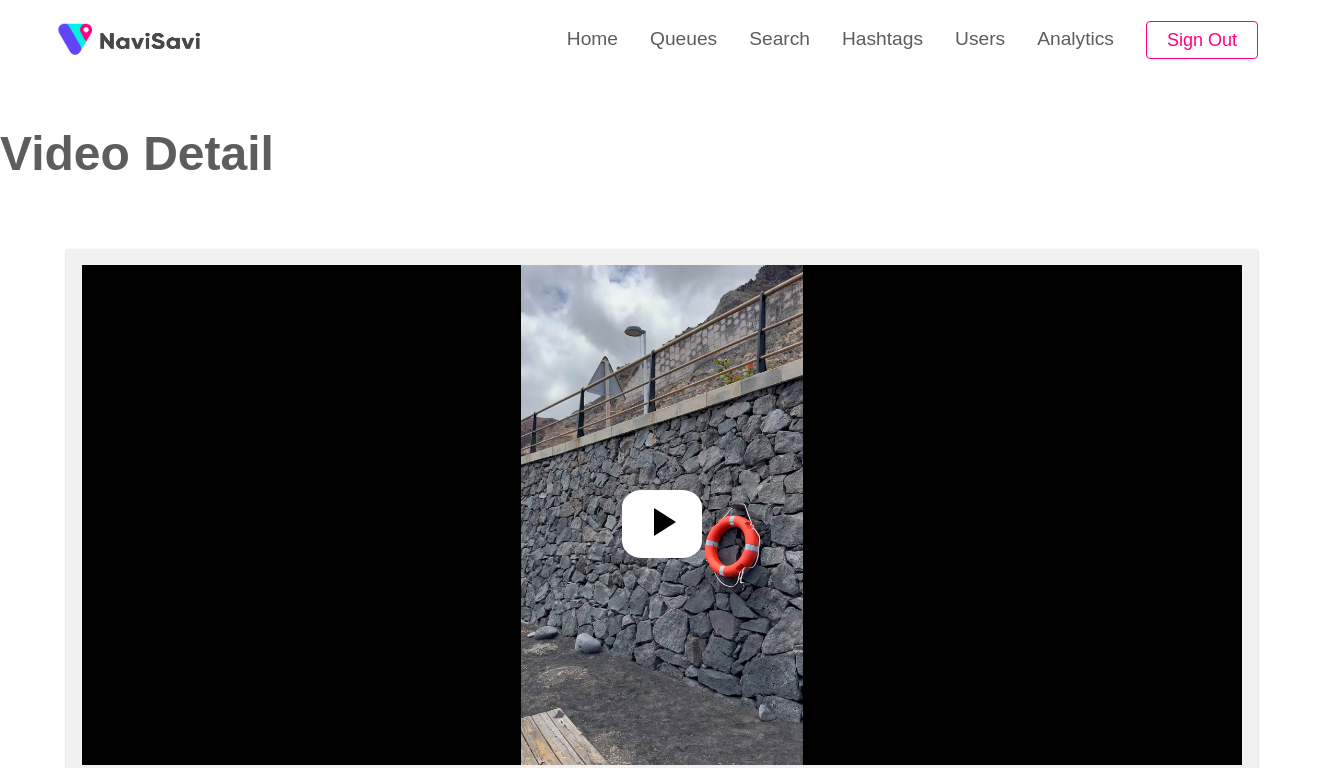 select on "**********" 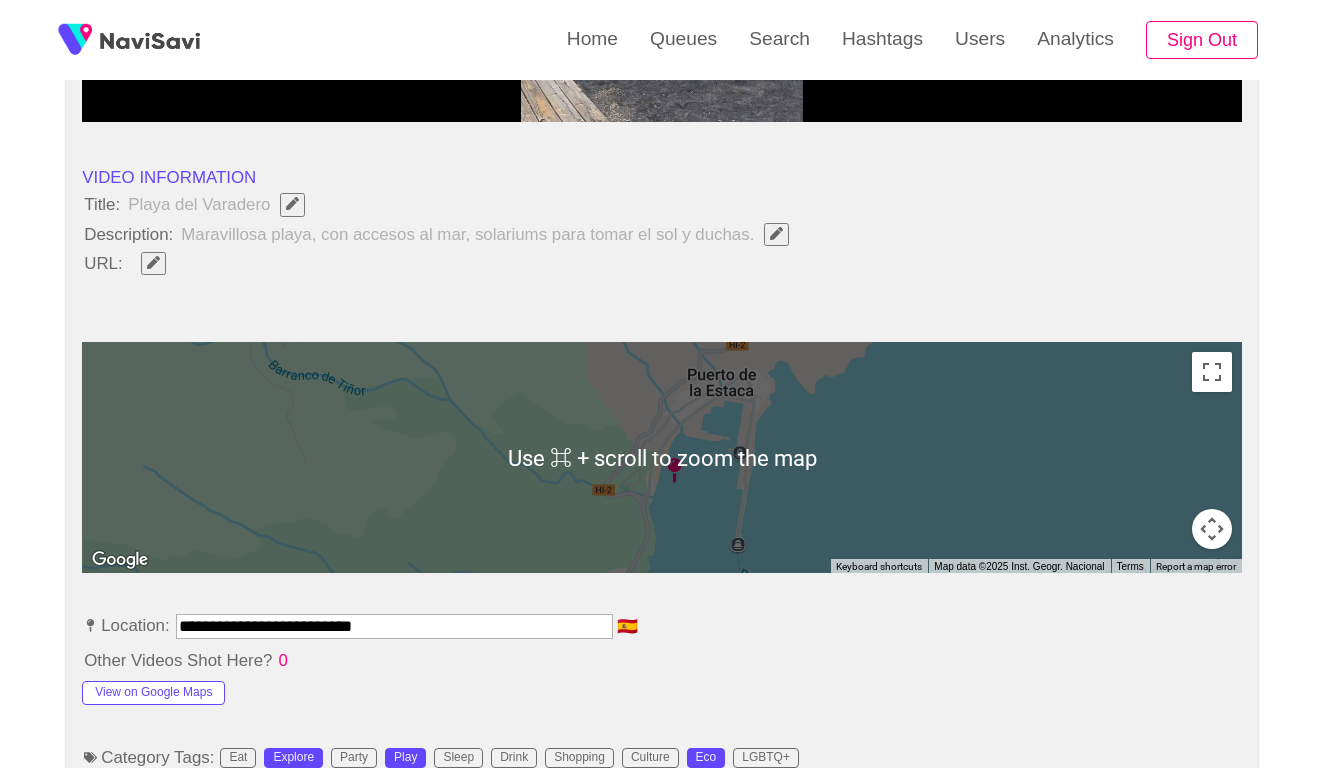 scroll, scrollTop: 652, scrollLeft: 0, axis: vertical 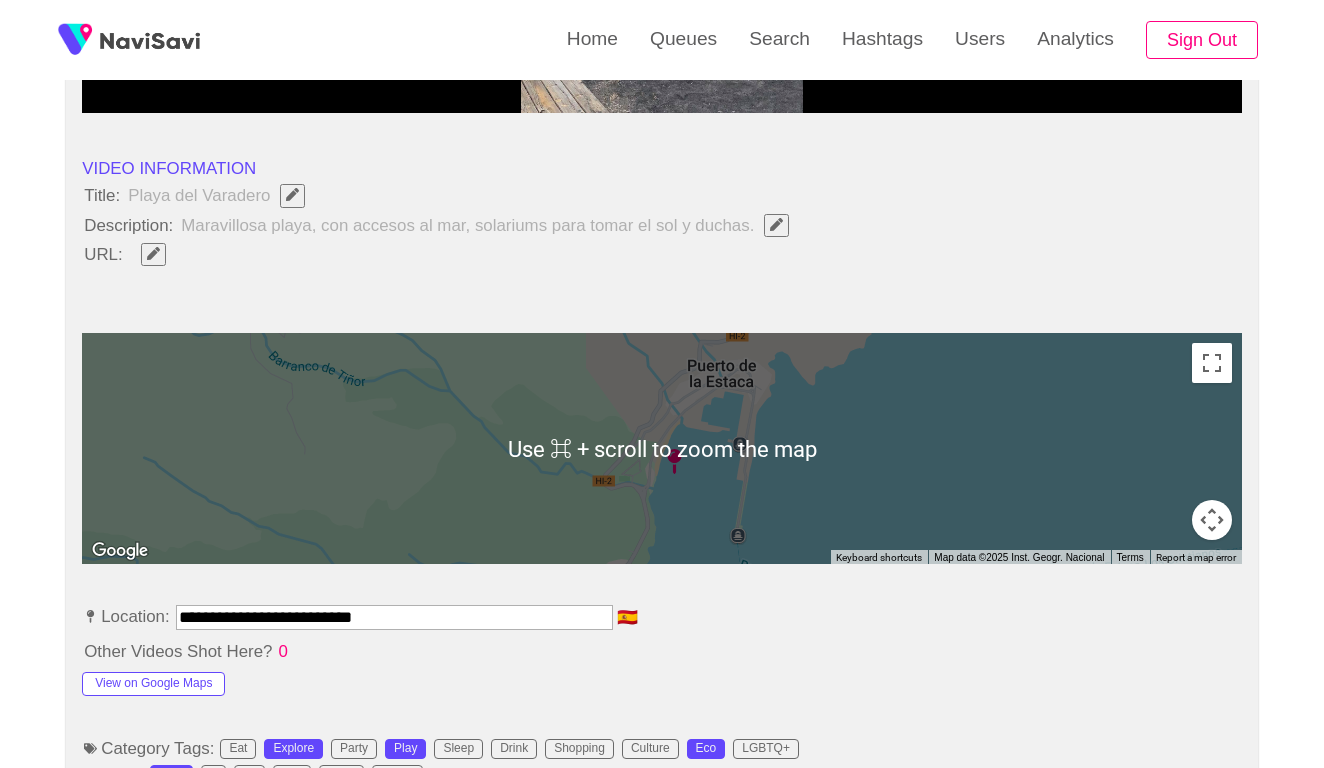 click at bounding box center [776, 224] 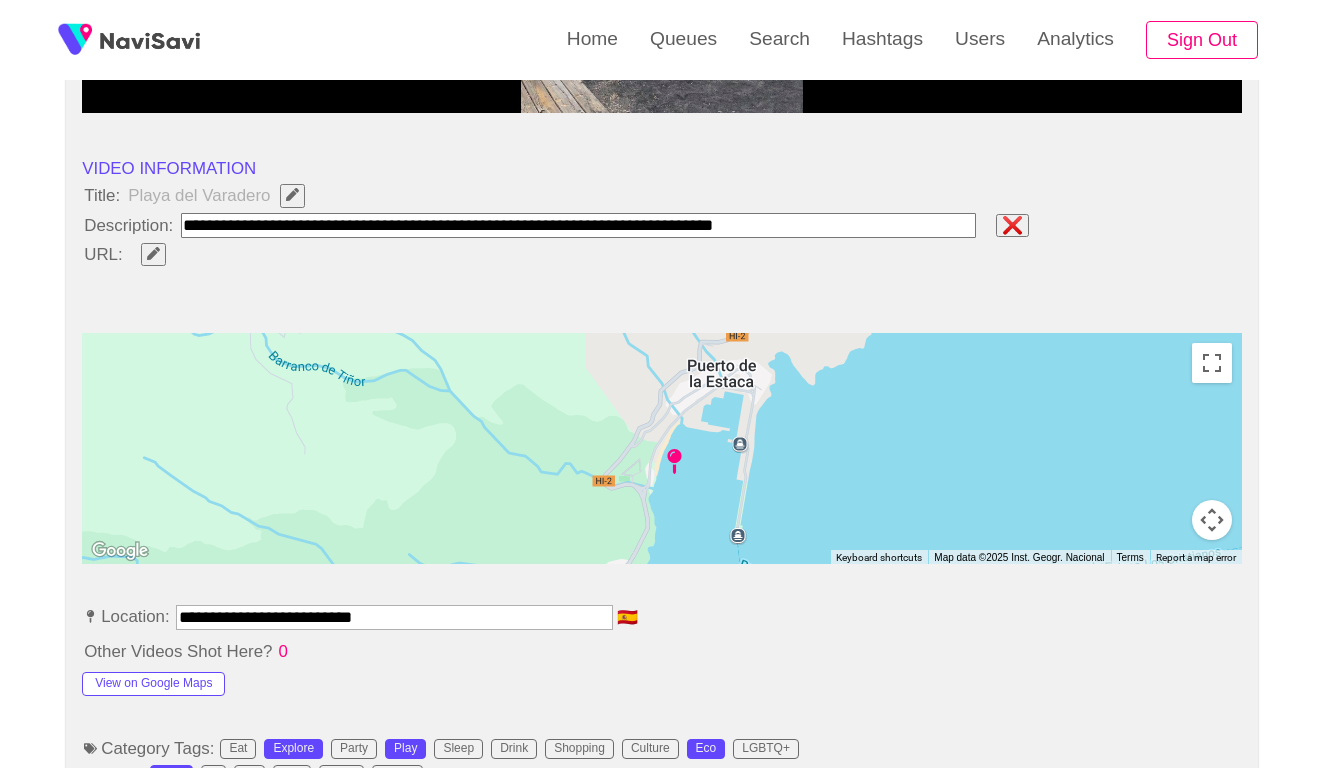 type on "**********" 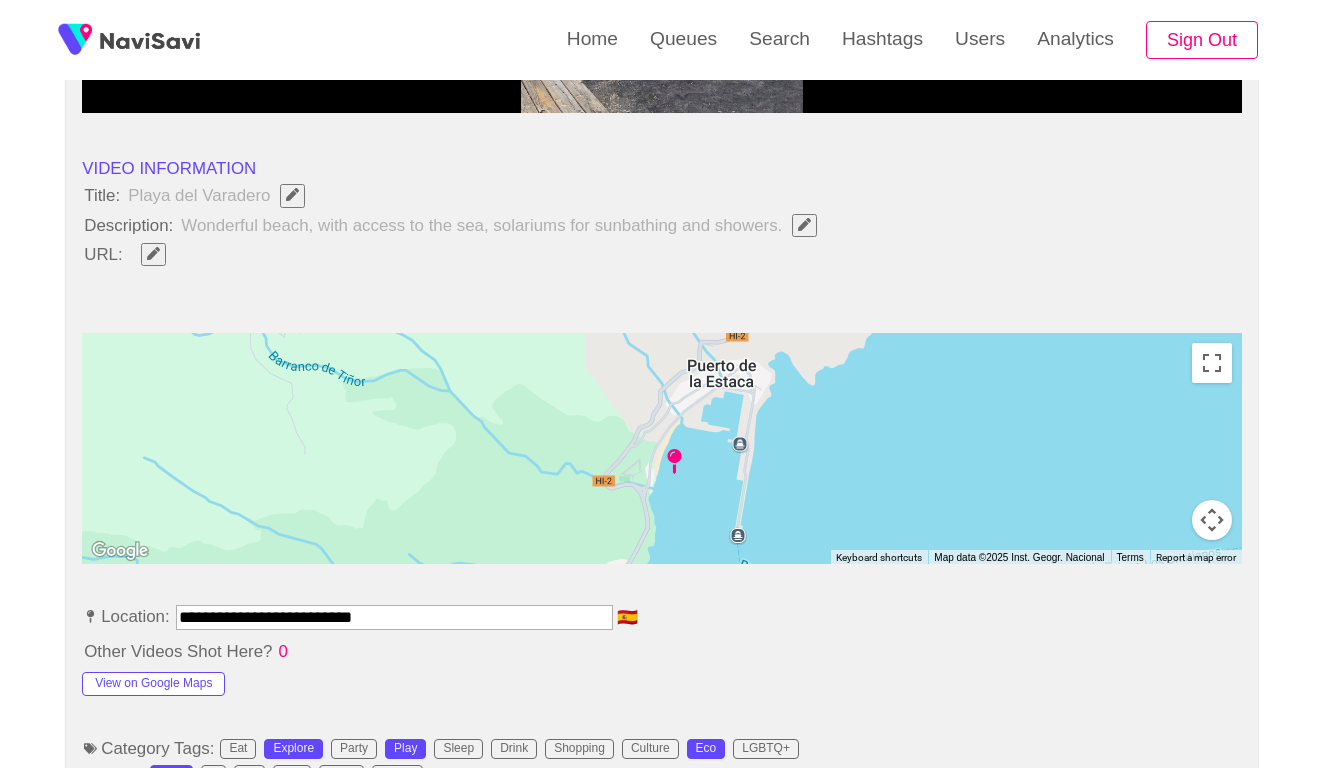 click on "**********" at bounding box center [394, 617] 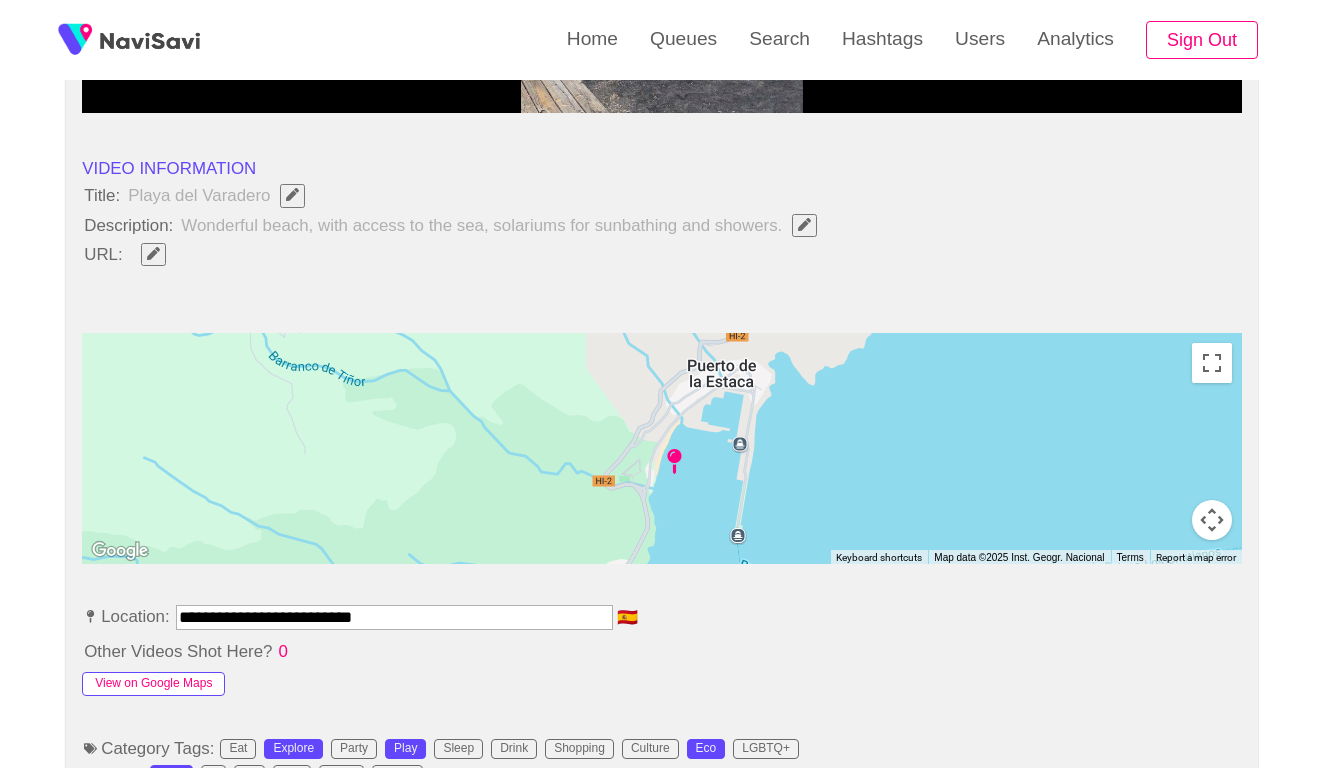 click on "View on Google Maps" at bounding box center (153, 684) 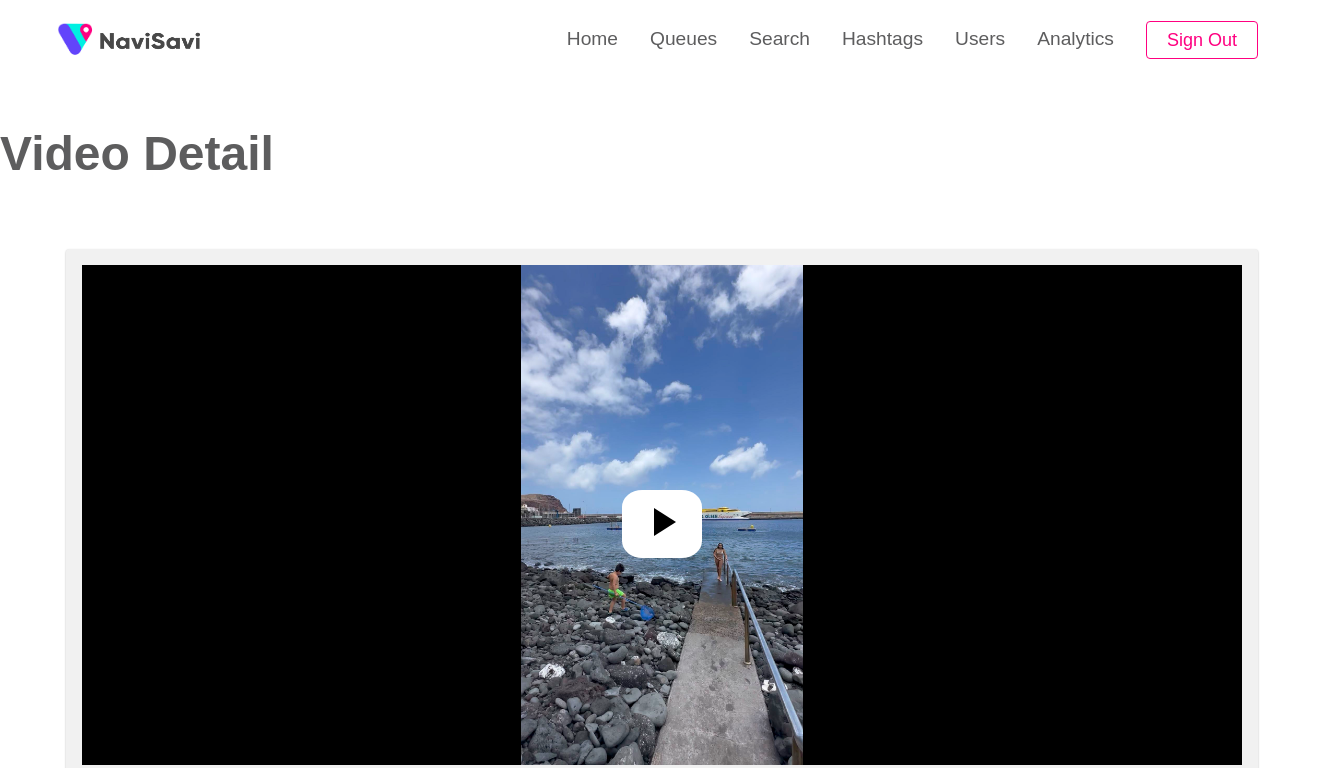 select on "**********" 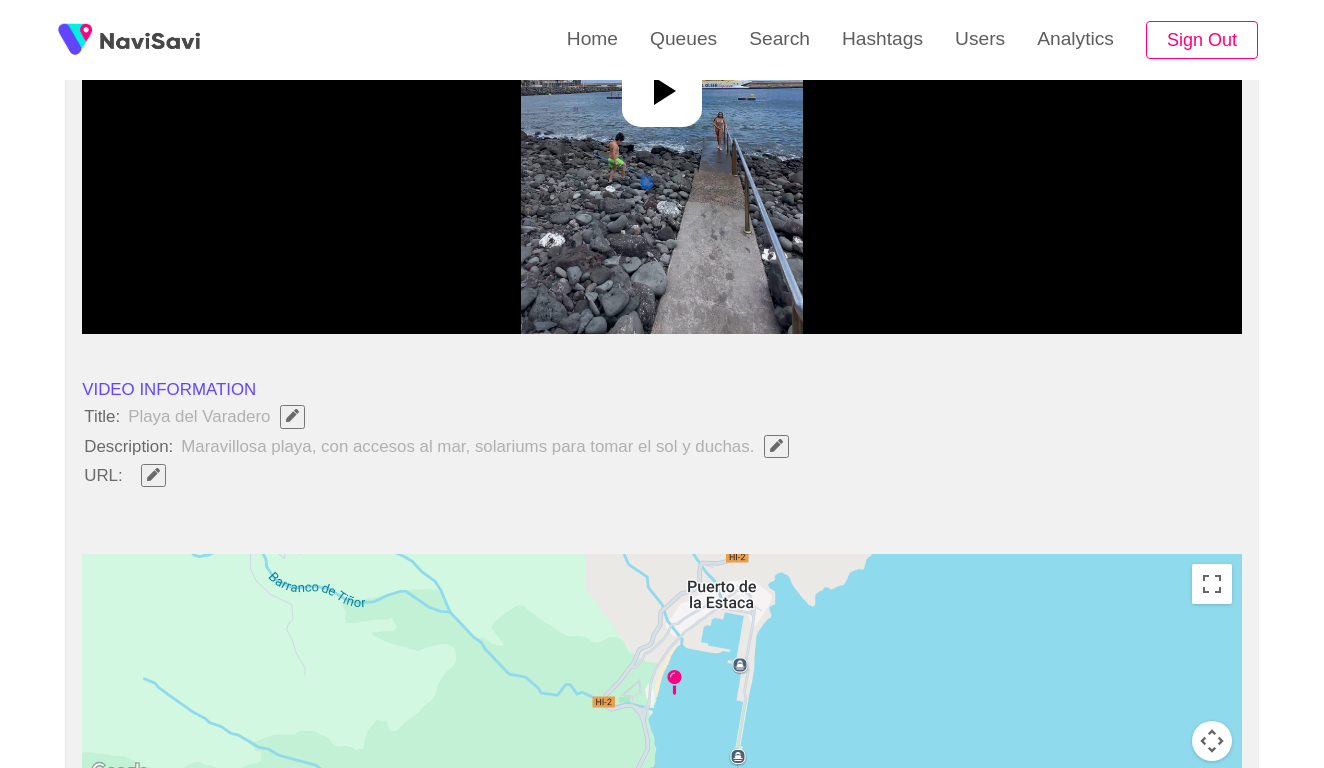 click 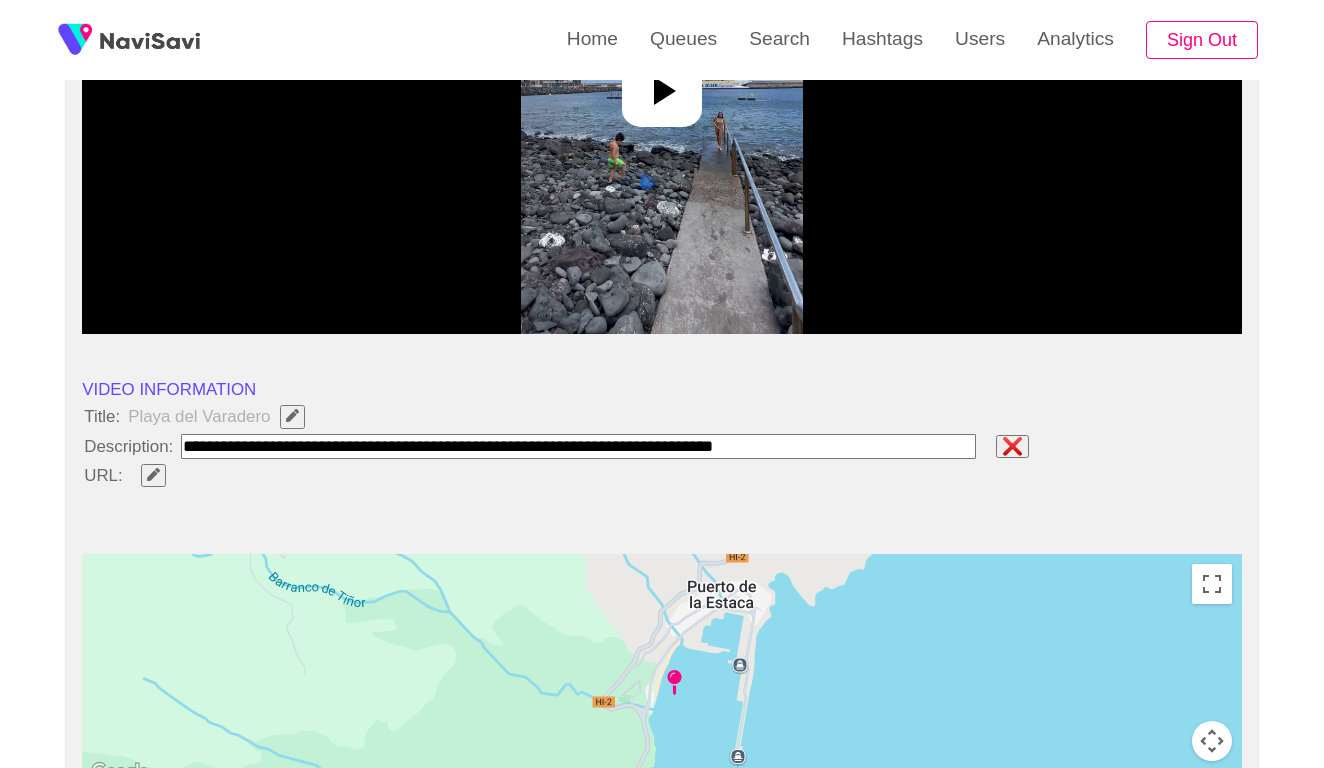 type on "**********" 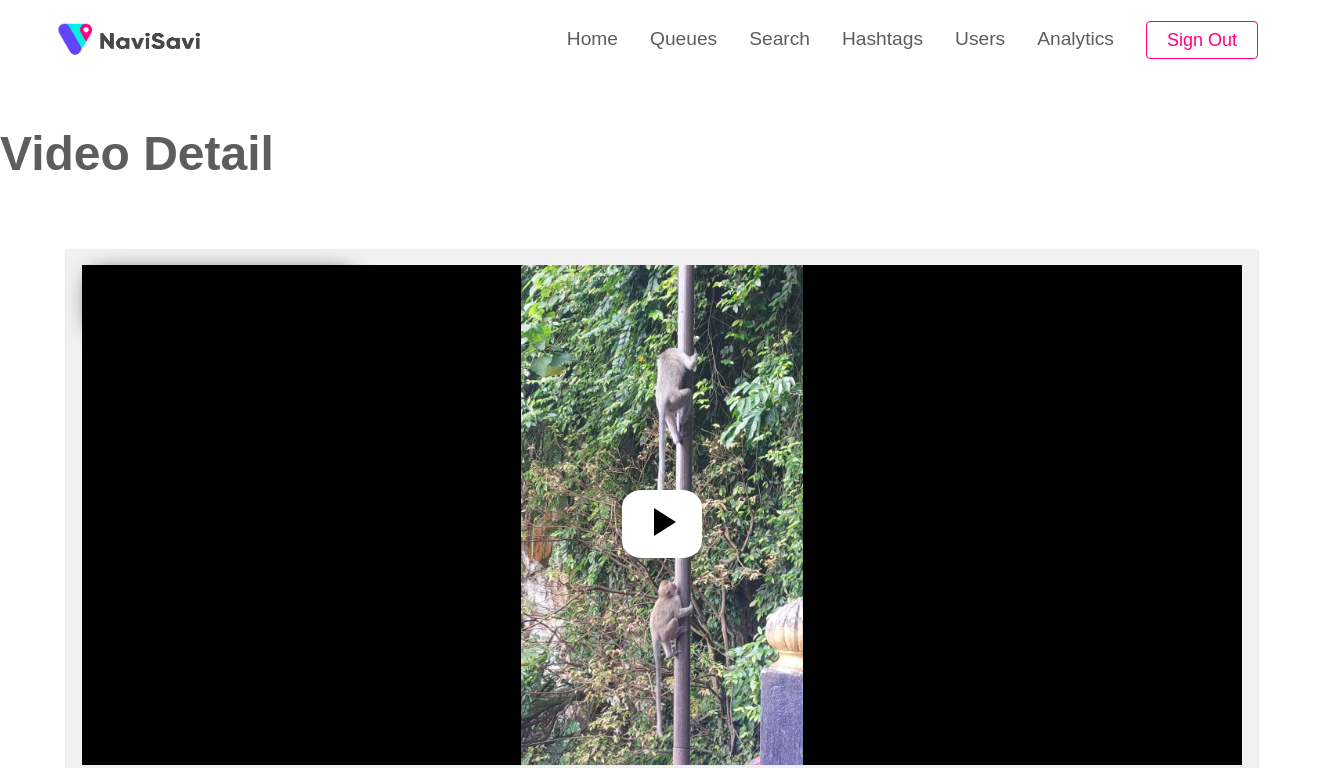 select on "**********" 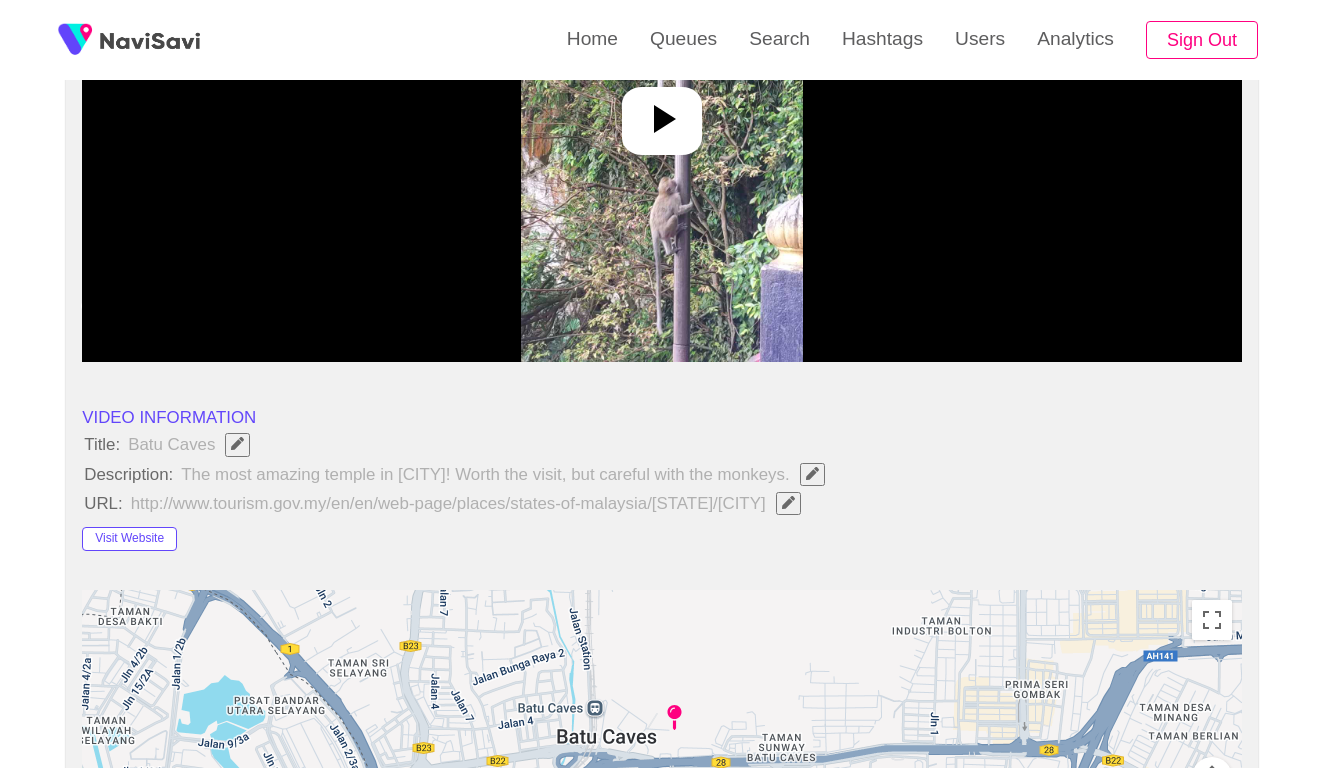 scroll, scrollTop: 403, scrollLeft: 0, axis: vertical 